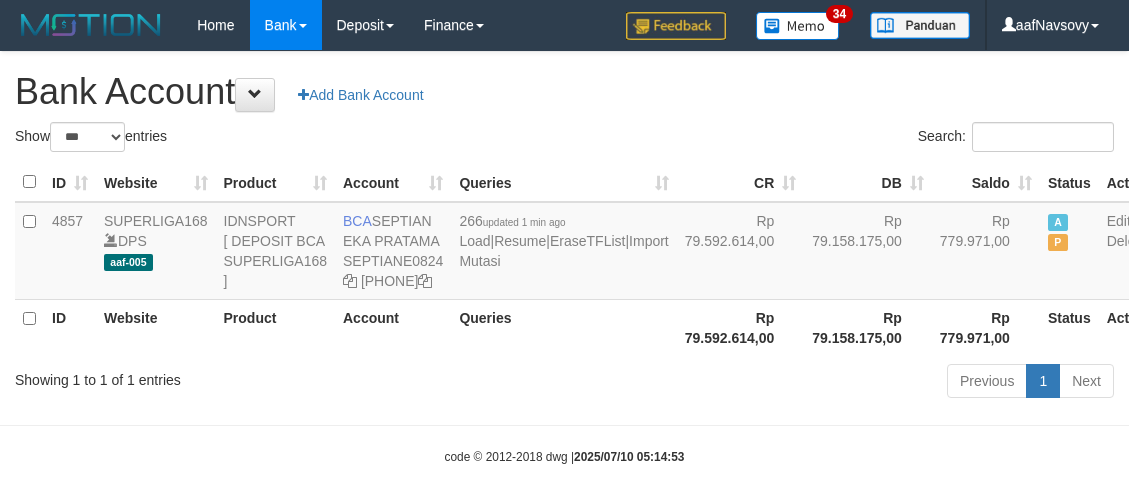 scroll, scrollTop: 0, scrollLeft: 0, axis: both 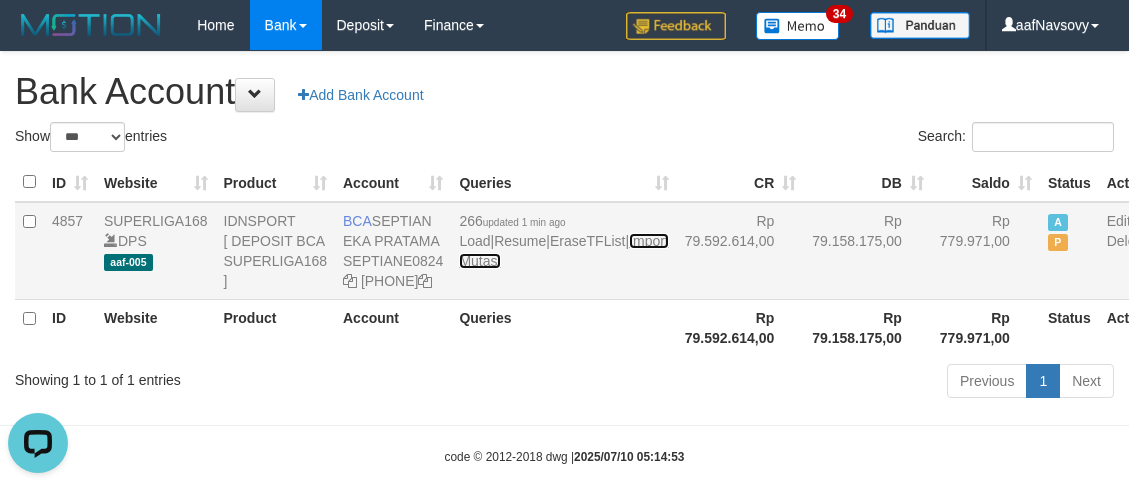 click on "Import Mutasi" at bounding box center [563, 251] 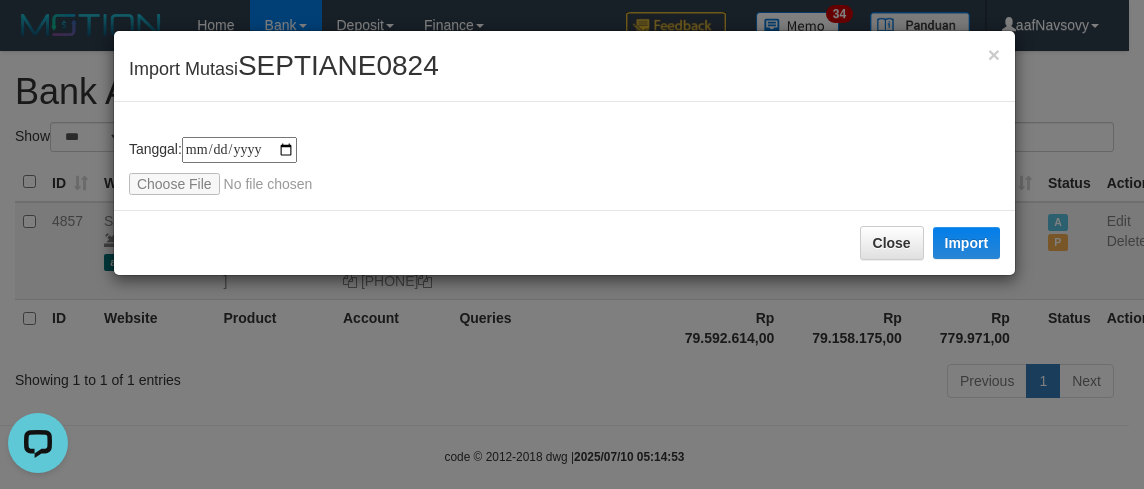 type on "**********" 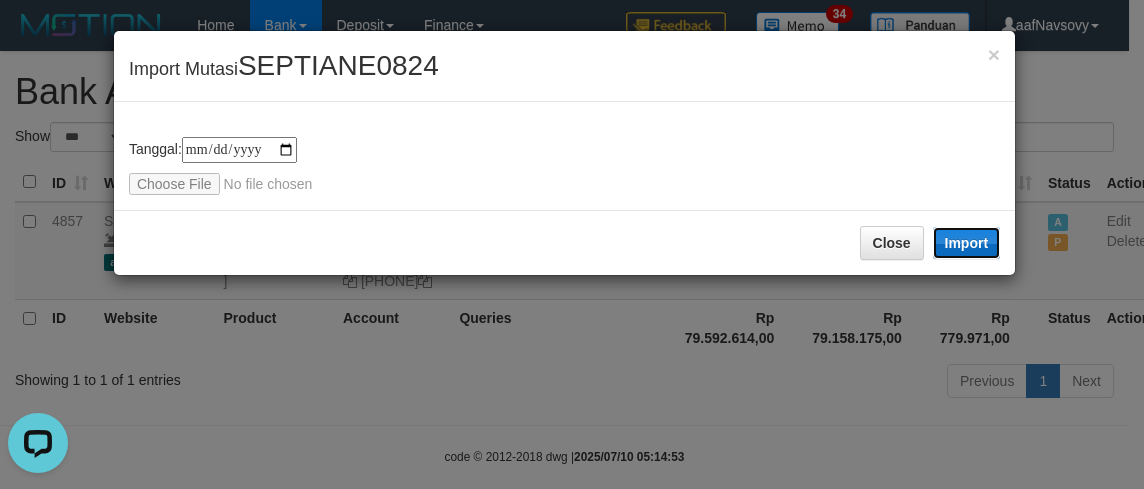 click on "Import" at bounding box center (967, 243) 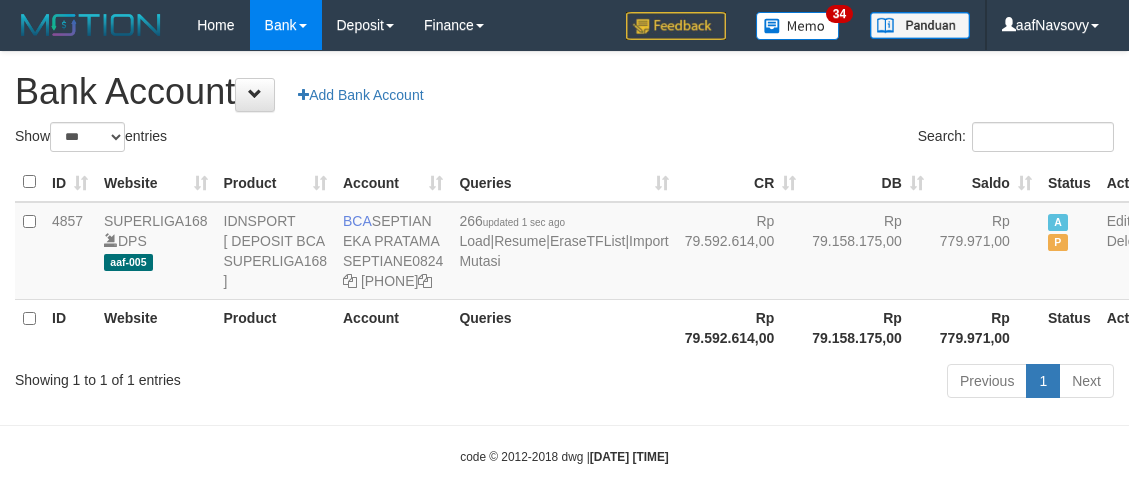 scroll, scrollTop: 0, scrollLeft: 0, axis: both 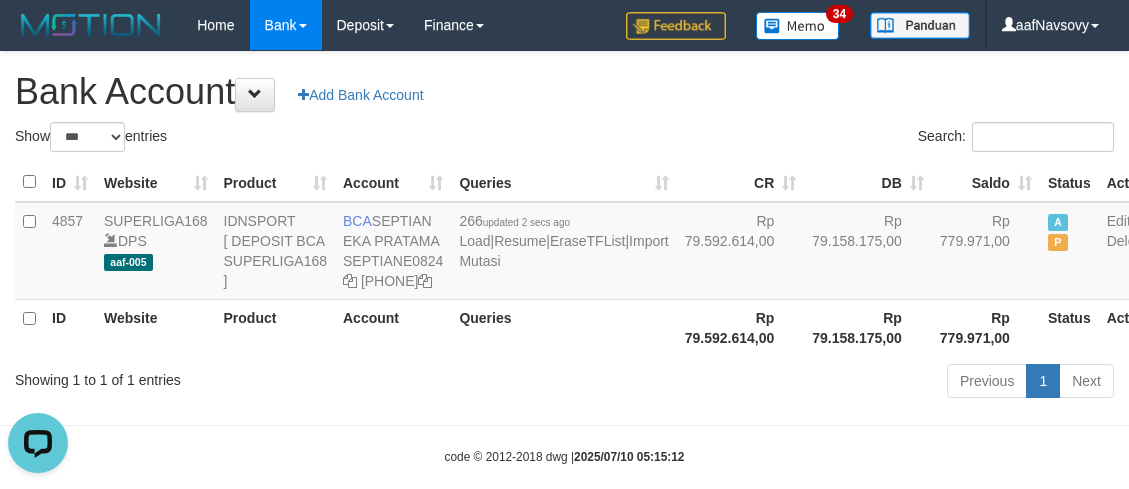click on "Account" at bounding box center [393, 327] 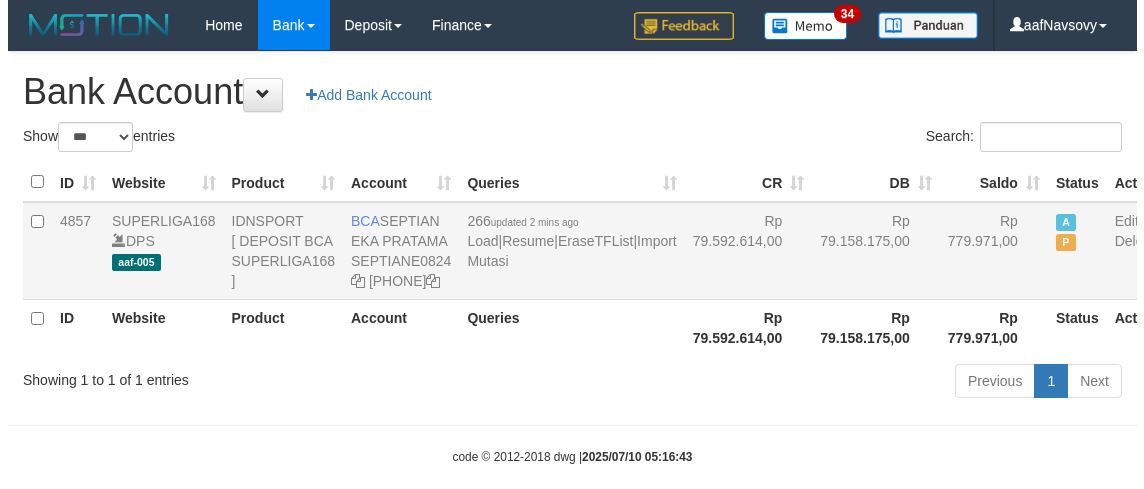 scroll, scrollTop: 0, scrollLeft: 0, axis: both 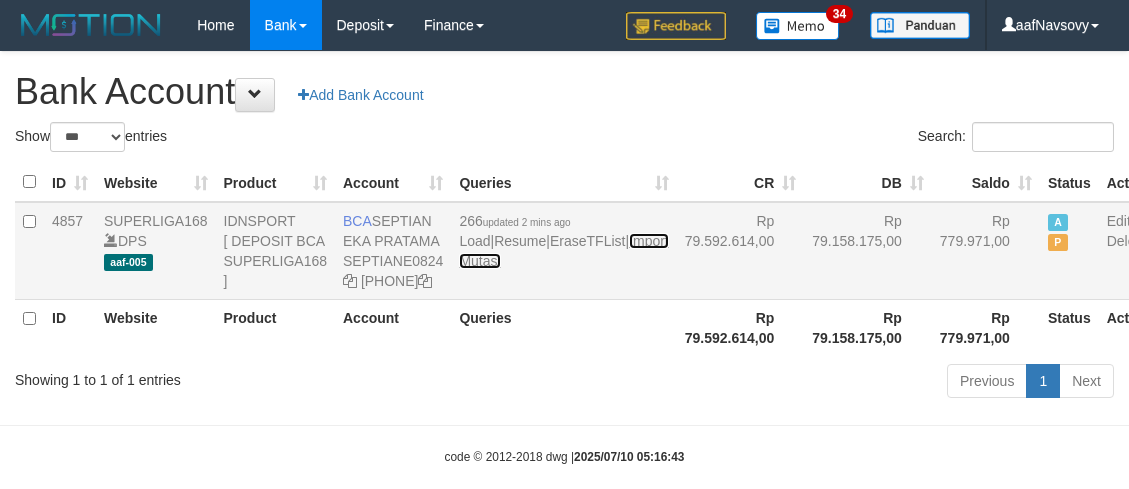 click on "Import Mutasi" at bounding box center [563, 251] 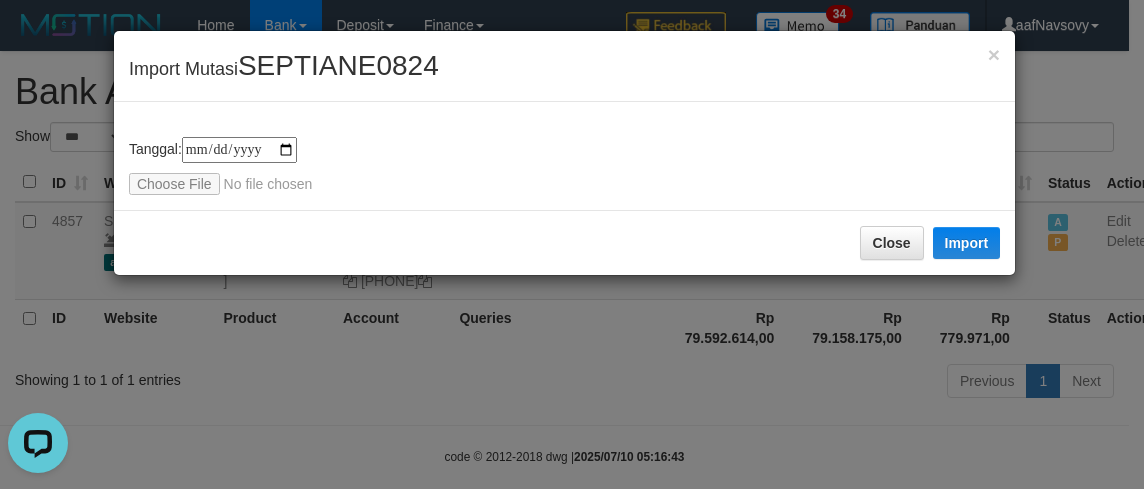 scroll, scrollTop: 0, scrollLeft: 0, axis: both 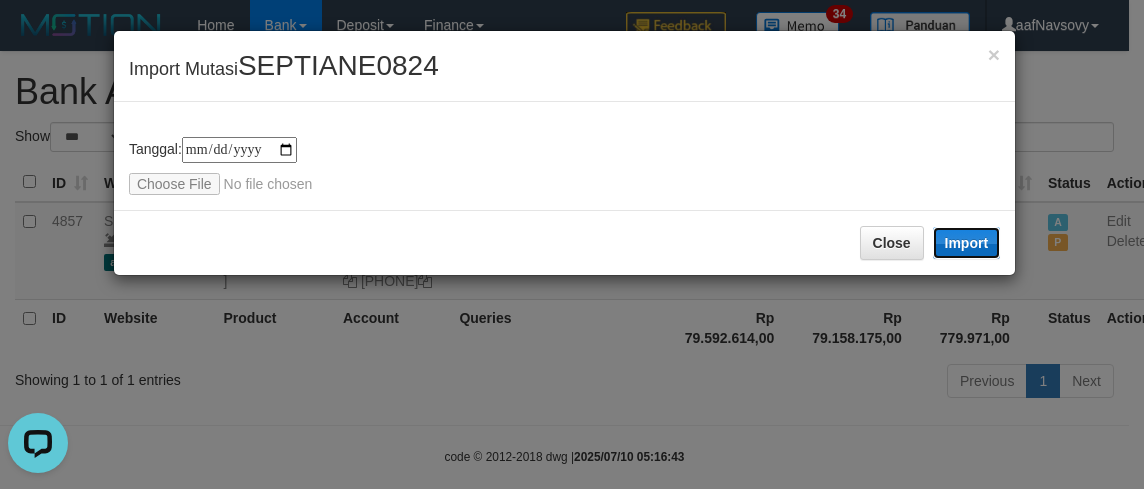 click on "Import" at bounding box center (967, 243) 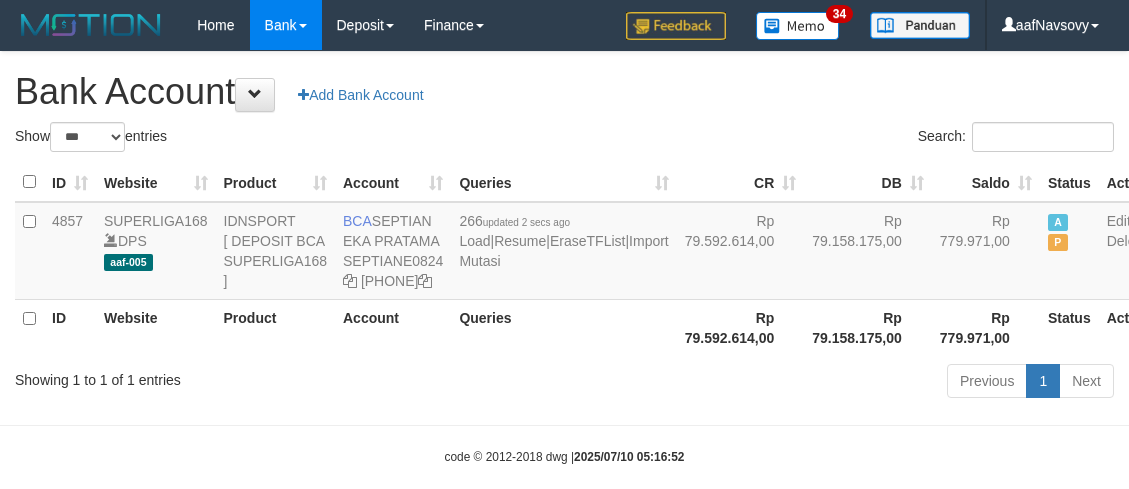 scroll, scrollTop: 0, scrollLeft: 0, axis: both 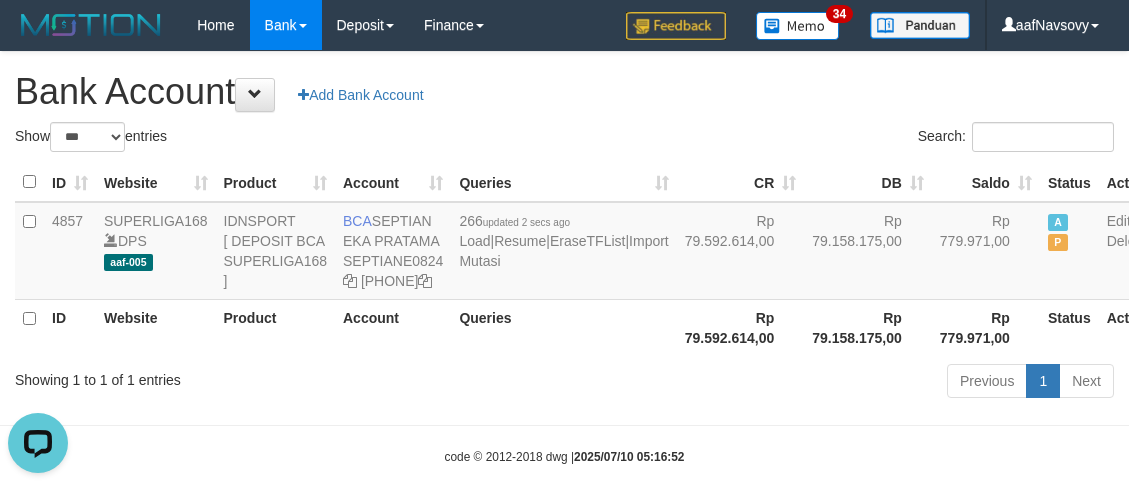 click on "Queries" at bounding box center [563, 327] 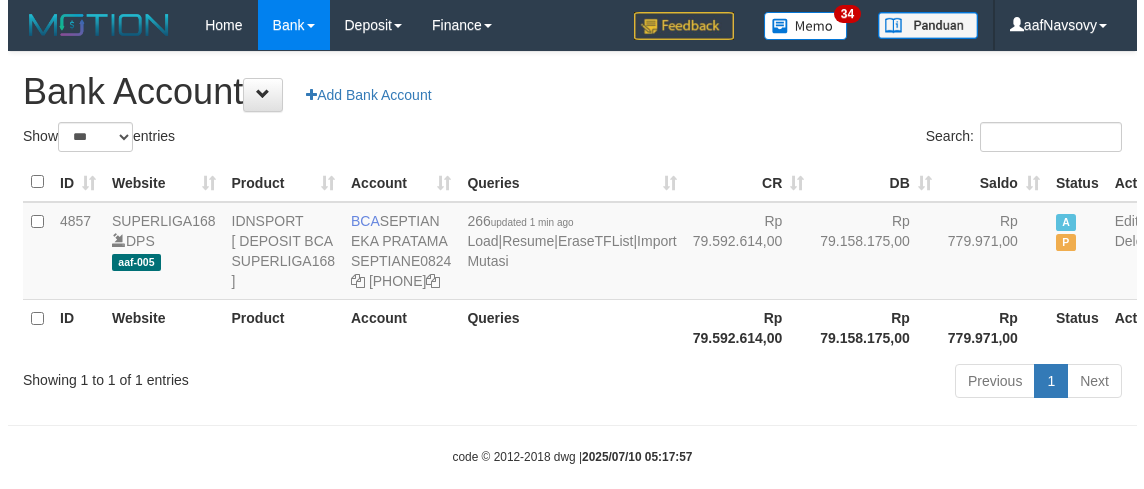 scroll, scrollTop: 0, scrollLeft: 0, axis: both 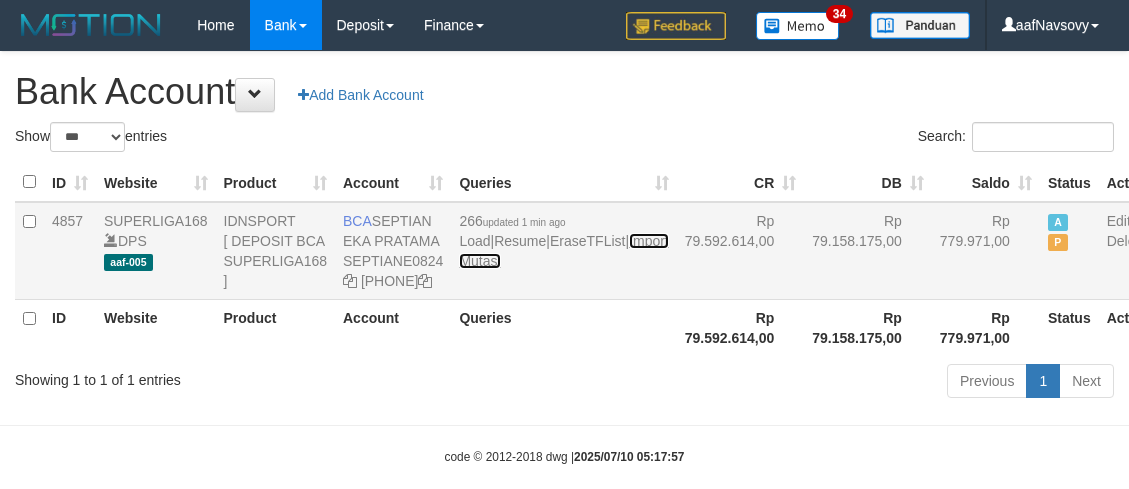 click on "Import Mutasi" at bounding box center (563, 251) 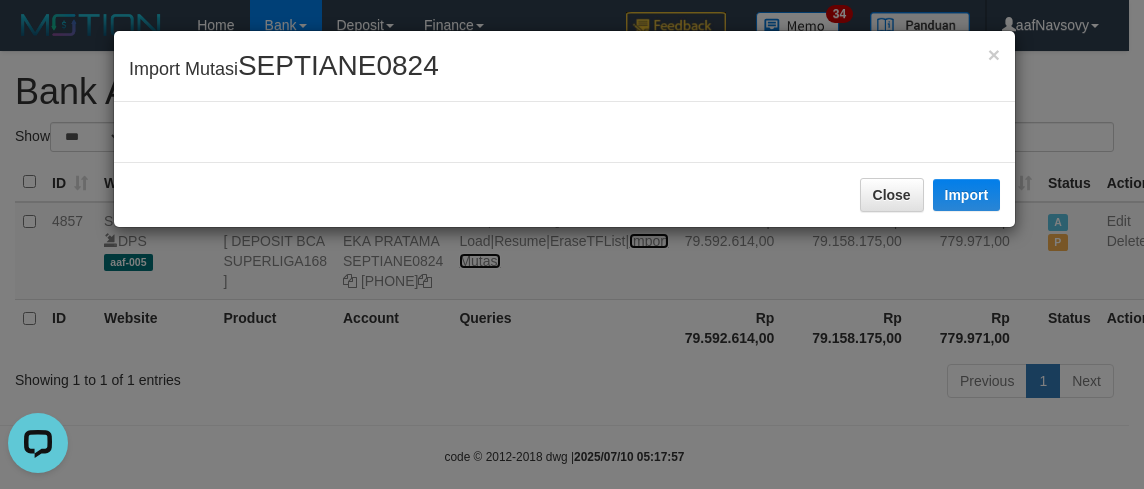 scroll, scrollTop: 0, scrollLeft: 0, axis: both 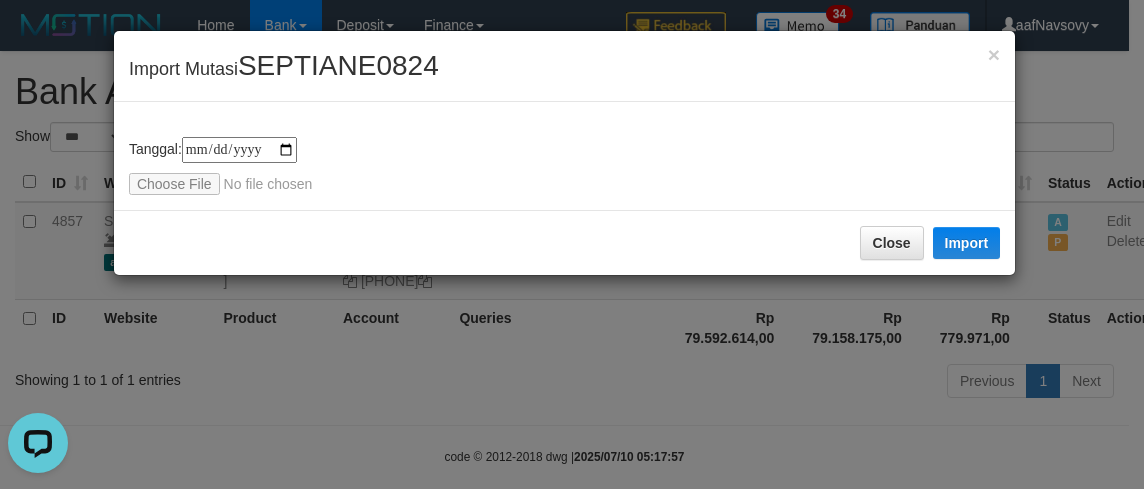 type on "**********" 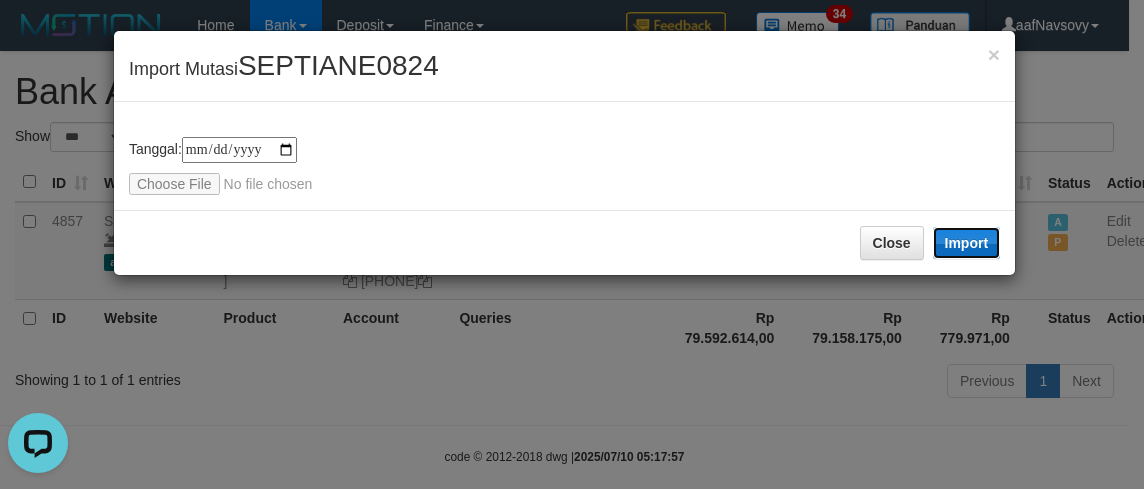 click on "Import" at bounding box center (967, 243) 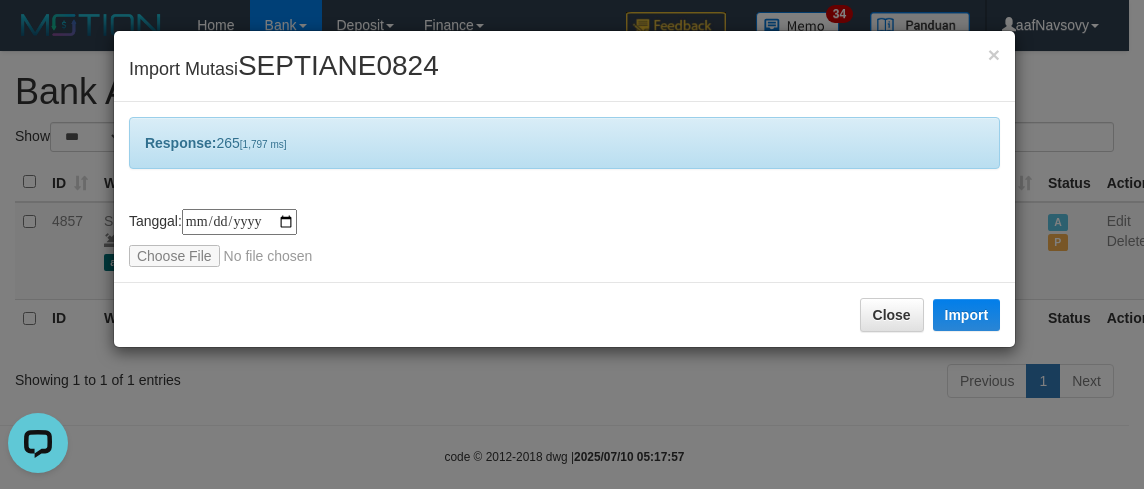 click on "**********" at bounding box center (572, 244) 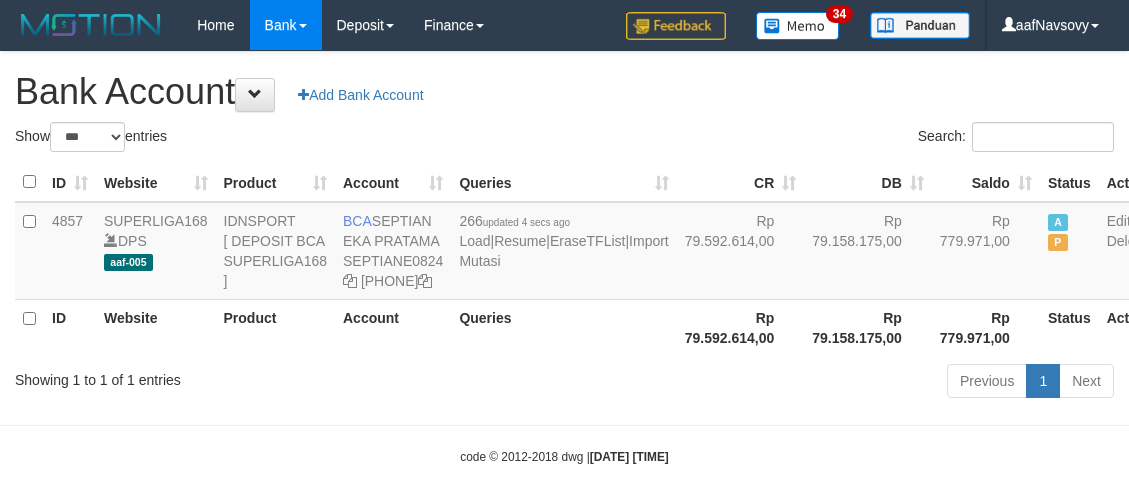 scroll, scrollTop: 0, scrollLeft: 0, axis: both 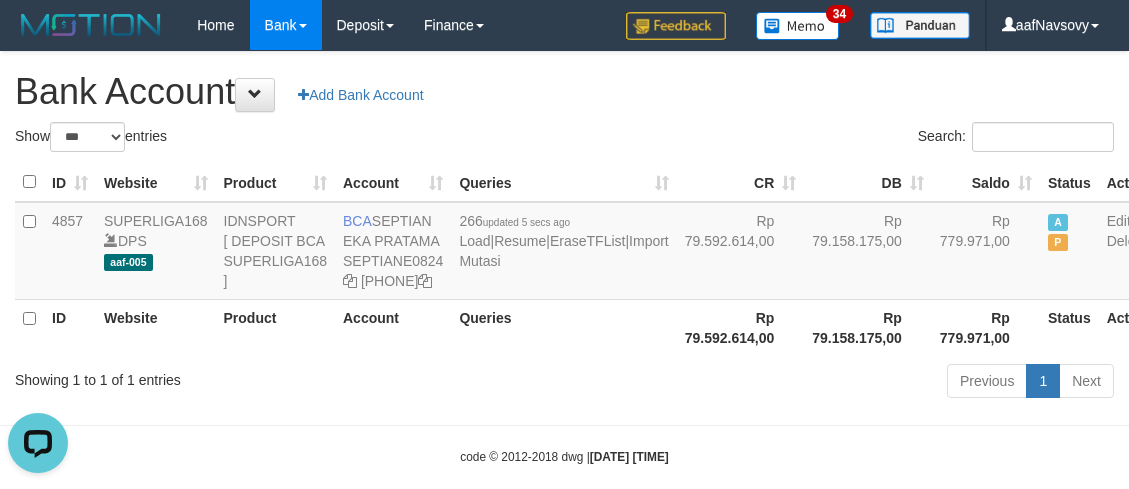 click on "ID Website Product Account Queries CR DB Saldo Status Action
4857
SUPERLIGA168
DPS
aaf-005
IDNSPORT
[ DEPOSIT BCA SUPERLIGA168 ]
BCA
SEPTIAN EKA PRATAMA
SEPTIANE0824
028-041-6517
266  updated 5 secs ago
Load
|
Resume
|
EraseTFList
|
Import Mutasi
Rp 79.592.614,00
Rp 79.158.175,00
Rp 779.971,00
A
P
Edit
Delete
ID Website Product Account Queries Rp 79.592.614,00 Rp 79.158.175,00 Rp 779.971,00" at bounding box center [564, 259] 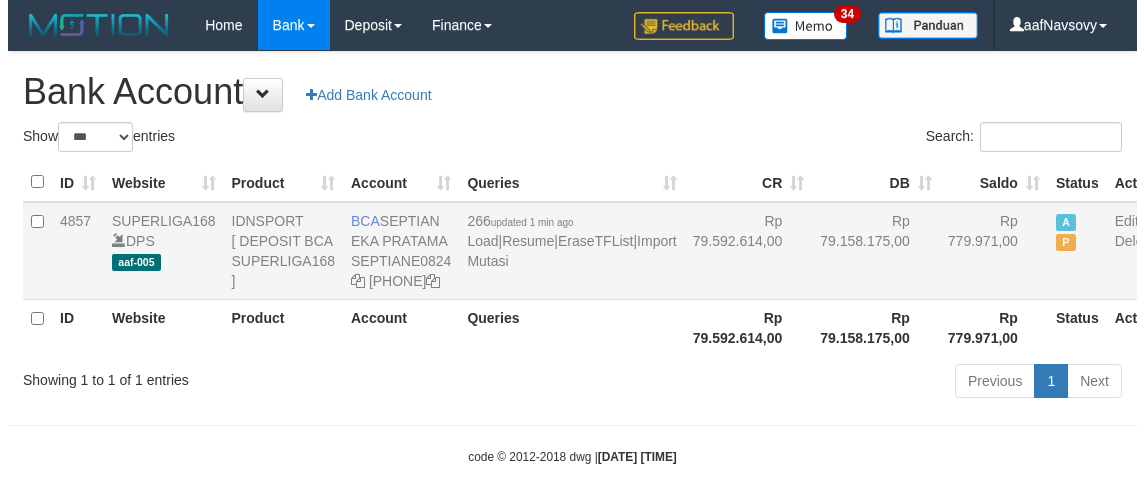 scroll, scrollTop: 0, scrollLeft: 0, axis: both 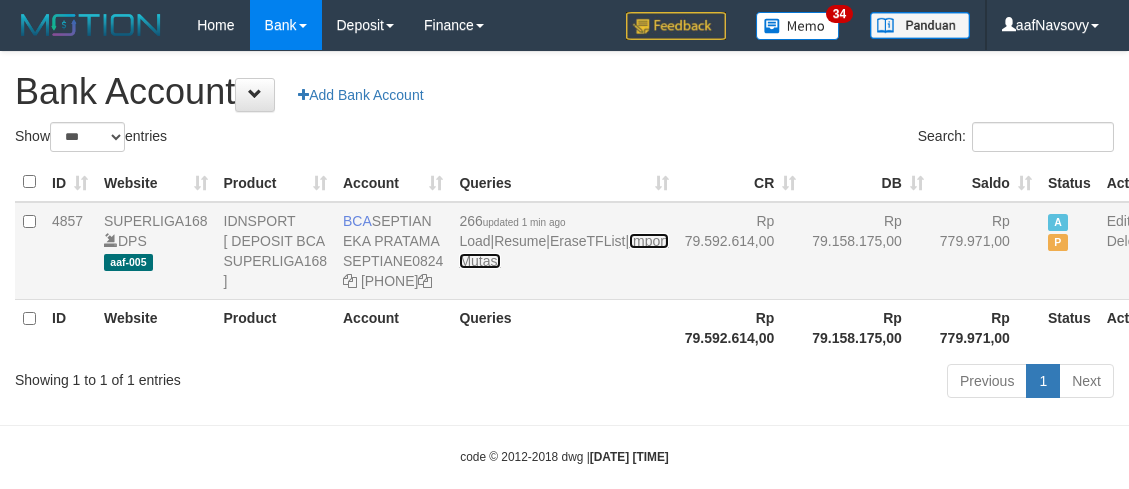 click on "Import Mutasi" at bounding box center [563, 251] 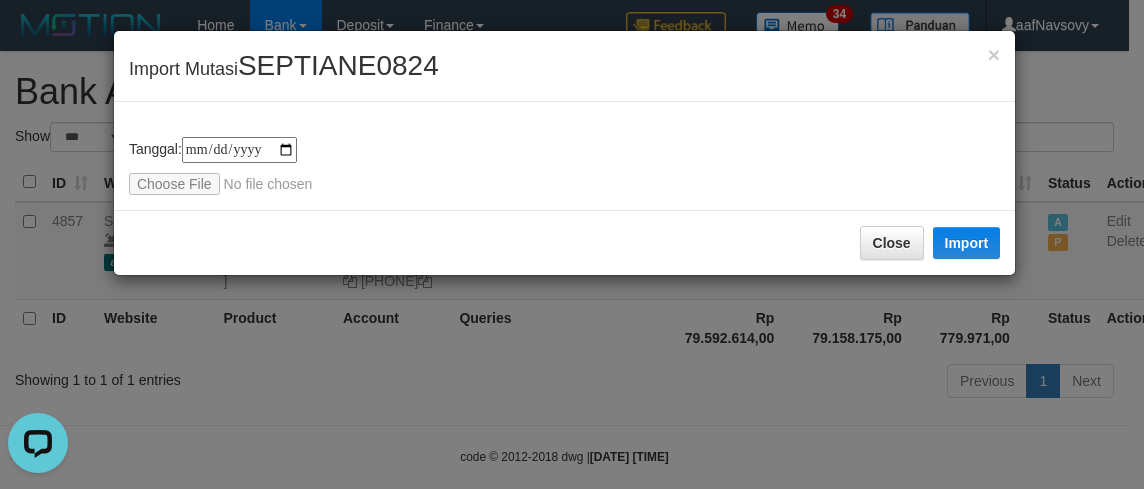 scroll, scrollTop: 0, scrollLeft: 0, axis: both 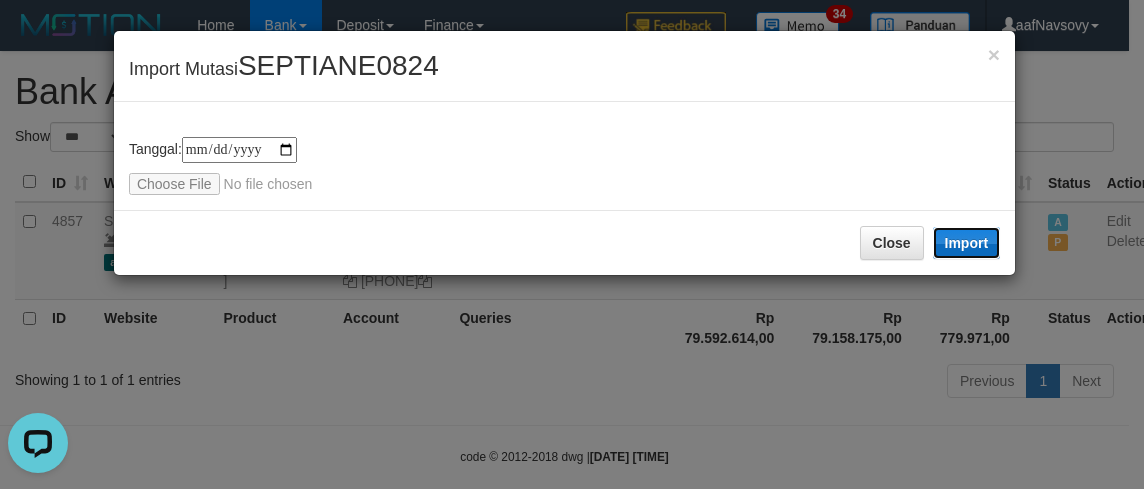 click on "Import" at bounding box center [967, 243] 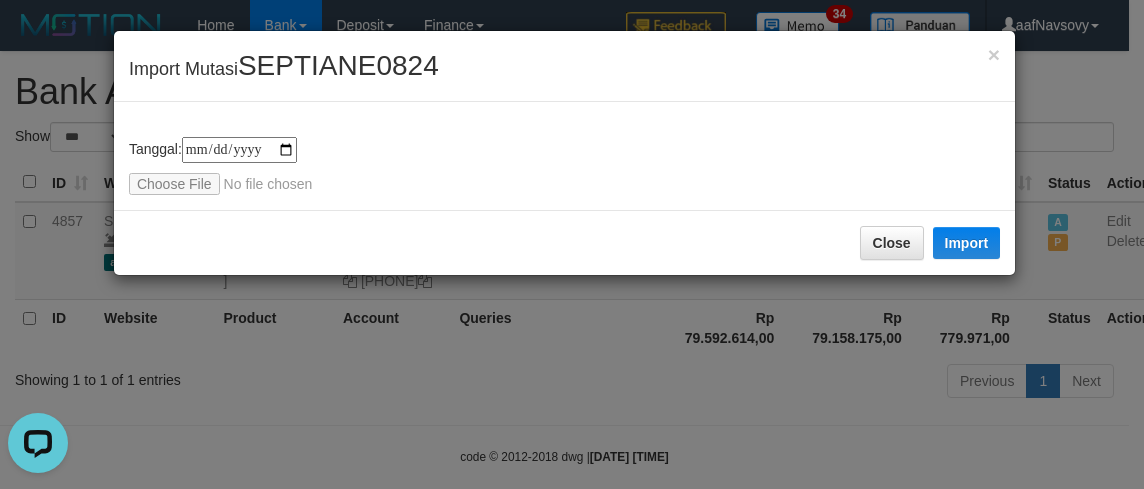 click on "**********" at bounding box center [572, 244] 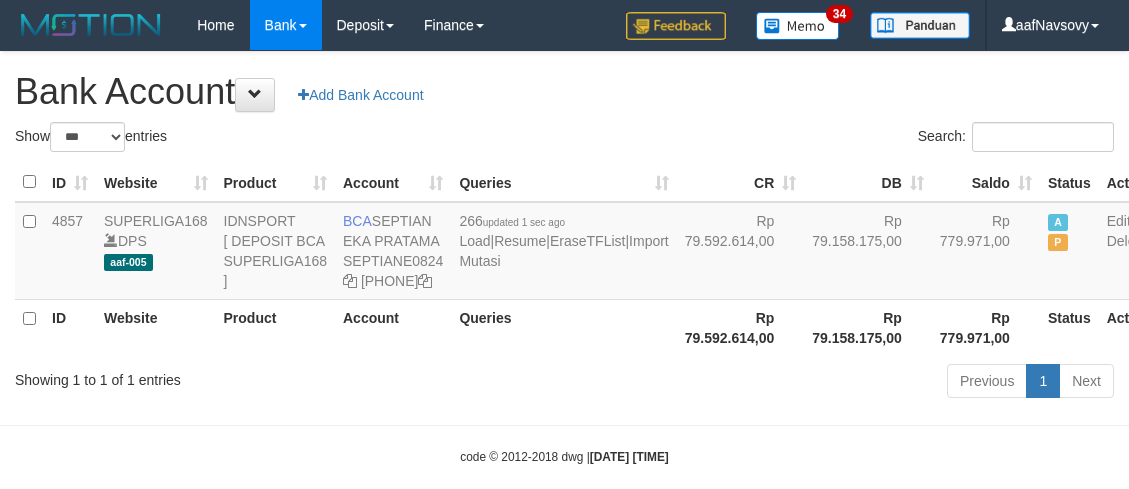 scroll, scrollTop: 0, scrollLeft: 0, axis: both 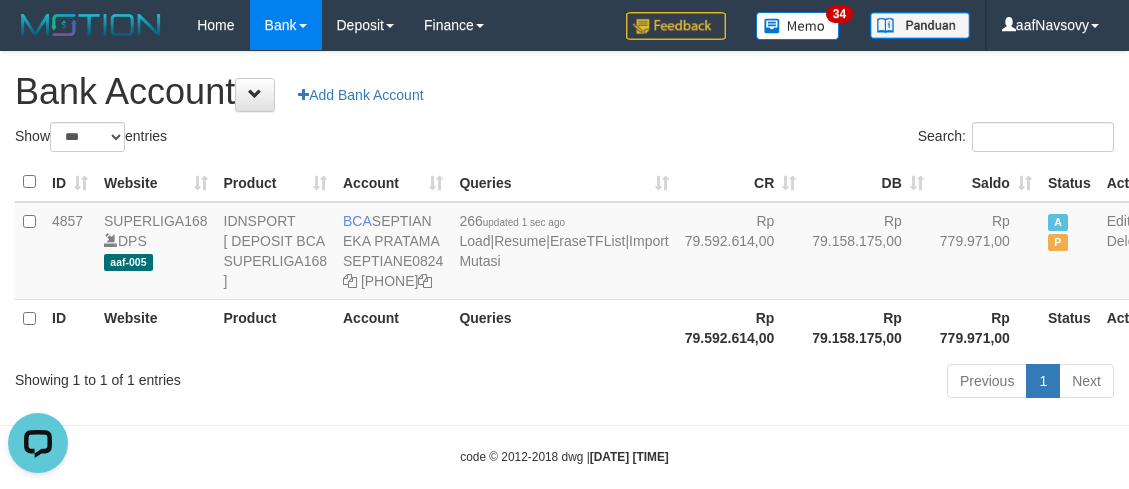 click on "Showing 1 to 1 of 1 entries" at bounding box center [235, 376] 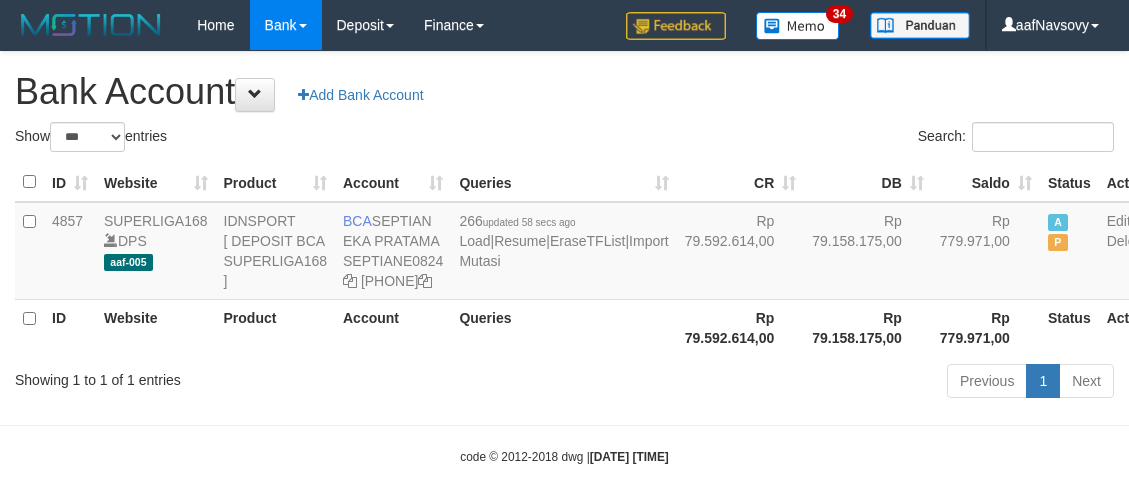 scroll, scrollTop: 0, scrollLeft: 0, axis: both 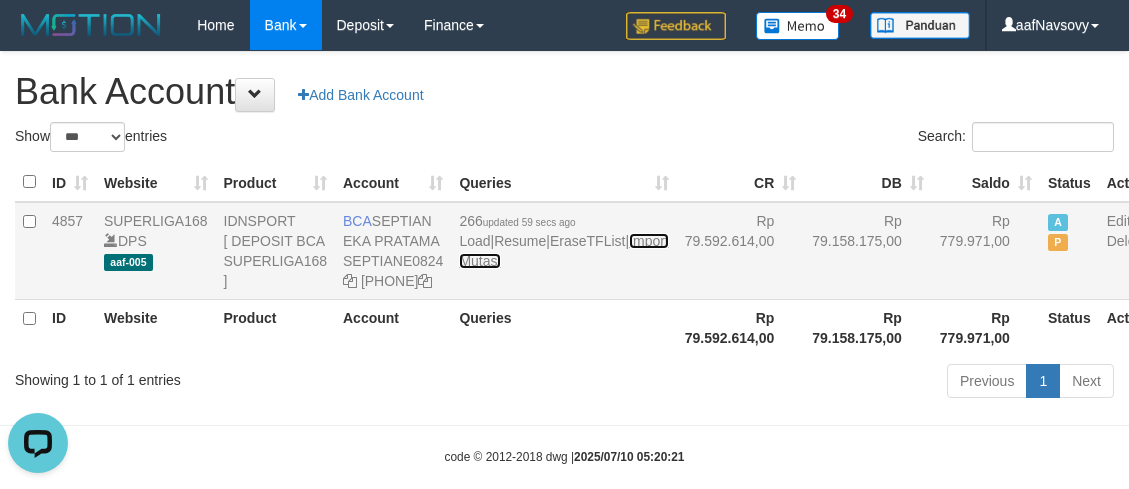 click on "Import Mutasi" at bounding box center [563, 251] 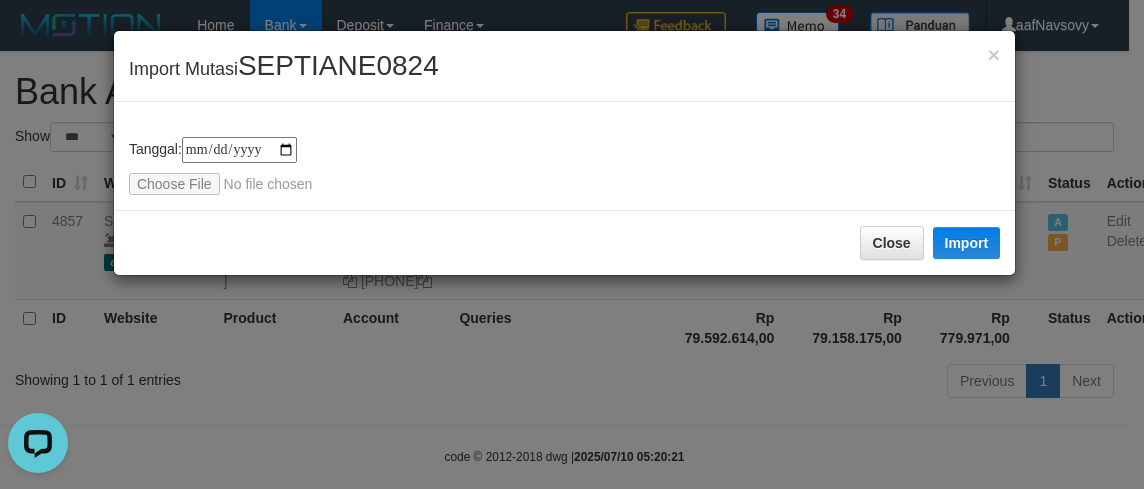 type on "**********" 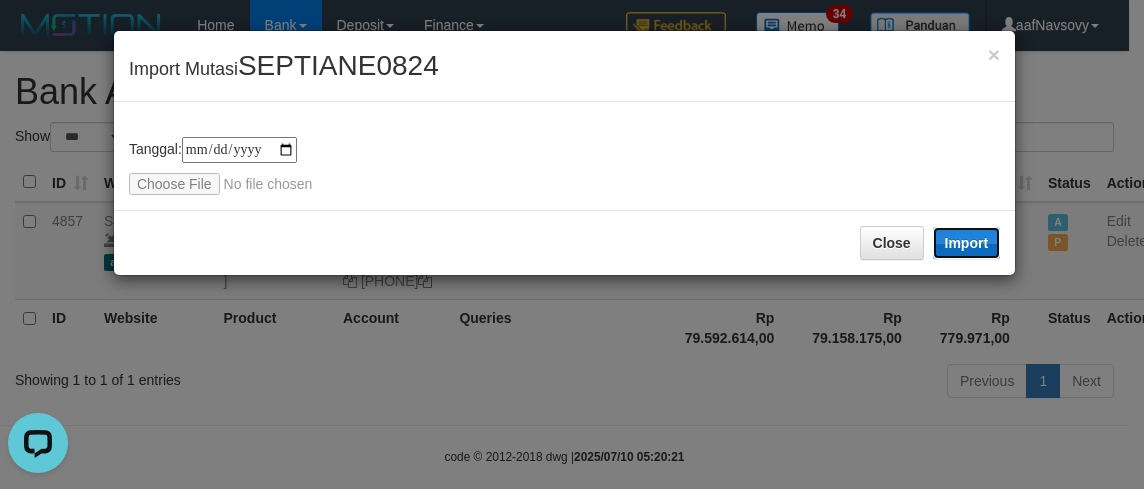 click on "Import" at bounding box center [967, 243] 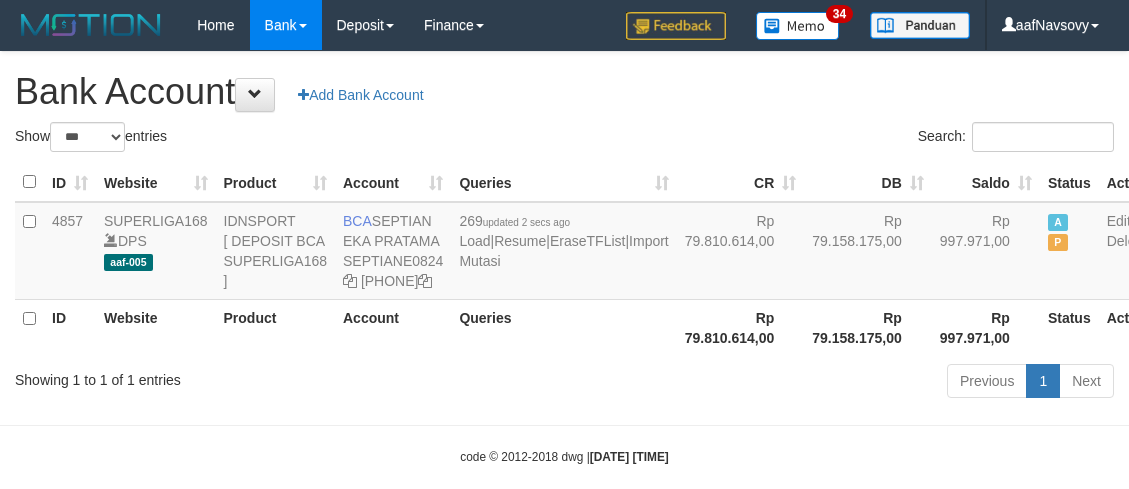 scroll, scrollTop: 0, scrollLeft: 0, axis: both 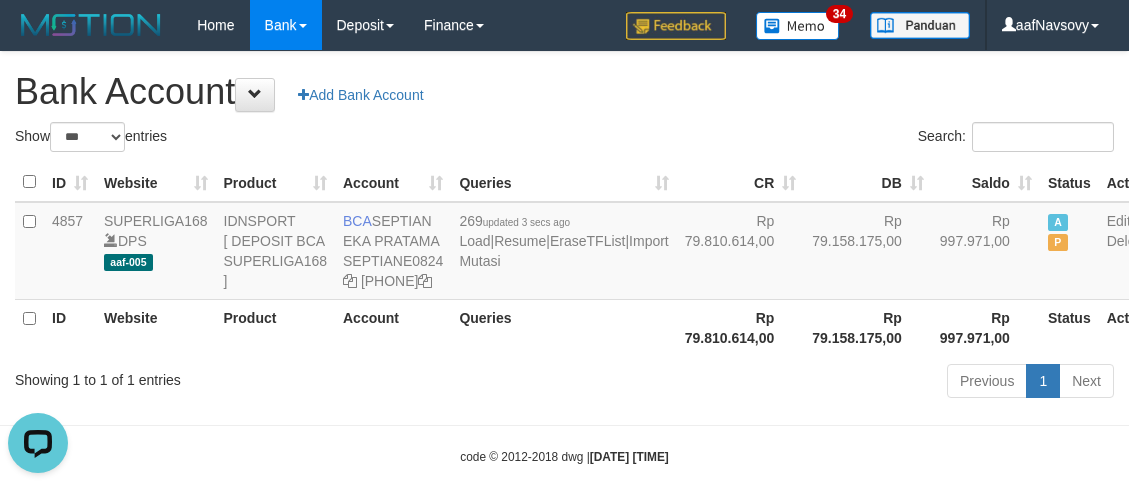 click on "Queries" at bounding box center [563, 327] 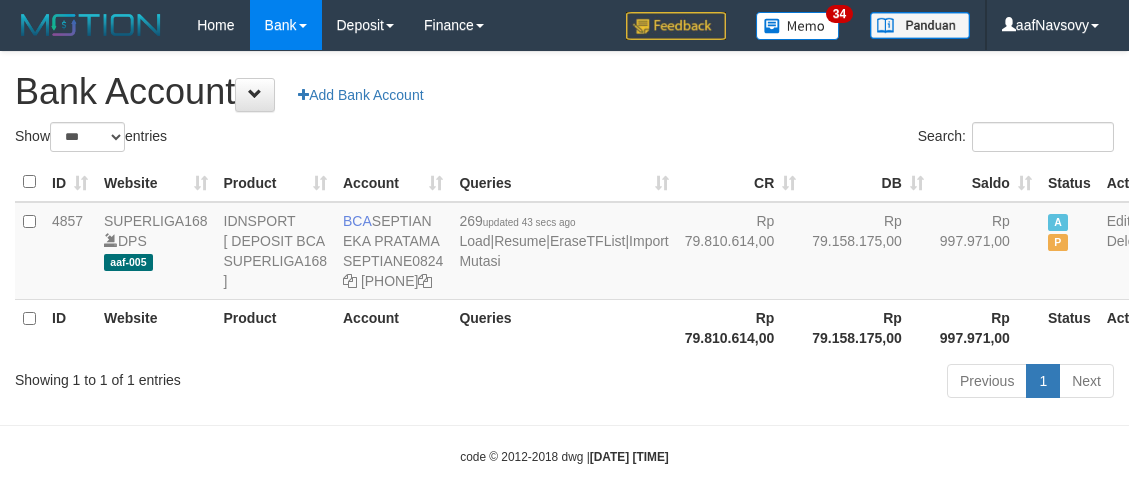 scroll, scrollTop: 0, scrollLeft: 0, axis: both 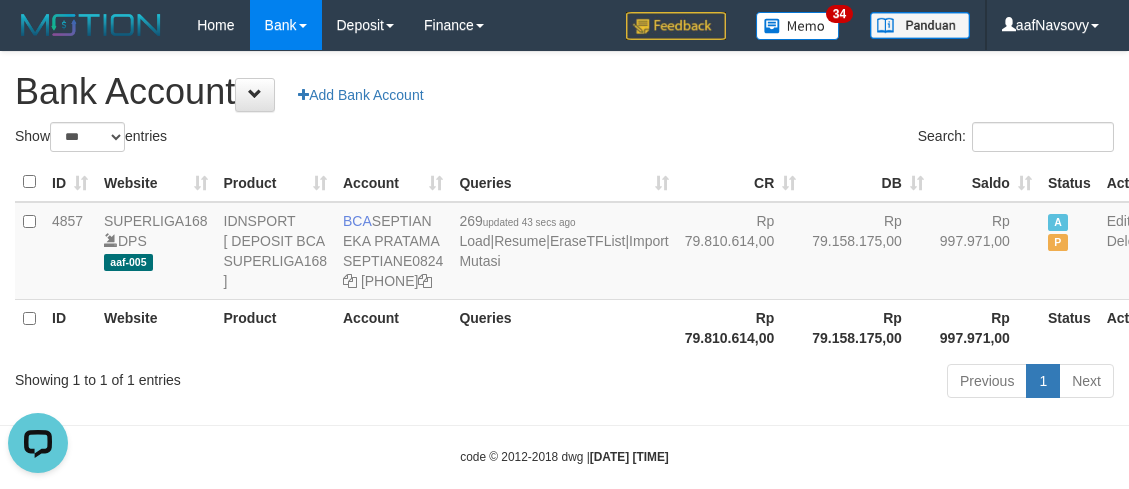 click on "Account" at bounding box center [393, 327] 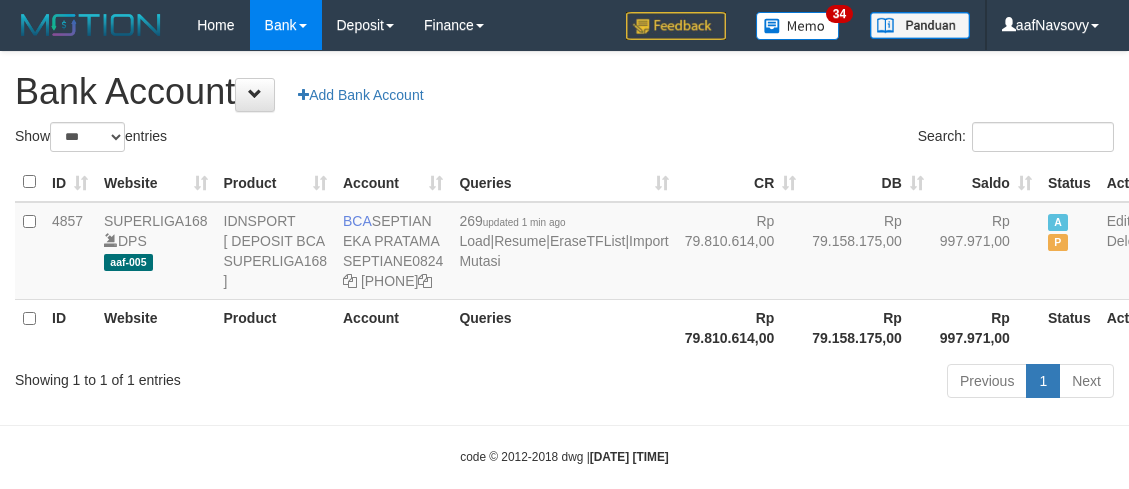scroll, scrollTop: 0, scrollLeft: 0, axis: both 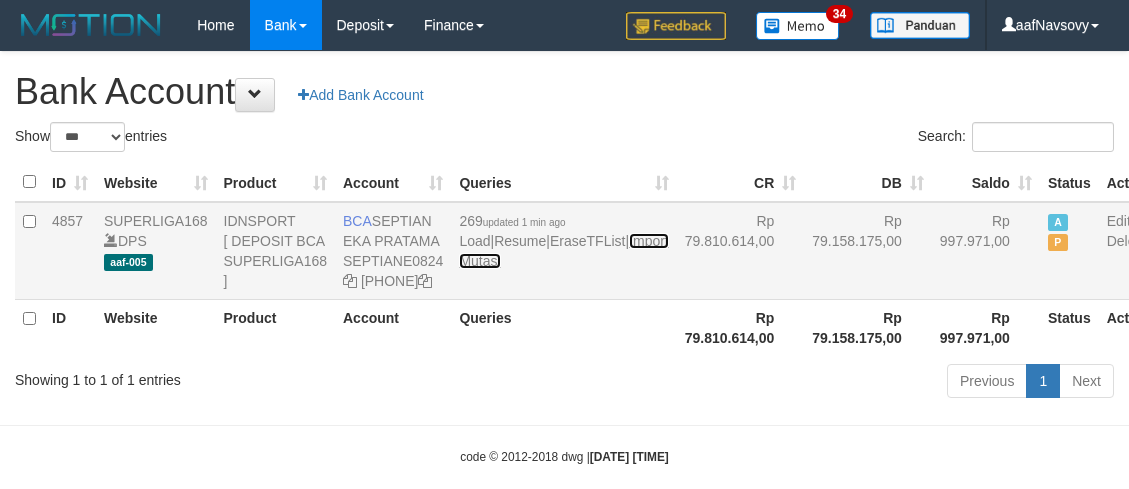 click on "Import Mutasi" at bounding box center (563, 251) 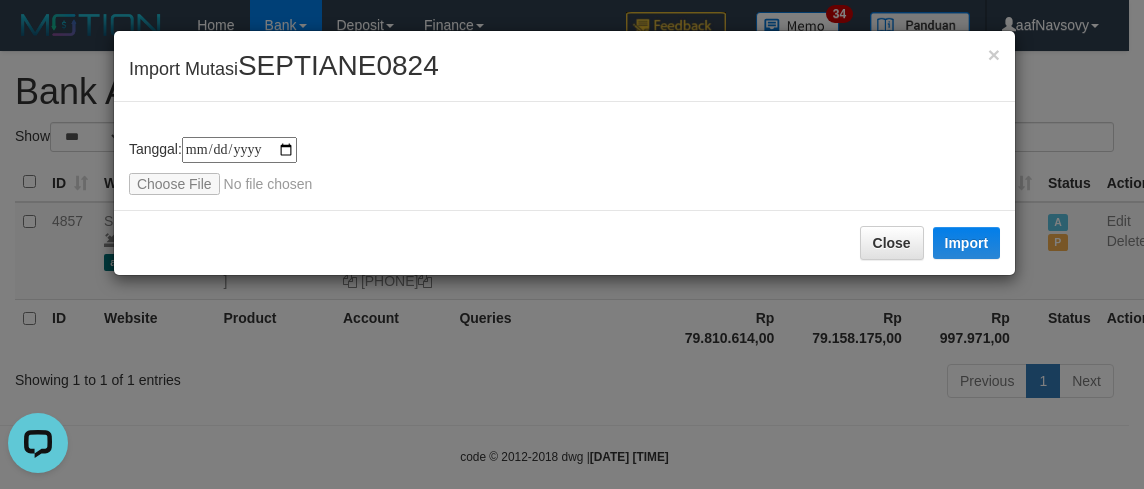 scroll, scrollTop: 0, scrollLeft: 0, axis: both 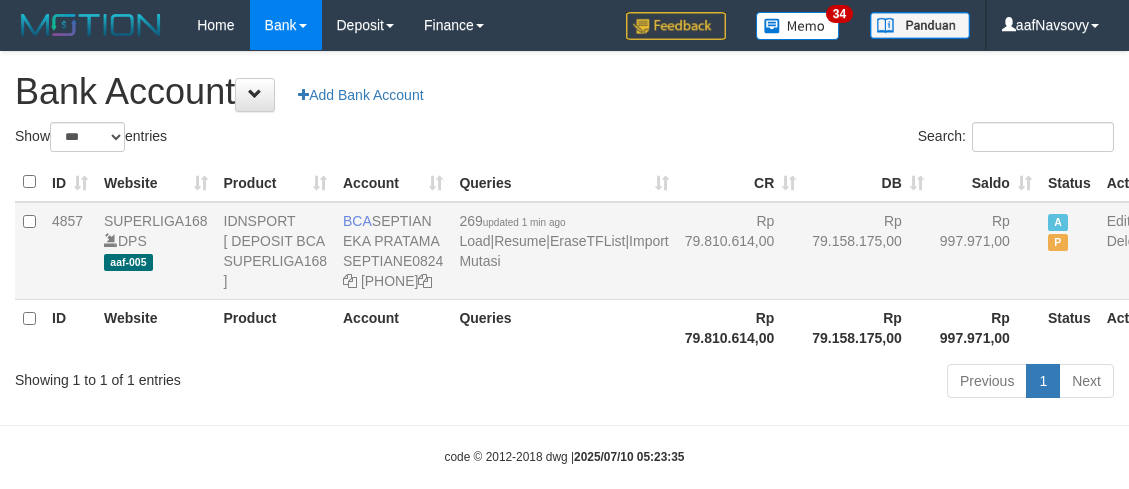 click on "269  updated 1 min ago
Load
|
Resume
|
EraseTFList
|
Import Mutasi" at bounding box center [563, 251] 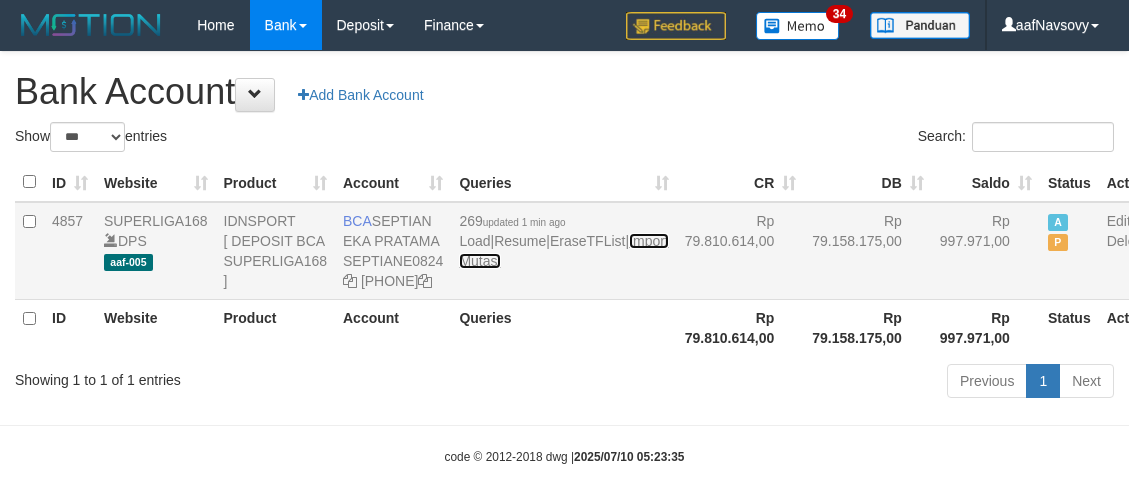 click on "Import Mutasi" at bounding box center [563, 251] 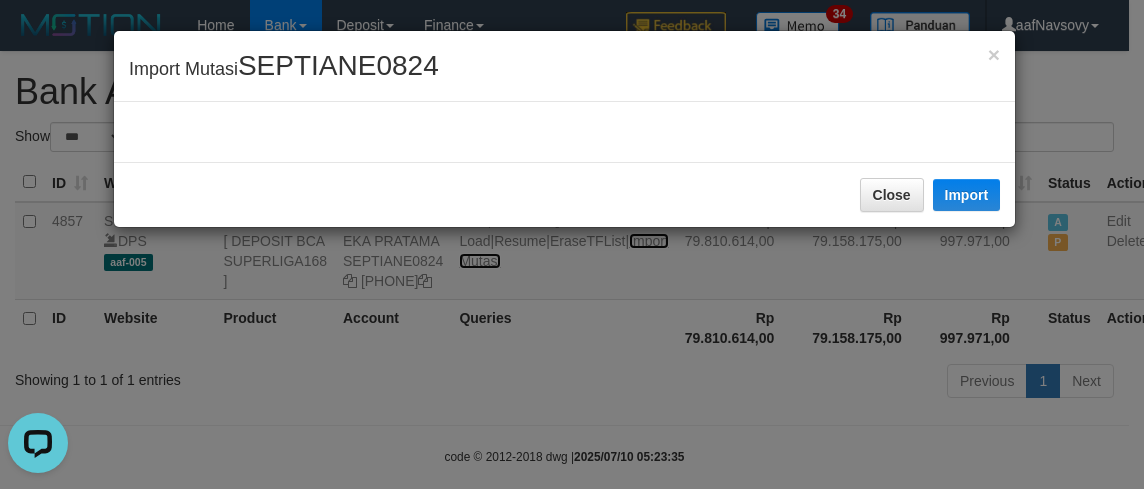 scroll, scrollTop: 0, scrollLeft: 0, axis: both 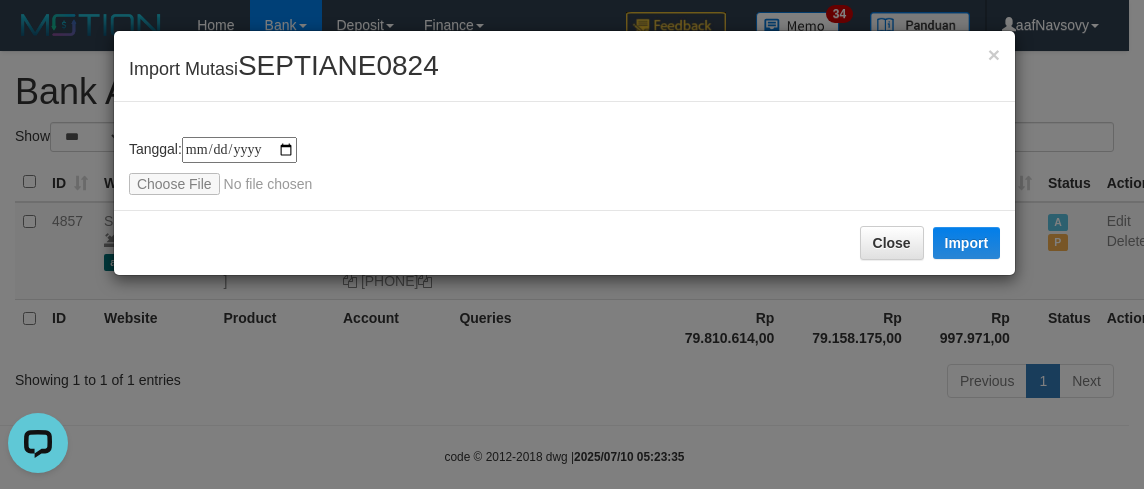 type on "**********" 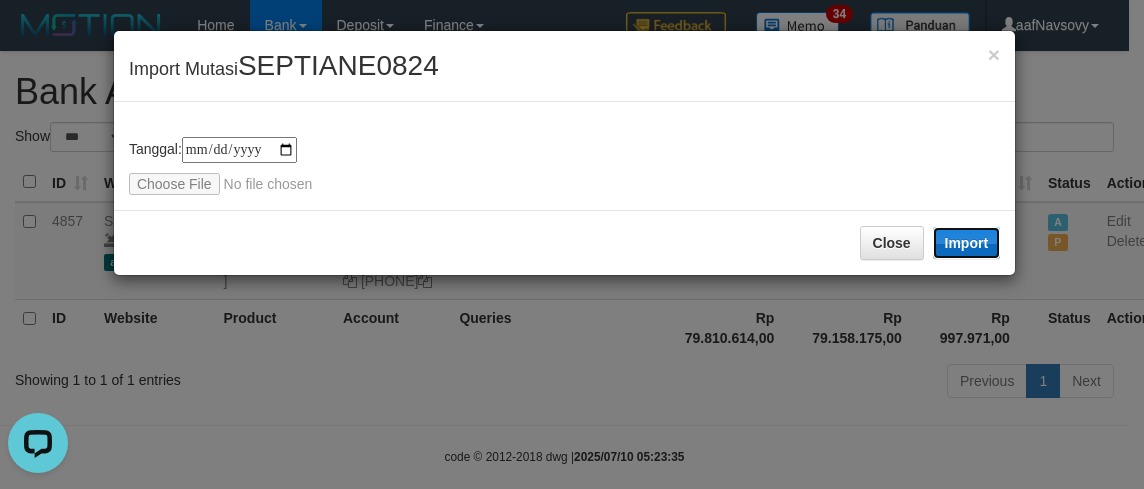 click on "Import" at bounding box center (967, 243) 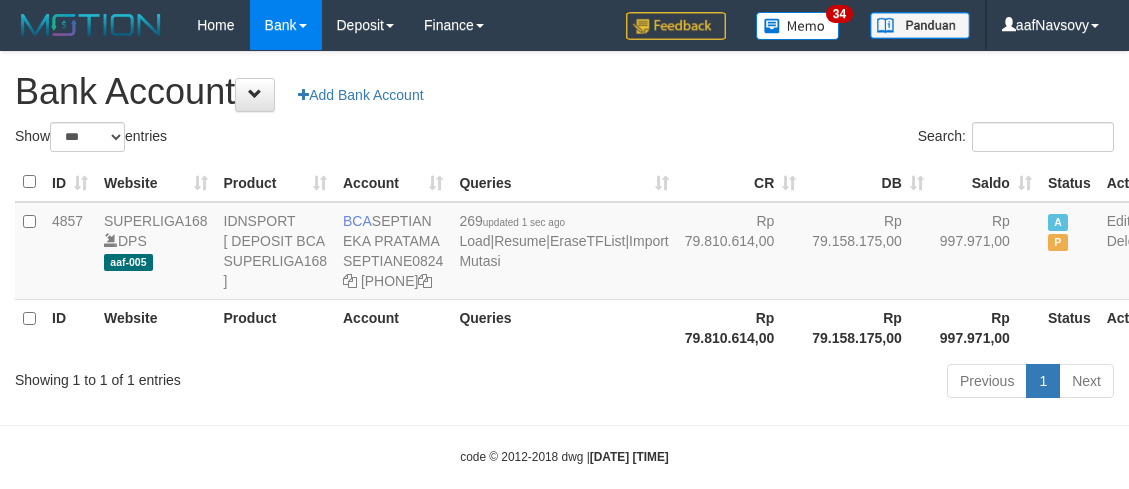 scroll, scrollTop: 0, scrollLeft: 0, axis: both 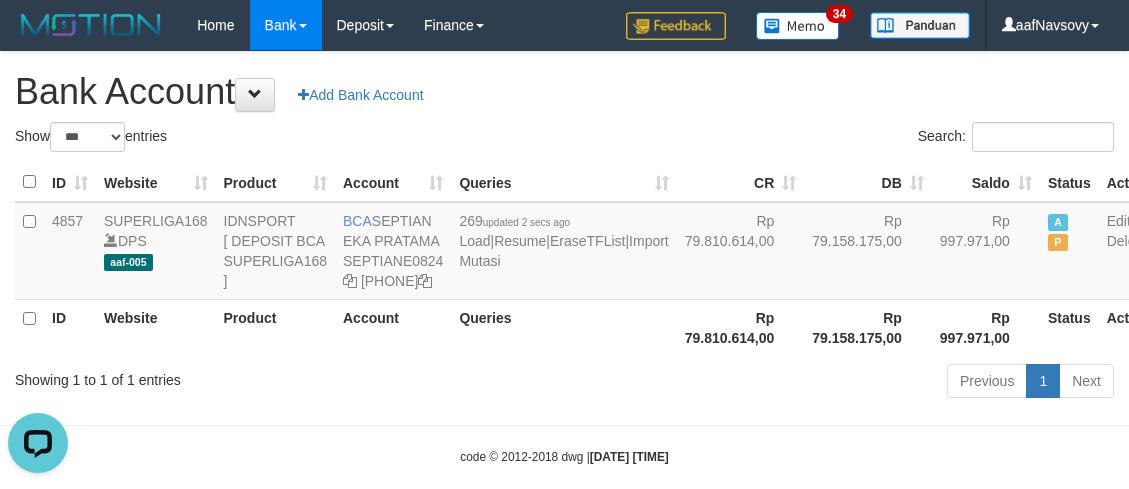 click on "Queries" at bounding box center (563, 327) 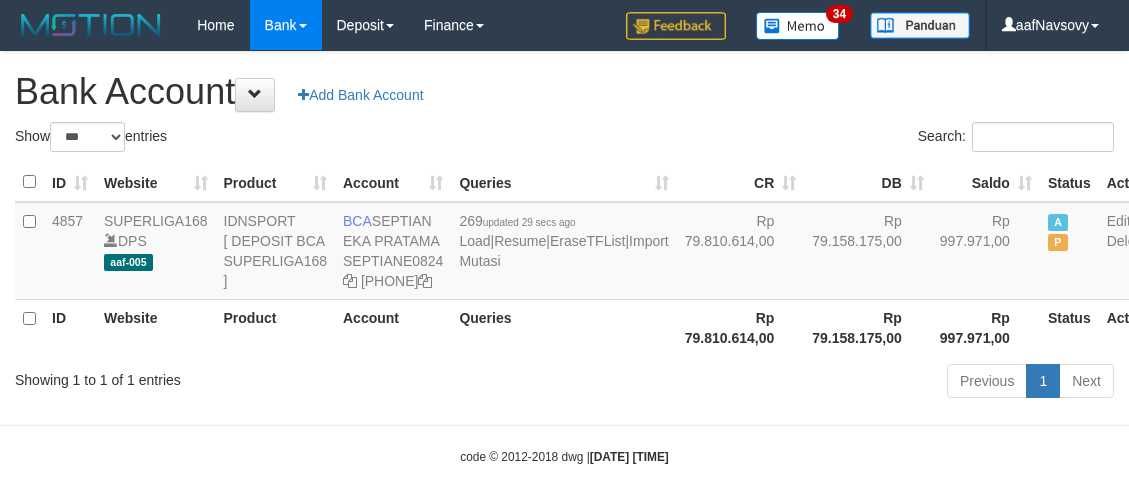 scroll, scrollTop: 0, scrollLeft: 0, axis: both 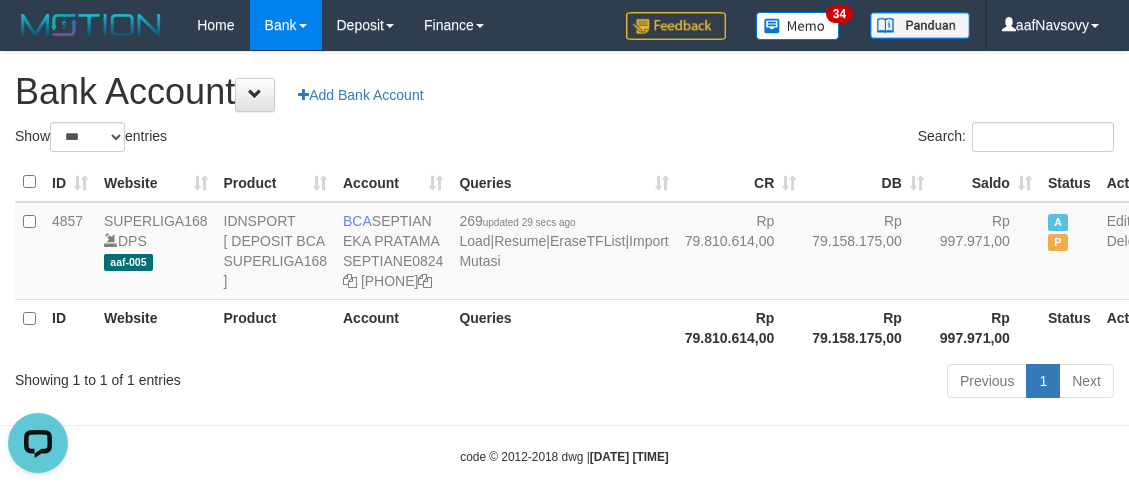 click on "Showing 1 to 1 of 1 entries" at bounding box center [235, 376] 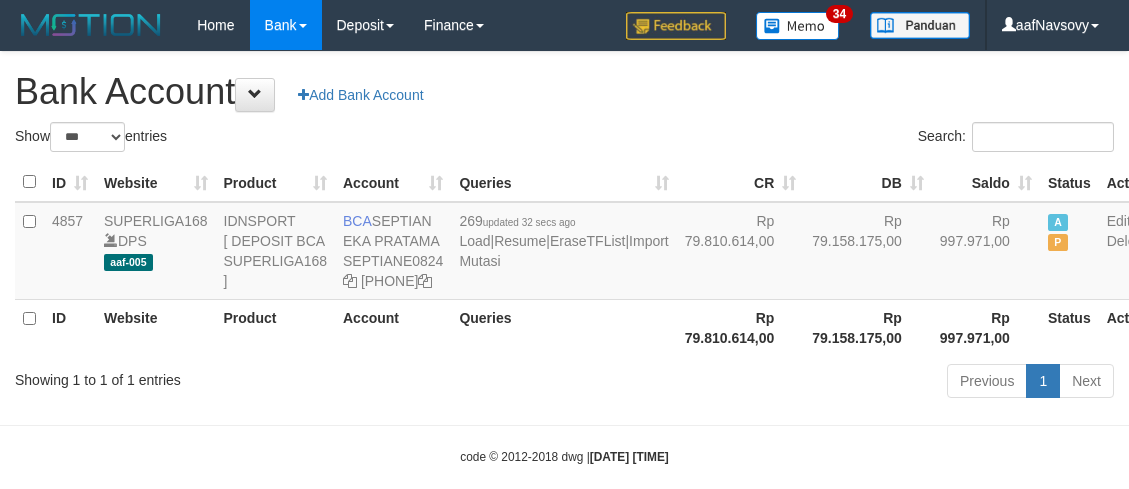 scroll, scrollTop: 0, scrollLeft: 0, axis: both 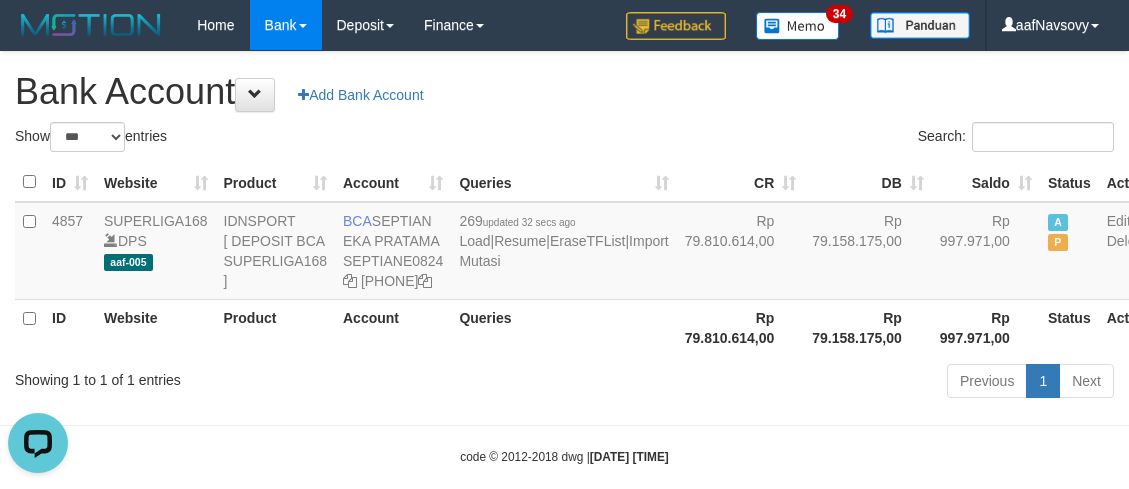 click on "Previous 1 Next" at bounding box center (799, 383) 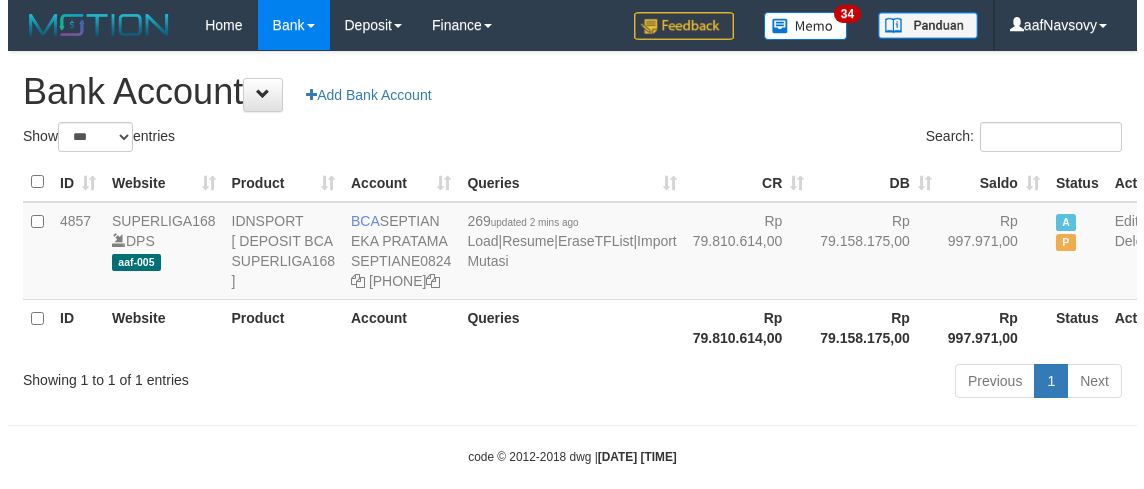 scroll, scrollTop: 0, scrollLeft: 0, axis: both 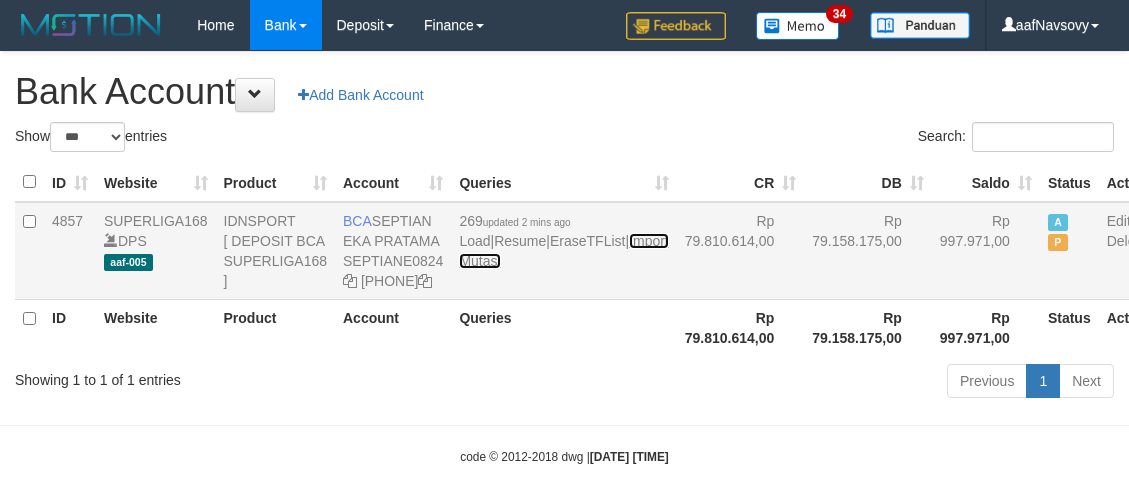click on "Import Mutasi" at bounding box center [563, 251] 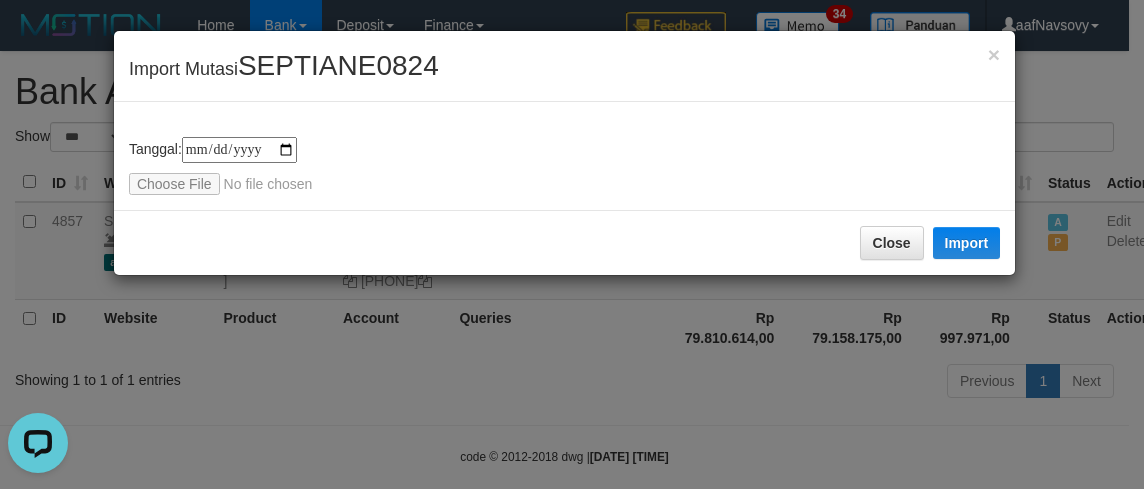 scroll, scrollTop: 0, scrollLeft: 0, axis: both 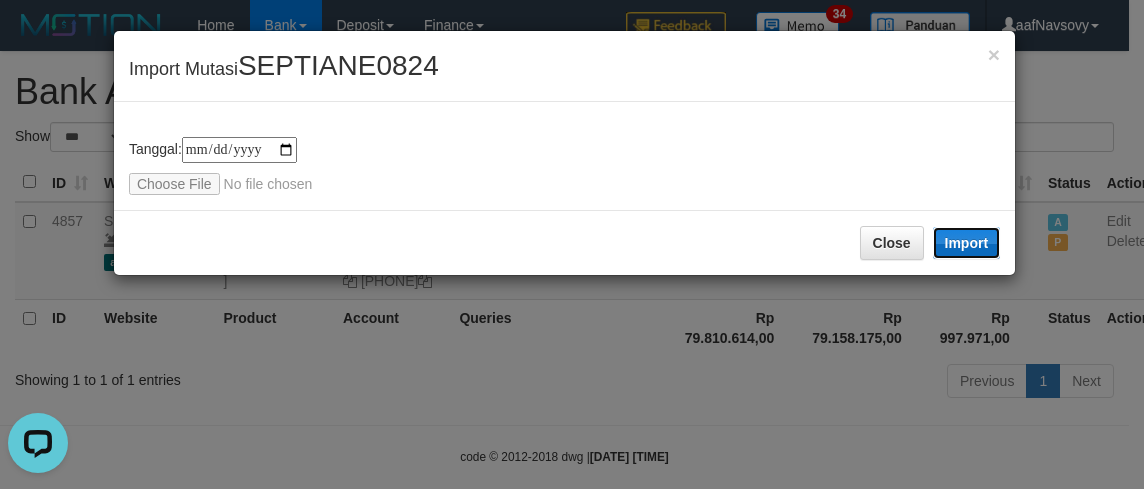 click on "Import" at bounding box center [967, 243] 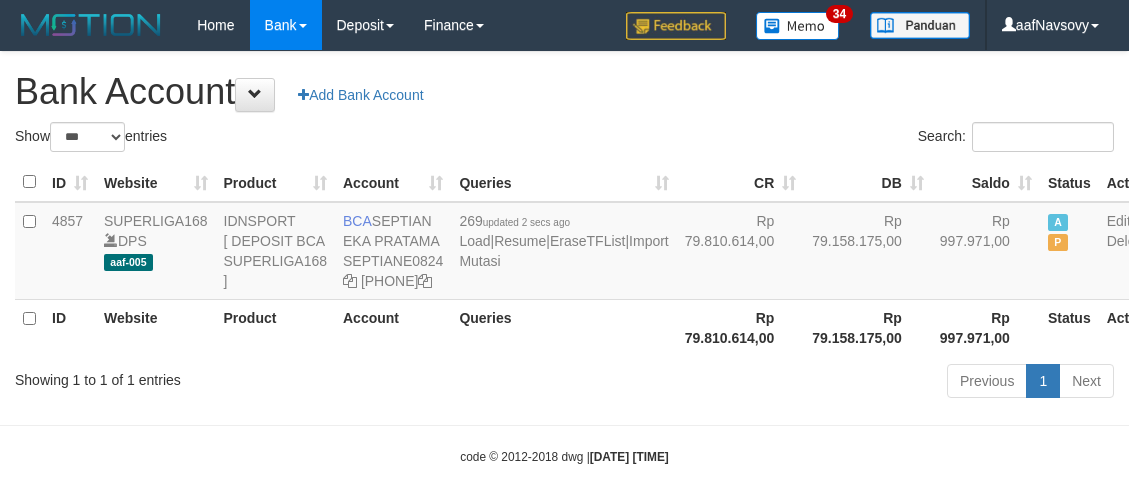 scroll, scrollTop: 0, scrollLeft: 0, axis: both 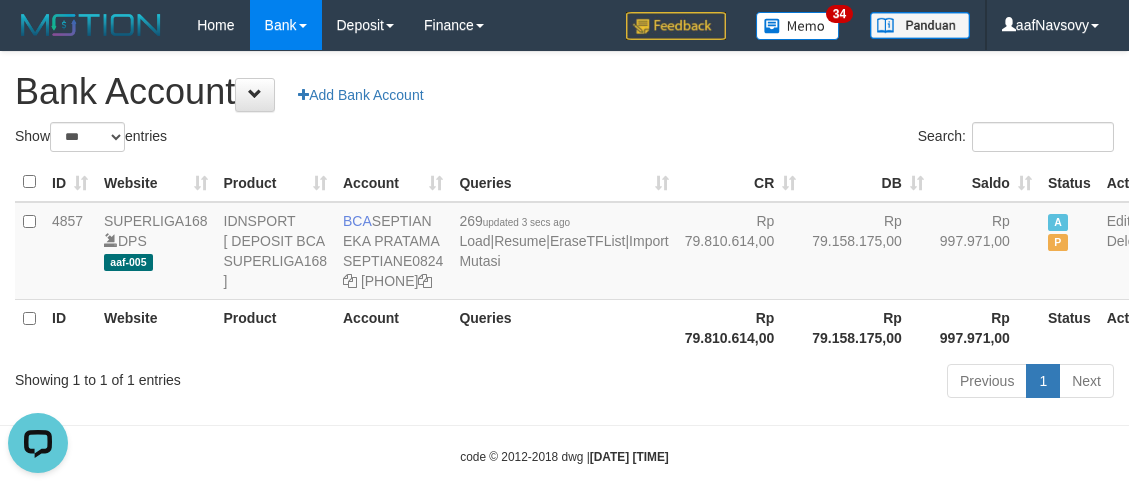 click on "Showing 1 to 1 of 1 entries" at bounding box center (235, 376) 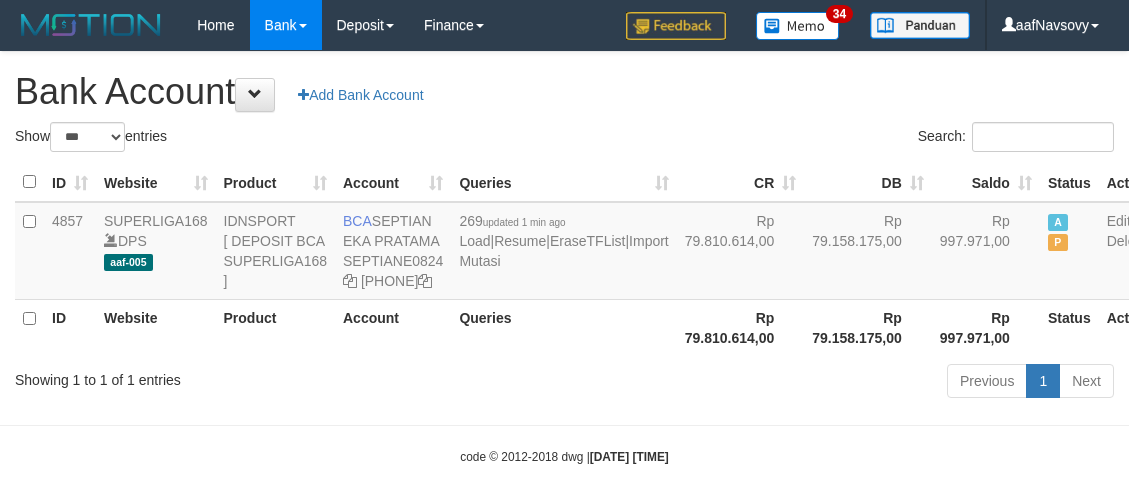 scroll, scrollTop: 0, scrollLeft: 0, axis: both 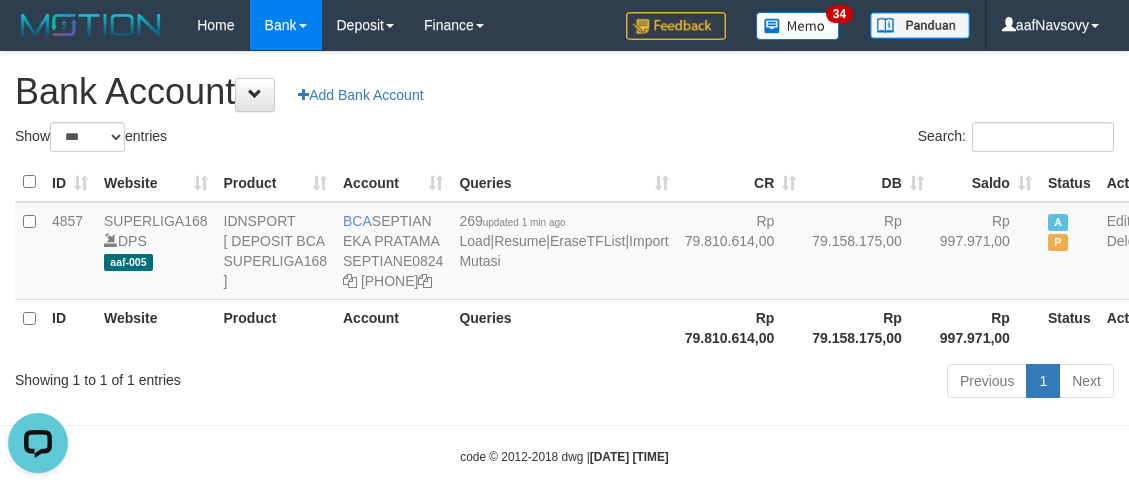 click on "ID Website Product Account Queries CR DB Saldo Status Action
4857
SUPERLIGA168
DPS
aaf-005
IDNSPORT
[ DEPOSIT BCA SUPERLIGA168 ]
BCA
[FIRST] [LAST]
SEPTIANE0824
[PHONE]
269 updated [TIME_REFERENCE]
Load
|
Resume
|
EraseTFList
|
Import Mutasi
Rp 79.810.614,00
Rp 79.158.175,00
Rp 997.971,00
A
P
Edit
Delete
ID Website Product Account Queries Rp 79.810.614,00 Rp 79.158.175,00 Rp 997.971,00" at bounding box center [564, 259] 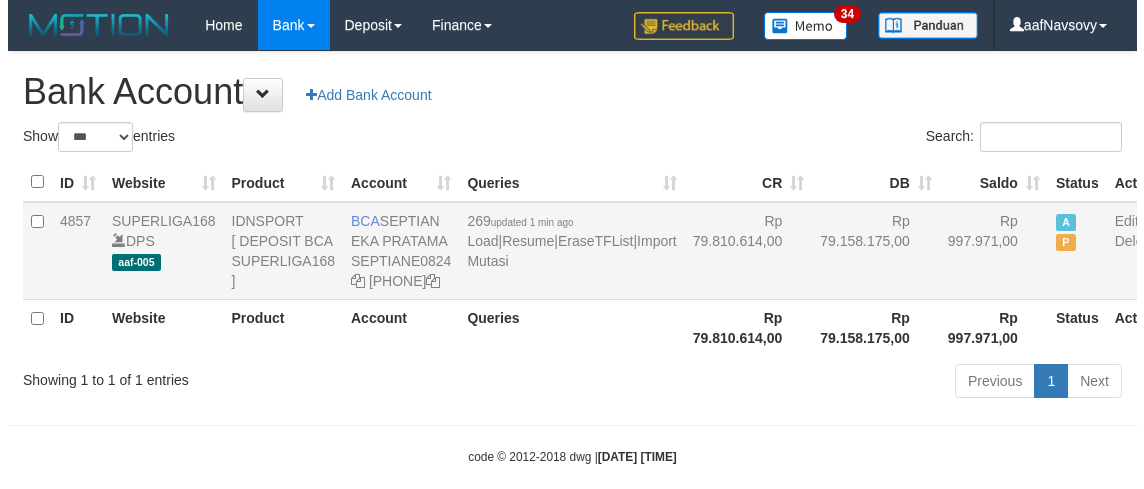 scroll, scrollTop: 0, scrollLeft: 0, axis: both 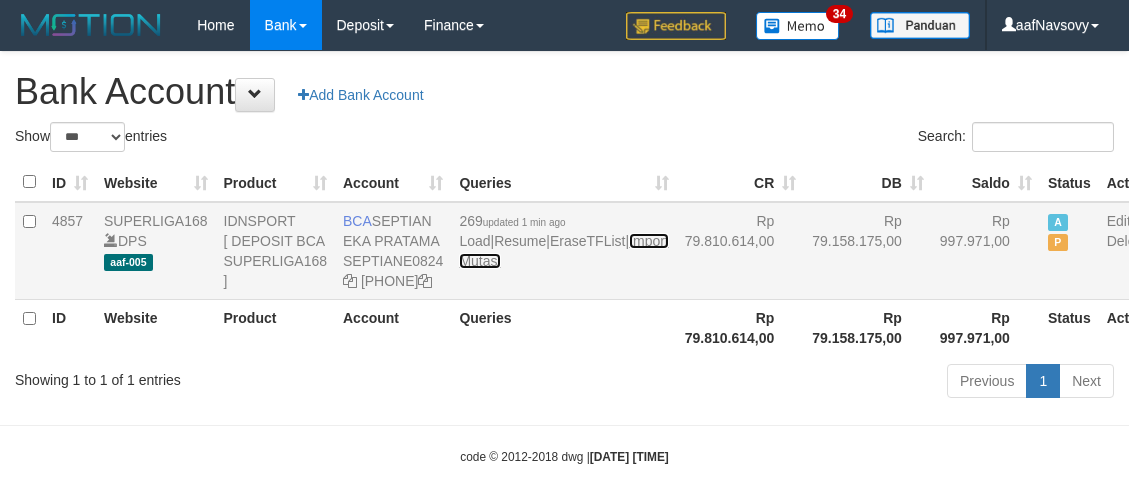 click on "Import Mutasi" at bounding box center (563, 251) 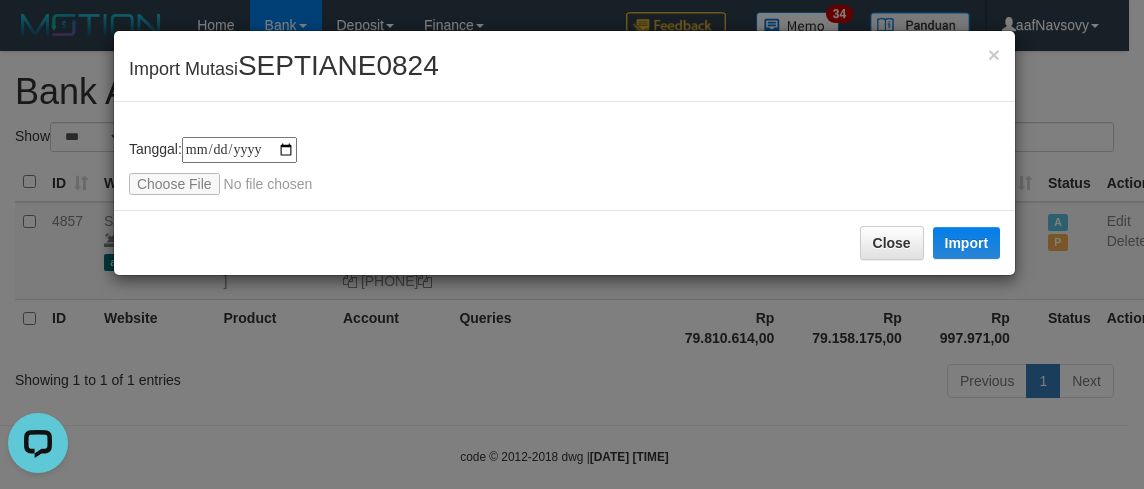 scroll, scrollTop: 0, scrollLeft: 0, axis: both 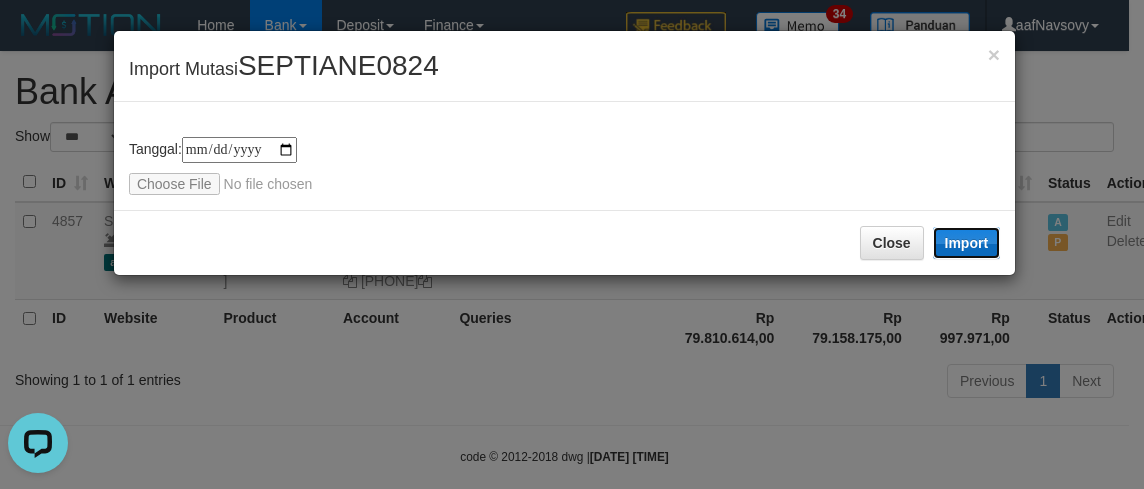 click on "Import" at bounding box center [967, 243] 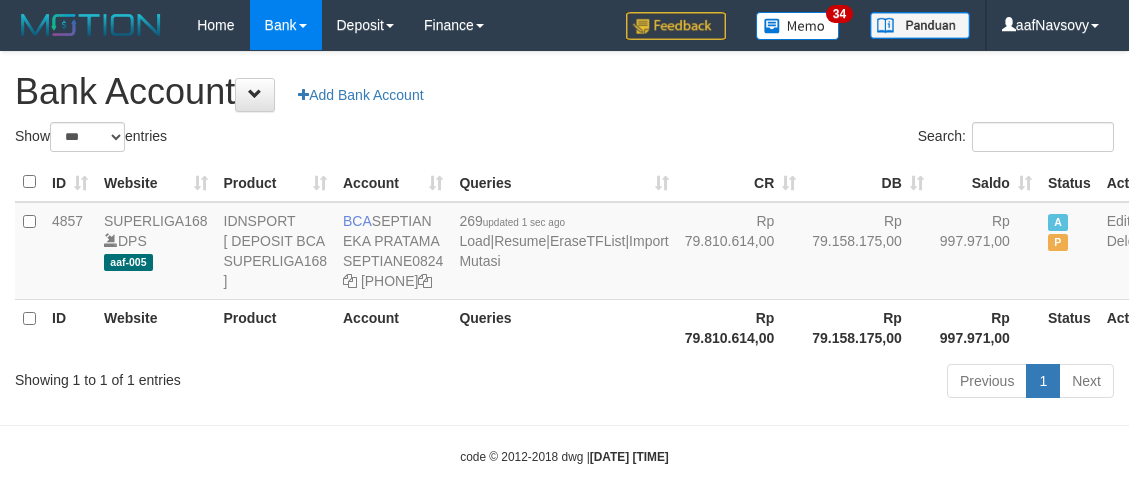 scroll, scrollTop: 0, scrollLeft: 0, axis: both 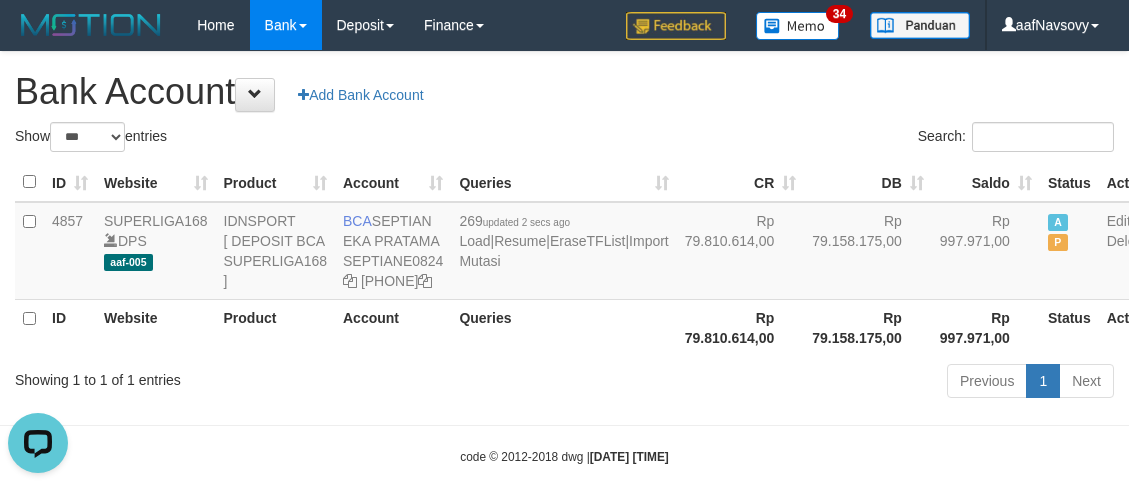 click on "Account" at bounding box center (393, 327) 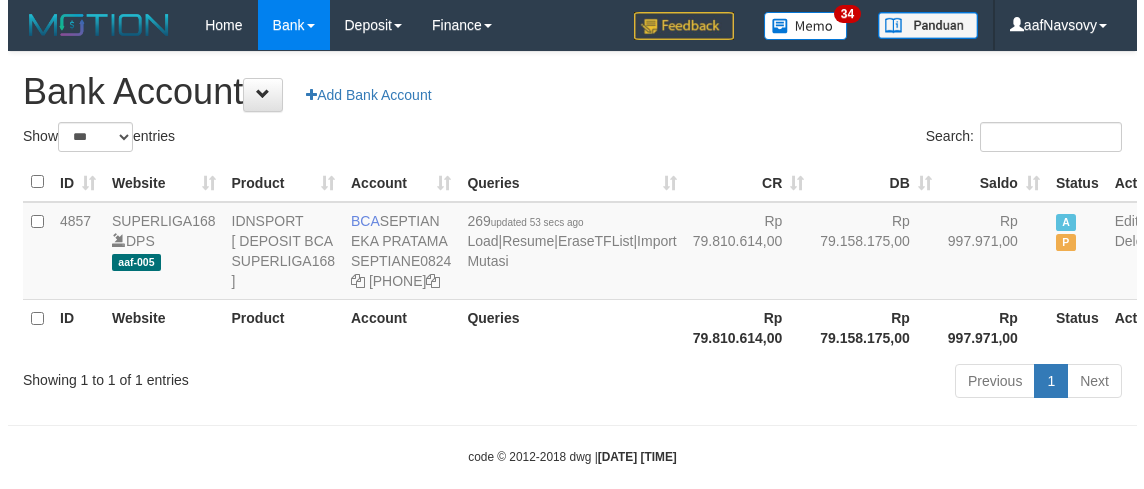 scroll, scrollTop: 0, scrollLeft: 0, axis: both 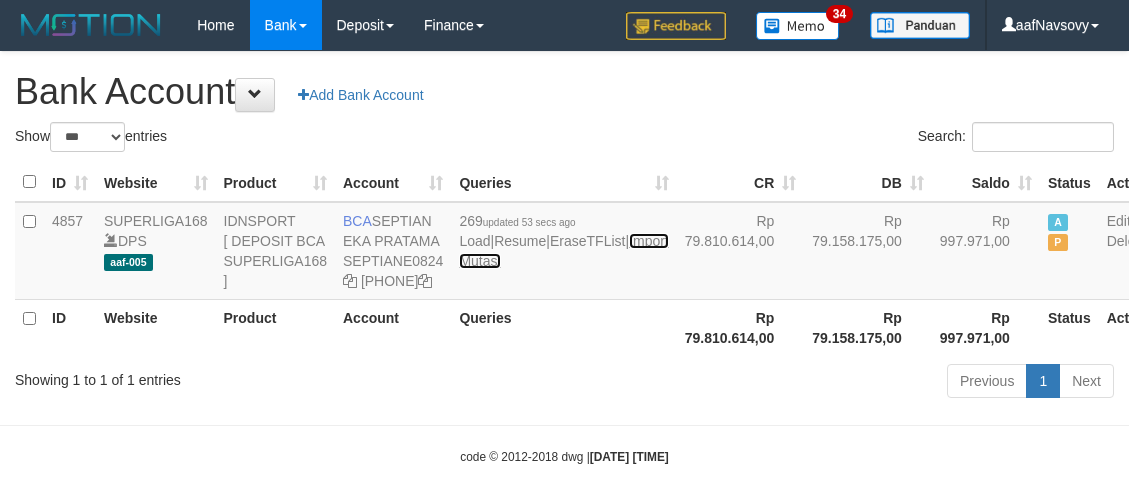 click on "Import Mutasi" at bounding box center (563, 251) 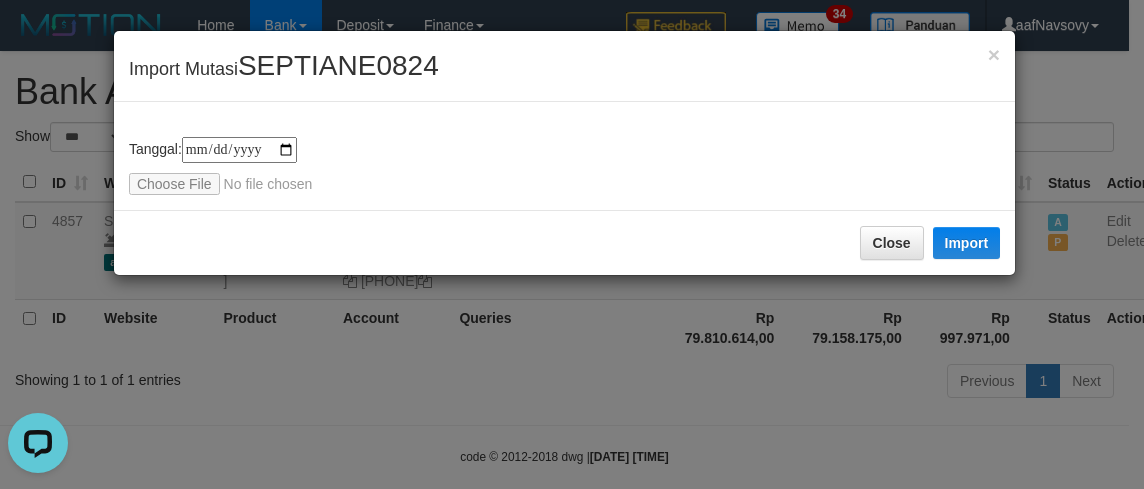 scroll, scrollTop: 0, scrollLeft: 0, axis: both 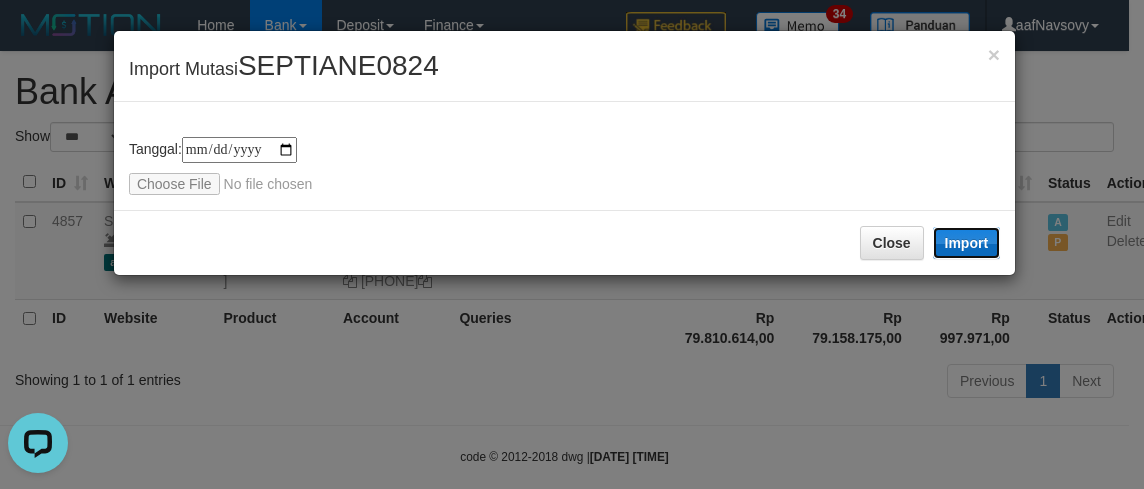 click on "Import" at bounding box center (967, 243) 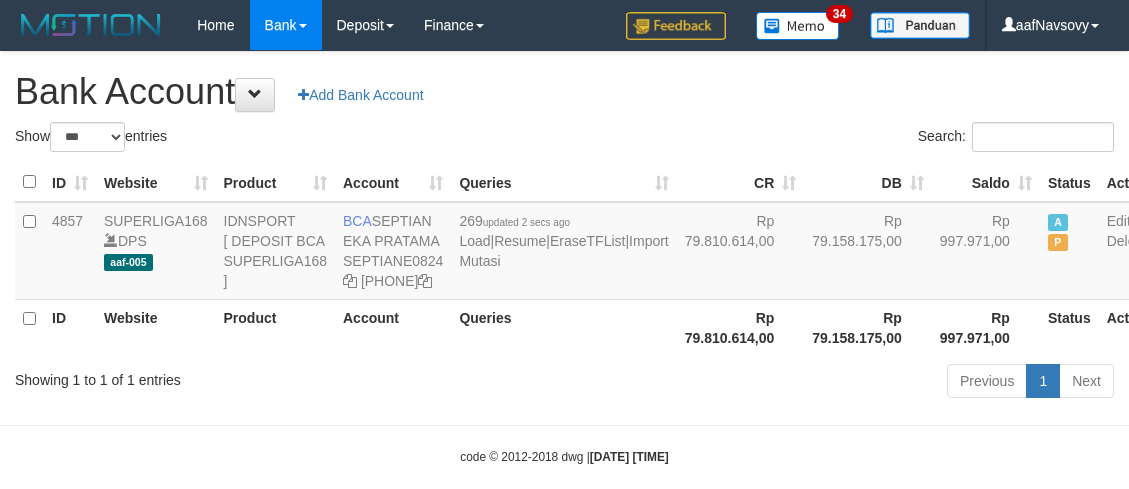 scroll, scrollTop: 0, scrollLeft: 0, axis: both 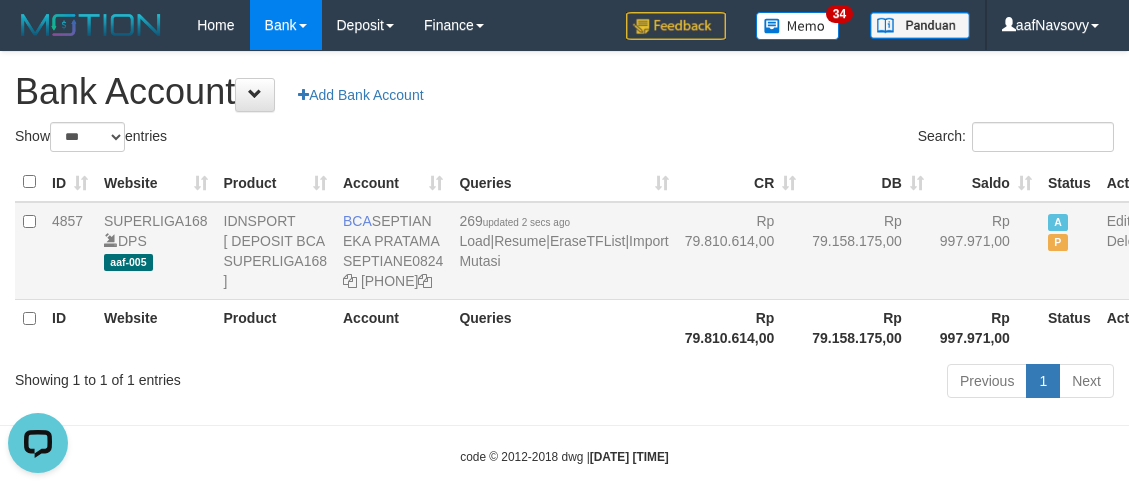 click on "BCA
[FIRST] [LAST] [FIRST] [LAST]
[USERNAME]
[PHONE]" at bounding box center [393, 251] 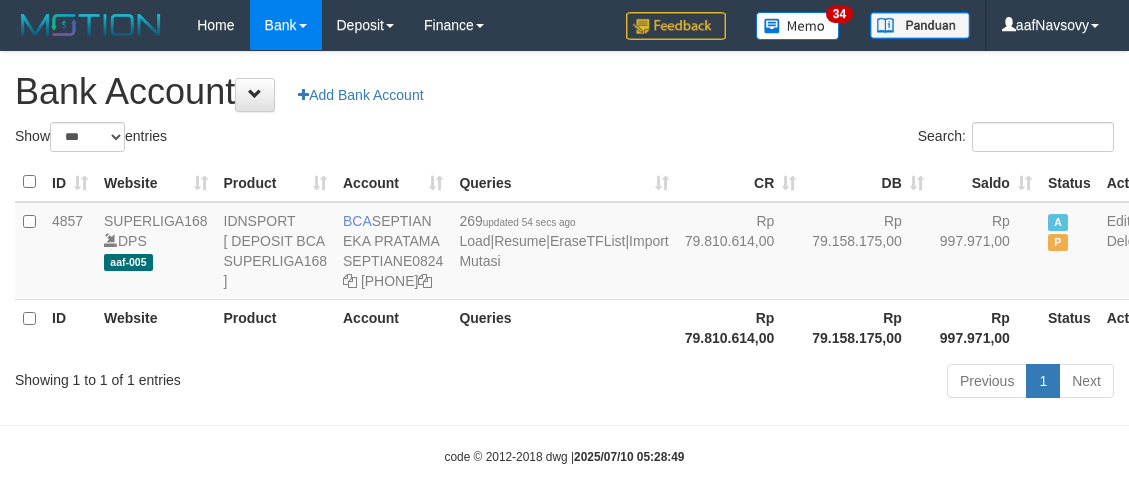 scroll, scrollTop: 0, scrollLeft: 0, axis: both 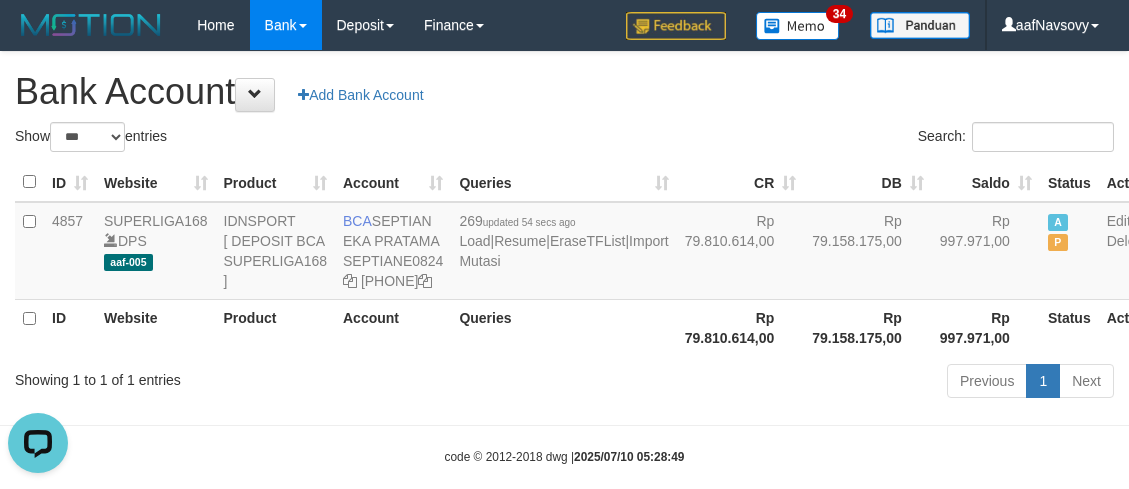 click on "ID Website Product Account Queries CR DB Saldo Status Action
4857
SUPERLIGA168
DPS
aaf-005
IDNSPORT
[ DEPOSIT BCA SUPERLIGA168 ]
BCA
[FIRST] [LAST]
SEPTIANE0824
[PHONE]
269  updated 54 secs ago
Load
|
Resume
|
EraseTFList
|
Import Mutasi
Rp 79.810.614,00
Rp 79.158.175,00
Rp 997.971,00
A
P
Edit
Delete
ID Website Product Account Queries Rp 79.810.614,00 Rp 79.158.175,00 Rp 997.971,00" at bounding box center (564, 259) 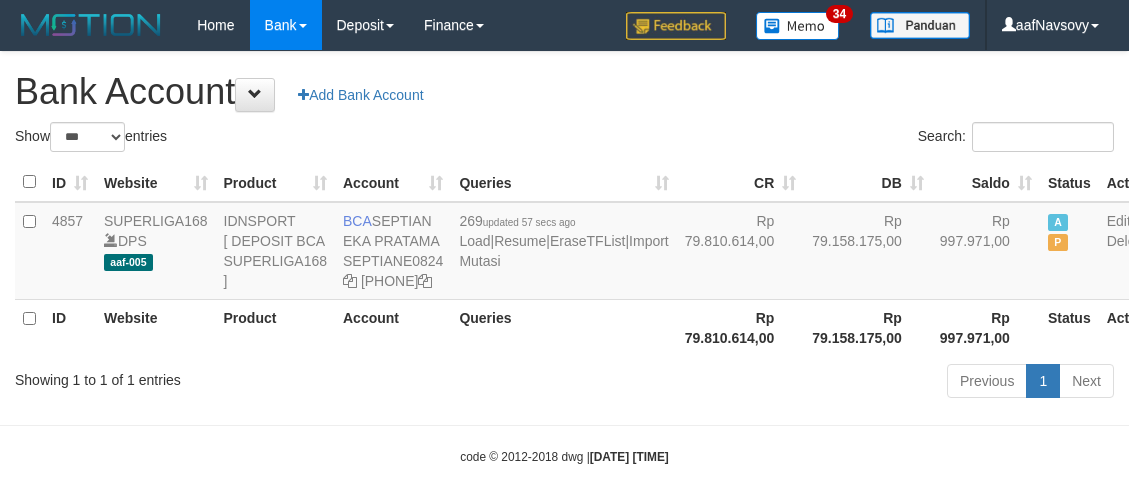 scroll, scrollTop: 0, scrollLeft: 0, axis: both 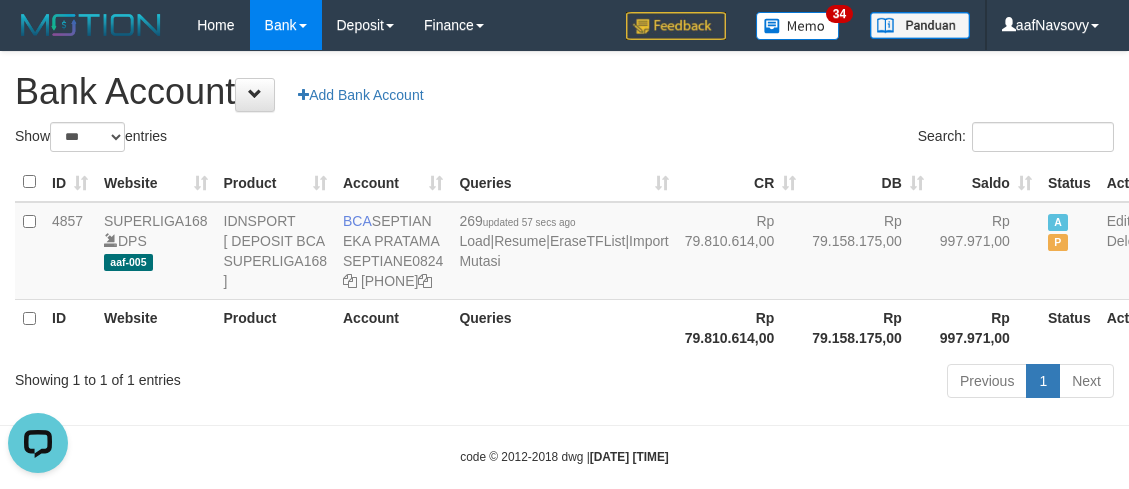 click on "Queries" at bounding box center (563, 327) 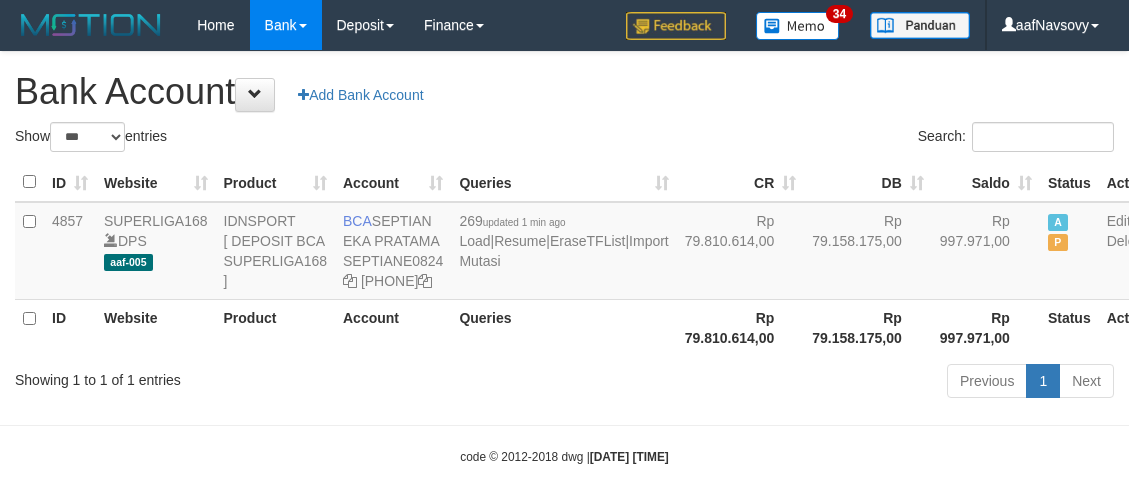 scroll, scrollTop: 0, scrollLeft: 0, axis: both 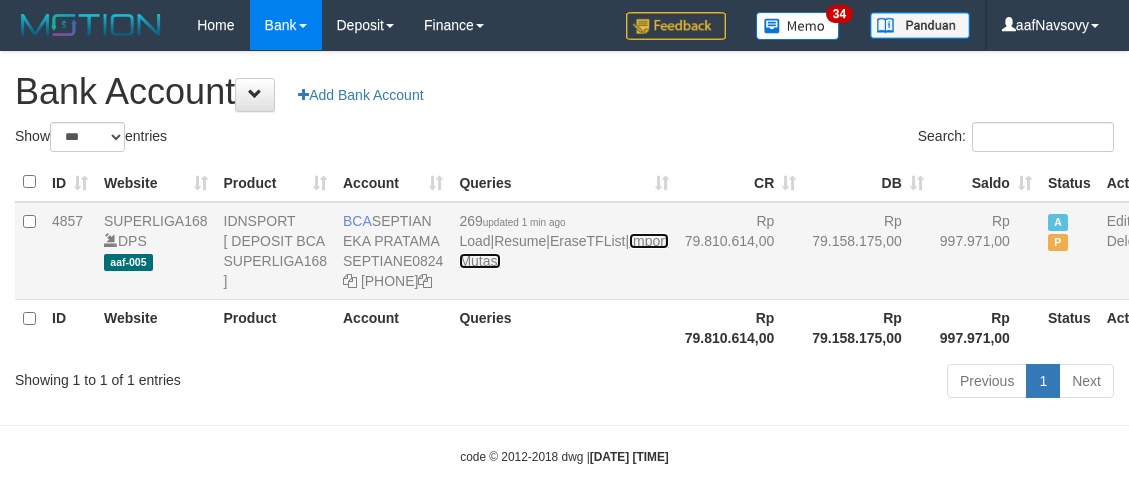 click on "Import Mutasi" at bounding box center [563, 251] 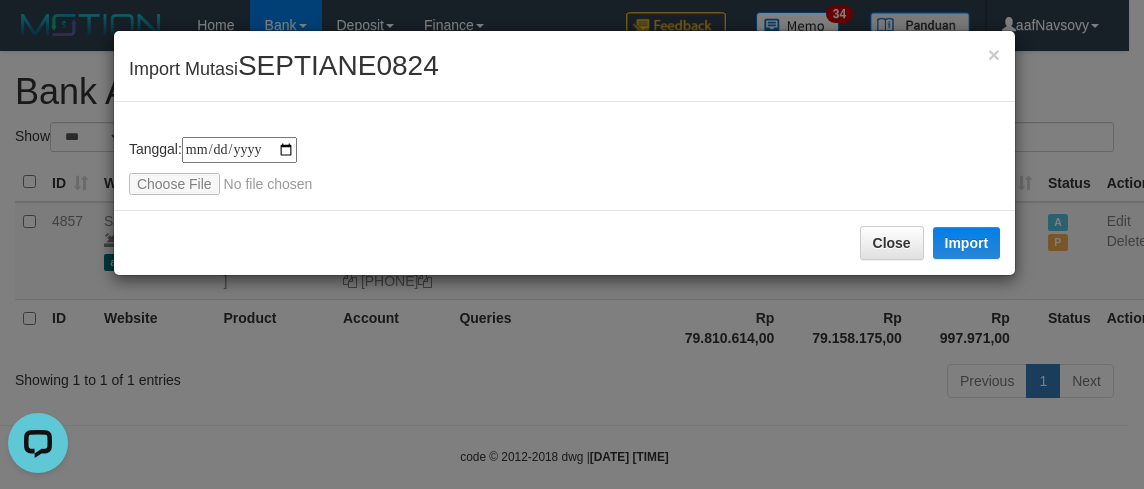 scroll, scrollTop: 0, scrollLeft: 0, axis: both 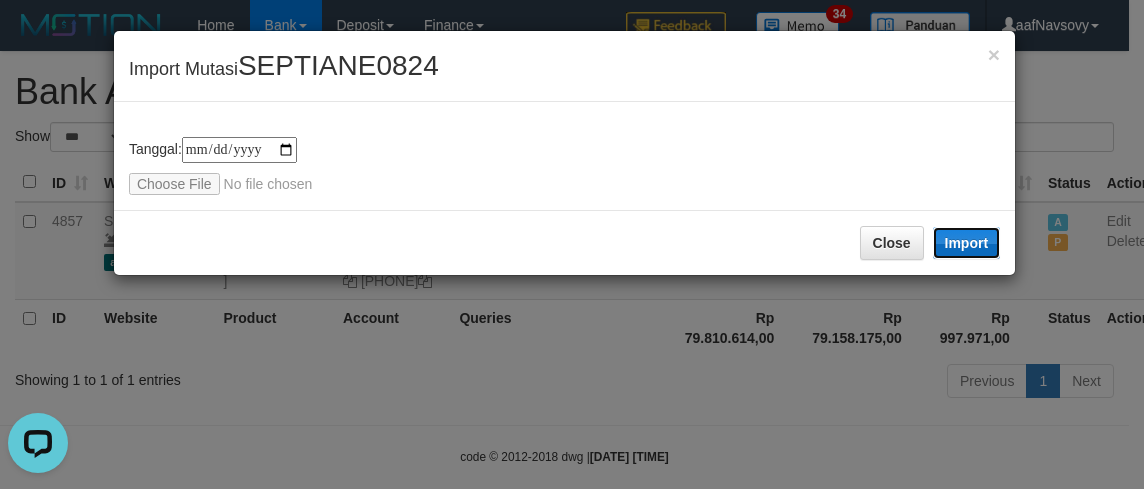 click on "Import" at bounding box center [967, 243] 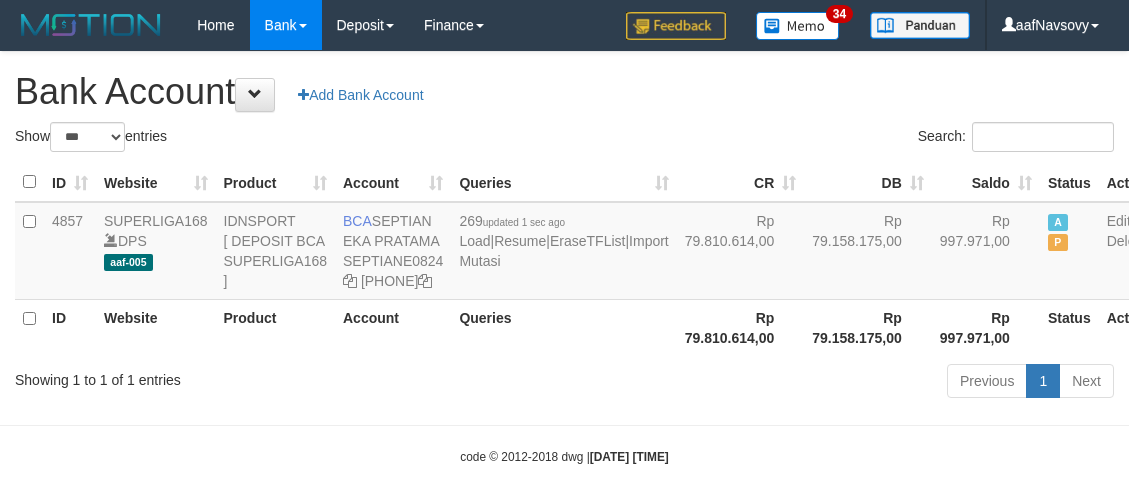 scroll, scrollTop: 0, scrollLeft: 0, axis: both 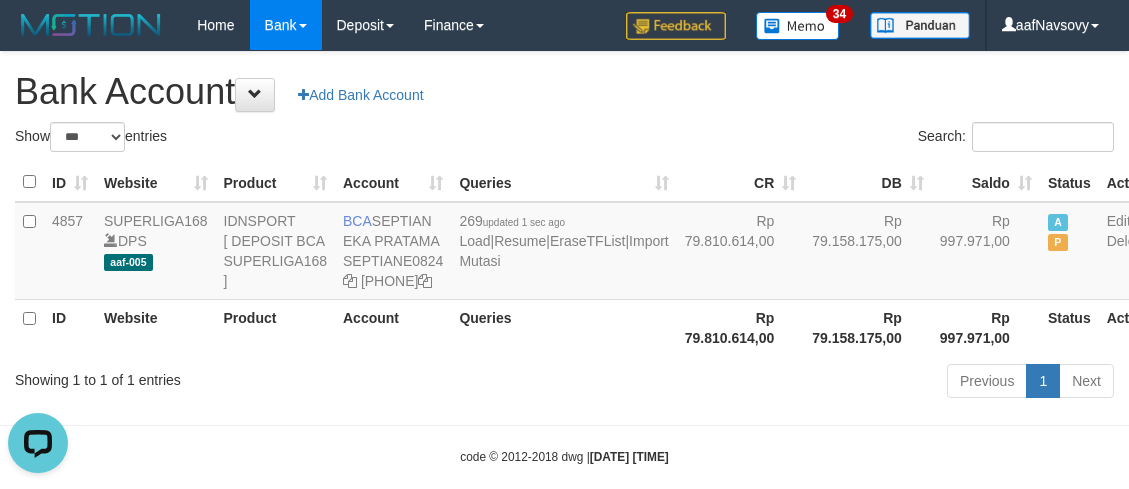 click on "Queries" at bounding box center [563, 327] 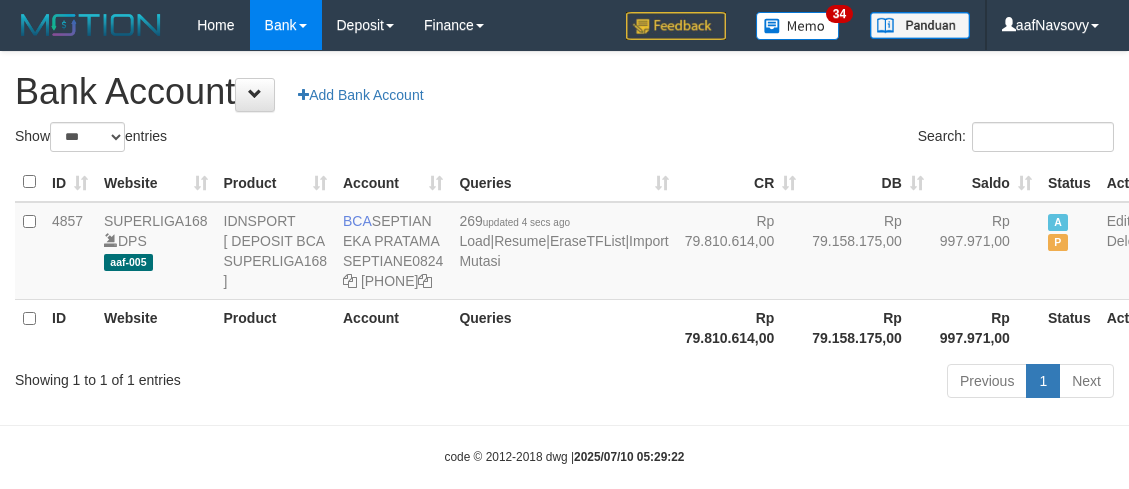 scroll, scrollTop: 0, scrollLeft: 0, axis: both 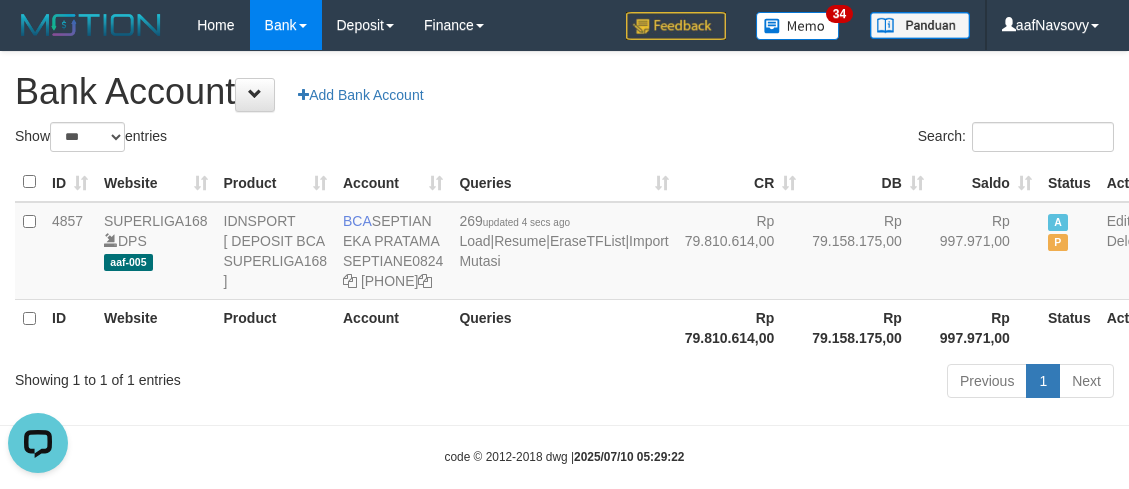 click on "Account" at bounding box center [393, 327] 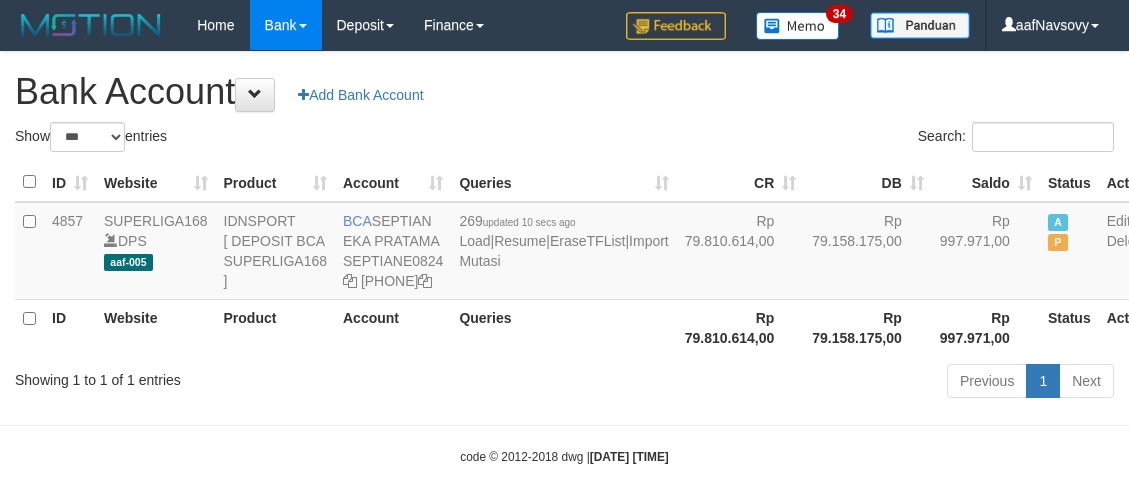 scroll, scrollTop: 0, scrollLeft: 0, axis: both 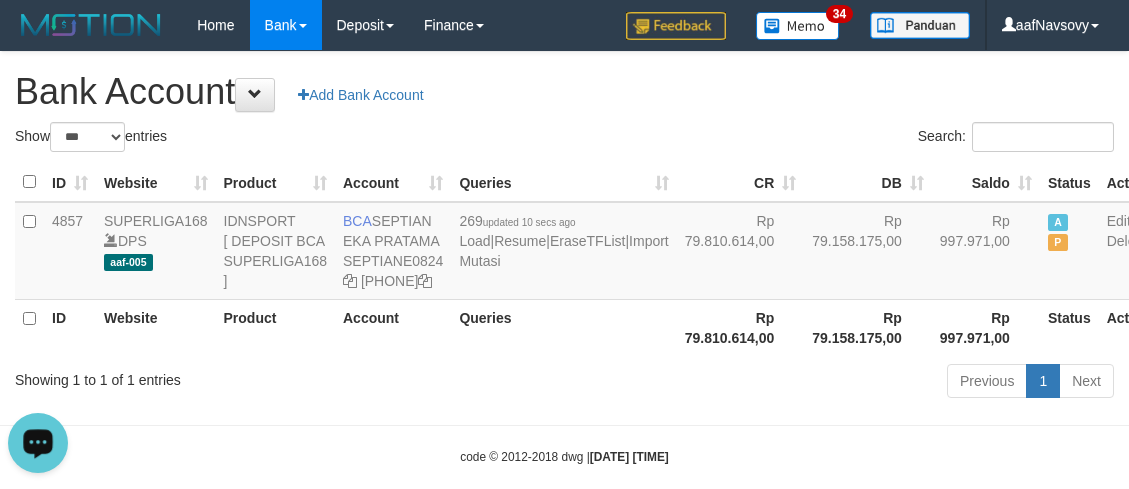 click on "Previous 1 Next" at bounding box center (799, 383) 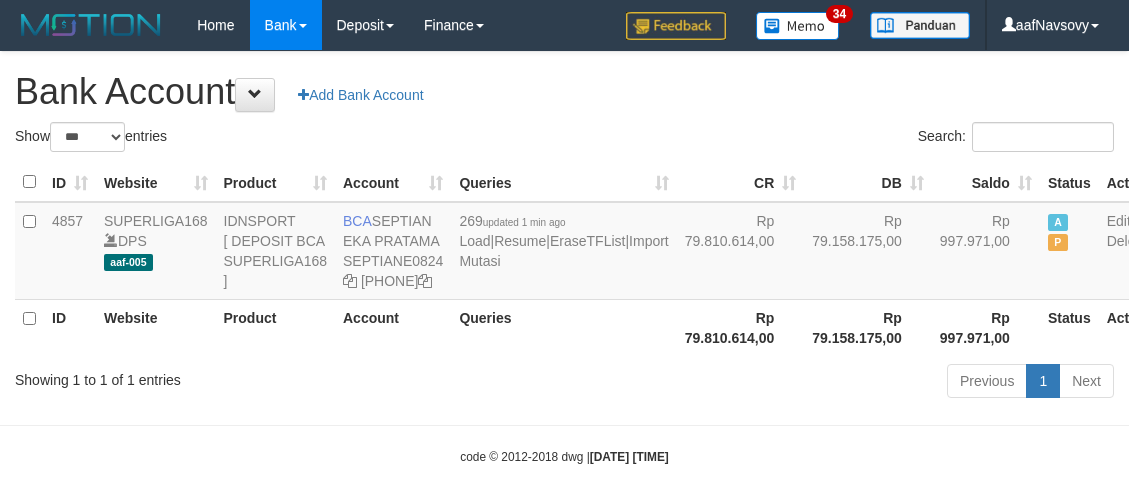 scroll, scrollTop: 0, scrollLeft: 0, axis: both 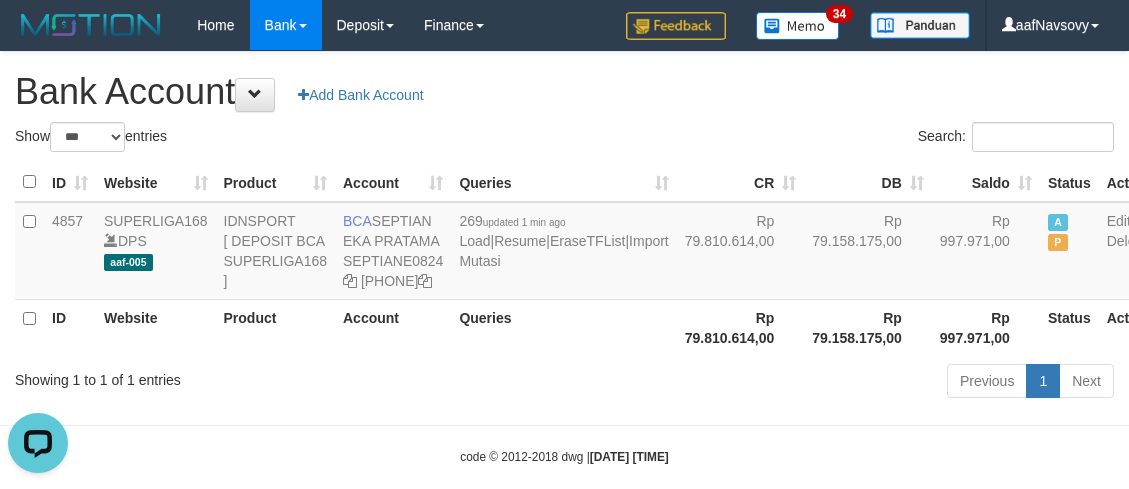 click on "Showing 1 to 1 of 1 entries" at bounding box center [235, 376] 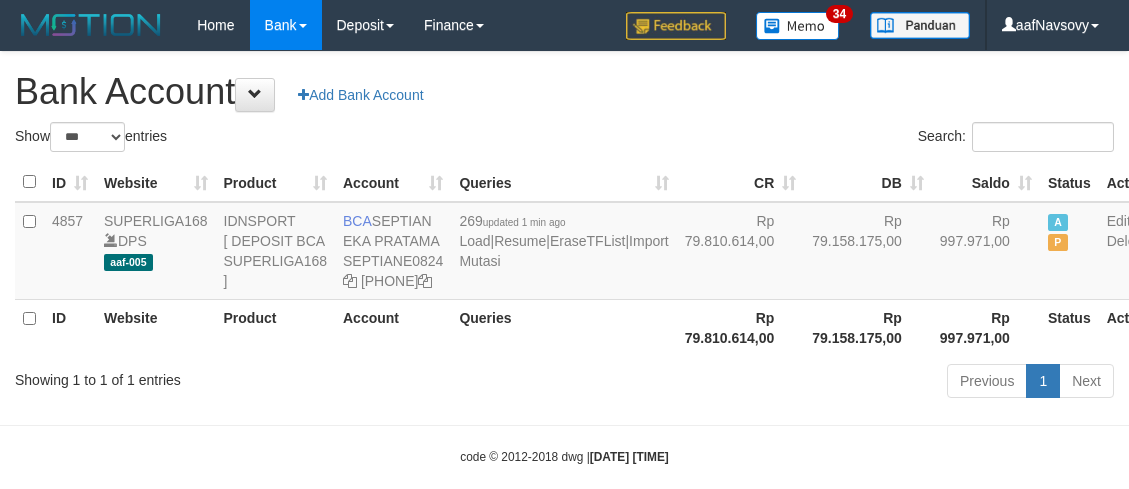 scroll, scrollTop: 0, scrollLeft: 0, axis: both 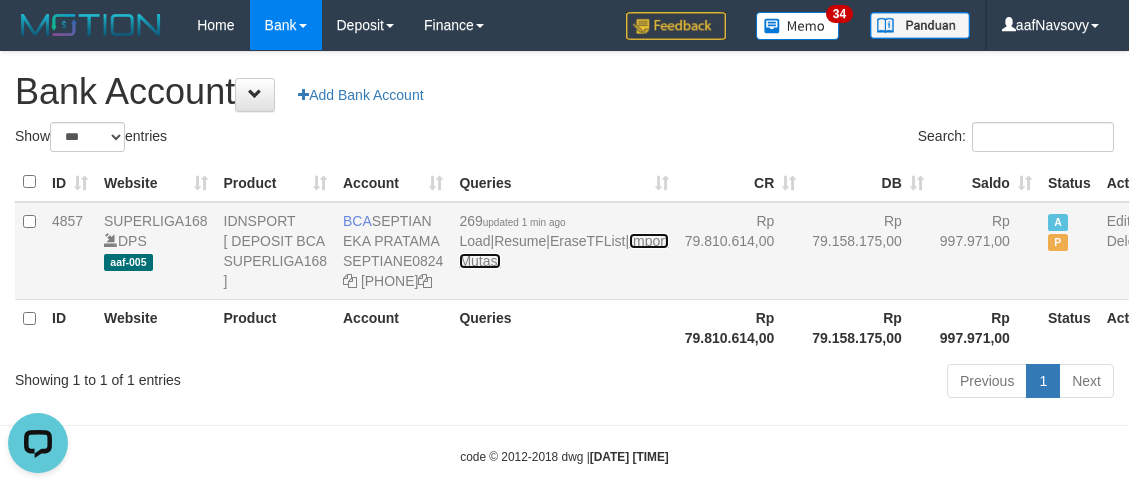 click on "Import Mutasi" at bounding box center [563, 251] 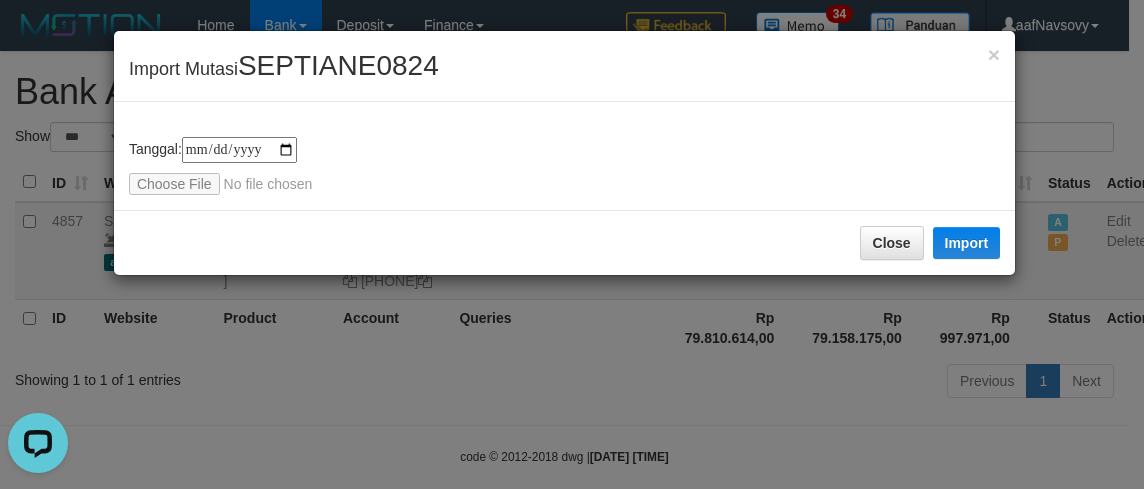 type on "**********" 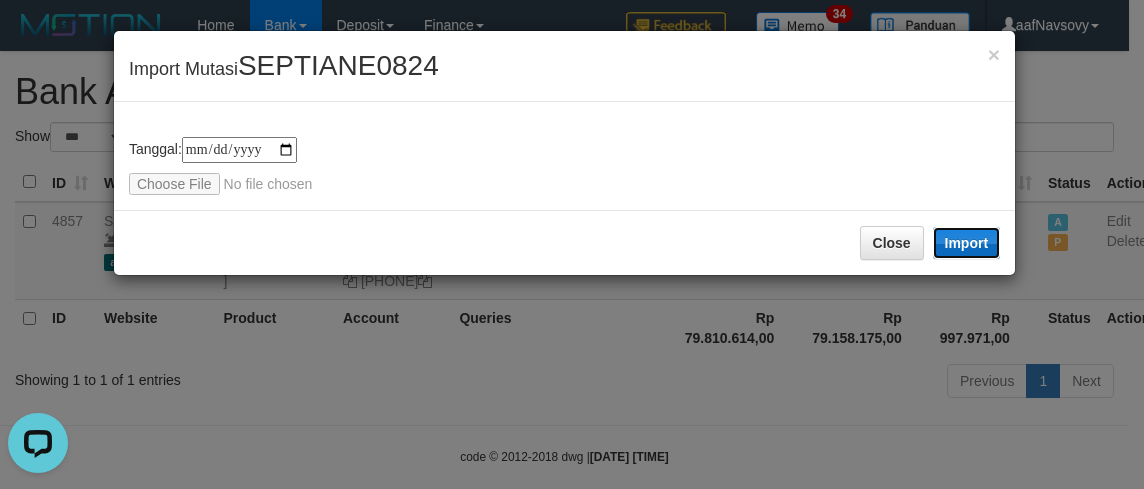 click on "Import" at bounding box center [967, 243] 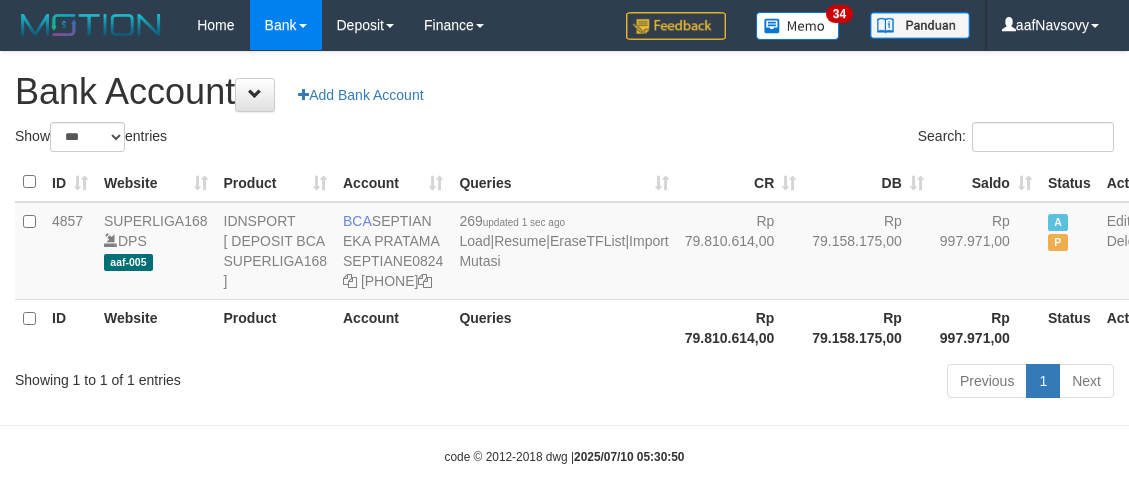 scroll, scrollTop: 0, scrollLeft: 0, axis: both 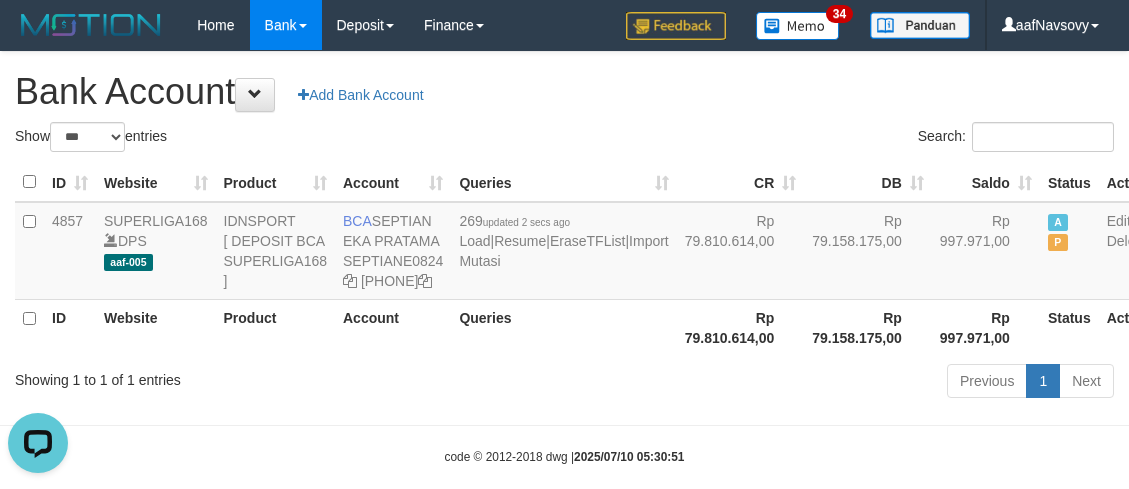 click on "Queries" at bounding box center [563, 327] 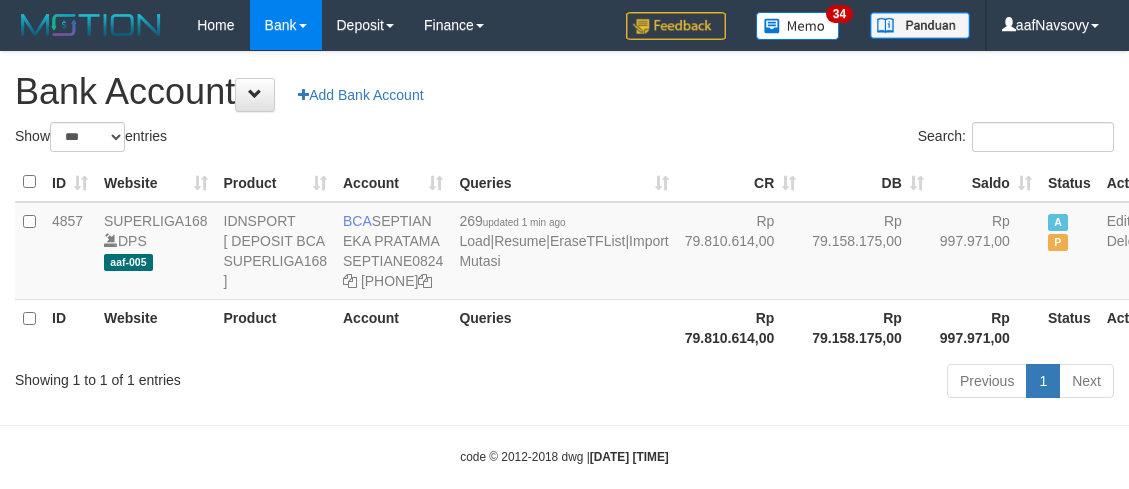 scroll, scrollTop: 0, scrollLeft: 0, axis: both 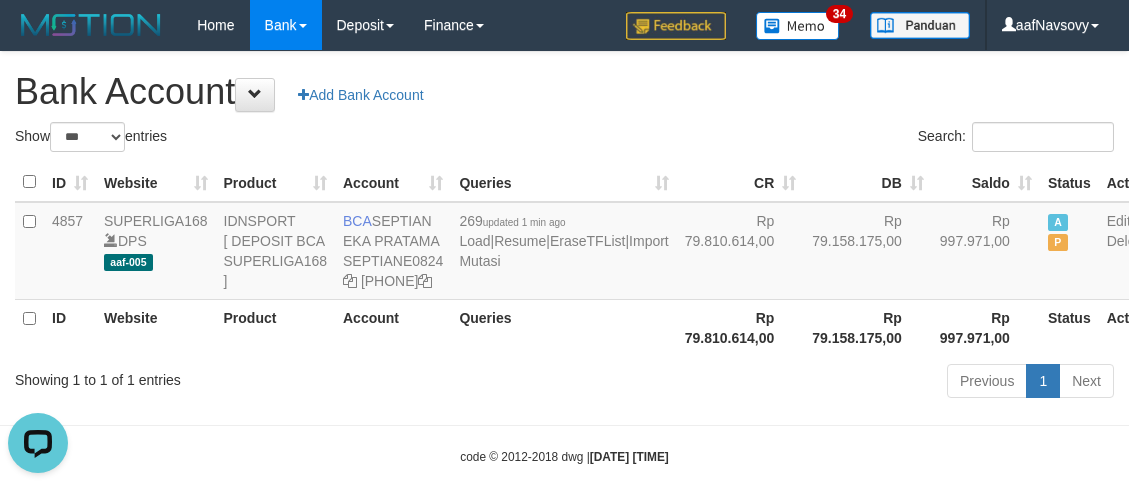 click on "Showing 1 to 1 of 1 entries Previous 1 Next" at bounding box center [564, 383] 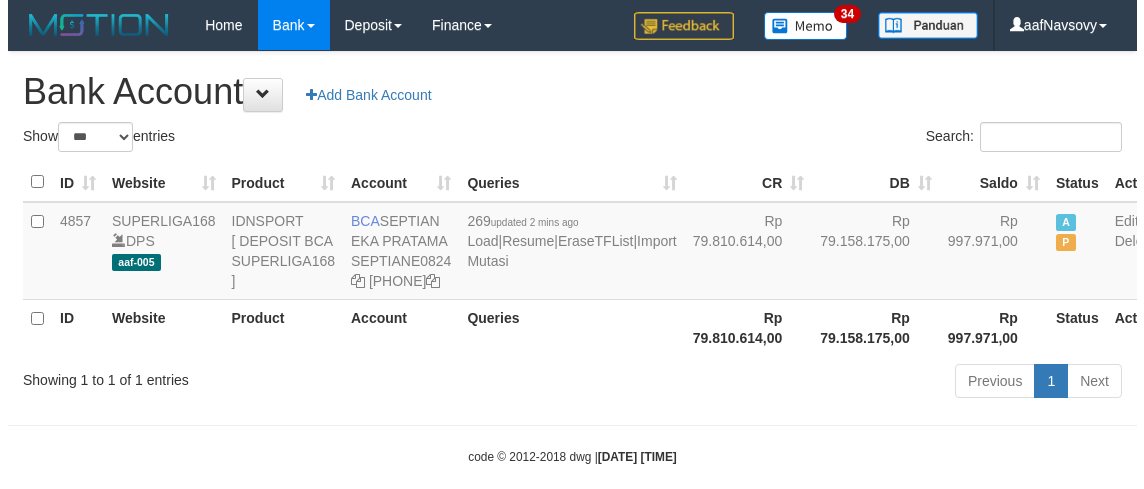 scroll, scrollTop: 0, scrollLeft: 0, axis: both 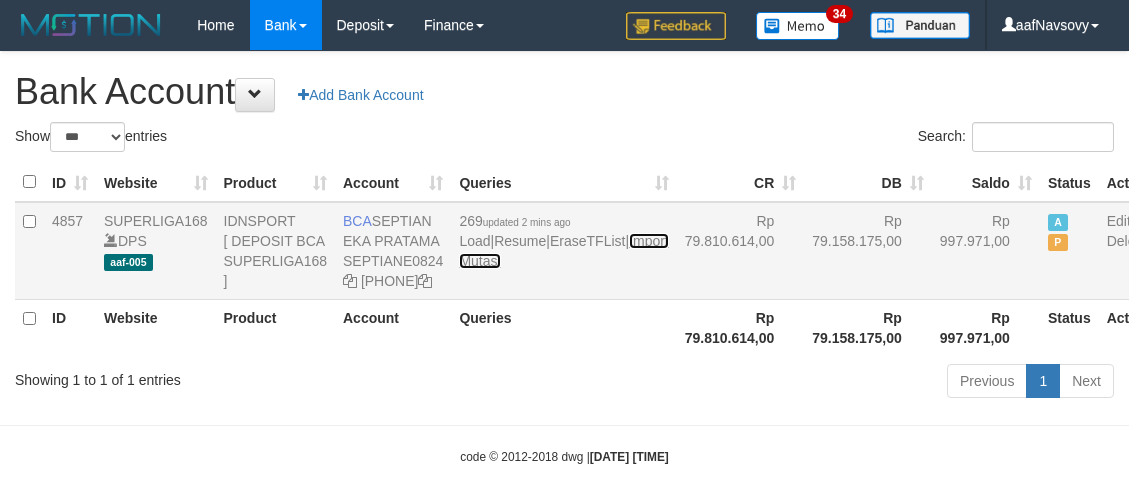 click on "Import Mutasi" at bounding box center [563, 251] 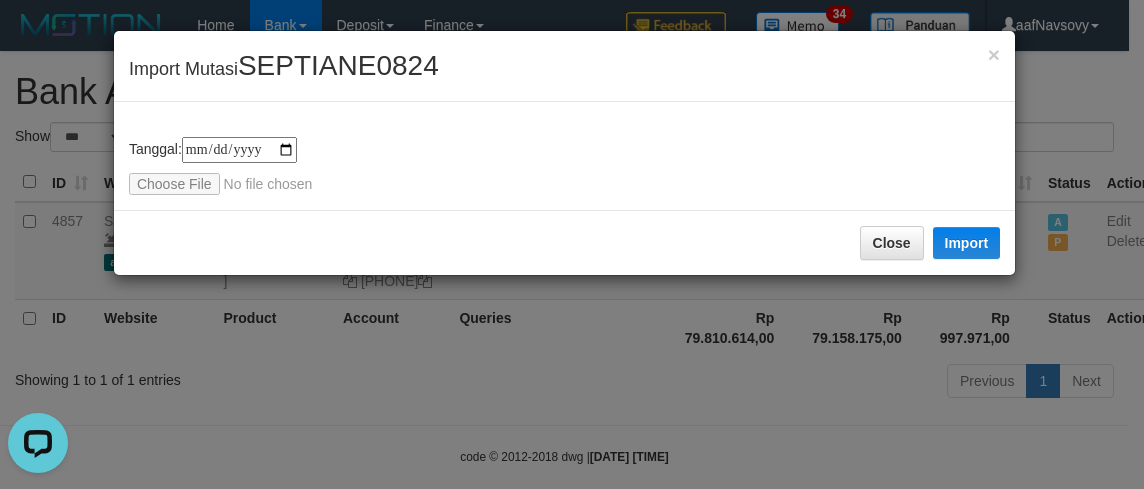 scroll, scrollTop: 0, scrollLeft: 0, axis: both 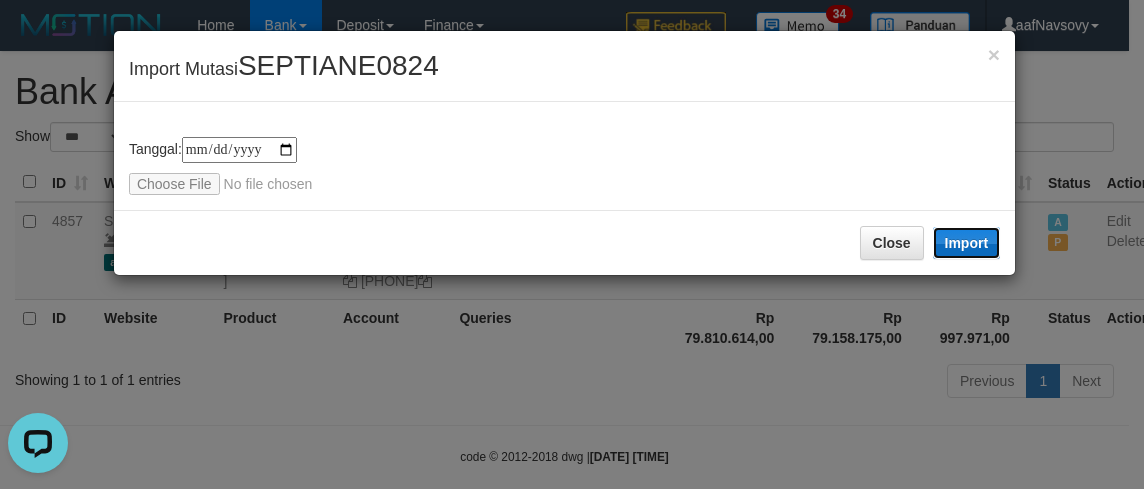 click on "Import" at bounding box center [967, 243] 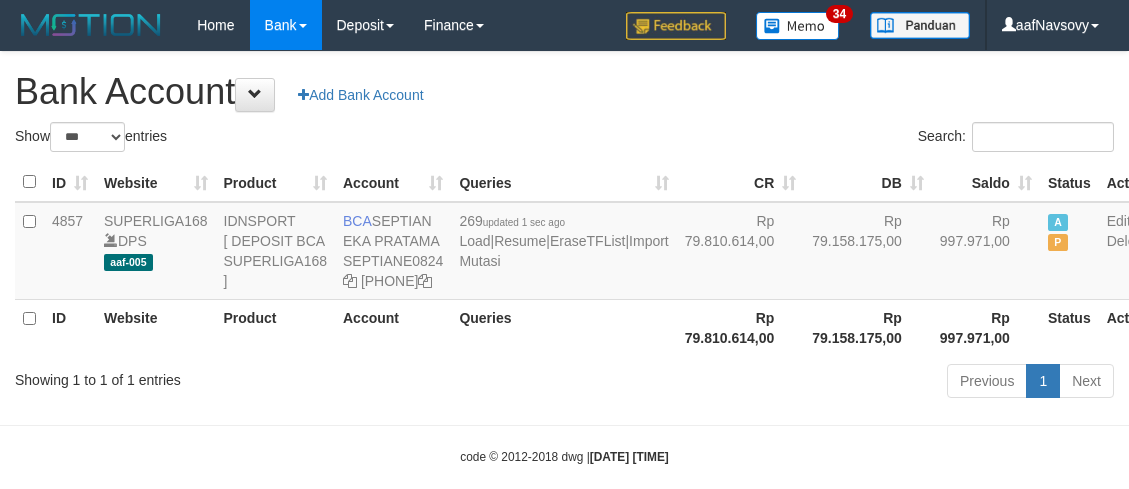 scroll, scrollTop: 0, scrollLeft: 0, axis: both 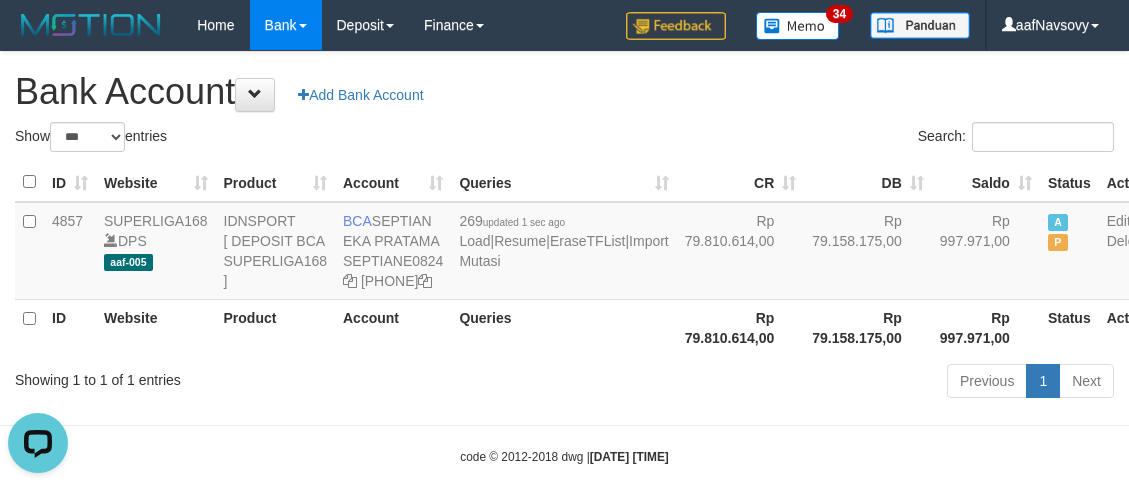 click on "Toggle navigation
Home
Bank
Account List
Load
By Website
Group
[ISPORT]													SUPERLIGA168
By Load Group (DPS)
34" at bounding box center (564, 258) 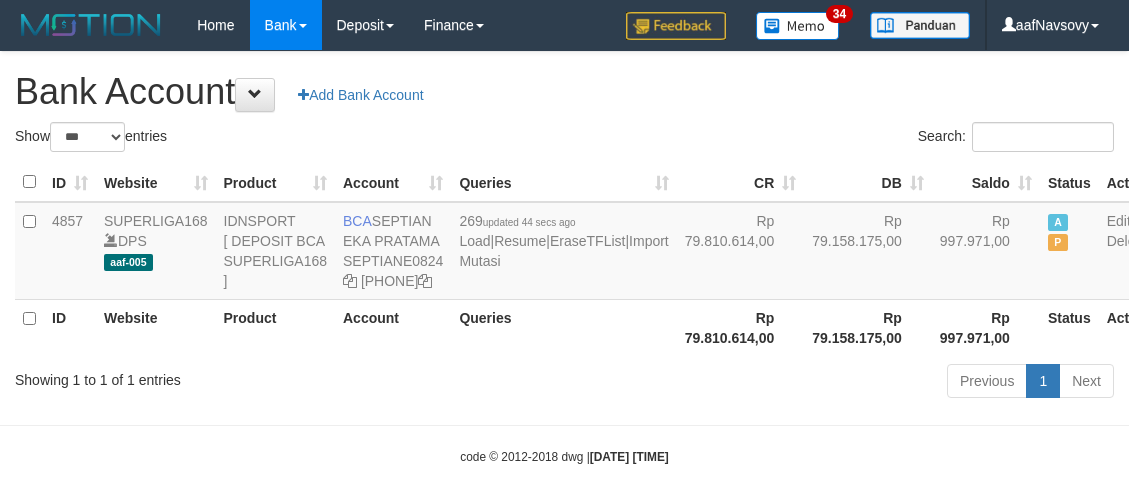 scroll, scrollTop: 0, scrollLeft: 0, axis: both 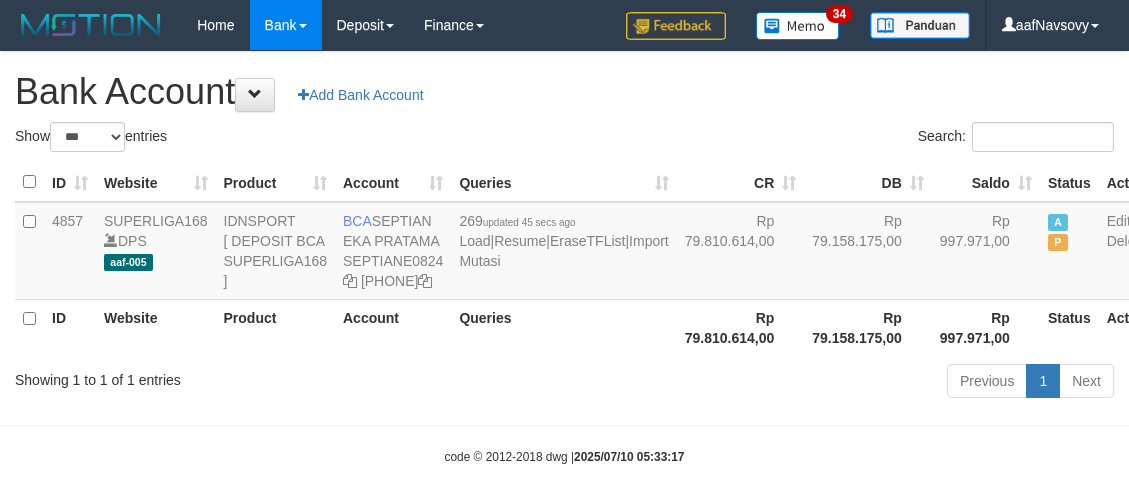 click on "Showing 1 to 1 of 1 entries" at bounding box center [235, 376] 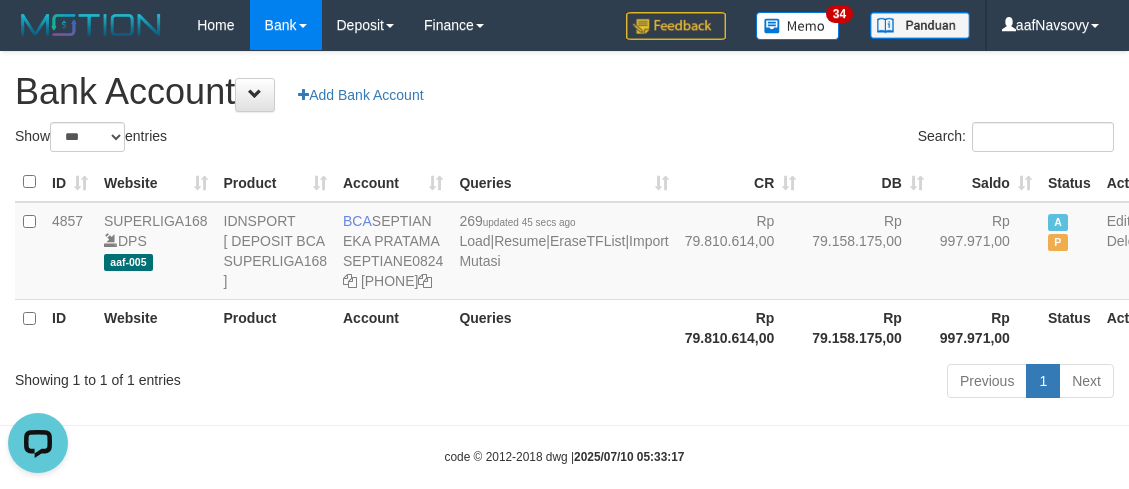scroll, scrollTop: 0, scrollLeft: 0, axis: both 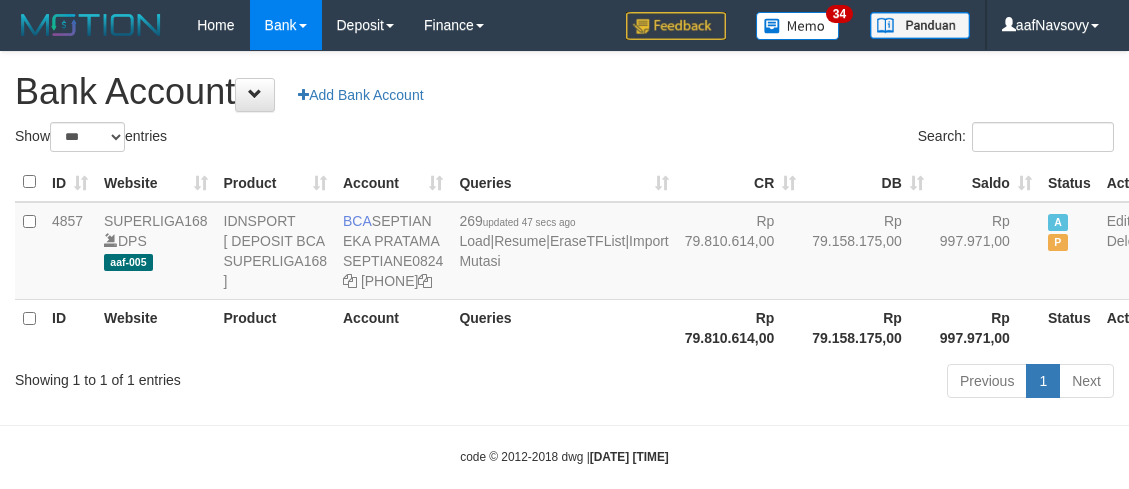 click on "Queries" at bounding box center (563, 327) 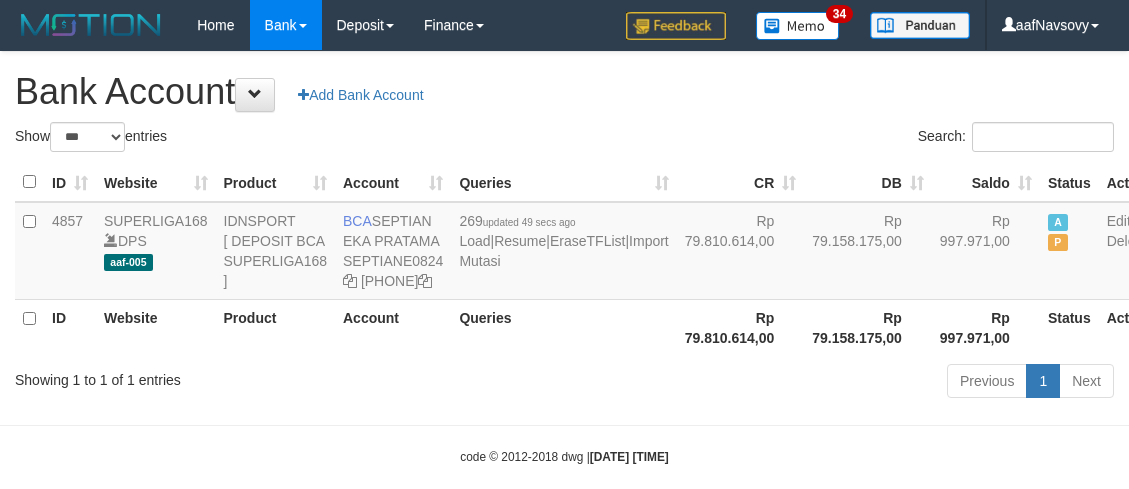 scroll, scrollTop: 0, scrollLeft: 0, axis: both 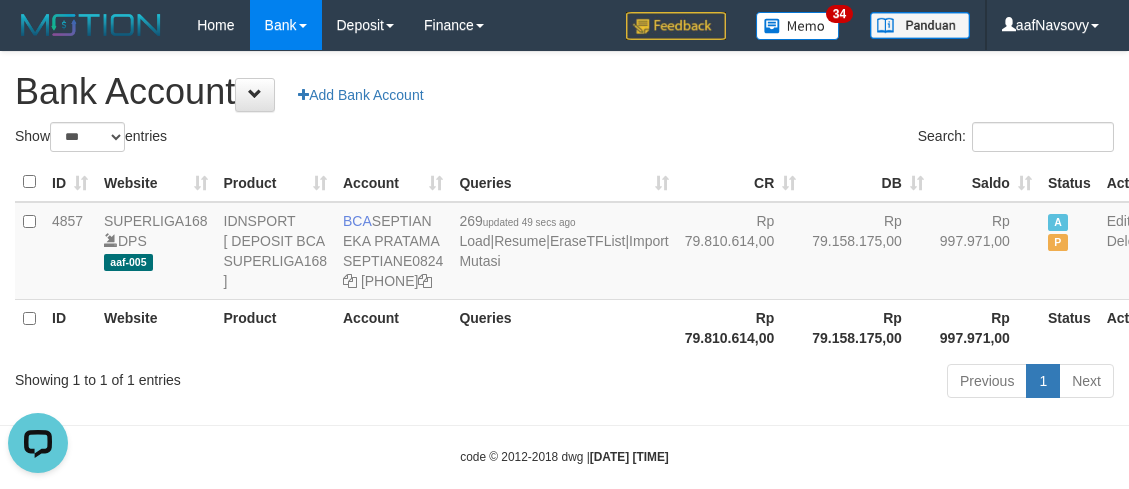 click on "Previous 1 Next" at bounding box center [799, 383] 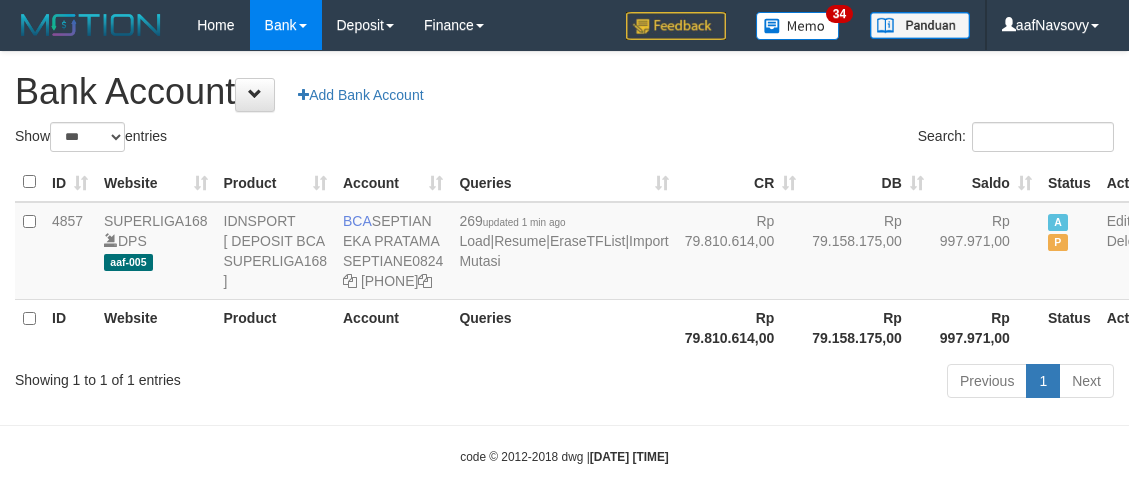 scroll, scrollTop: 0, scrollLeft: 0, axis: both 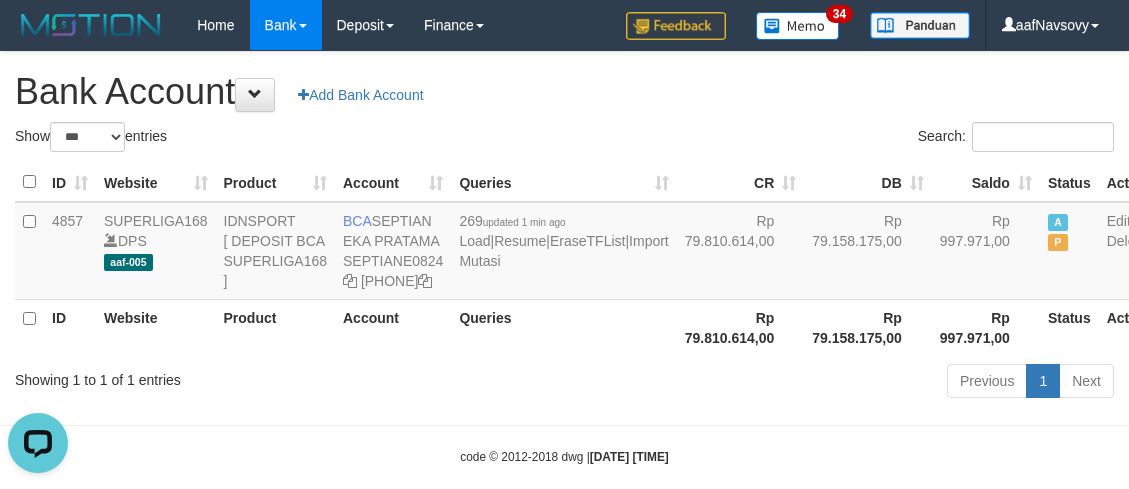 click on "Account" at bounding box center (393, 327) 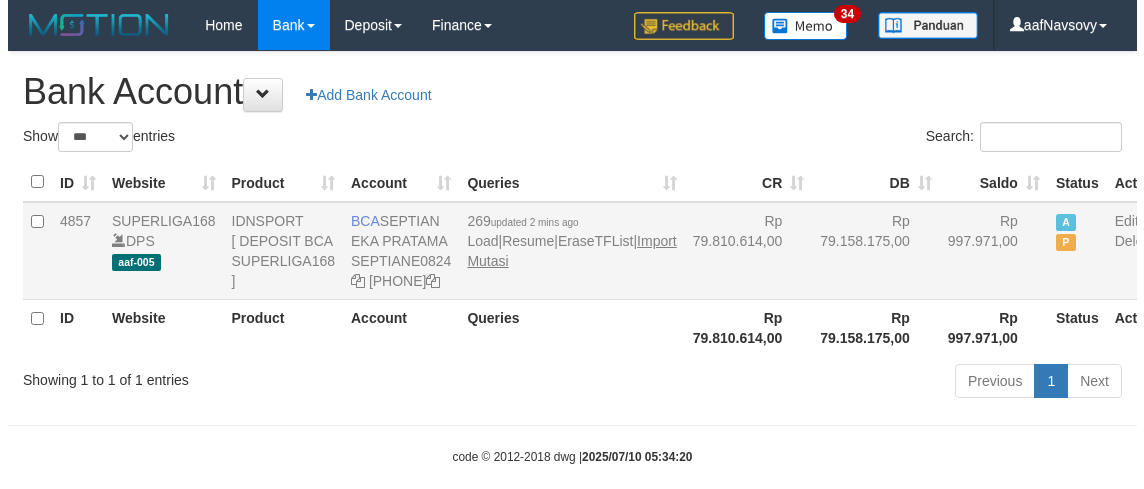scroll, scrollTop: 0, scrollLeft: 0, axis: both 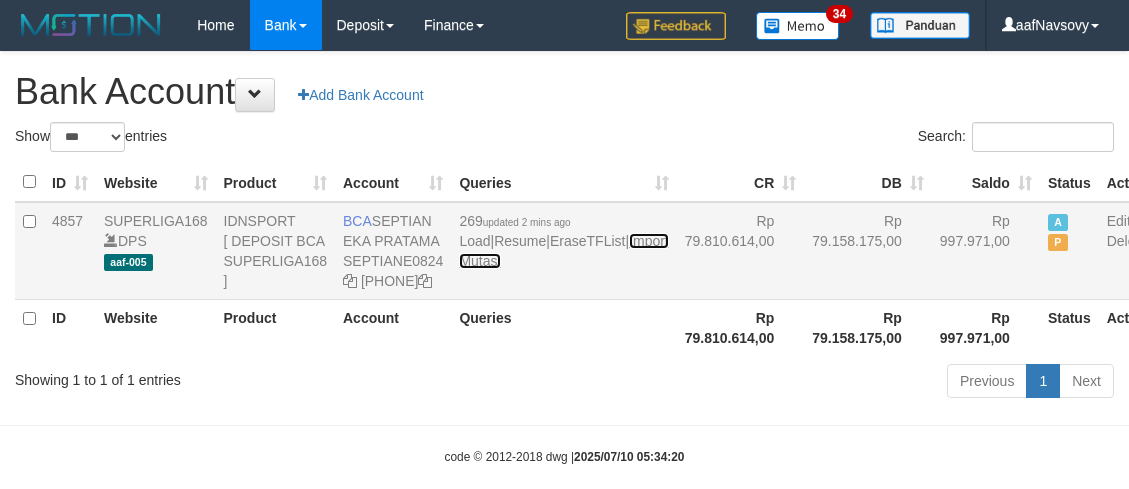 click on "Import Mutasi" at bounding box center [563, 251] 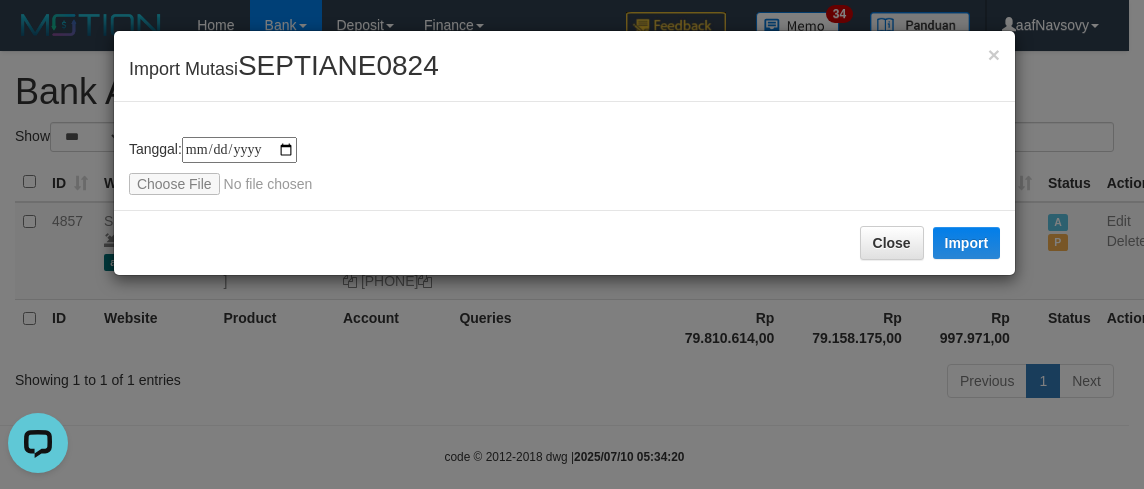scroll, scrollTop: 0, scrollLeft: 0, axis: both 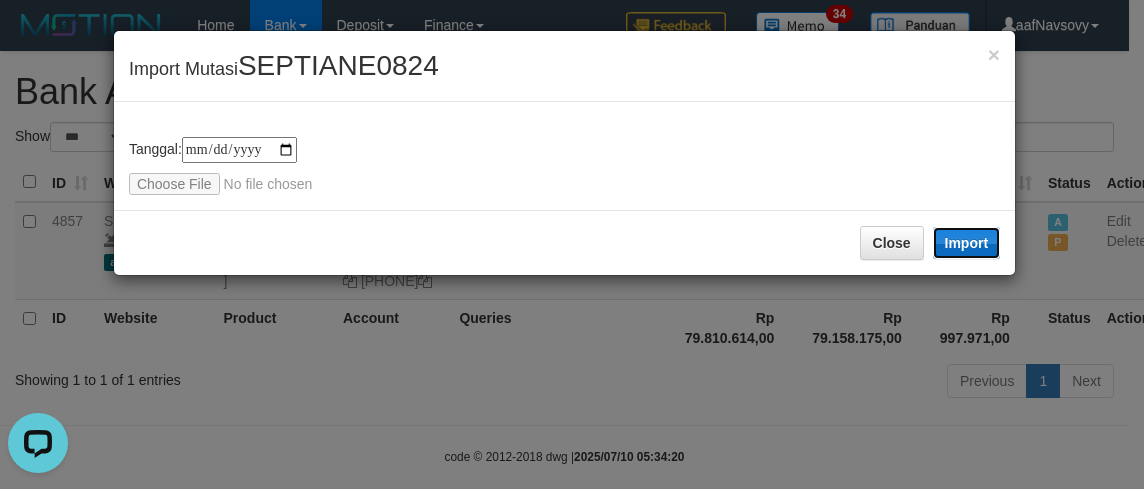 click on "Import" at bounding box center [967, 243] 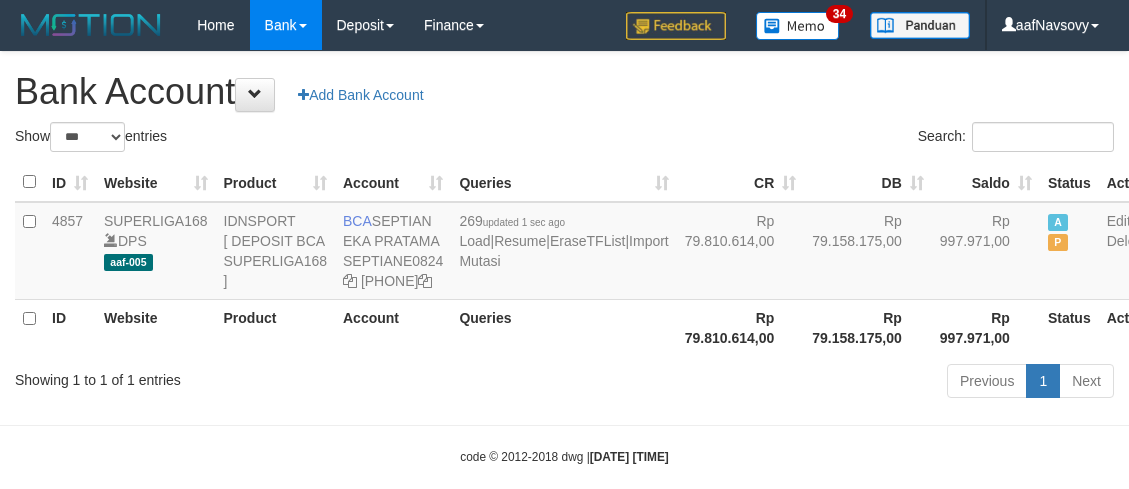 scroll, scrollTop: 0, scrollLeft: 0, axis: both 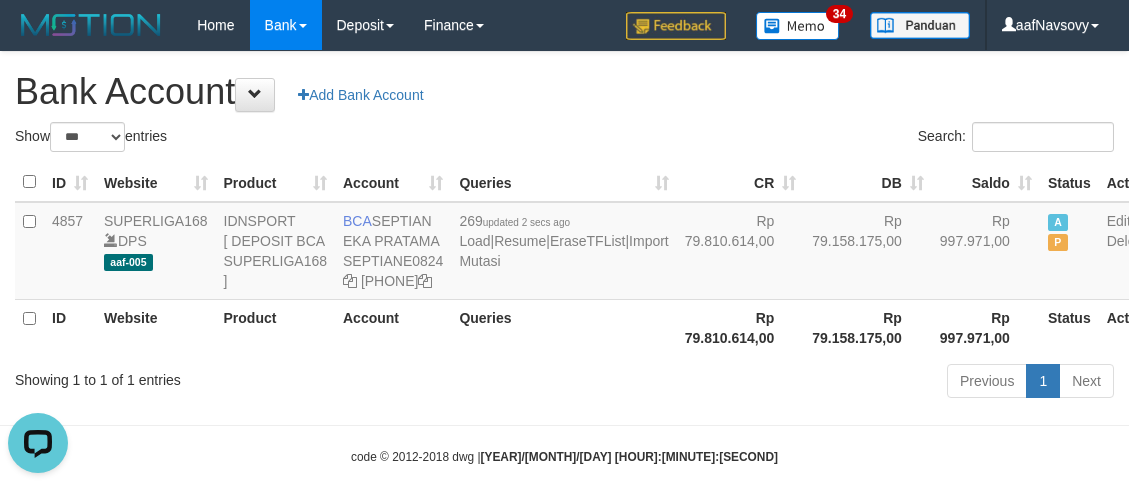 click on "Previous 1 Next" at bounding box center (799, 383) 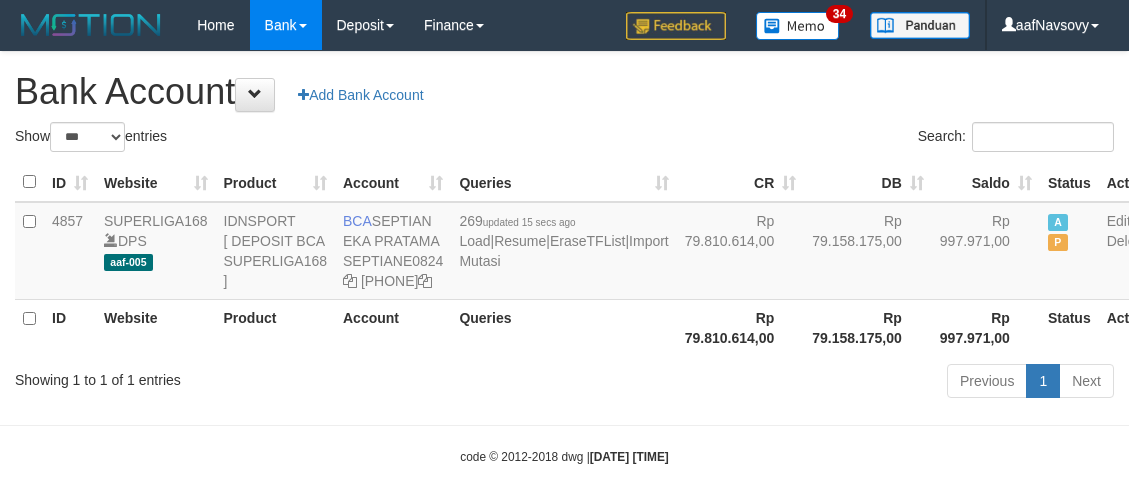 scroll, scrollTop: 0, scrollLeft: 0, axis: both 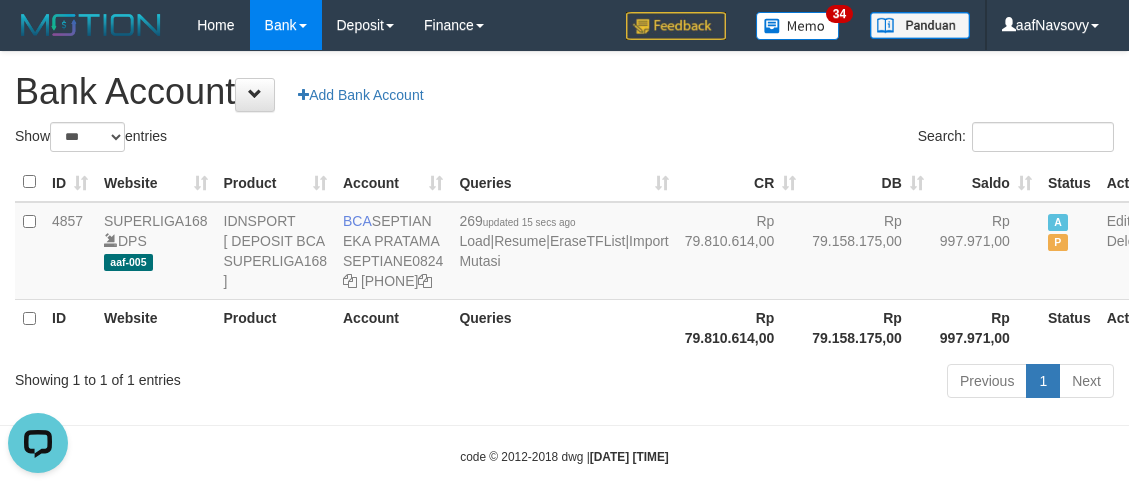 click on "Account" at bounding box center [393, 327] 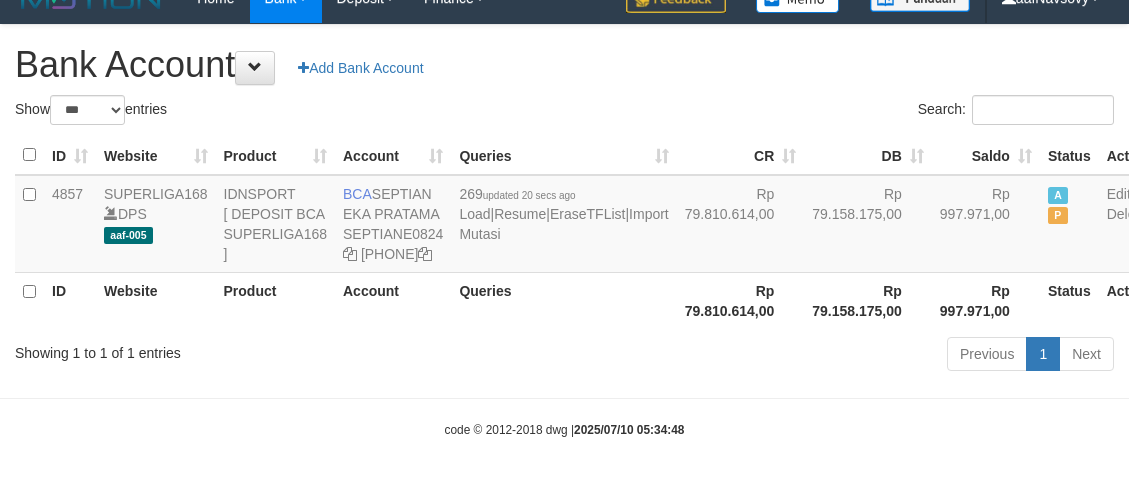 scroll, scrollTop: 87, scrollLeft: 0, axis: vertical 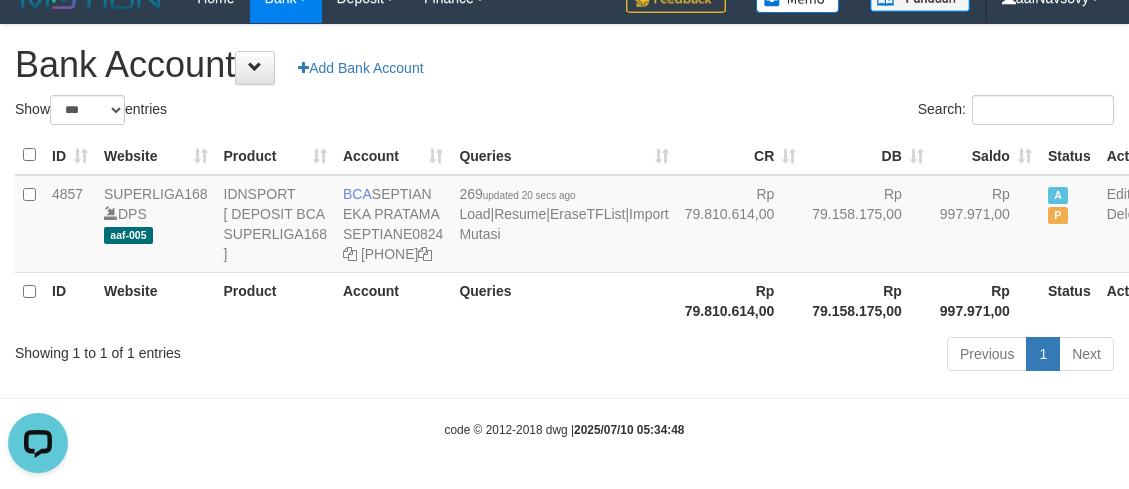 click on "Toggle navigation
Home
Bank
Account List
Load
By Website
Group
[ISPORT]													SUPERLIGA168
By Load Group (DPS)
34" at bounding box center [564, 231] 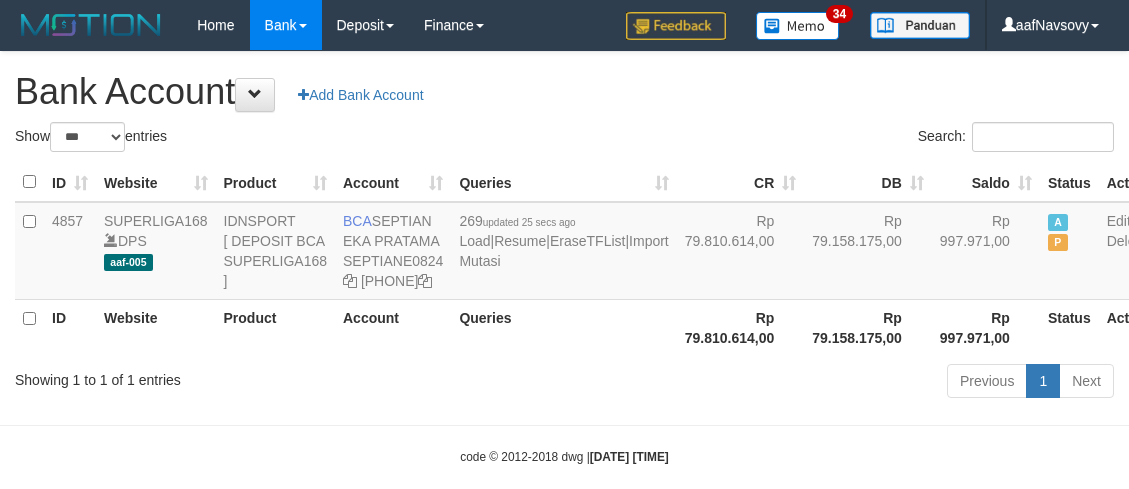 scroll, scrollTop: 87, scrollLeft: 0, axis: vertical 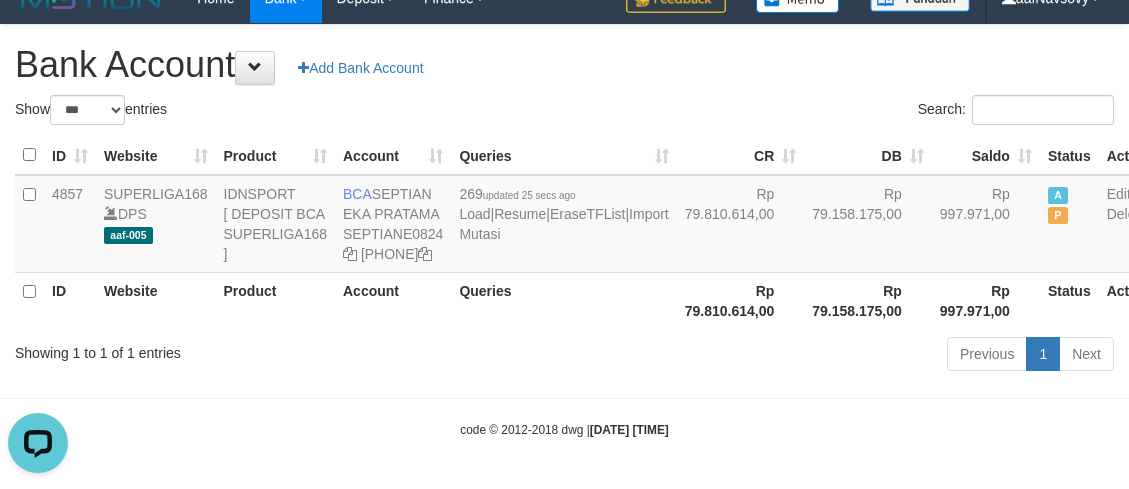 click on "Queries" at bounding box center [563, 300] 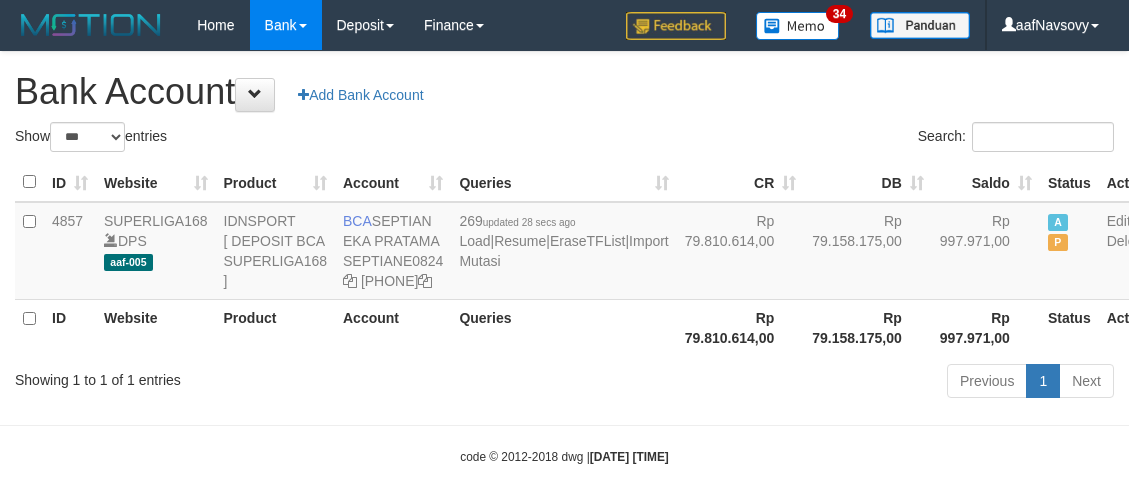 scroll, scrollTop: 87, scrollLeft: 0, axis: vertical 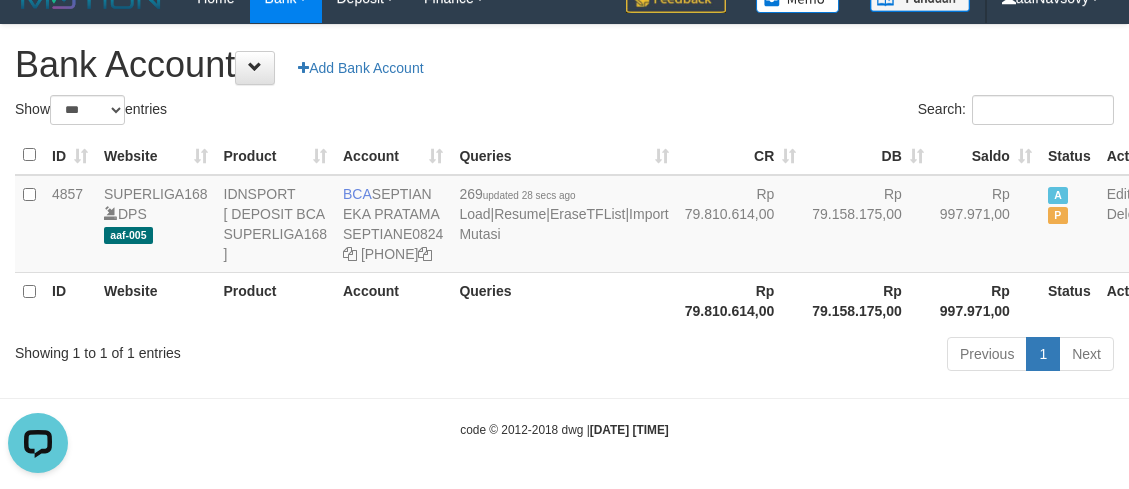 click on "Previous 1 Next" at bounding box center (799, 356) 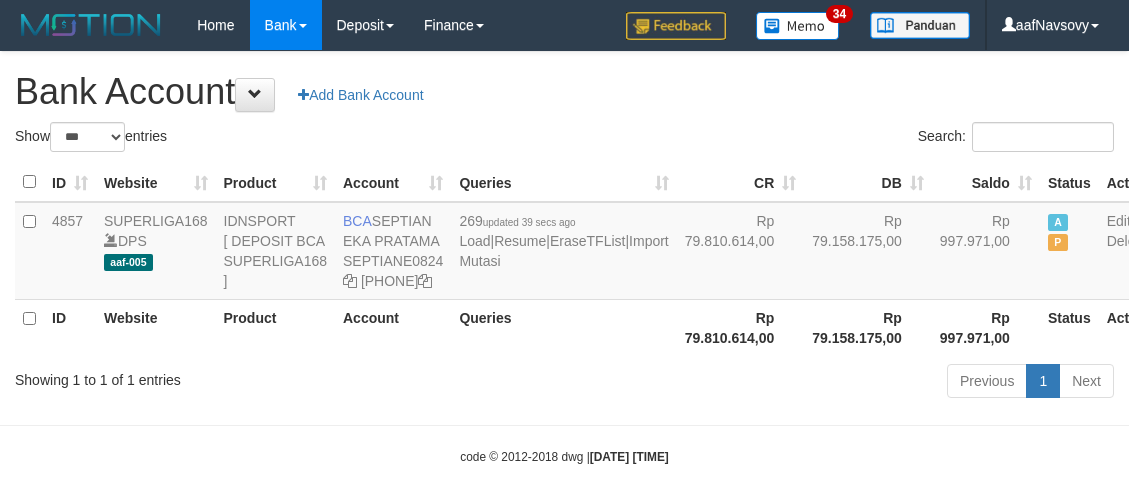 scroll, scrollTop: 87, scrollLeft: 0, axis: vertical 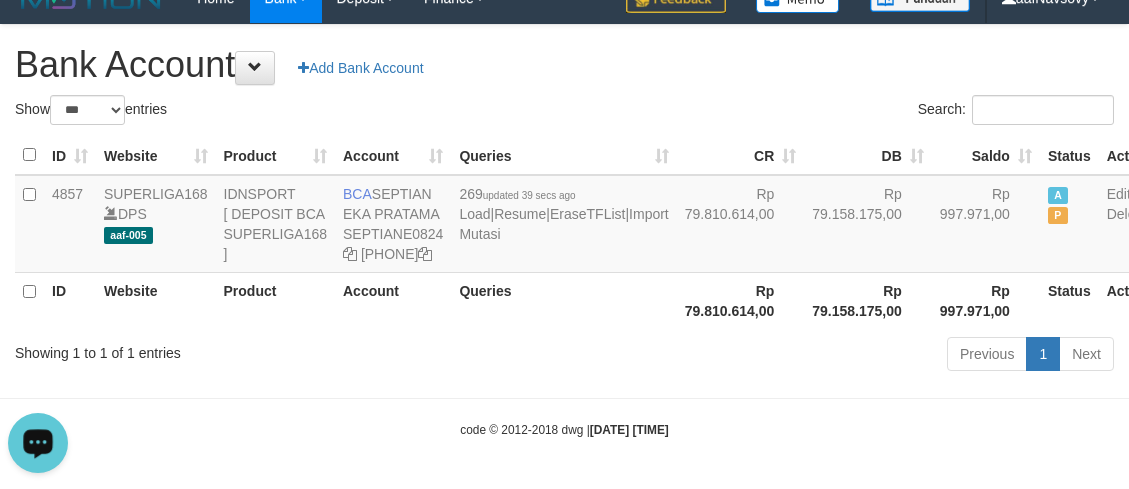 click on "Showing 1 to 1 of 1 entries" at bounding box center (235, 349) 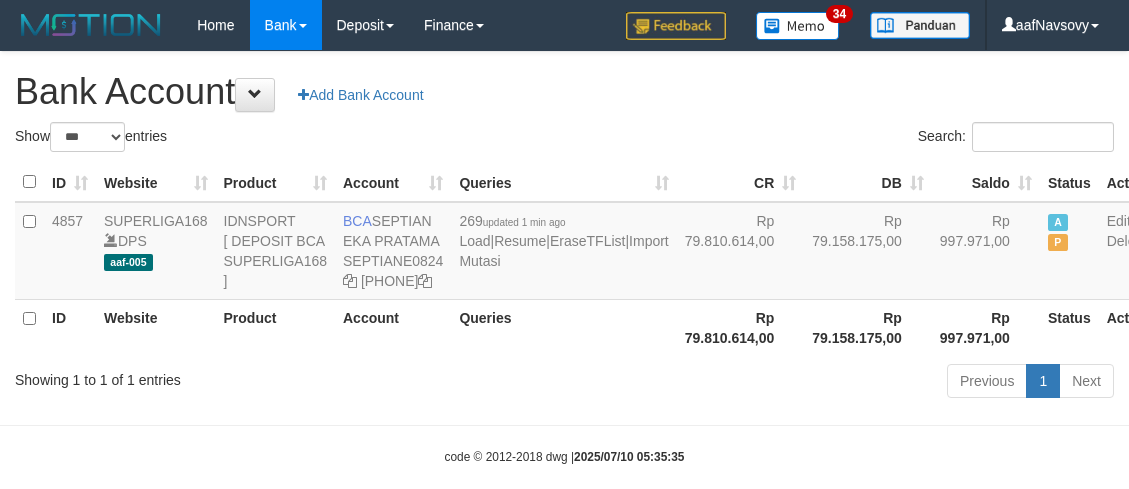 scroll, scrollTop: 87, scrollLeft: 0, axis: vertical 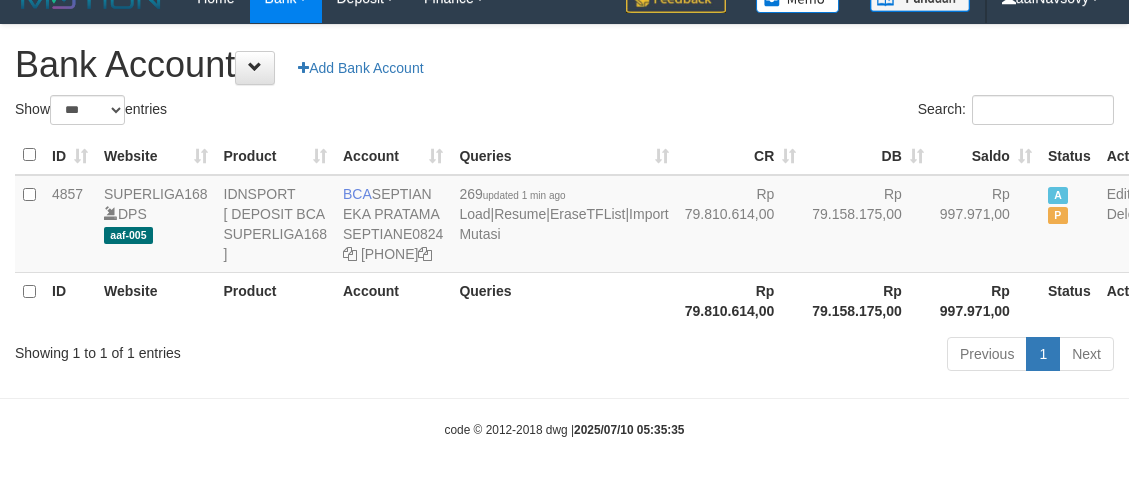 click on "Showing 1 to 1 of 1 entries" at bounding box center [235, 349] 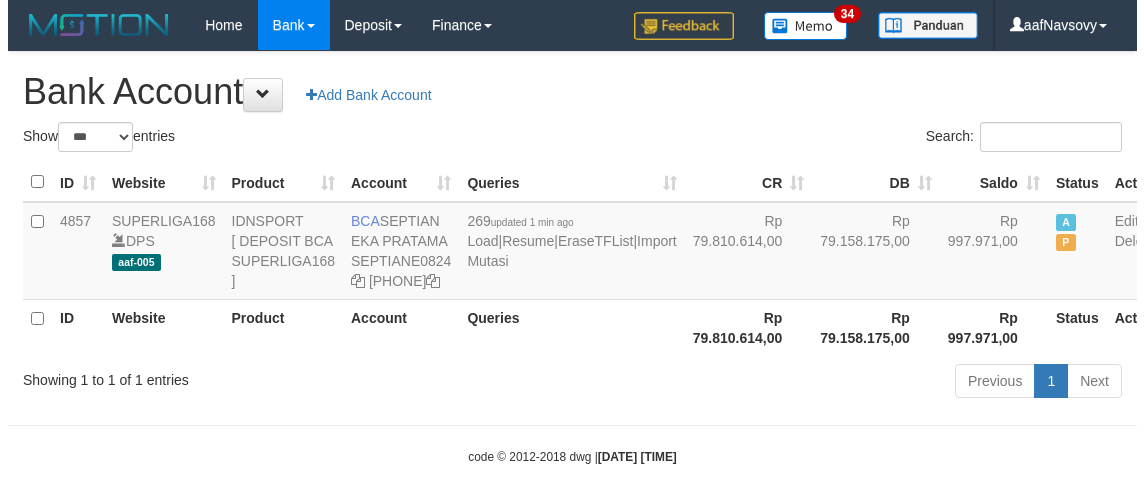 scroll, scrollTop: 87, scrollLeft: 0, axis: vertical 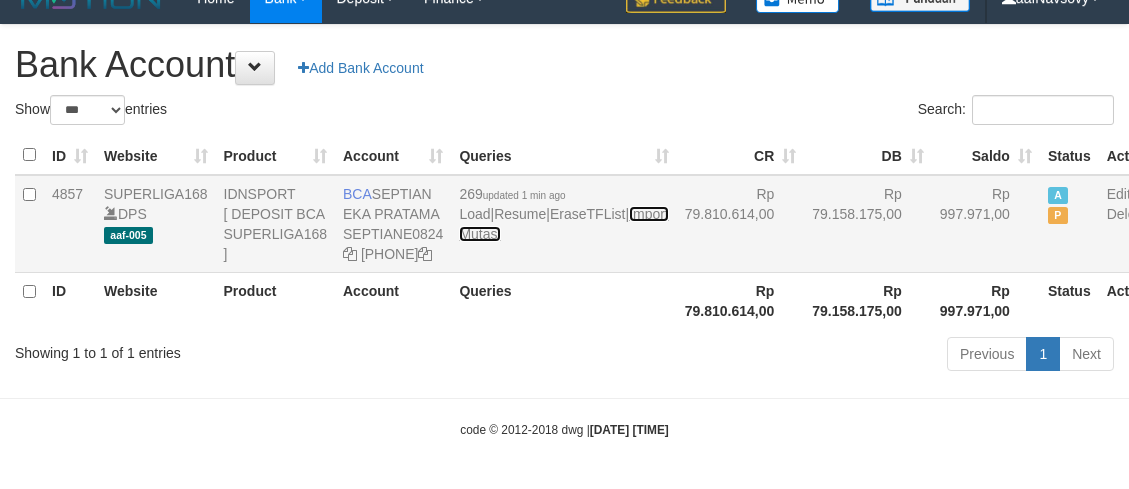 click on "Import Mutasi" at bounding box center (563, 224) 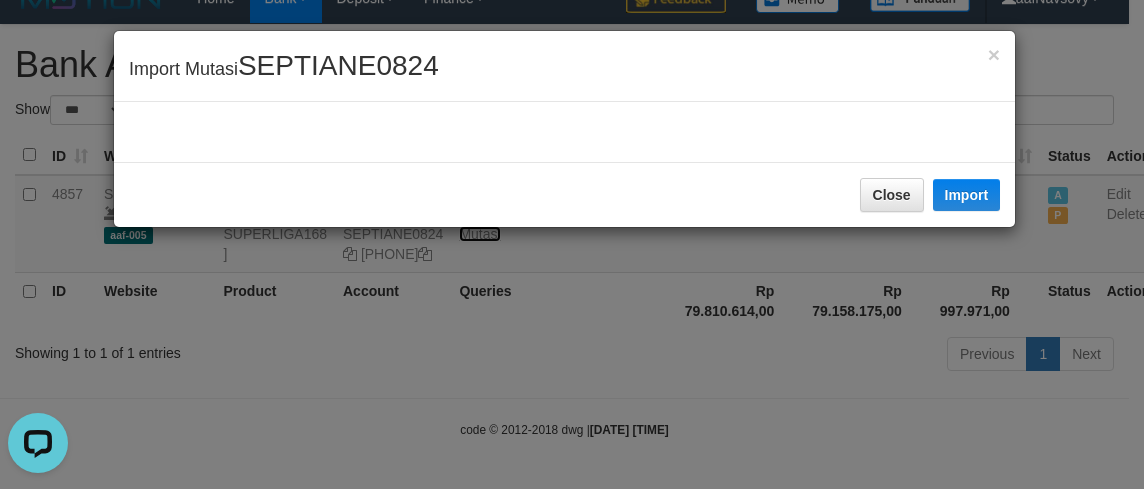 scroll, scrollTop: 0, scrollLeft: 0, axis: both 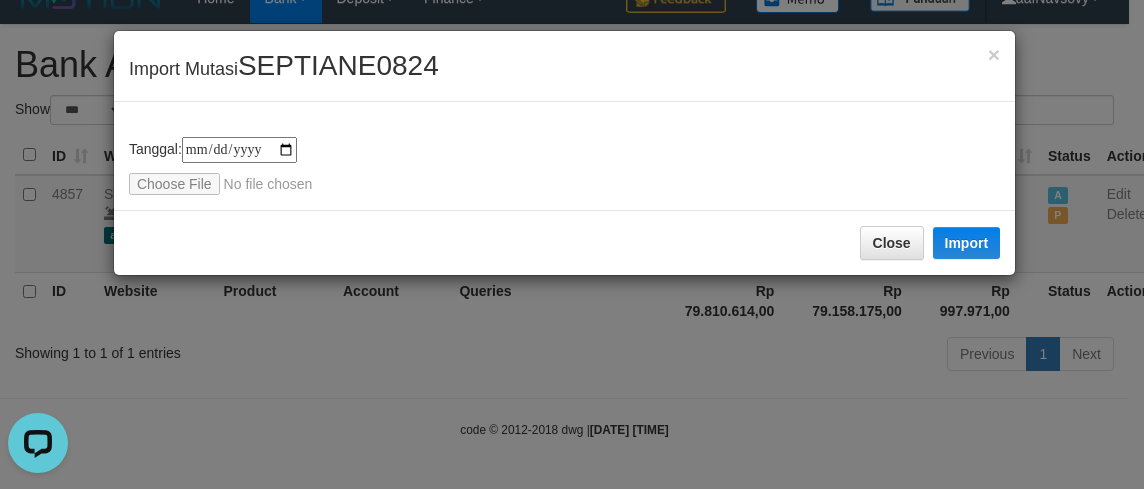 type on "**********" 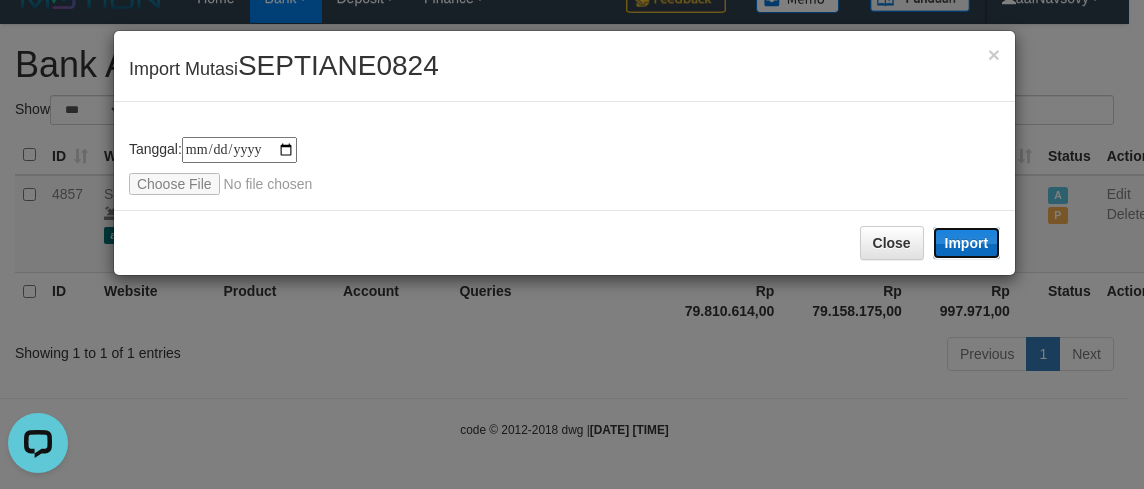 click on "Import" at bounding box center [967, 243] 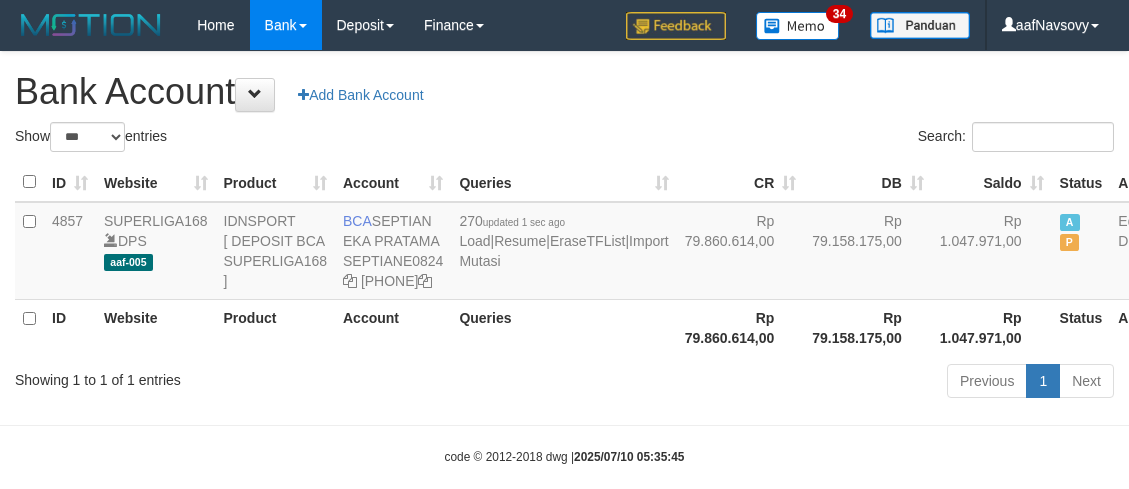 scroll, scrollTop: 87, scrollLeft: 0, axis: vertical 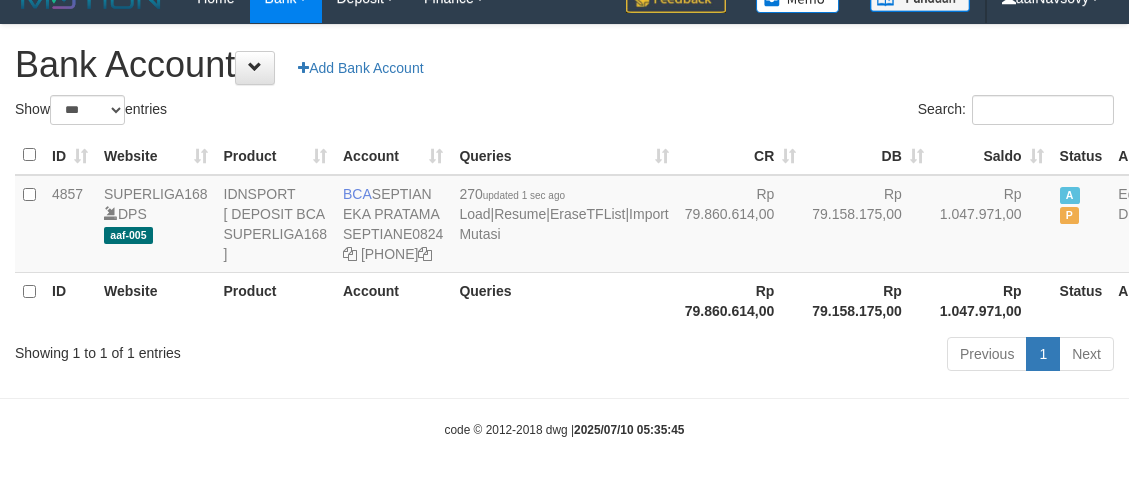 drag, startPoint x: 510, startPoint y: 373, endPoint x: 499, endPoint y: 384, distance: 15.556349 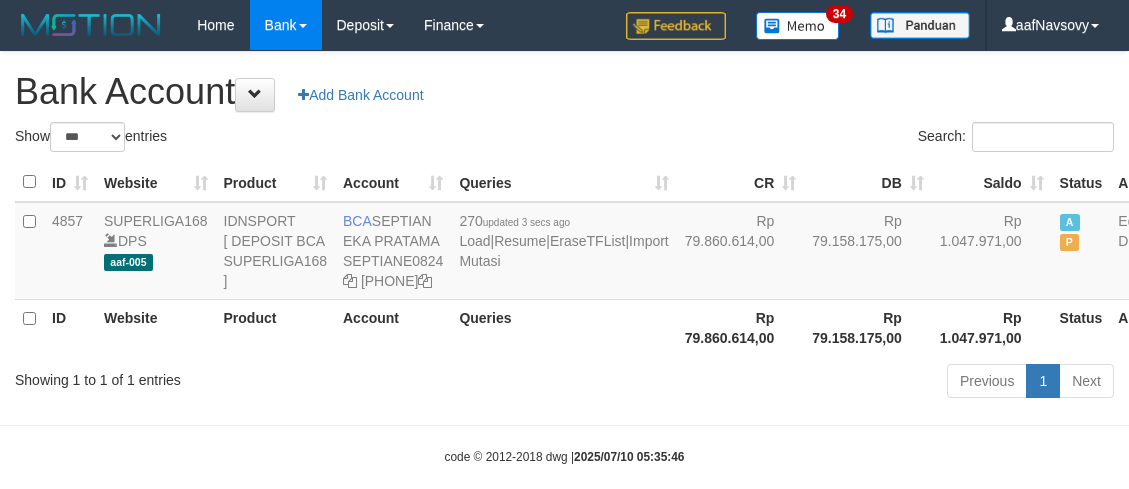 scroll, scrollTop: 87, scrollLeft: 0, axis: vertical 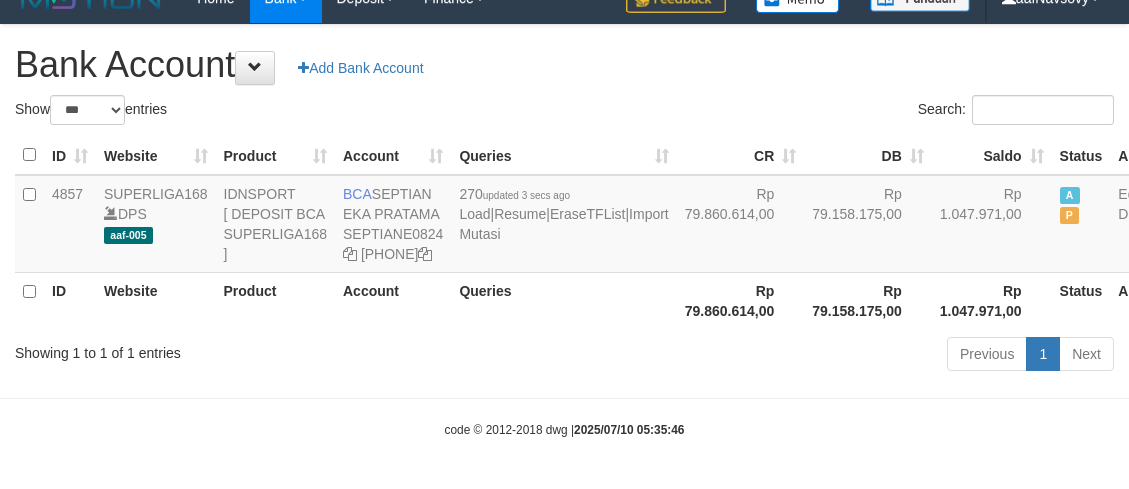 click on "Toggle navigation
Home
Bank
Account List
Load
By Website
Group
[ISPORT]													SUPERLIGA168
By Load Group (DPS)
34" at bounding box center (564, 231) 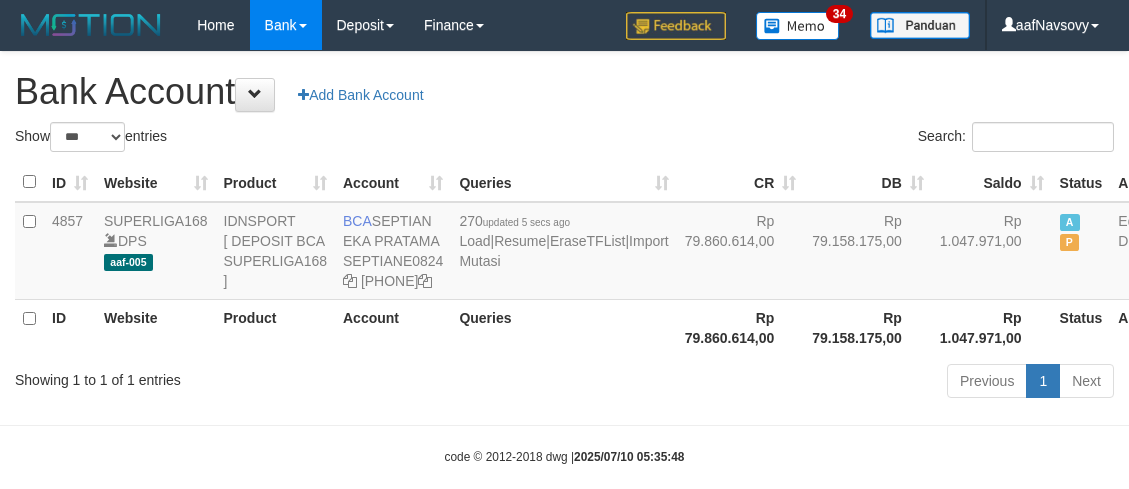scroll, scrollTop: 87, scrollLeft: 0, axis: vertical 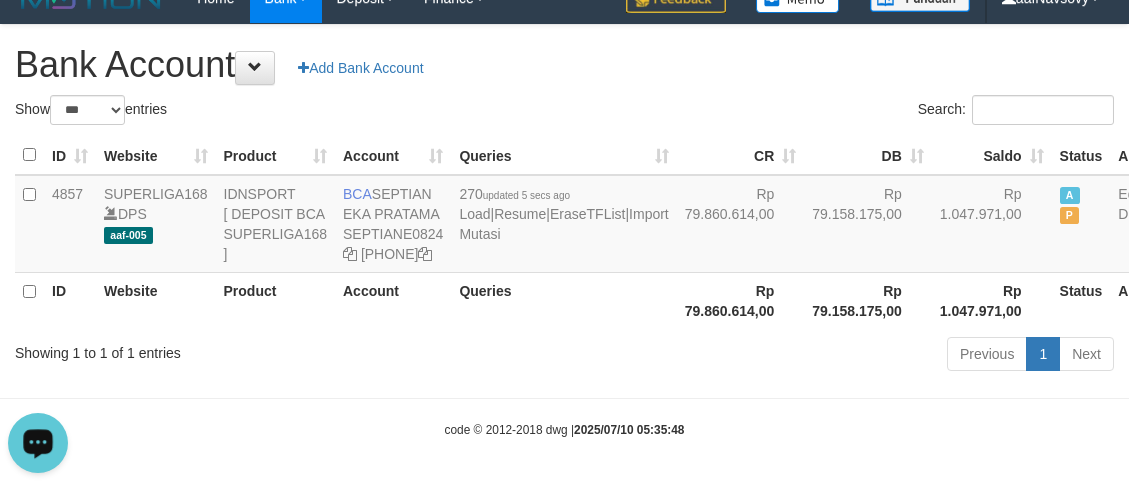 click on "Toggle navigation
Home
Bank
Account List
Load
By Website
Group
[ISPORT]													SUPERLIGA168
By Load Group (DPS)
34" at bounding box center (564, 231) 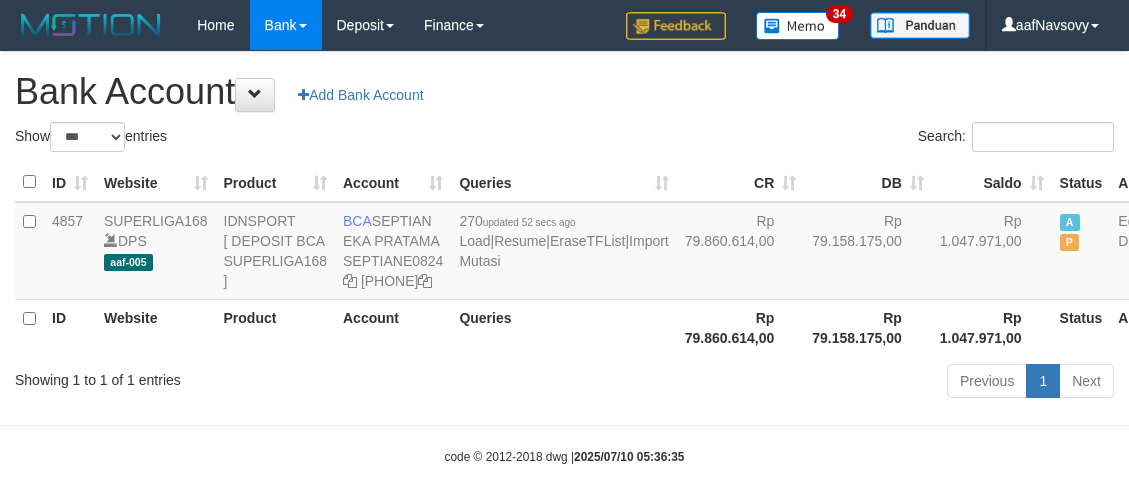 scroll, scrollTop: 87, scrollLeft: 0, axis: vertical 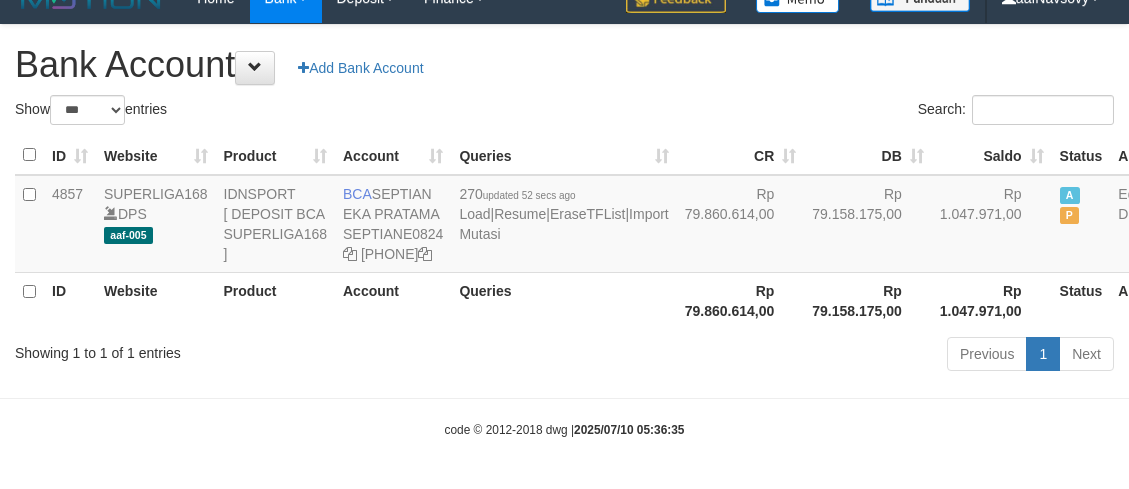 click at bounding box center [564, 398] 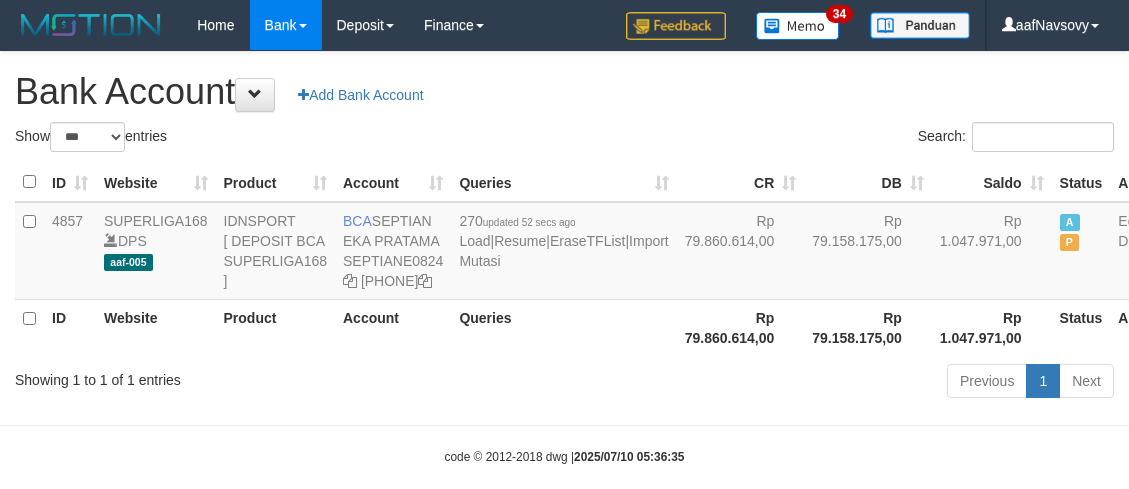 scroll, scrollTop: 87, scrollLeft: 0, axis: vertical 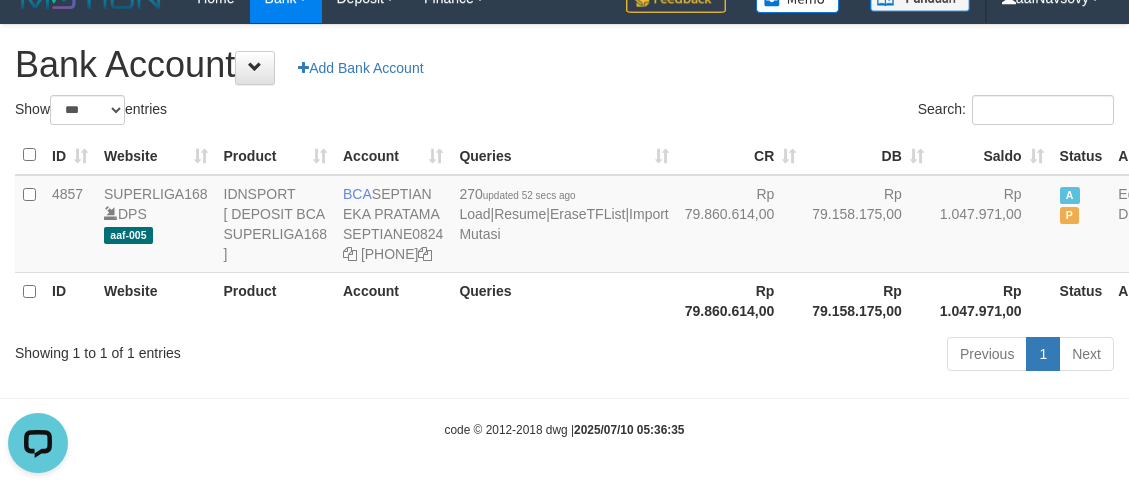 click on "Showing 1 to 1 of 1 entries" at bounding box center (235, 349) 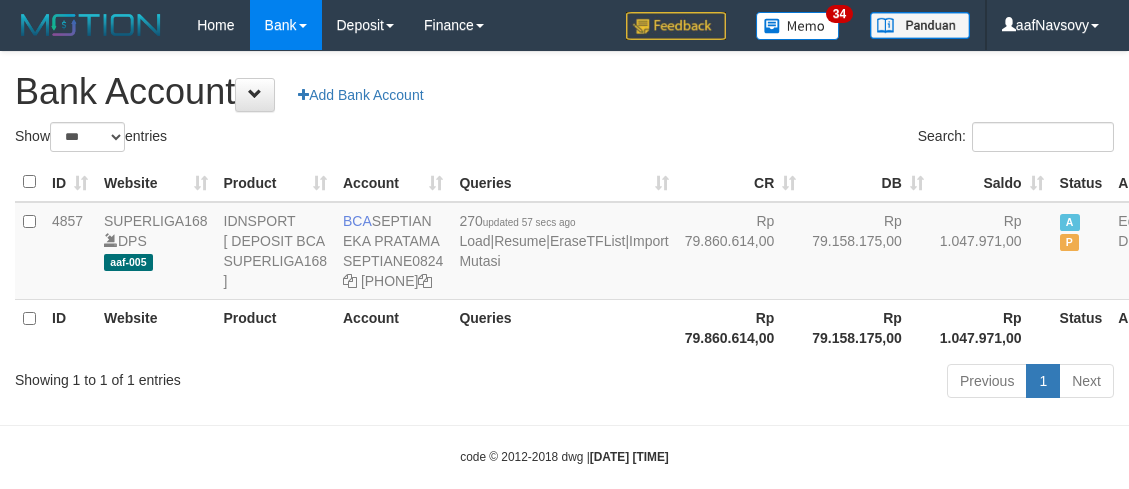 scroll, scrollTop: 87, scrollLeft: 0, axis: vertical 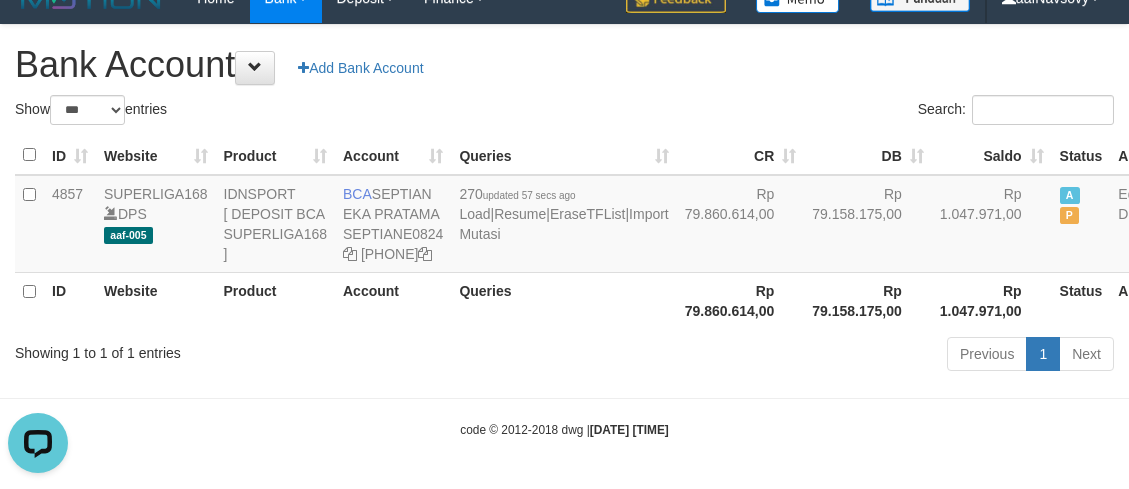 click on "Showing 1 to 1 of 1 entries" at bounding box center (235, 349) 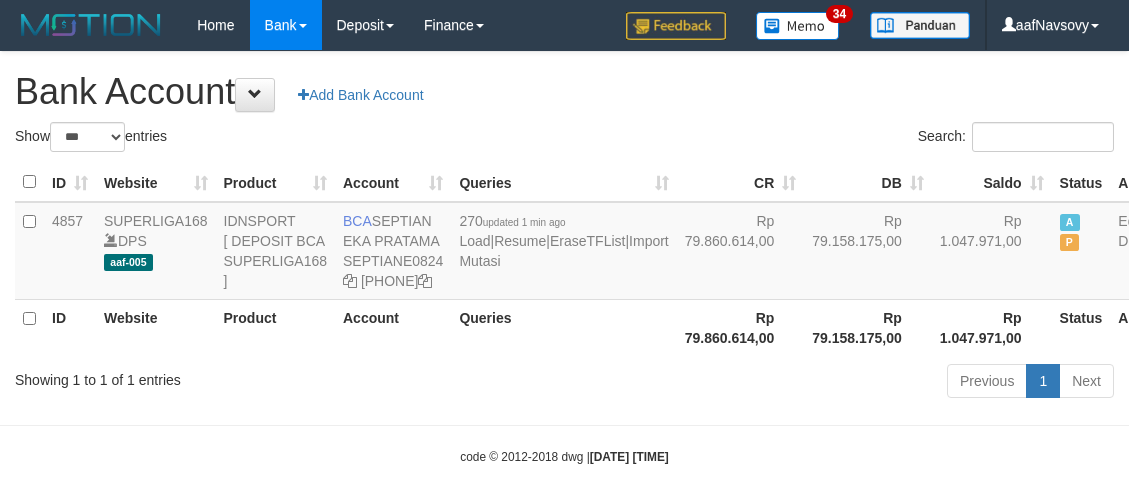 scroll, scrollTop: 87, scrollLeft: 0, axis: vertical 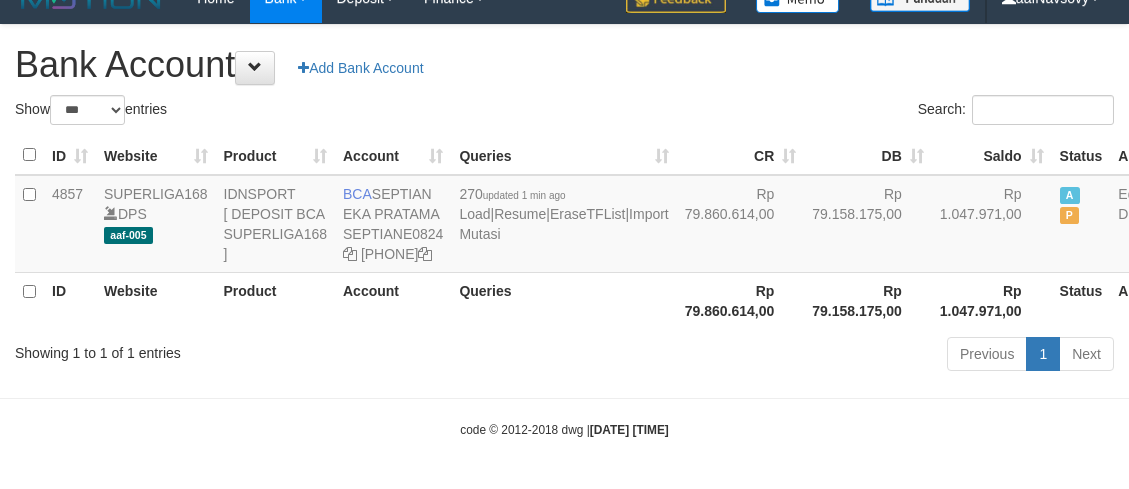 click on "Toggle navigation
Home
Bank
Account List
Load
By Website
Group
[ISPORT]													SUPERLIGA168
By Load Group (DPS)
34" at bounding box center [564, 231] 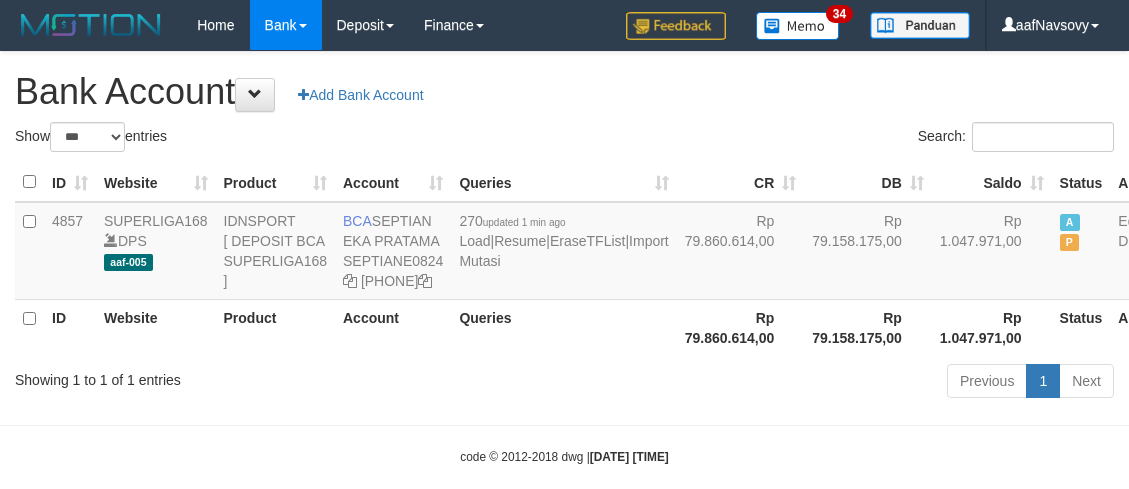 scroll, scrollTop: 87, scrollLeft: 0, axis: vertical 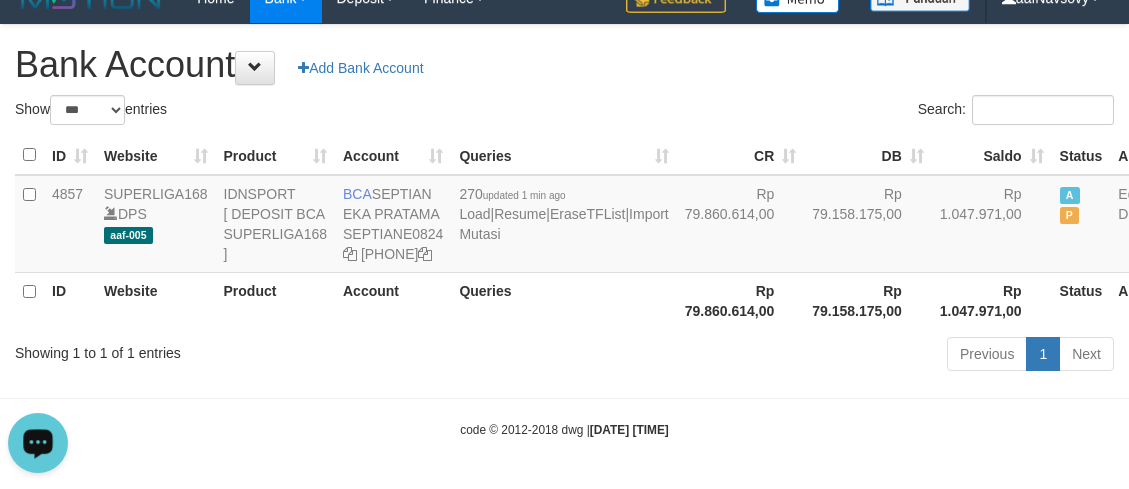 click on "Toggle navigation
Home
Bank
Account List
Load
By Website
Group
[ISPORT]													SUPERLIGA168
By Load Group (DPS)
34" at bounding box center (564, 231) 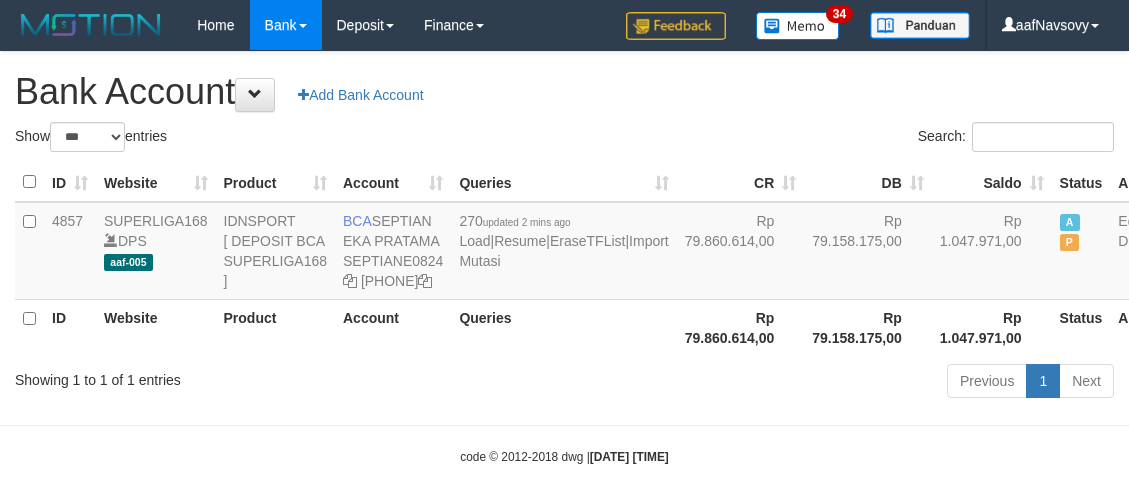 scroll, scrollTop: 87, scrollLeft: 0, axis: vertical 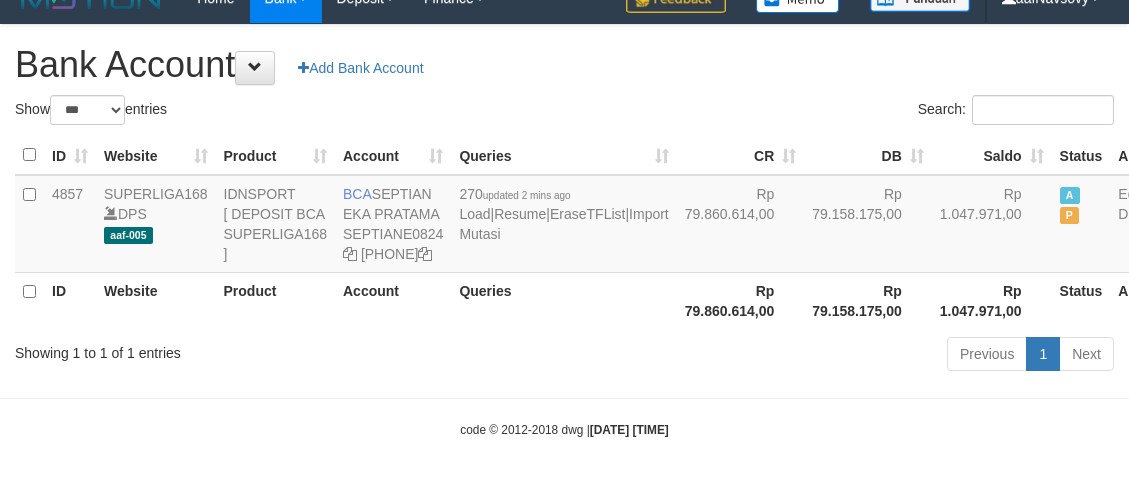 click on "Queries" at bounding box center [563, 300] 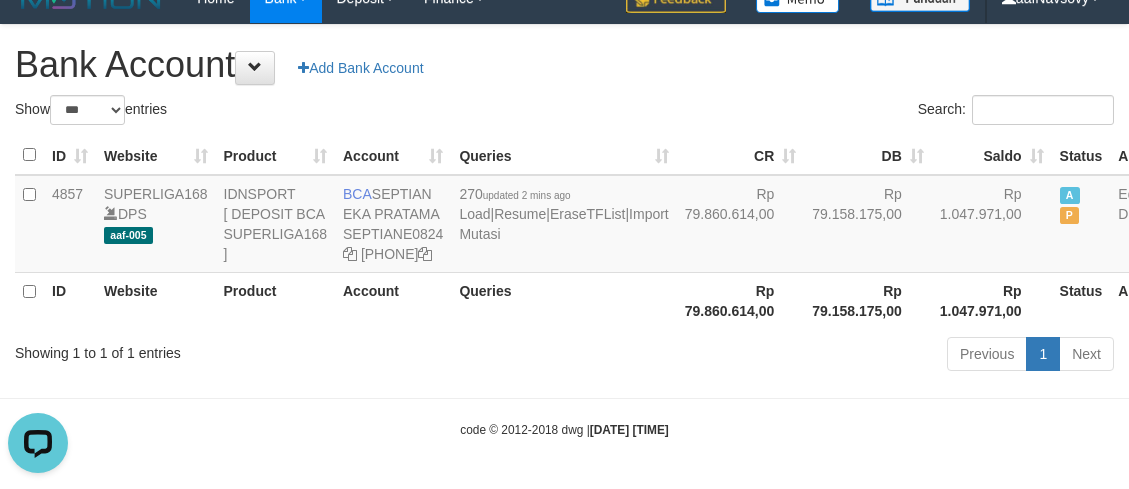 scroll, scrollTop: 0, scrollLeft: 0, axis: both 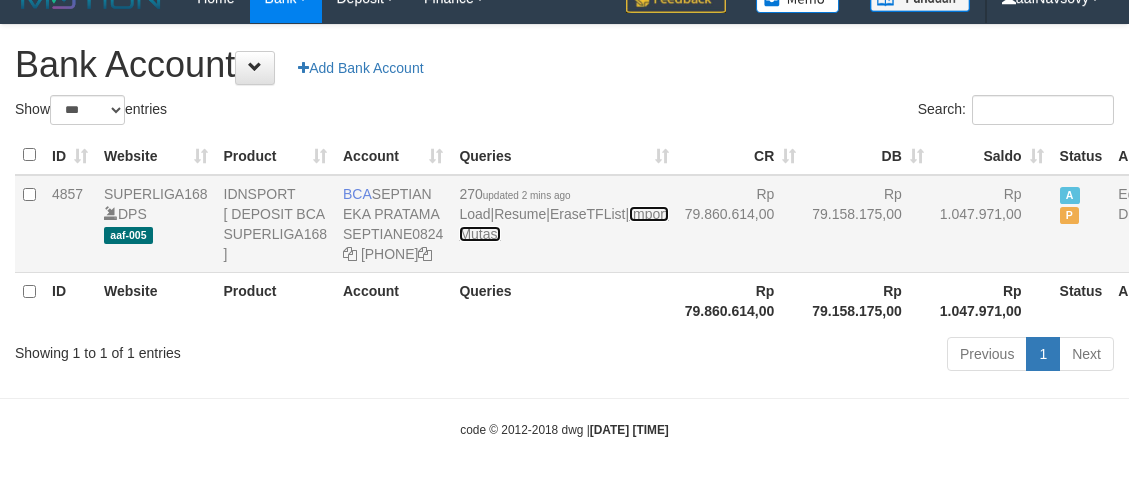 click on "Import Mutasi" at bounding box center [563, 224] 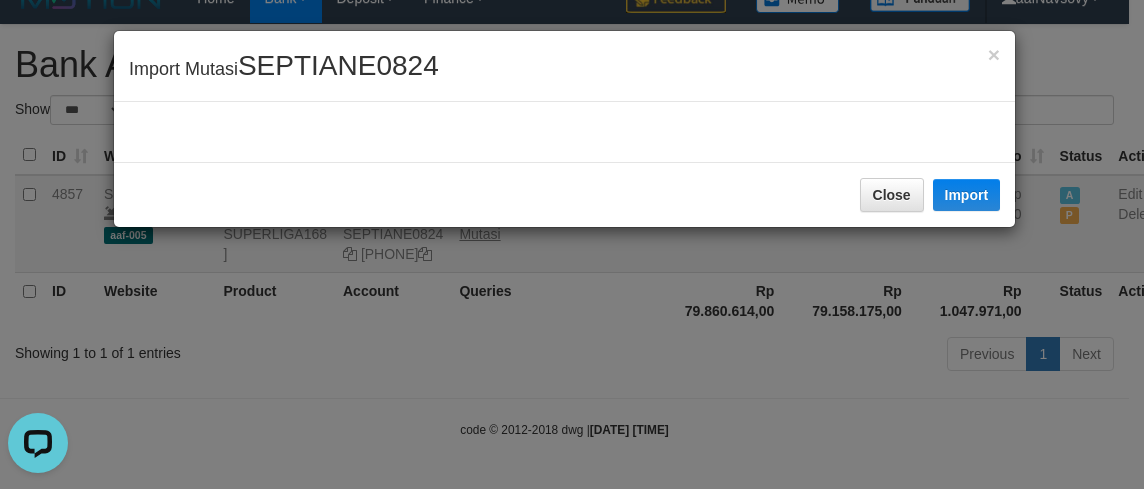 scroll, scrollTop: 0, scrollLeft: 0, axis: both 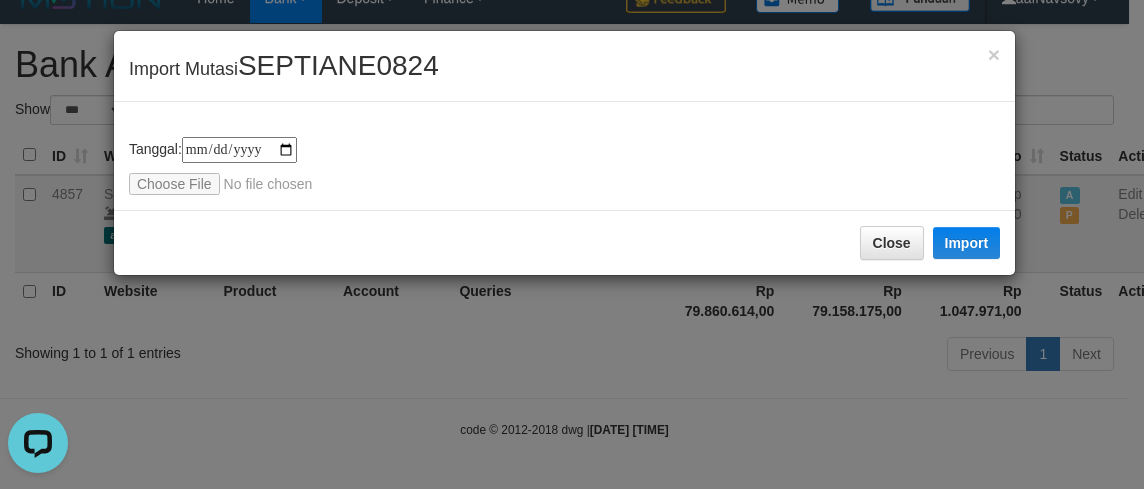 type on "**********" 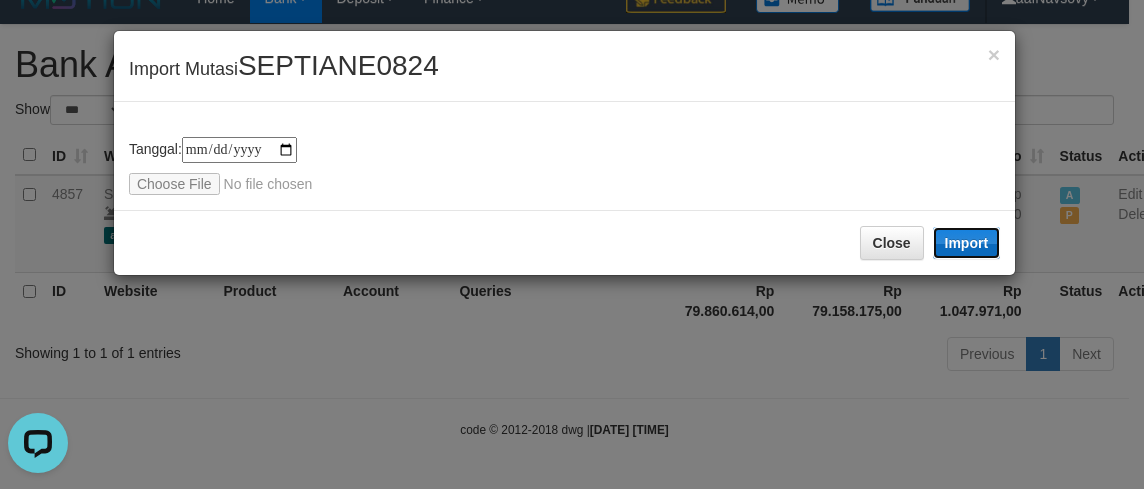 click on "Import" at bounding box center (967, 243) 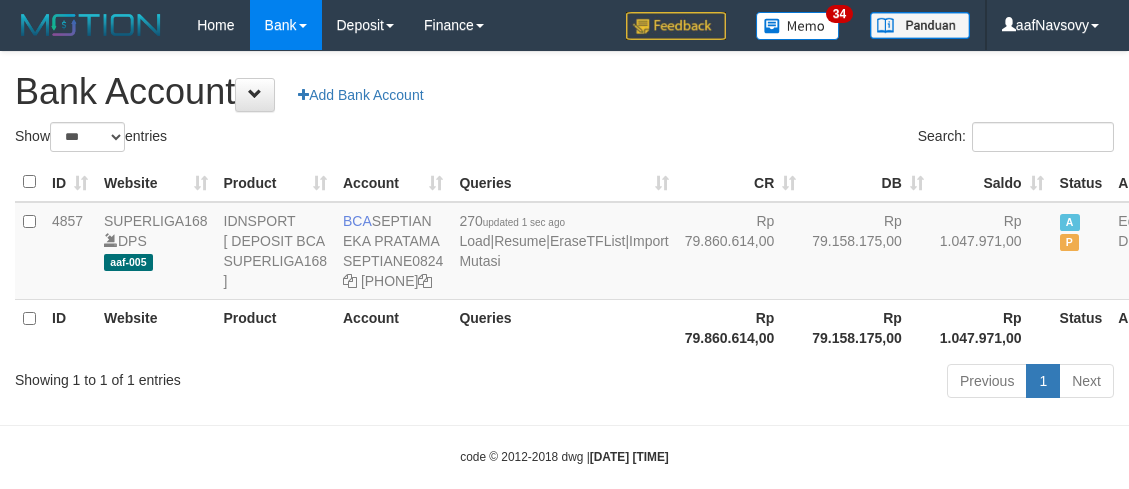 scroll, scrollTop: 87, scrollLeft: 0, axis: vertical 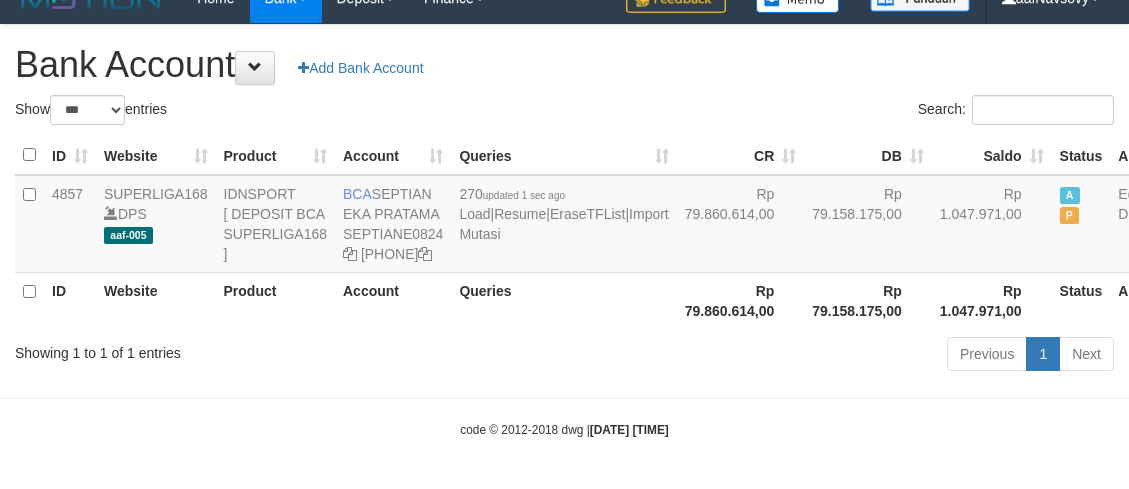 click on "Toggle navigation
Home
Bank
Account List
Load
By Website
Group
[ISPORT]													SUPERLIGA168
By Load Group (DPS)
34" at bounding box center (564, 231) 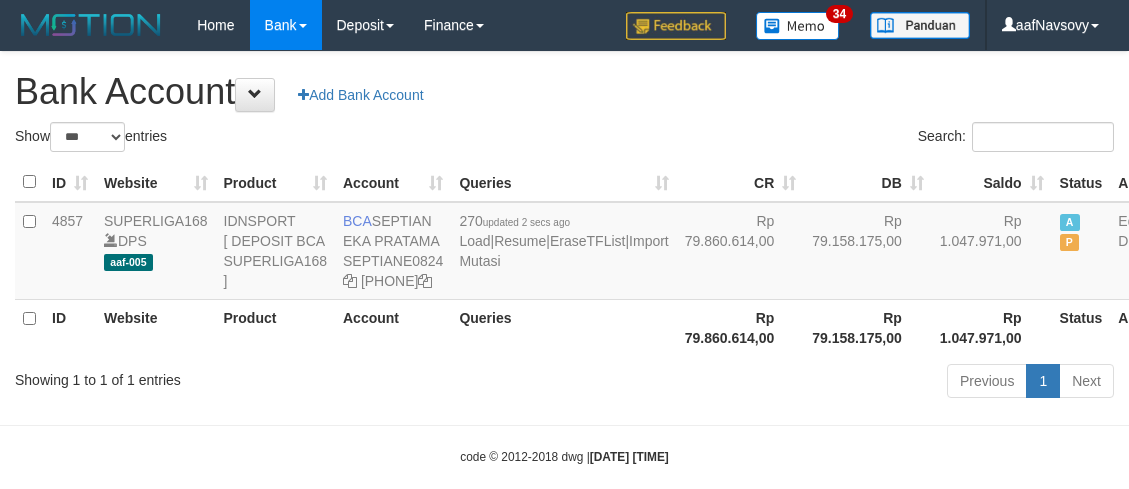 scroll, scrollTop: 87, scrollLeft: 0, axis: vertical 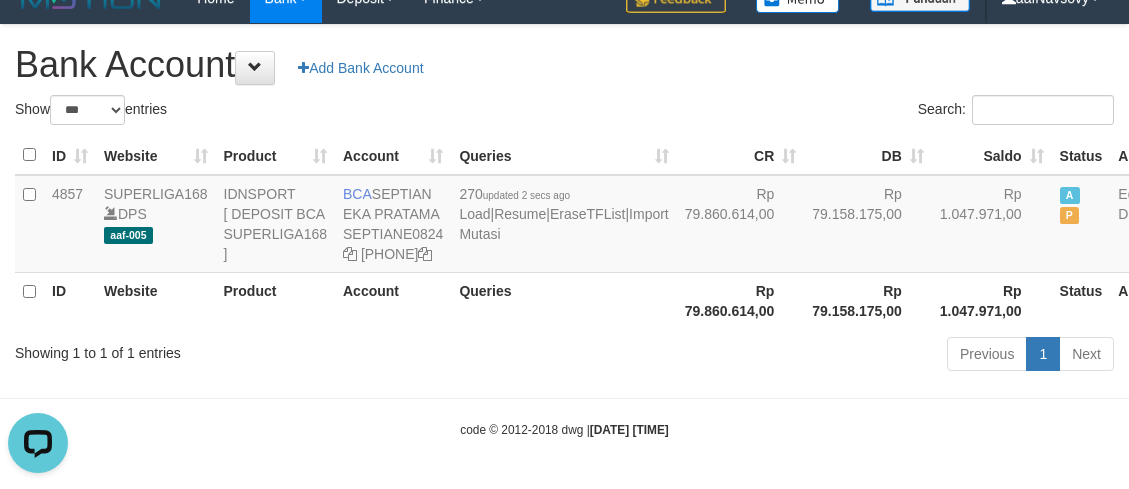 click on "Queries" at bounding box center [563, 300] 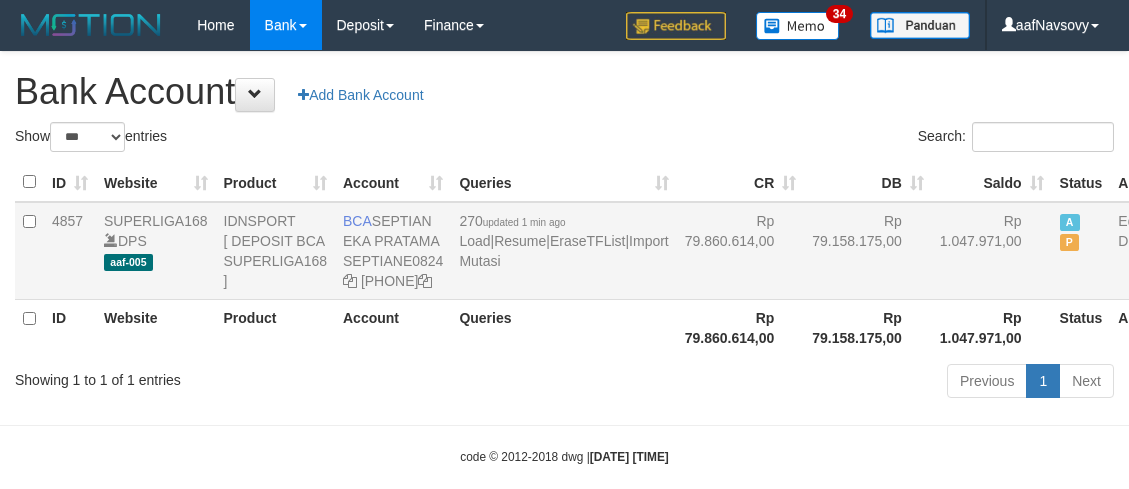 scroll, scrollTop: 87, scrollLeft: 0, axis: vertical 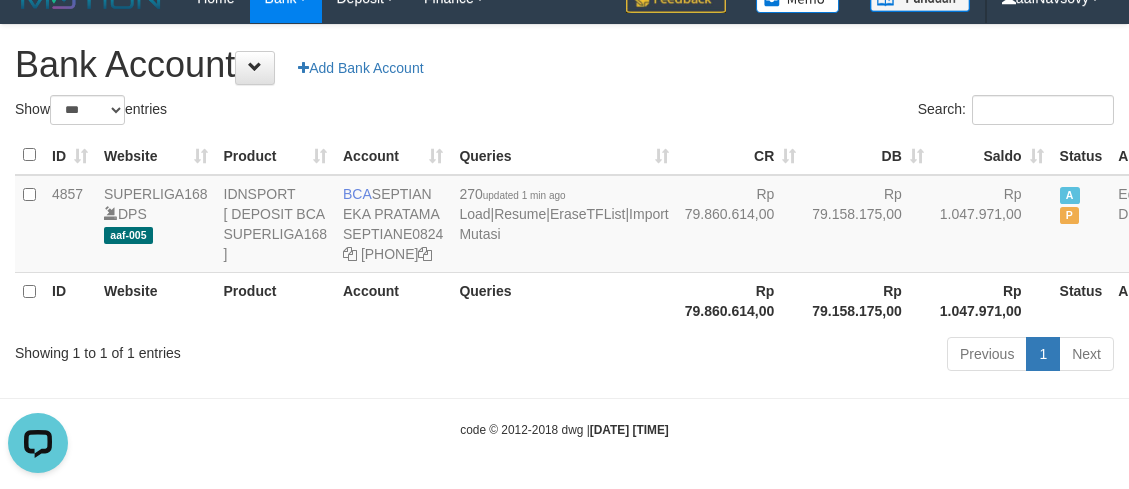 click on "Previous 1 Next" at bounding box center [799, 356] 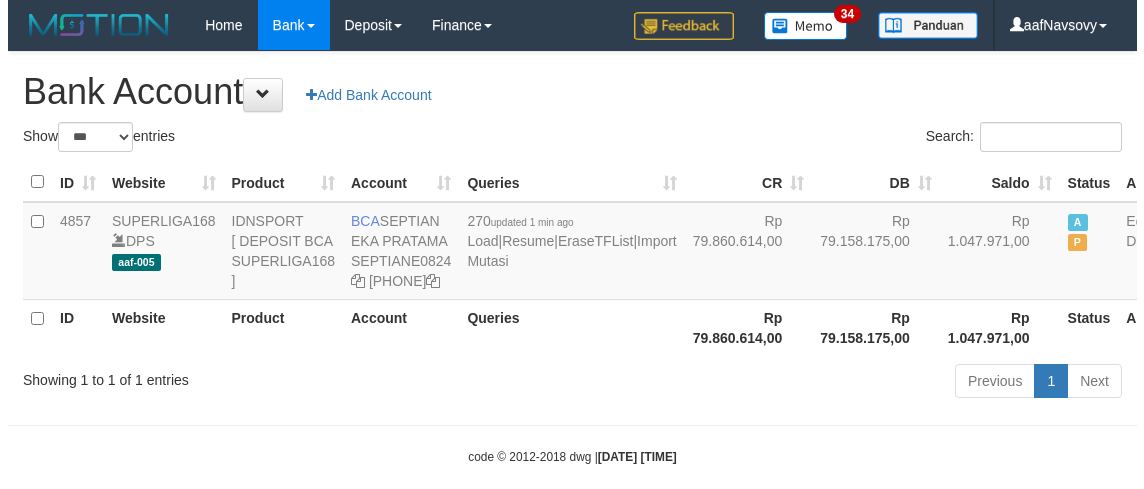 scroll, scrollTop: 87, scrollLeft: 0, axis: vertical 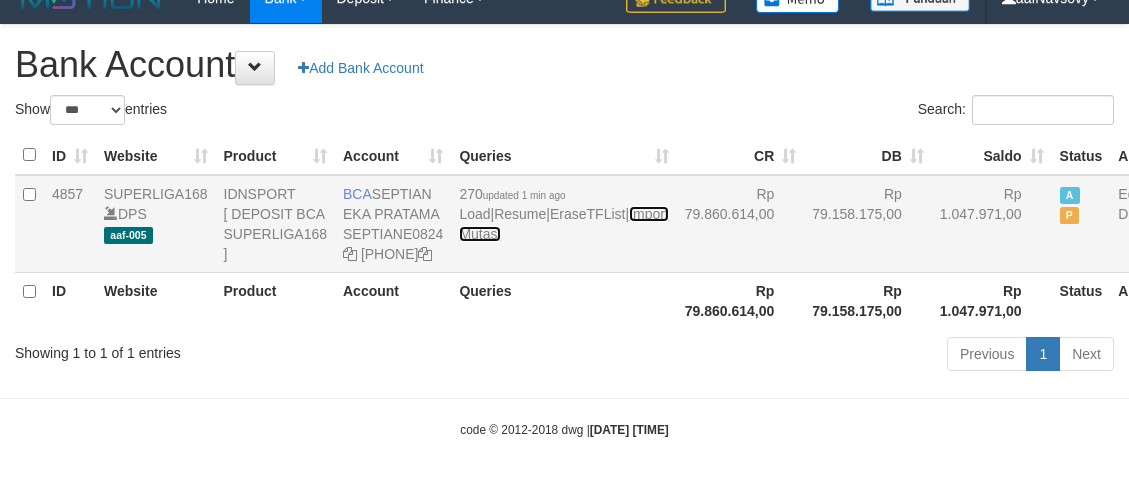 click on "Import Mutasi" at bounding box center [563, 224] 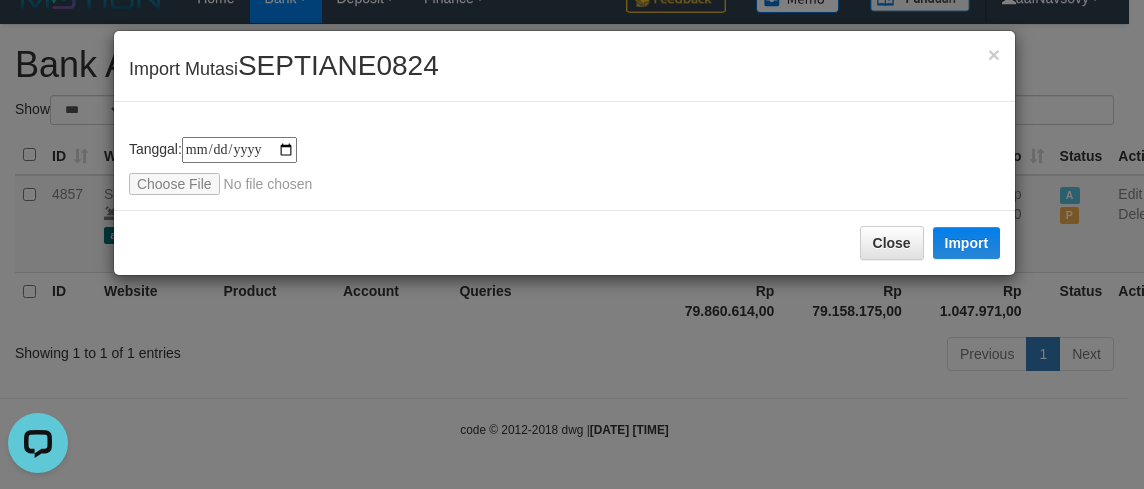 scroll, scrollTop: 0, scrollLeft: 0, axis: both 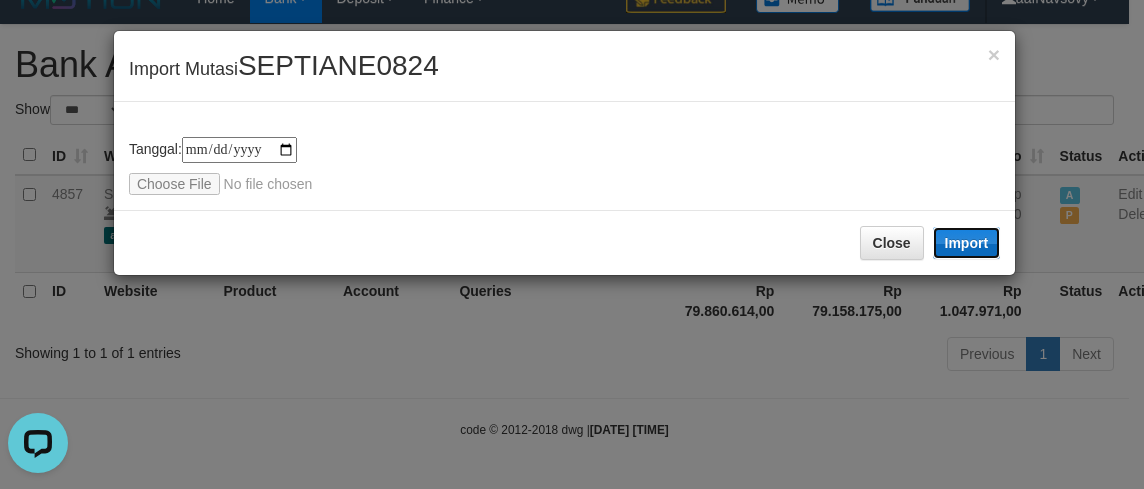 click on "Import" at bounding box center [967, 243] 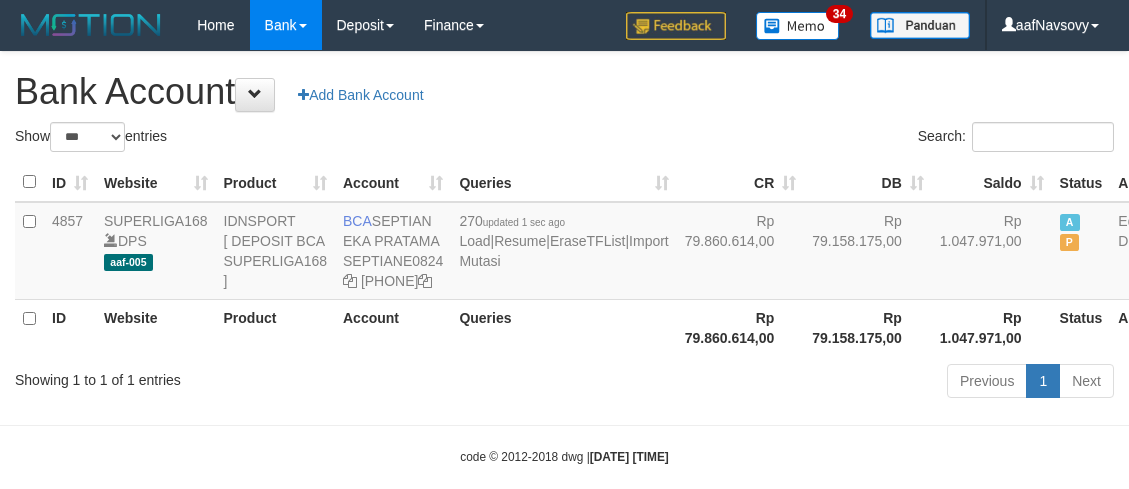 scroll, scrollTop: 87, scrollLeft: 0, axis: vertical 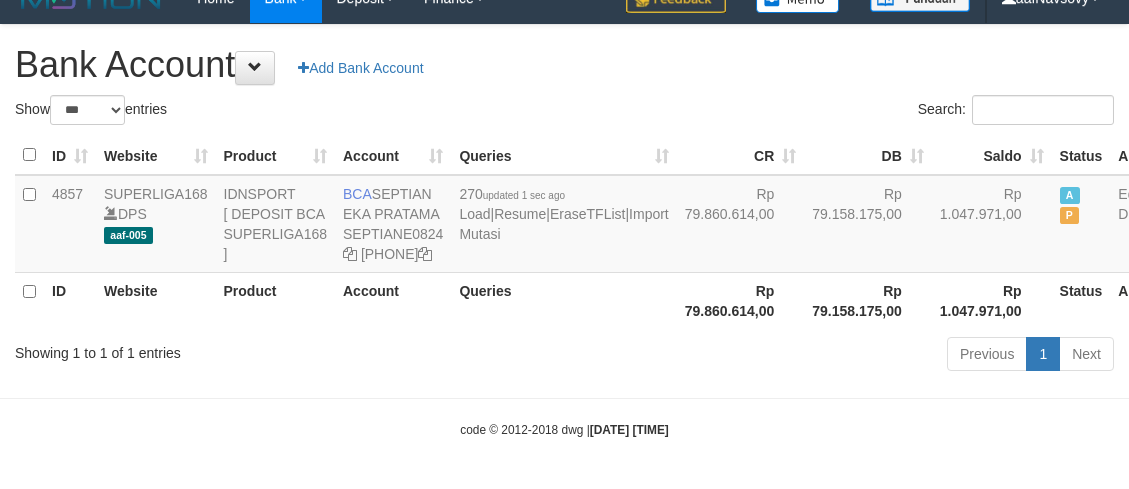 click on "Toggle navigation
Home
Bank
Account List
Load
By Website
Group
[ISPORT]													SUPERLIGA168
By Load Group (DPS)
34" at bounding box center [564, 231] 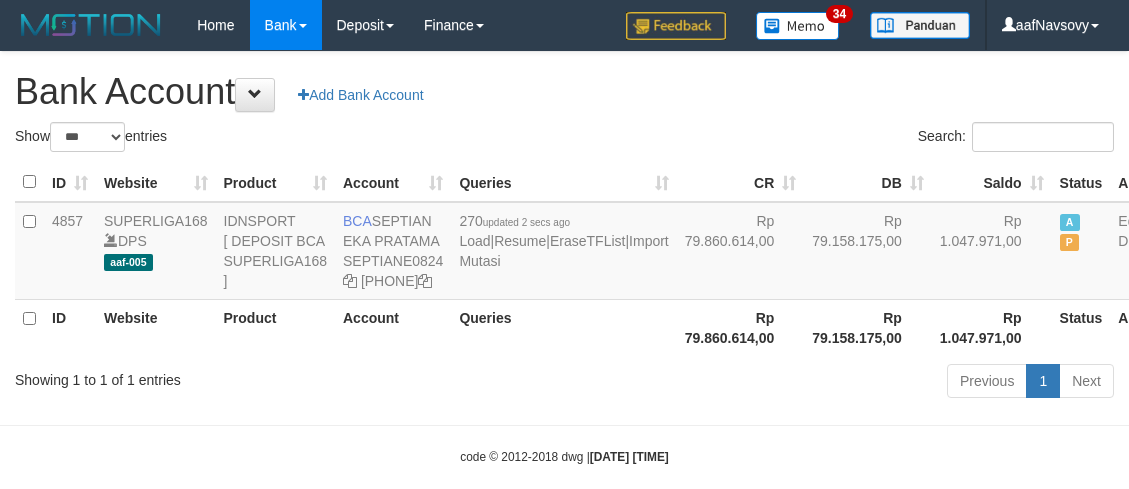 scroll, scrollTop: 87, scrollLeft: 0, axis: vertical 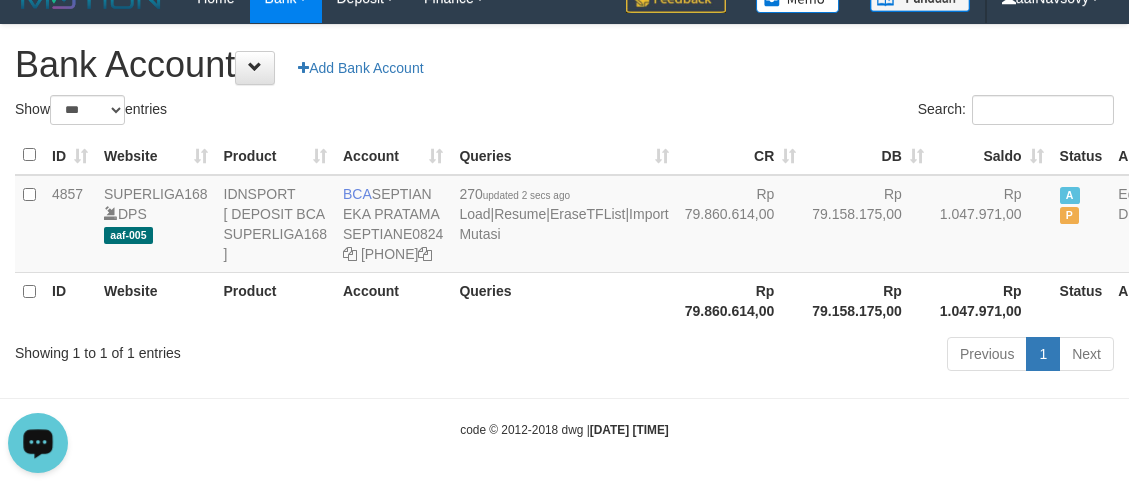 click on "Toggle navigation
Home
Bank
Account List
Load
By Website
Group
[ISPORT]													SUPERLIGA168
By Load Group (DPS)
34" at bounding box center [564, 231] 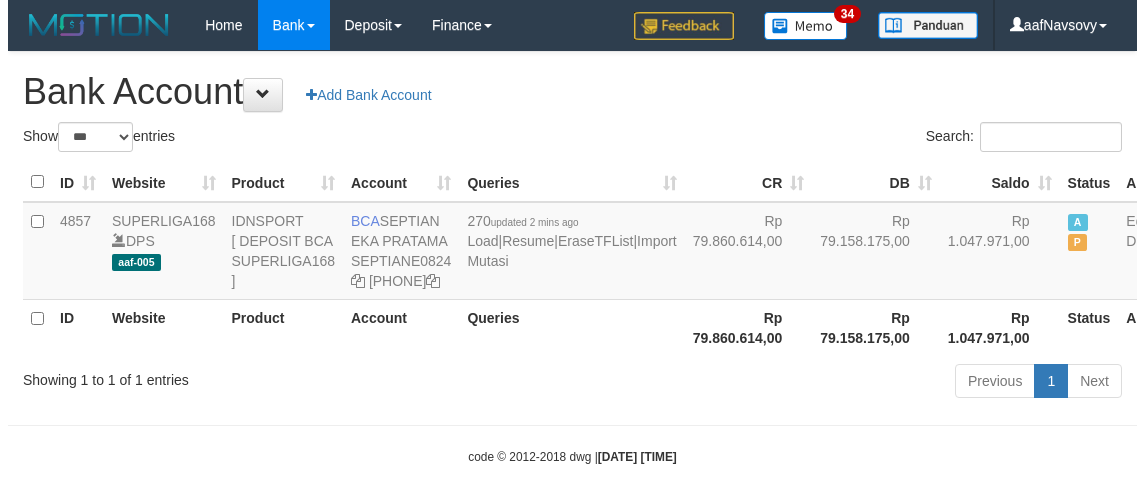 scroll, scrollTop: 87, scrollLeft: 0, axis: vertical 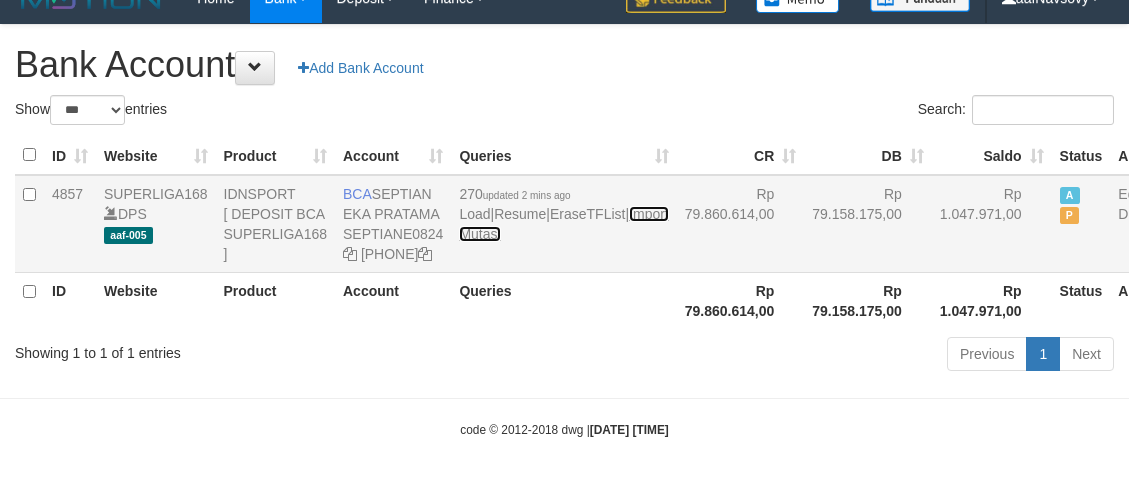 click on "Import Mutasi" at bounding box center [563, 224] 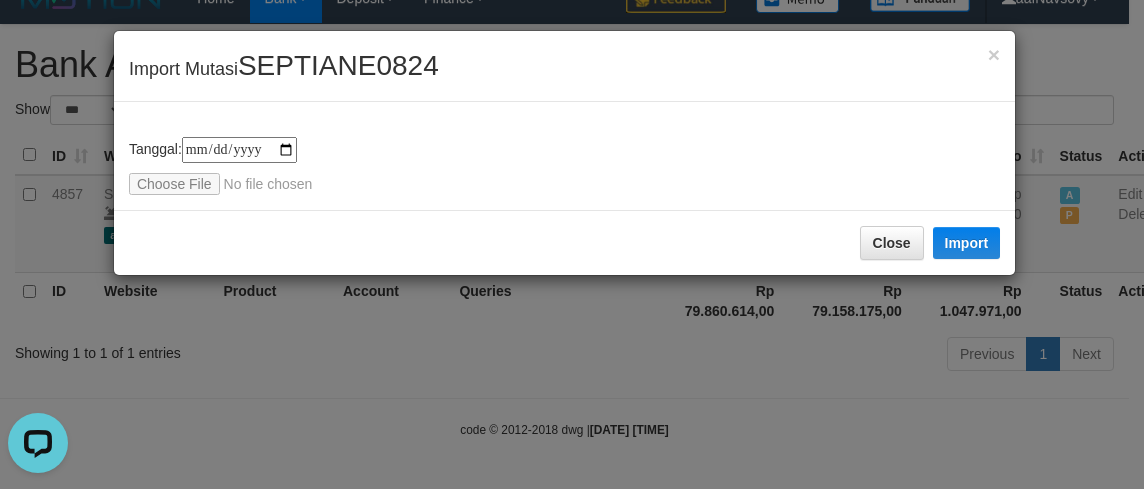 scroll, scrollTop: 0, scrollLeft: 0, axis: both 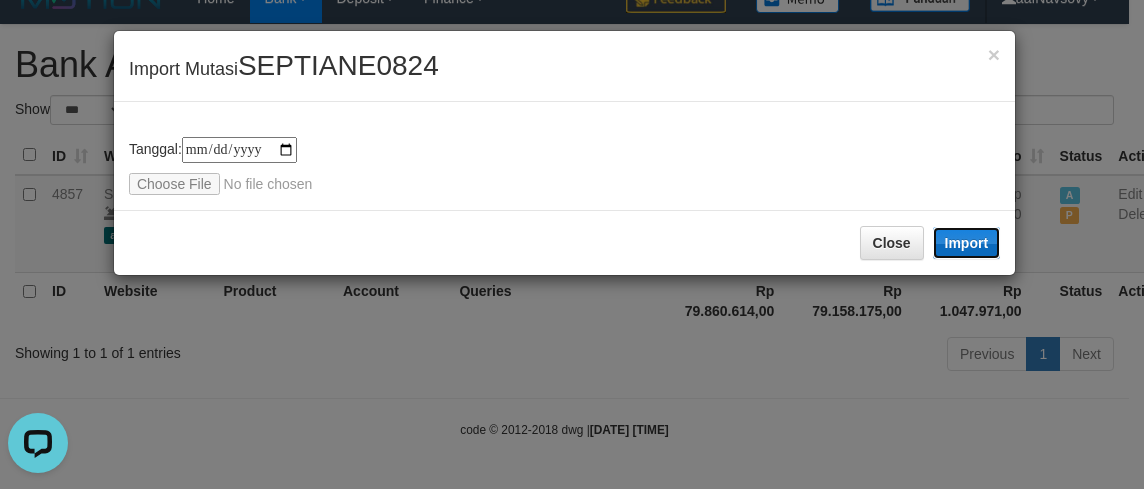 click on "Import" at bounding box center [967, 243] 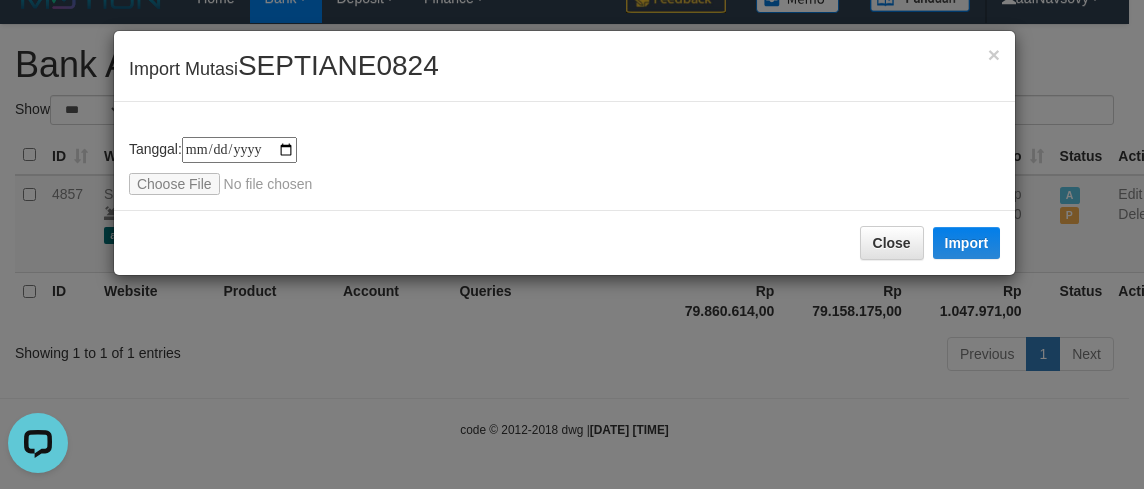 click on "**********" at bounding box center [572, 244] 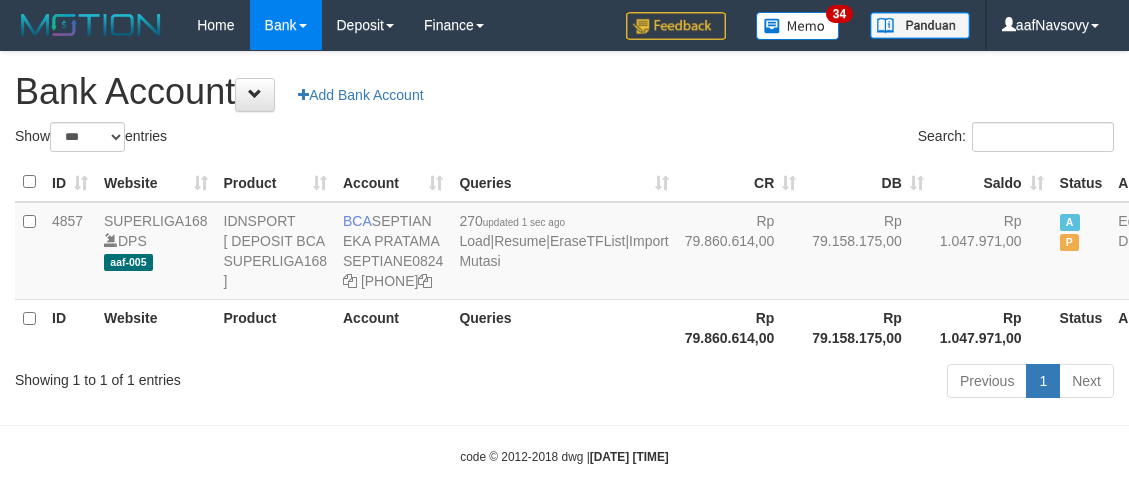 scroll, scrollTop: 87, scrollLeft: 0, axis: vertical 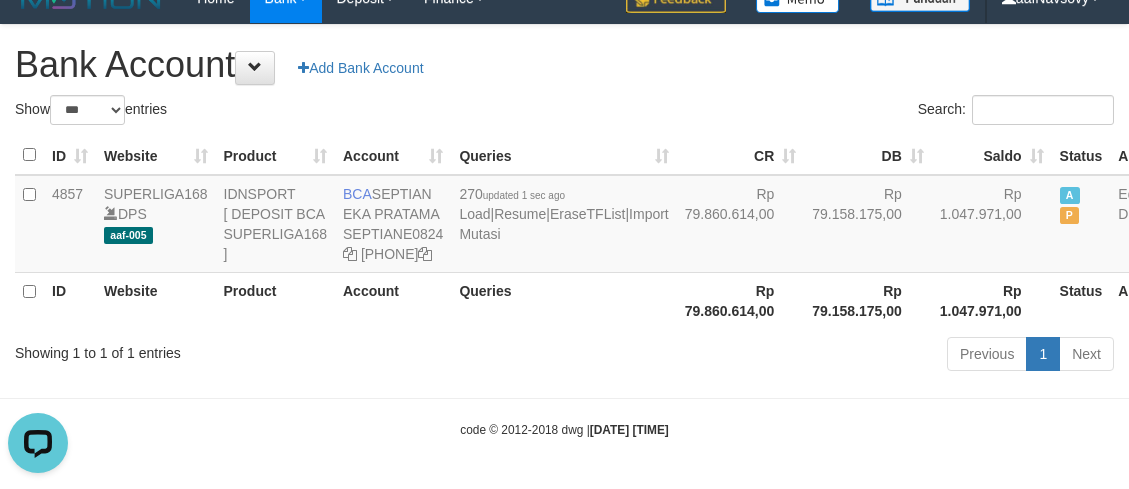 click on "Previous 1 Next" at bounding box center [799, 356] 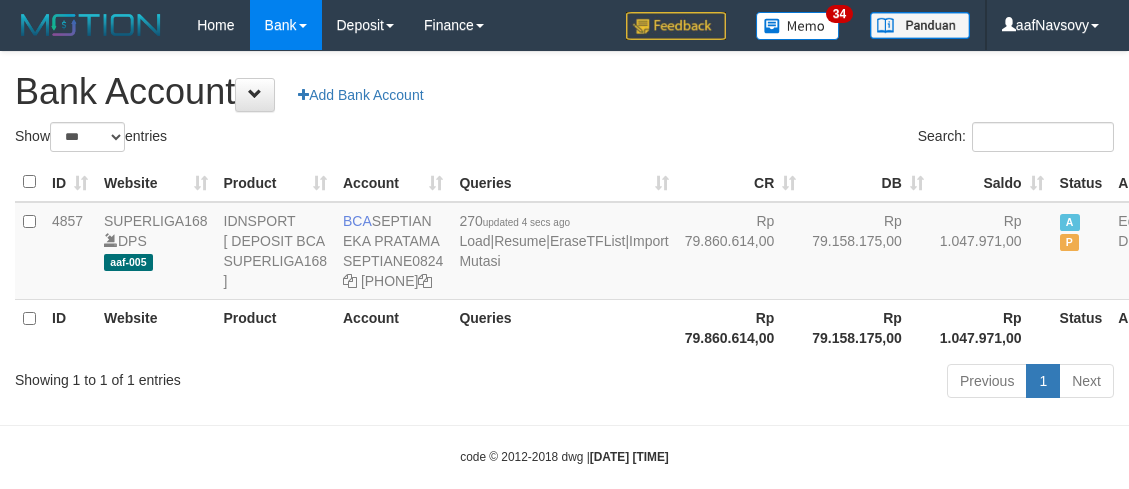 scroll, scrollTop: 87, scrollLeft: 0, axis: vertical 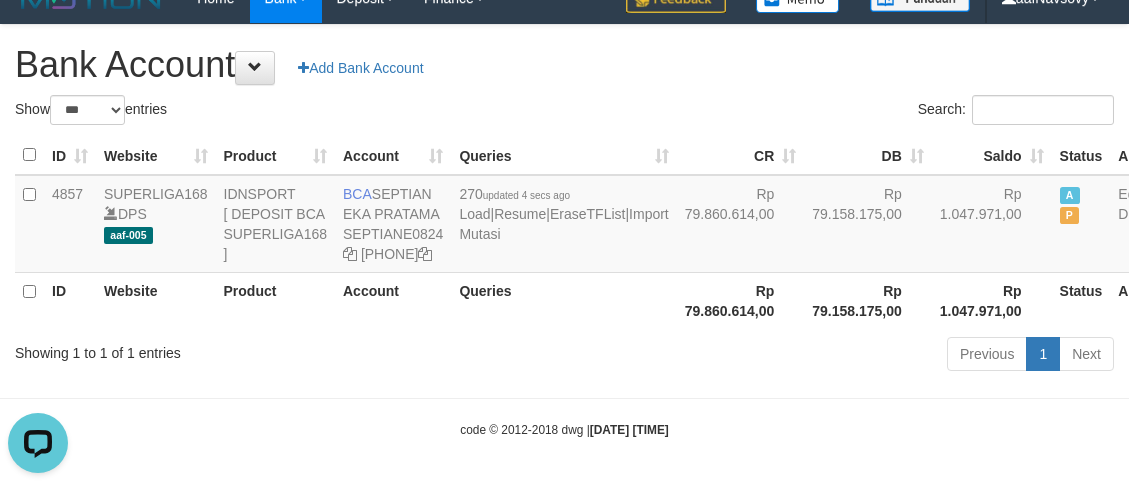 click on "Queries" at bounding box center (563, 300) 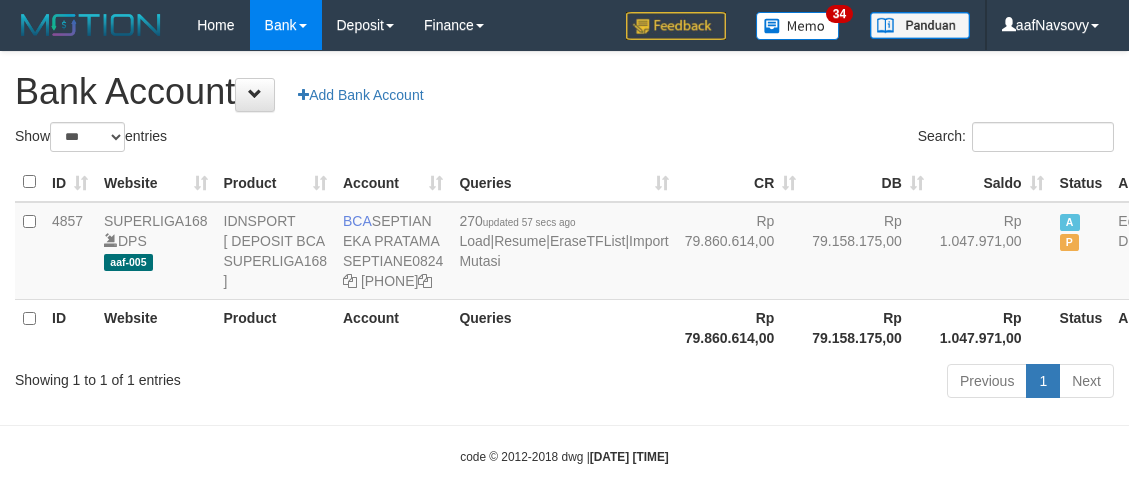 scroll, scrollTop: 87, scrollLeft: 0, axis: vertical 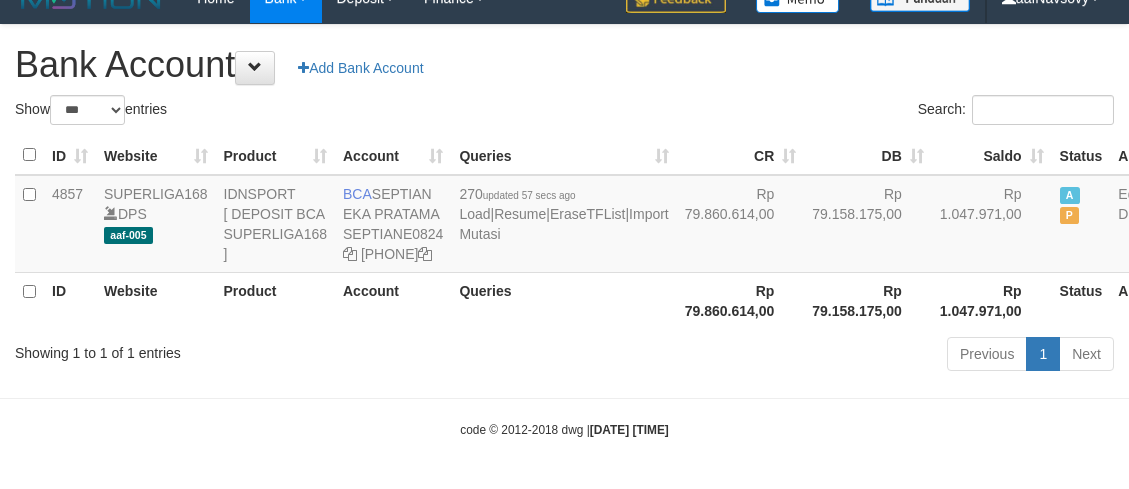 click on "Previous 1 Next" at bounding box center [799, 356] 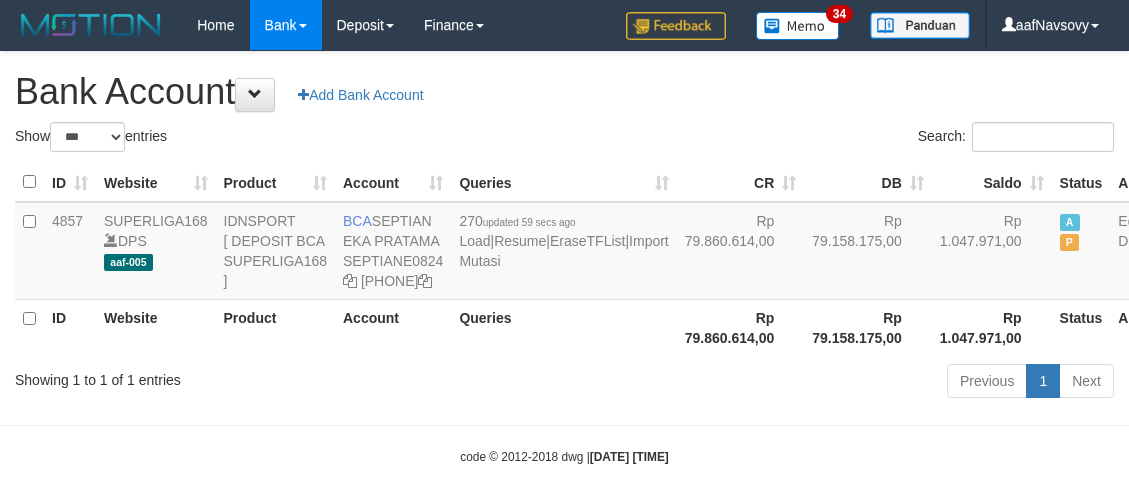 scroll, scrollTop: 87, scrollLeft: 0, axis: vertical 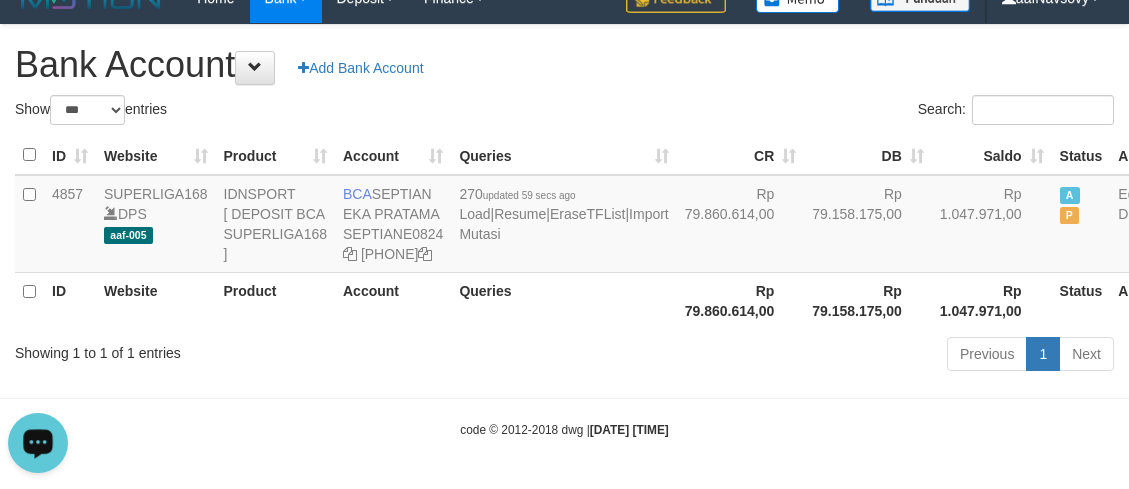 click on "Toggle navigation
Home
Bank
Account List
Load
By Website
Group
[ISPORT]													SUPERLIGA168
By Load Group (DPS)
34" at bounding box center [564, 231] 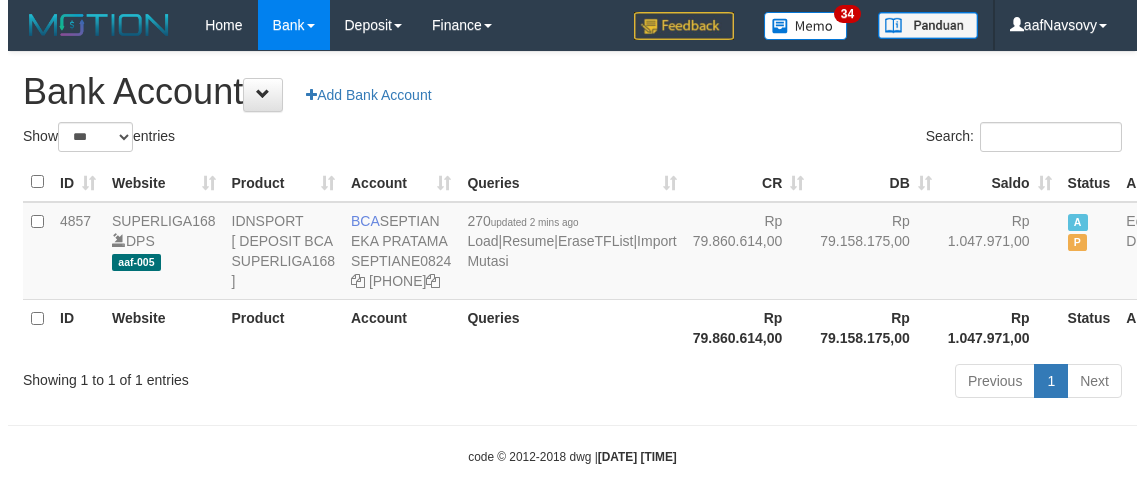scroll, scrollTop: 87, scrollLeft: 0, axis: vertical 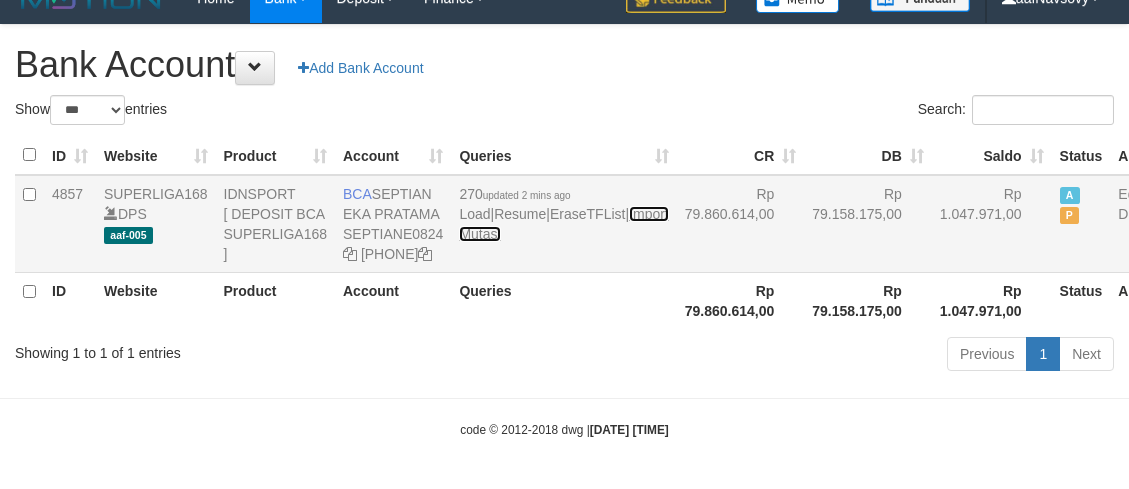click on "Import Mutasi" at bounding box center [563, 224] 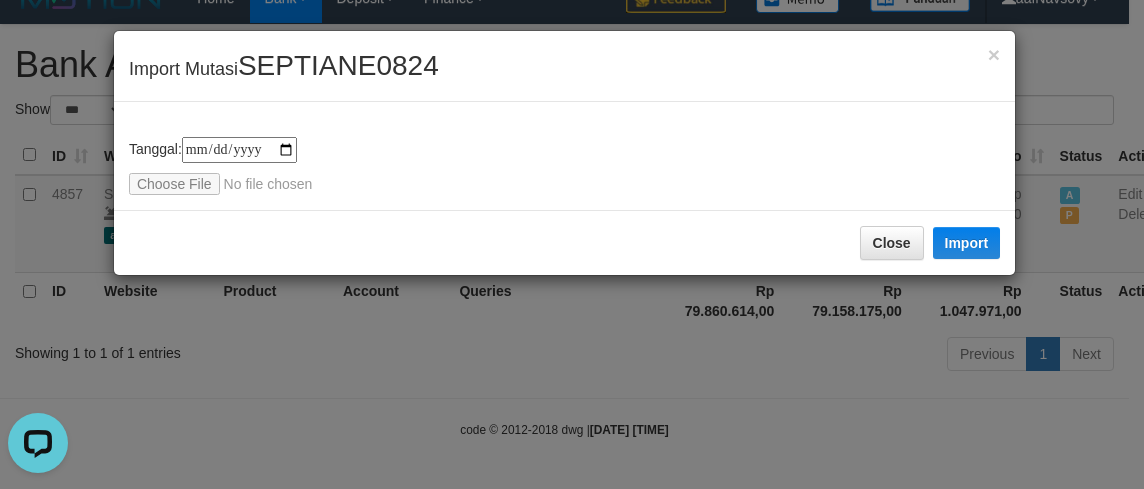 scroll, scrollTop: 0, scrollLeft: 0, axis: both 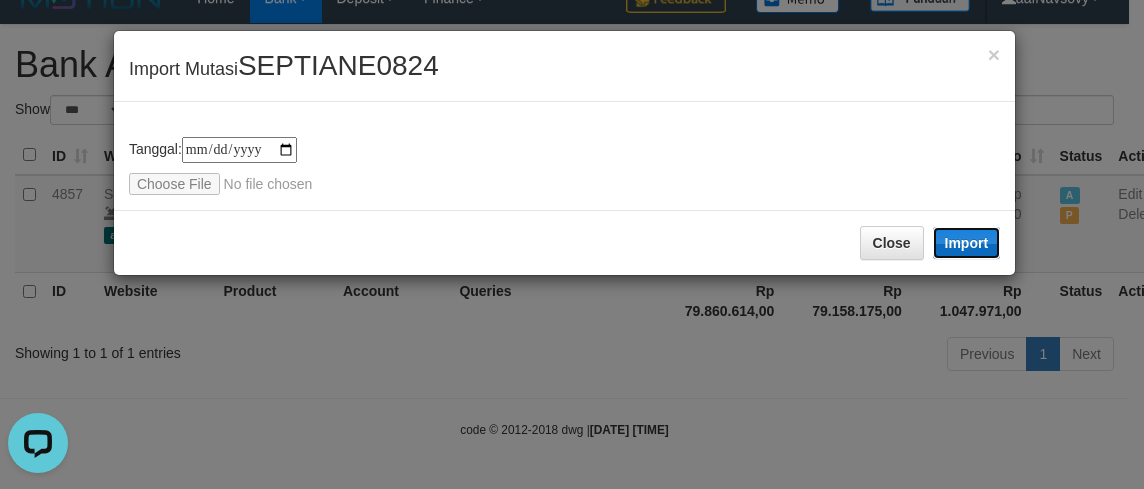 click on "Import" at bounding box center [967, 243] 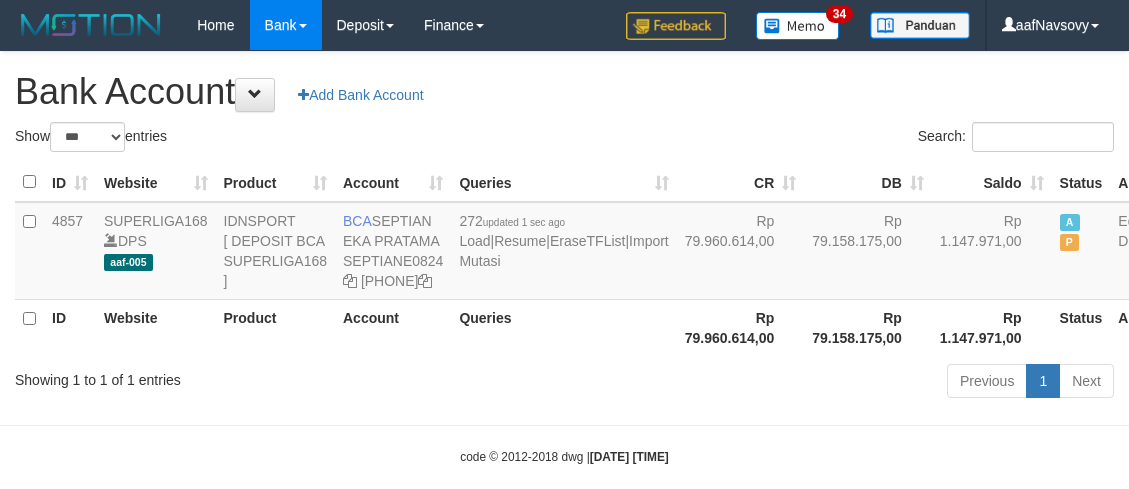 scroll, scrollTop: 87, scrollLeft: 0, axis: vertical 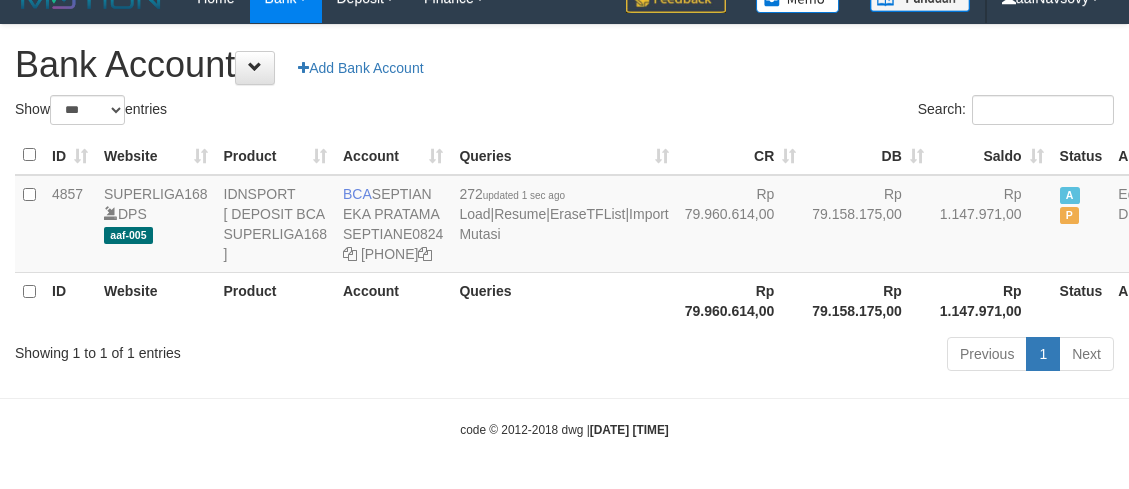 click on "Toggle navigation
Home
Bank
Account List
Load
By Website
Group
[ISPORT]													SUPERLIGA168
By Load Group (DPS)
34" at bounding box center (564, 231) 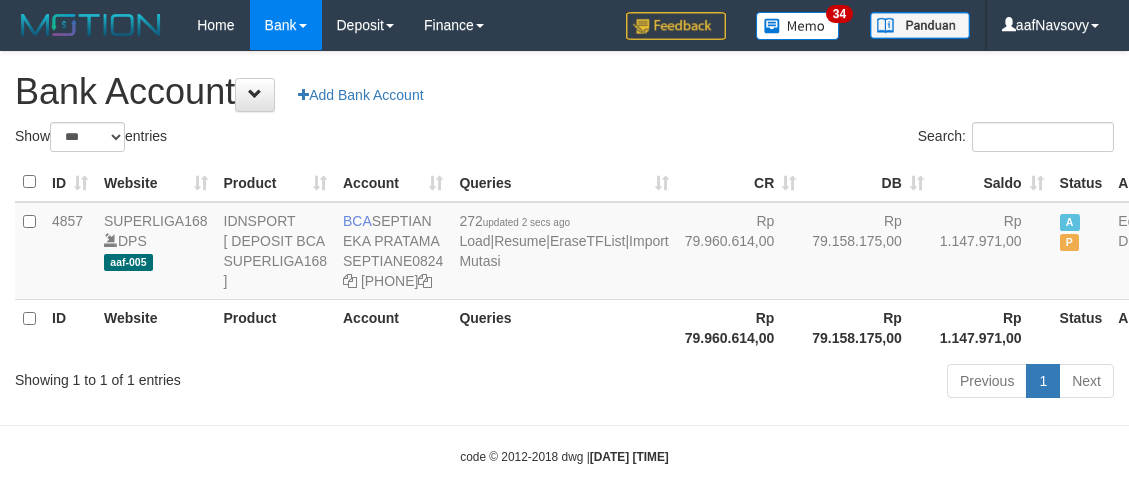 scroll, scrollTop: 0, scrollLeft: 0, axis: both 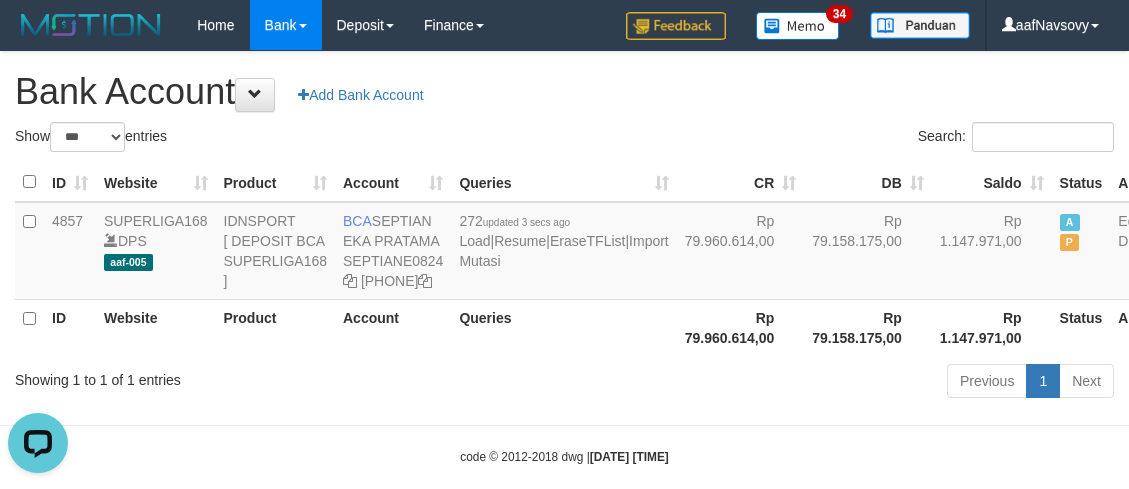 click on "Previous 1 Next" at bounding box center (799, 383) 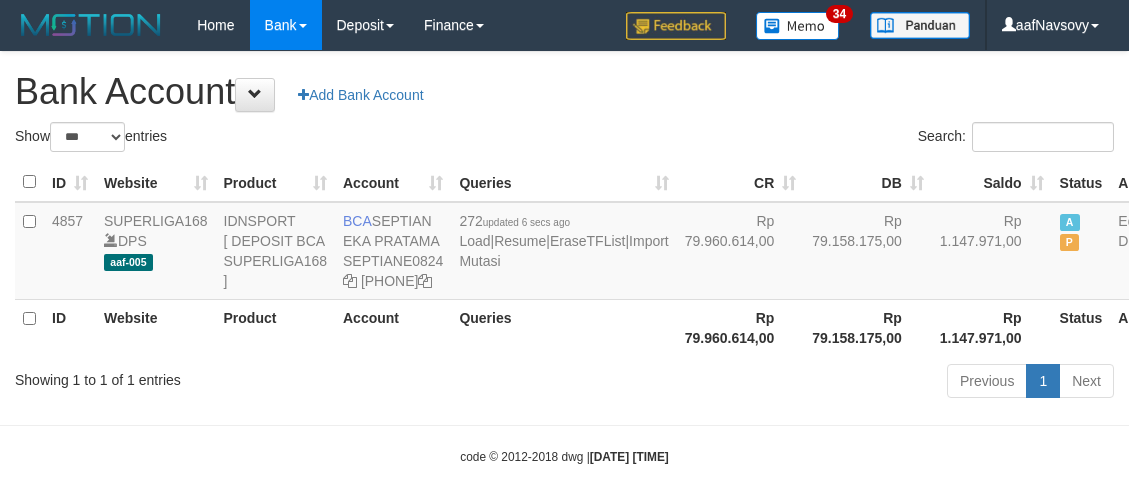 scroll, scrollTop: 0, scrollLeft: 0, axis: both 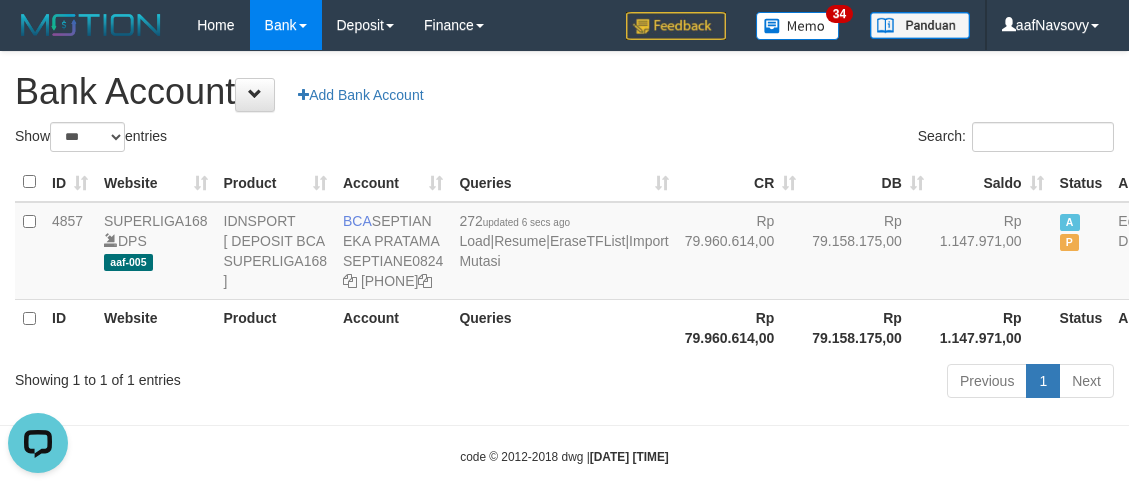 click on "ID Website Product Account Queries CR DB Saldo Status Action
4857
SUPERLIGA168
DPS
aaf-005
IDNSPORT
[ DEPOSIT BCA SUPERLIGA168 ]
BCA
[FIRST] [LAST]
SEPTIANE0824
[PHONE]
272  updated 6 secs ago
Load
|
Resume
|
EraseTFList
|
Import Mutasi
Rp 79.960.614,00
Rp 79.158.175,00
Rp 1.147.971,00
A
P
Edit
Delete
ID Website Product Account Queries Rp 79.960.614,00 Rp 79.158.175,00 Rp 1.147.971,00" at bounding box center [564, 259] 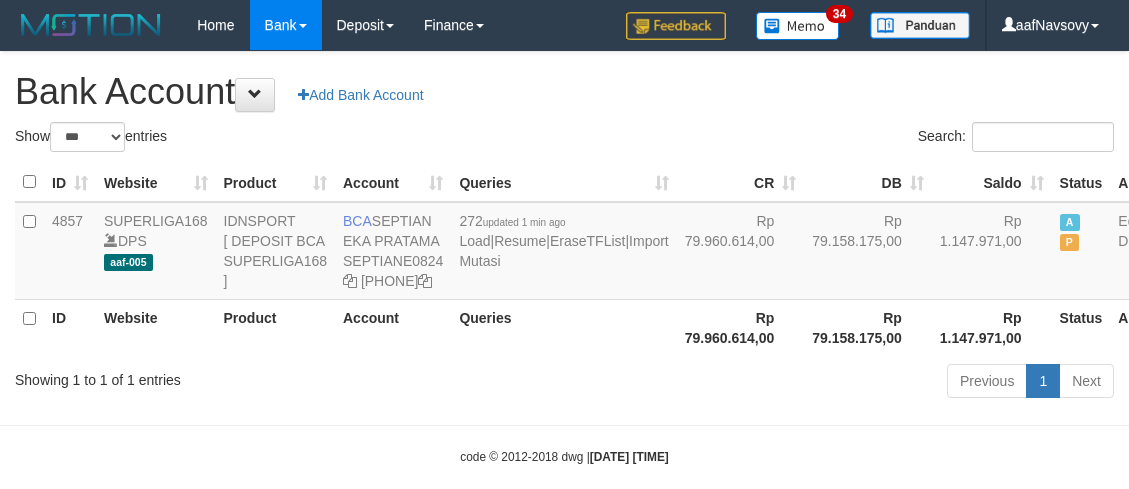 scroll, scrollTop: 0, scrollLeft: 0, axis: both 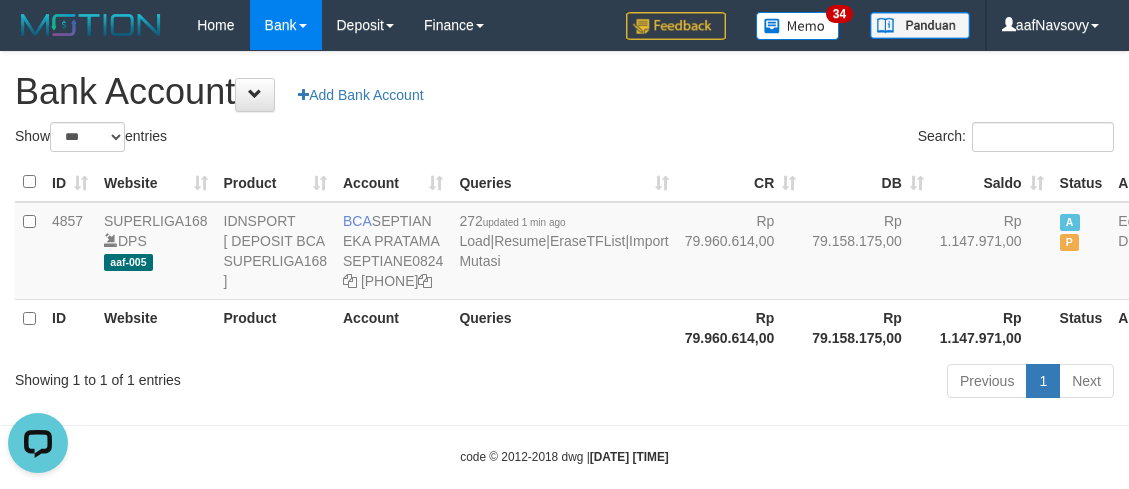 click on "Account" at bounding box center (393, 327) 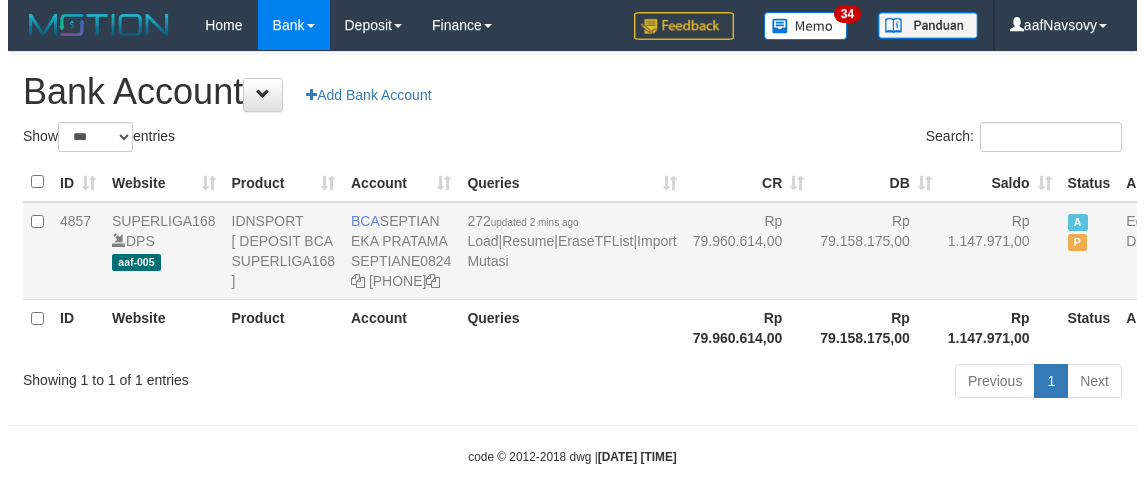 scroll, scrollTop: 0, scrollLeft: 0, axis: both 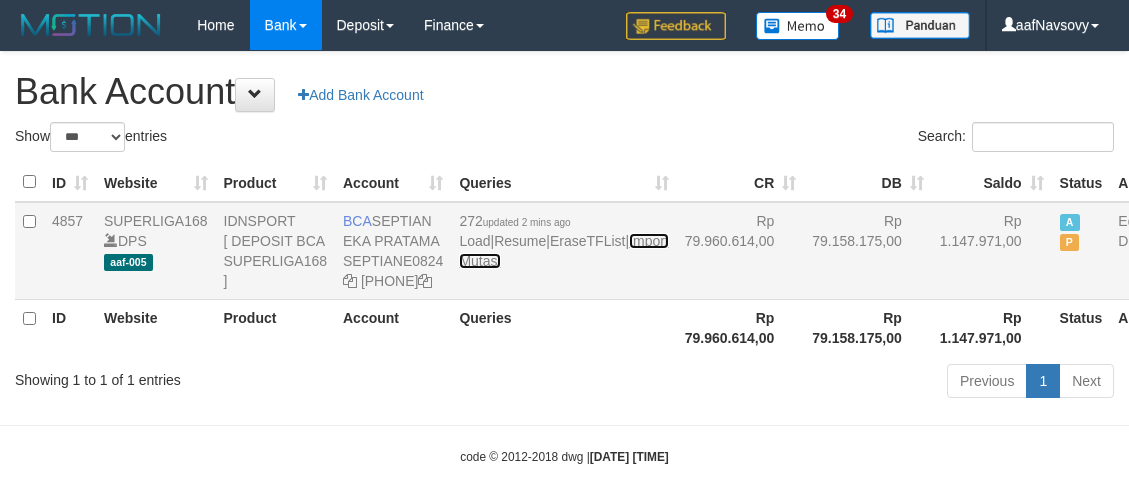 click on "Import Mutasi" at bounding box center (563, 251) 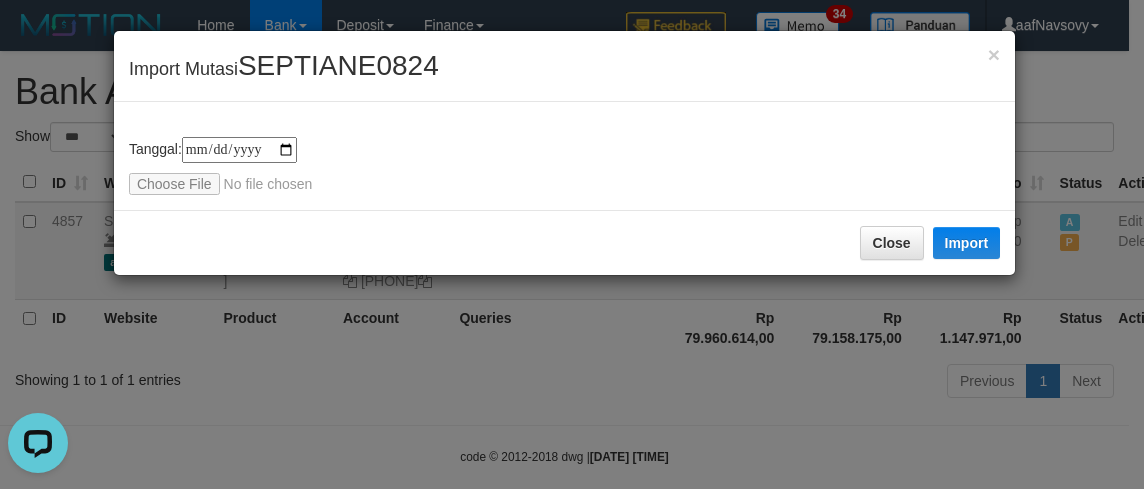 scroll, scrollTop: 0, scrollLeft: 0, axis: both 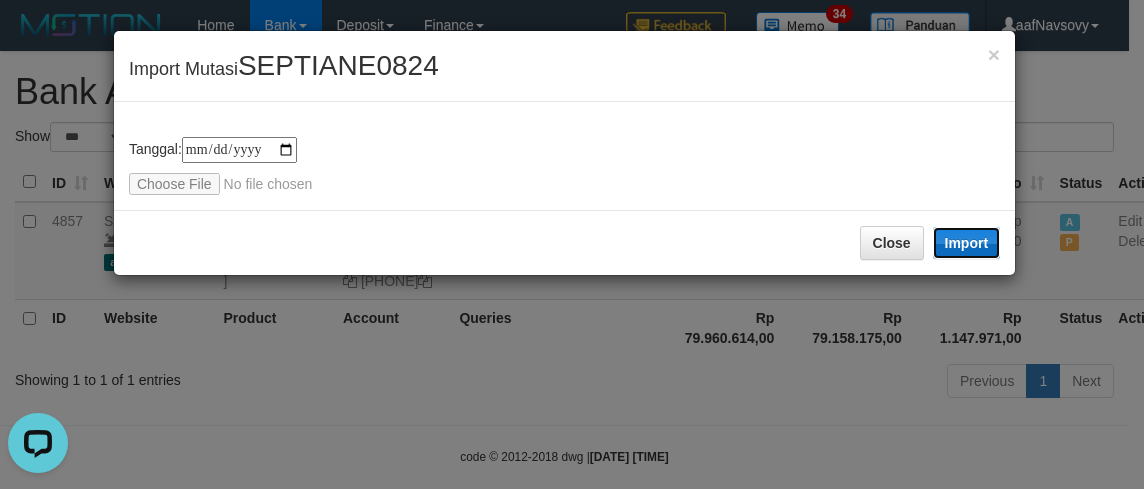 click on "Import" at bounding box center (967, 243) 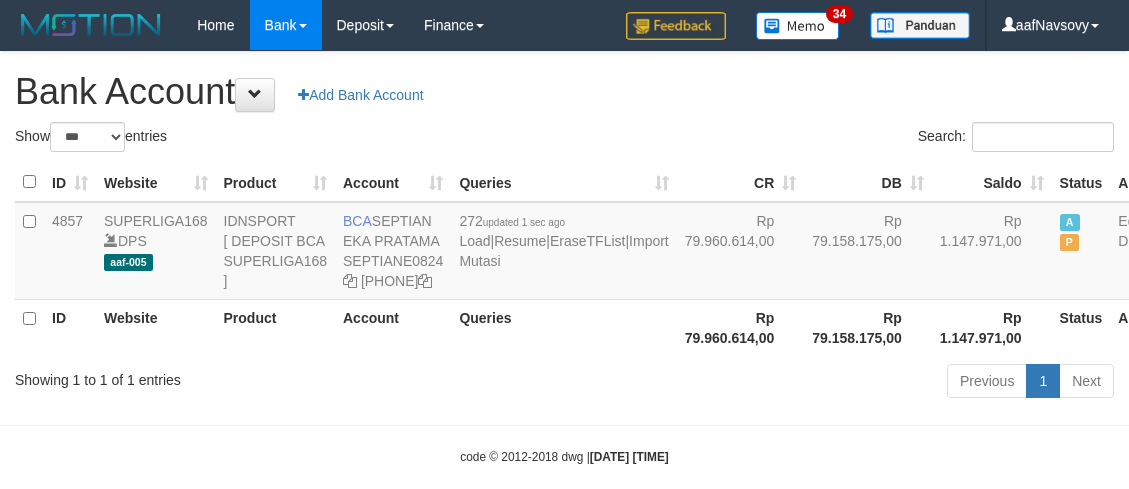 scroll, scrollTop: 0, scrollLeft: 0, axis: both 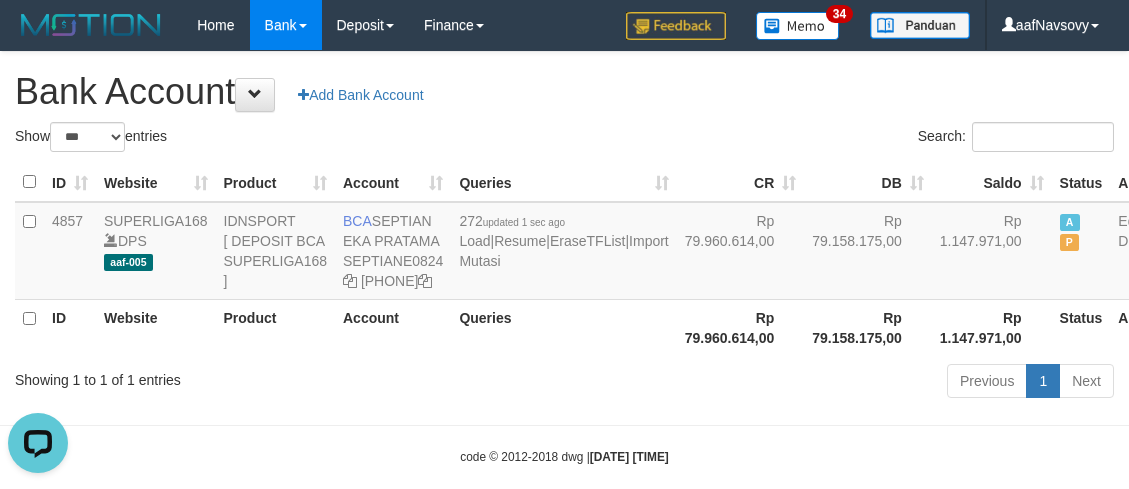 click on "Queries" at bounding box center (563, 327) 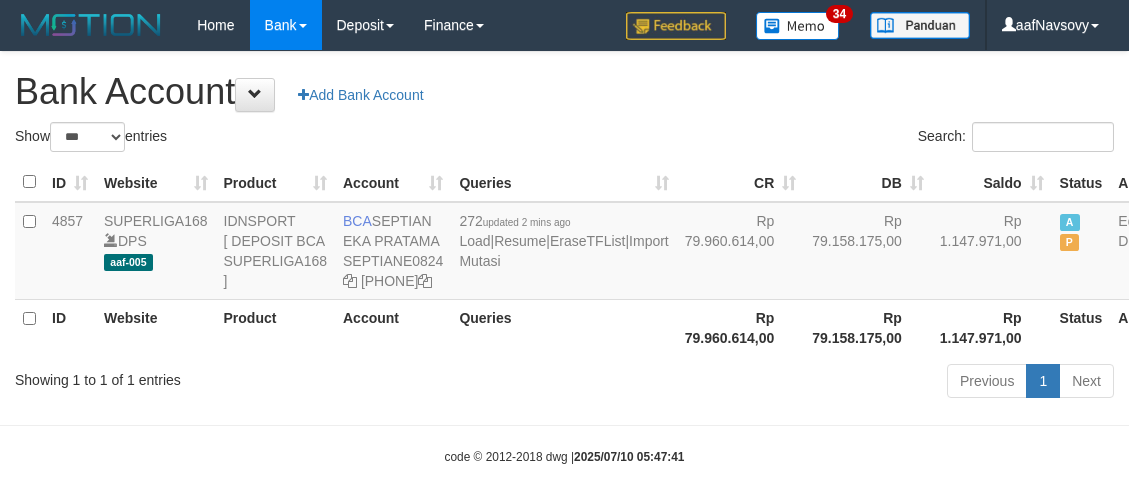 scroll, scrollTop: 0, scrollLeft: 0, axis: both 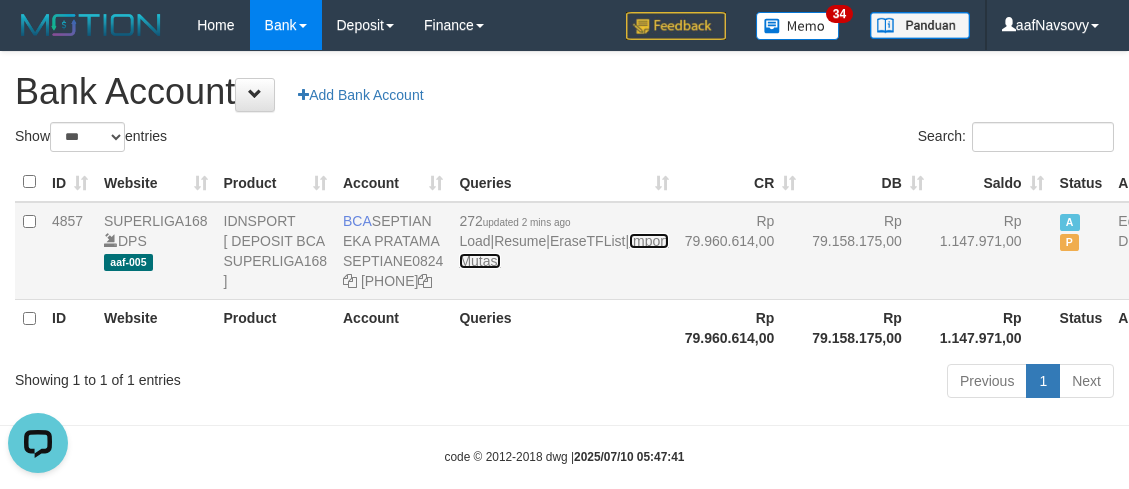 click on "Import Mutasi" at bounding box center (563, 251) 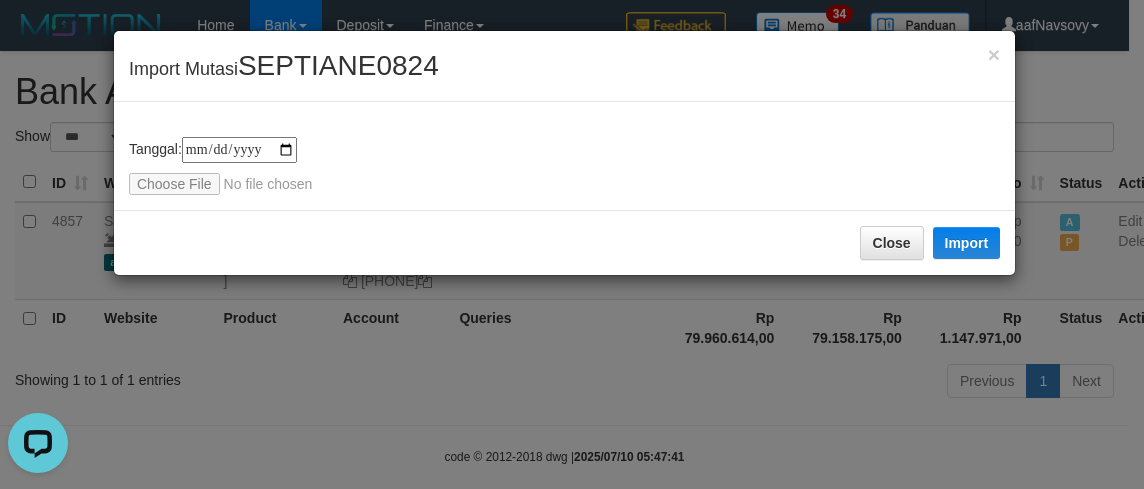 type on "**********" 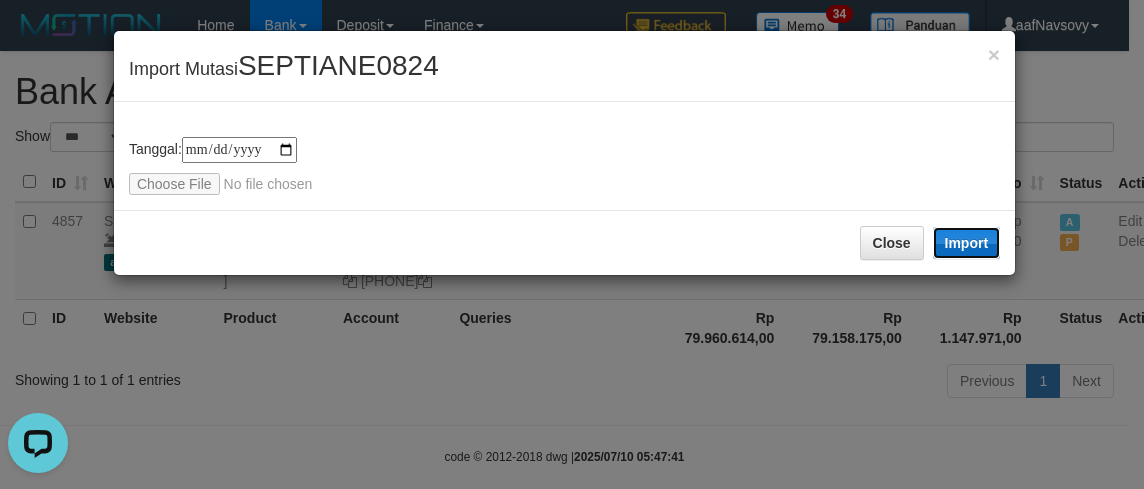 click on "Import" at bounding box center (967, 243) 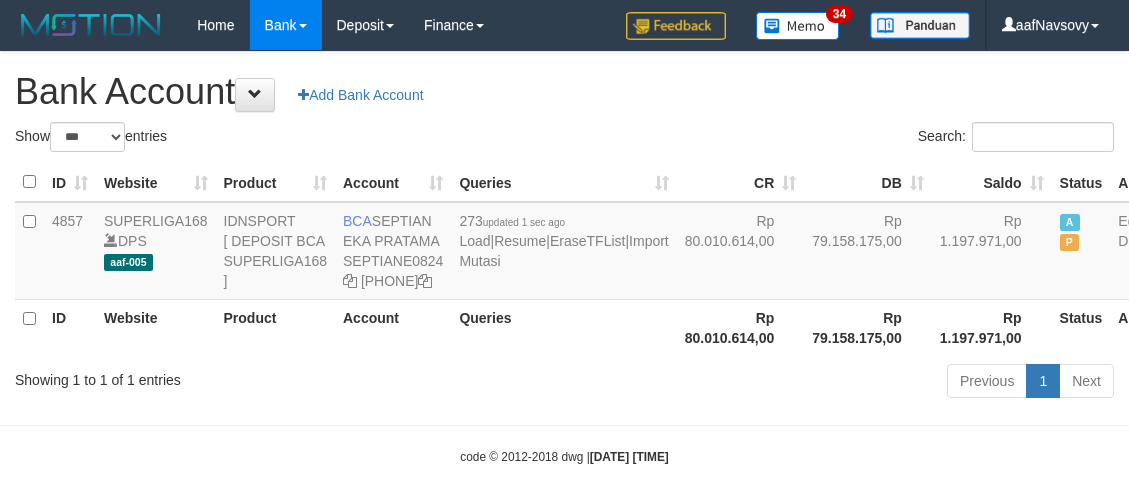 scroll, scrollTop: 0, scrollLeft: 0, axis: both 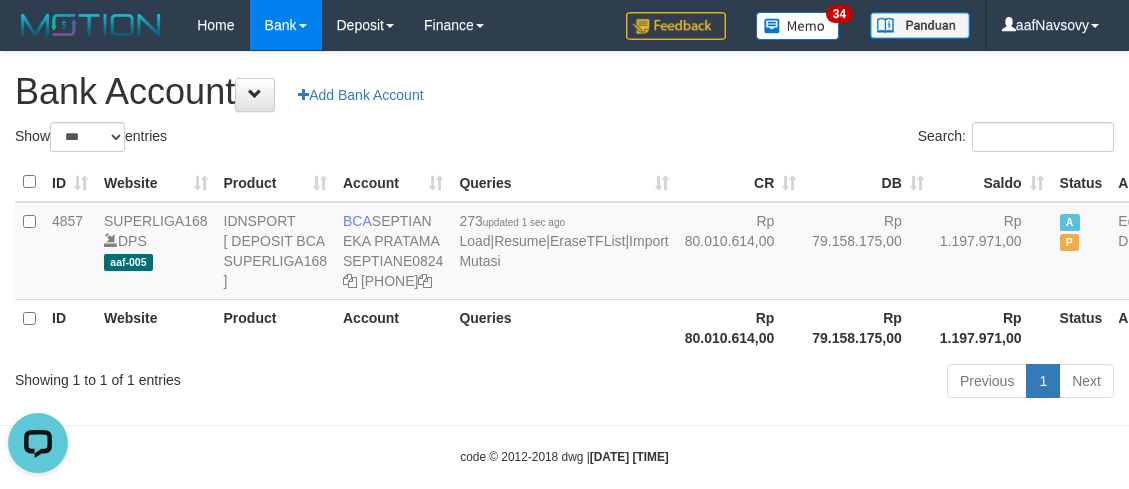 click on "Queries" at bounding box center (563, 327) 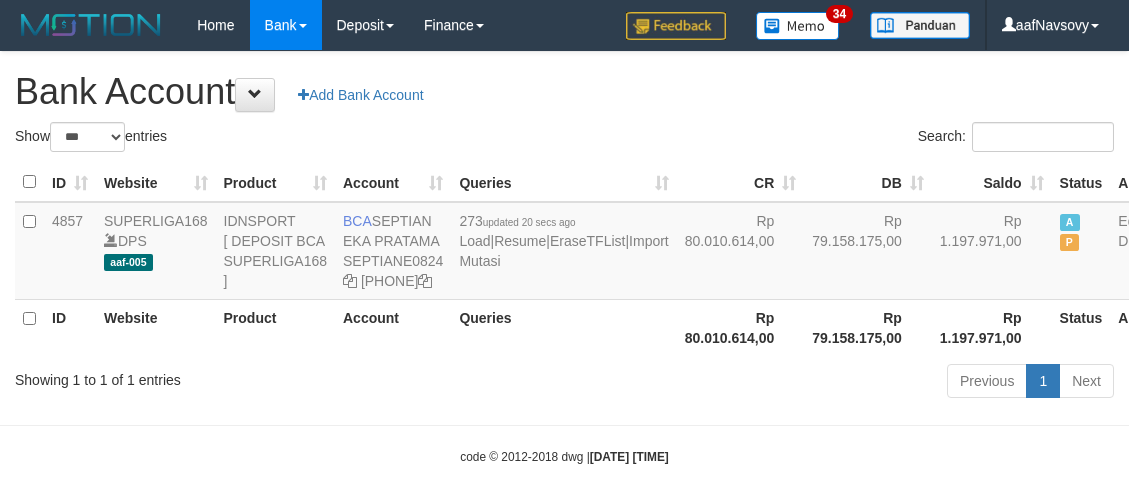 click on "ID Website Product Account Queries CR DB Saldo Status Action
4857
SUPERLIGA168
DPS
aaf-005
IDNSPORT
[ DEPOSIT BCA SUPERLIGA168 ]
BCA
SEPTIAN EKA PRATAMA
SEPTIANE0824
028-041-6517
273  updated 20 secs ago
Load
|
Resume
|
EraseTFList
|
Import Mutasi
Rp 80.010.614,00
Rp 79.158.175,00
Rp 1.197.971,00
A
P
Edit
Delete
ID Website Product Account Queries Rp 80.010.614,00 Rp 79.158.175,00 Status Action" at bounding box center [564, 259] 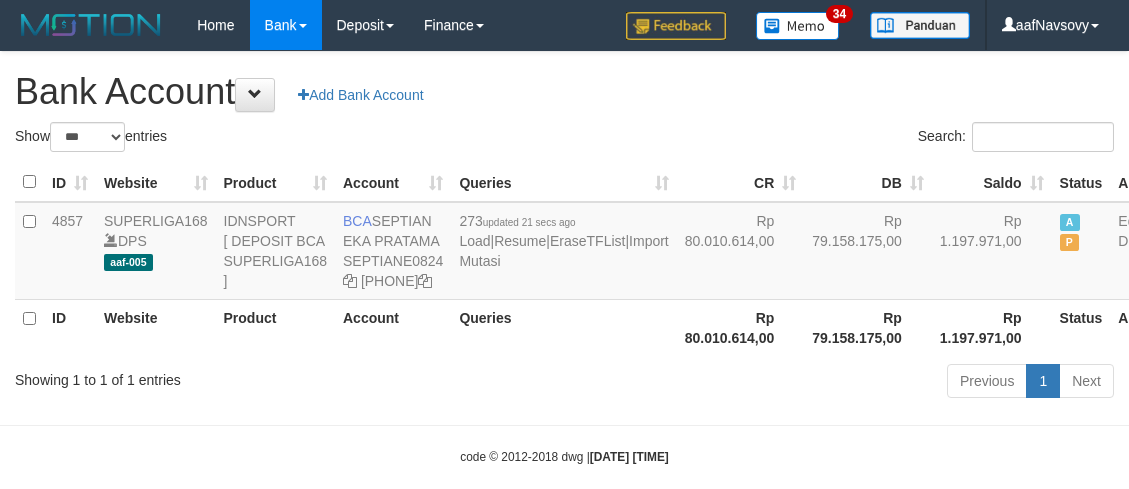 scroll, scrollTop: 0, scrollLeft: 0, axis: both 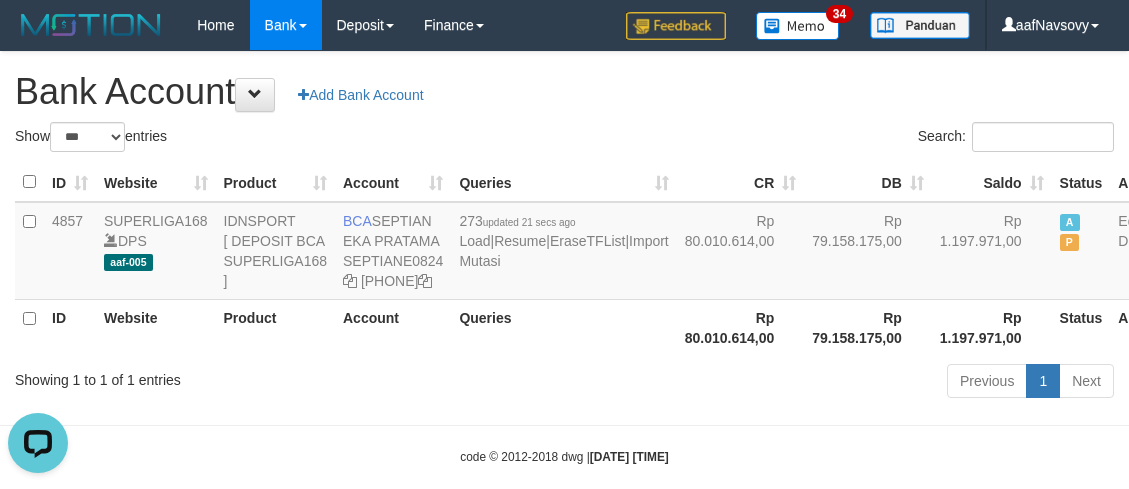 click on "Account" at bounding box center [393, 327] 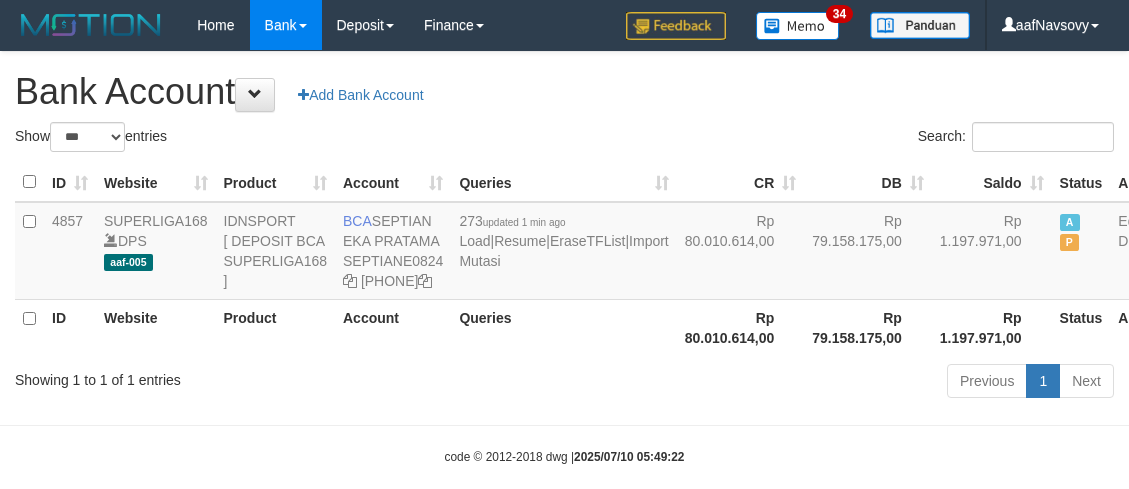 scroll, scrollTop: 0, scrollLeft: 0, axis: both 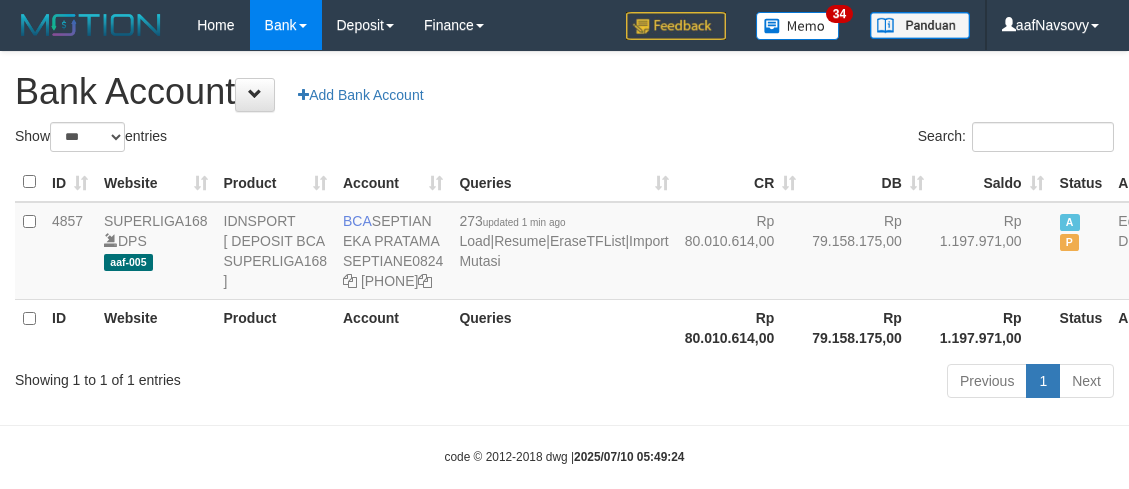 click on "Account" at bounding box center [393, 327] 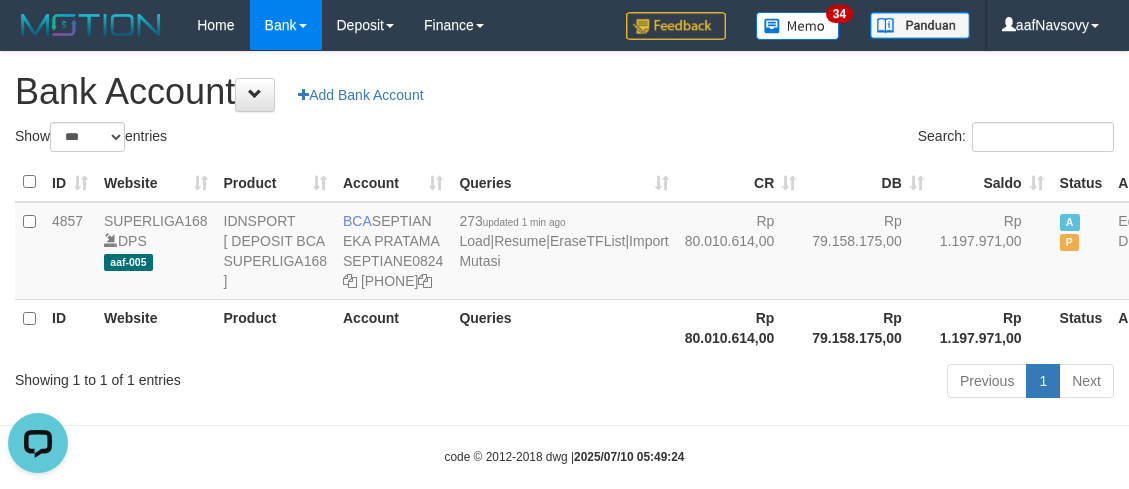 scroll, scrollTop: 0, scrollLeft: 0, axis: both 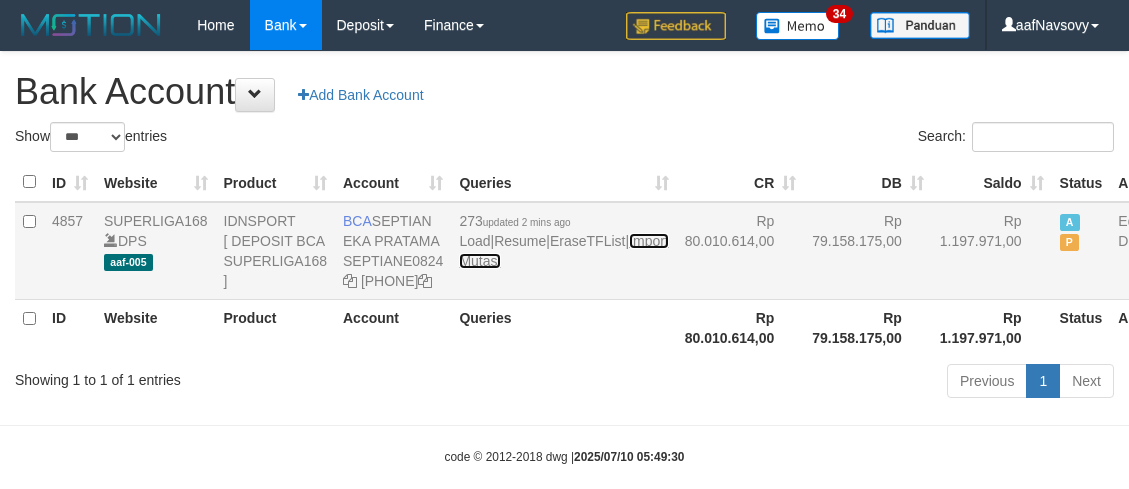 click on "Import Mutasi" at bounding box center (563, 251) 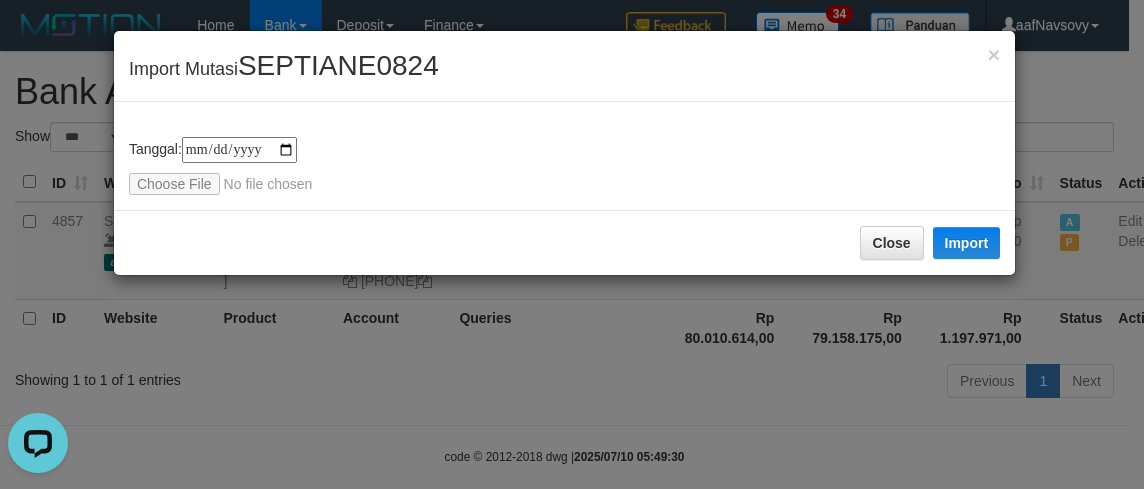 scroll, scrollTop: 0, scrollLeft: 0, axis: both 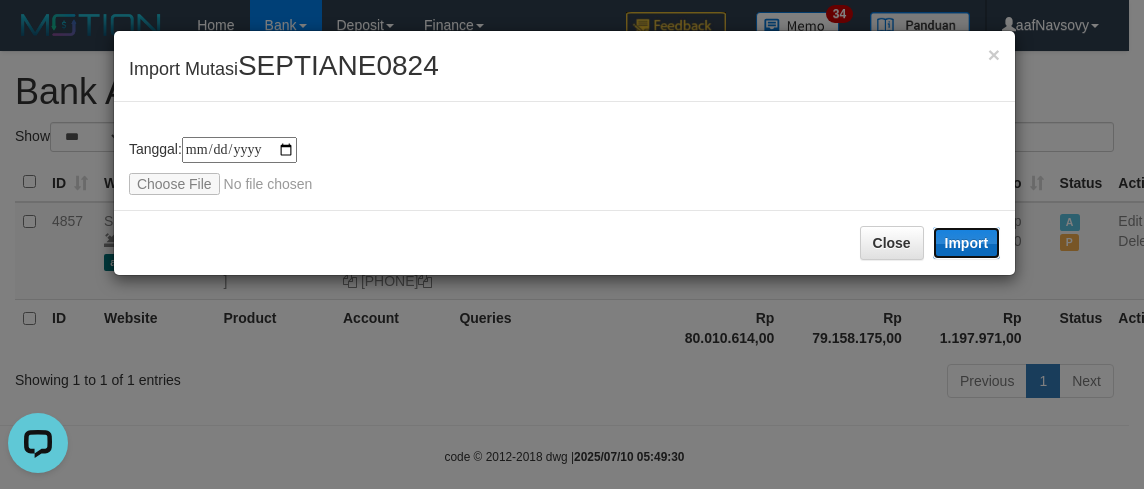 click on "Import" at bounding box center (967, 243) 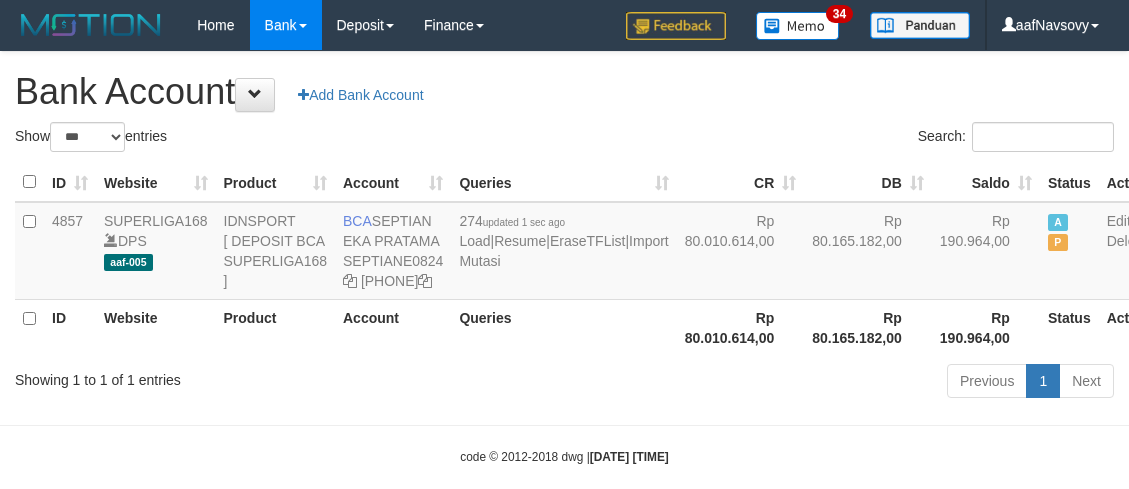 scroll, scrollTop: 0, scrollLeft: 0, axis: both 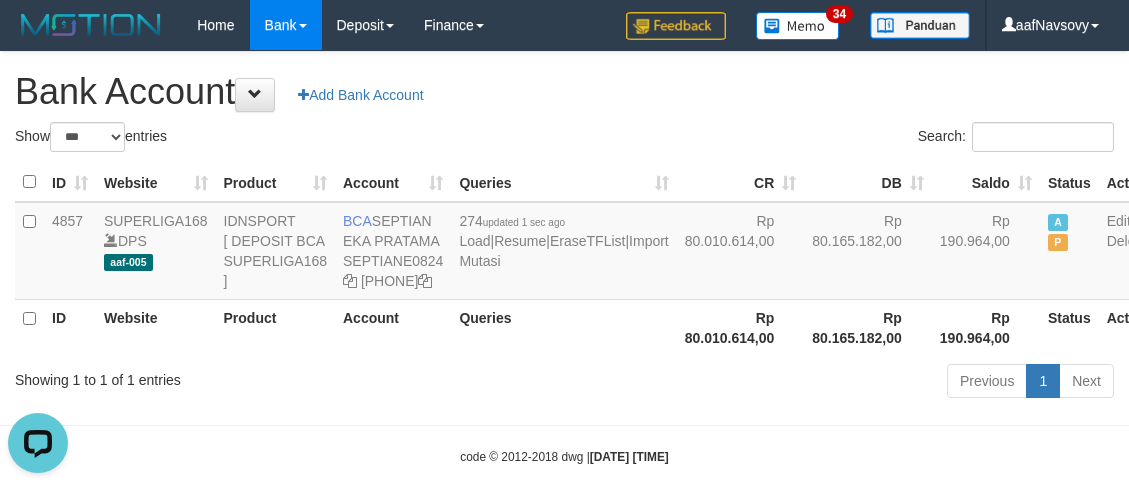 click on "Showing 1 to 1 of 1 entries" at bounding box center (235, 376) 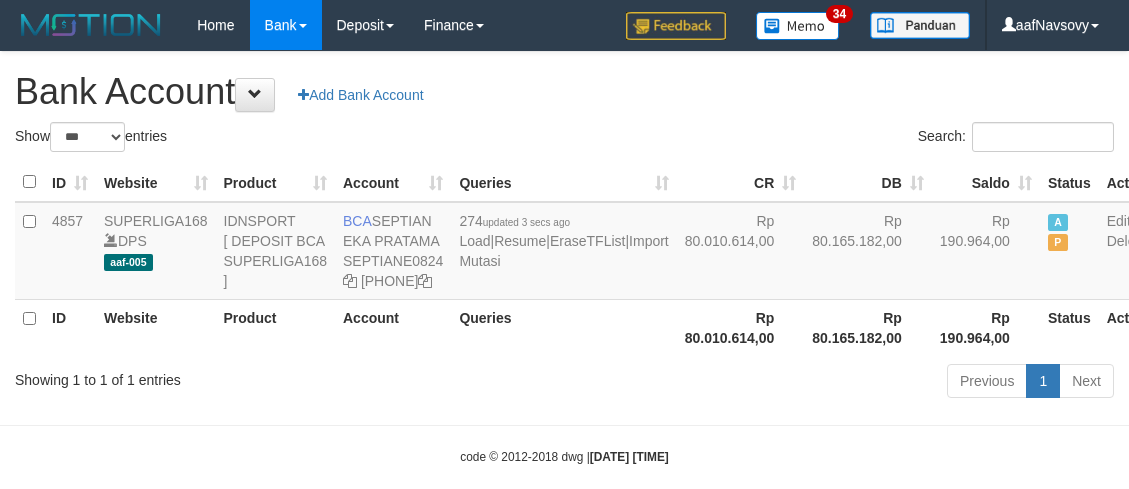 scroll, scrollTop: 0, scrollLeft: 0, axis: both 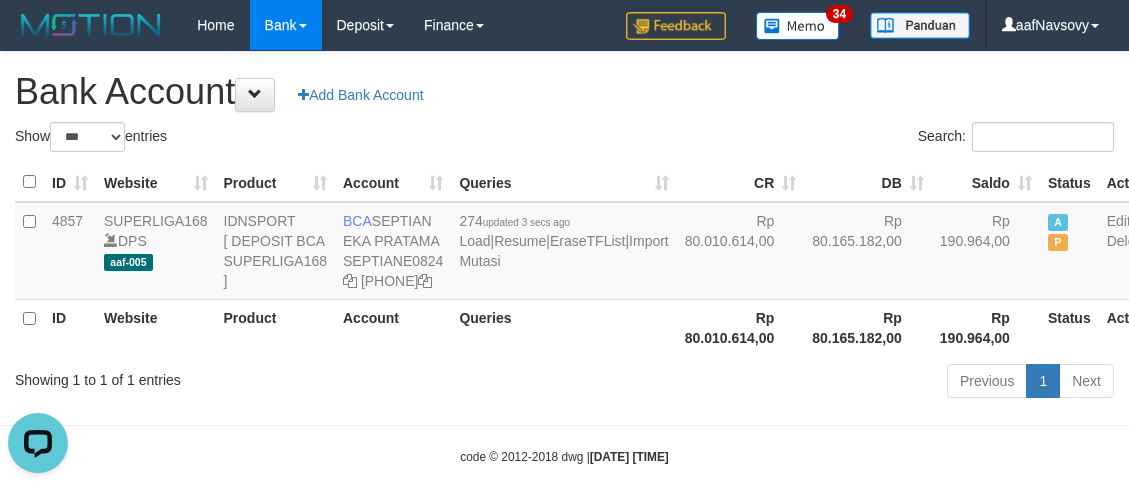 click on "Account" at bounding box center [393, 327] 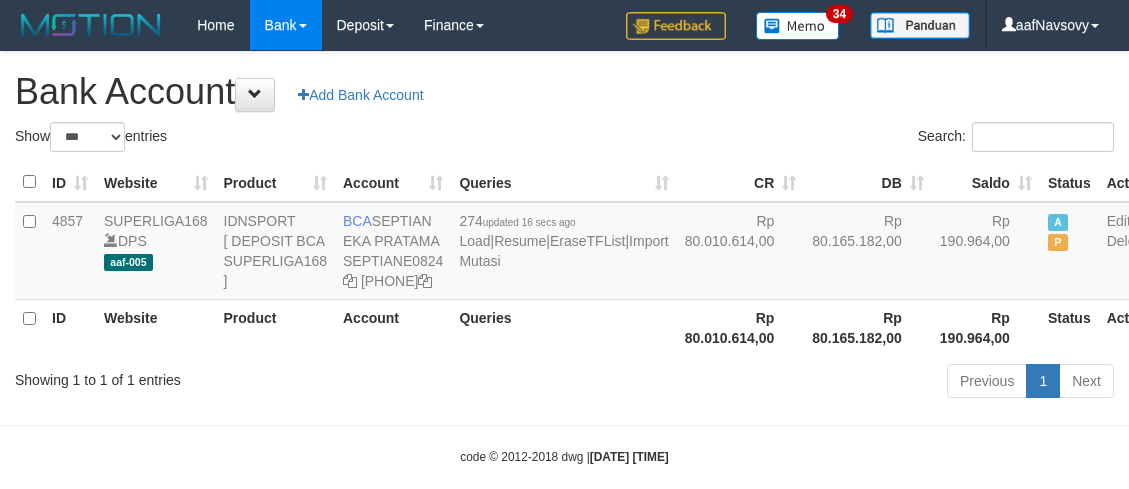 scroll, scrollTop: 0, scrollLeft: 0, axis: both 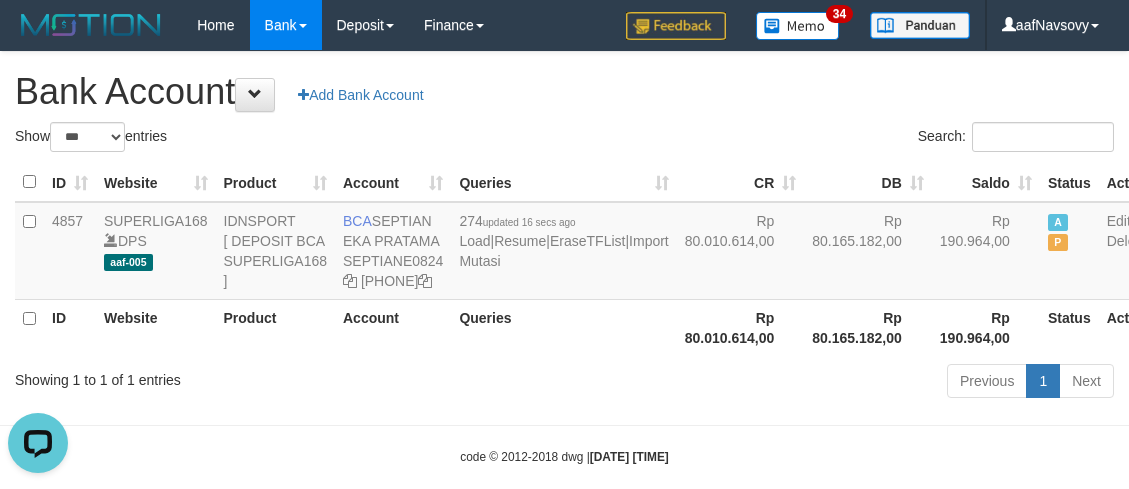 click on "Previous 1 Next" at bounding box center [799, 383] 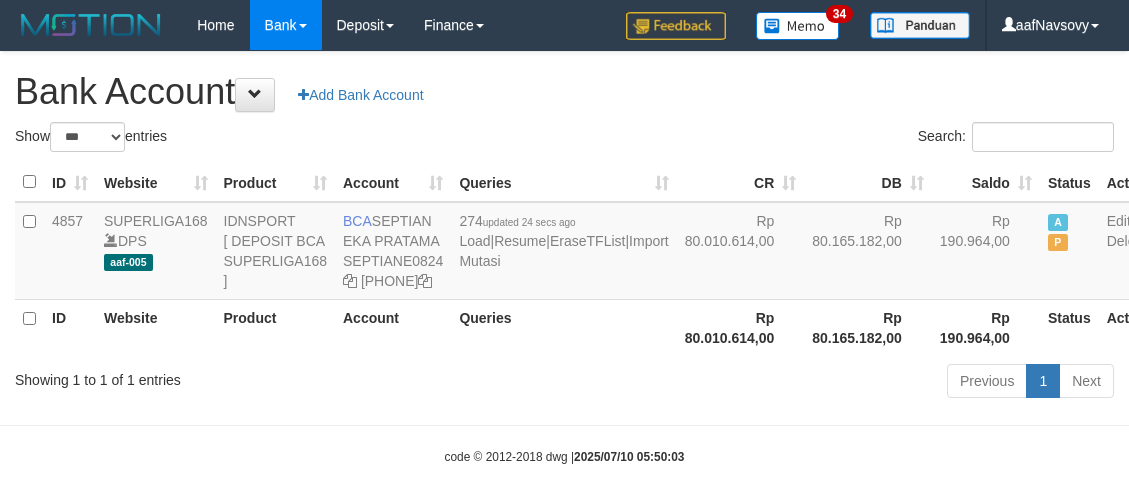 scroll, scrollTop: 0, scrollLeft: 0, axis: both 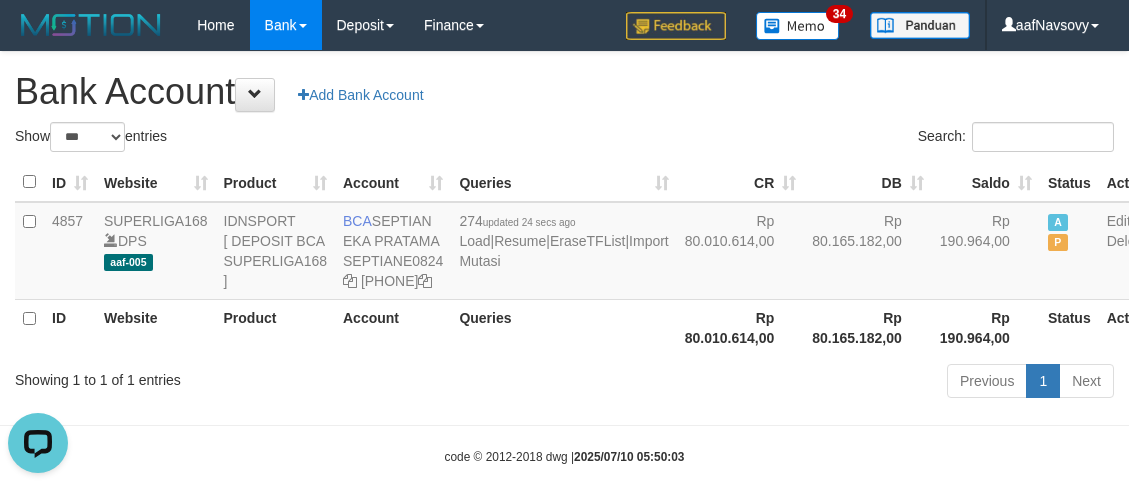 click on "Previous 1 Next" at bounding box center [799, 383] 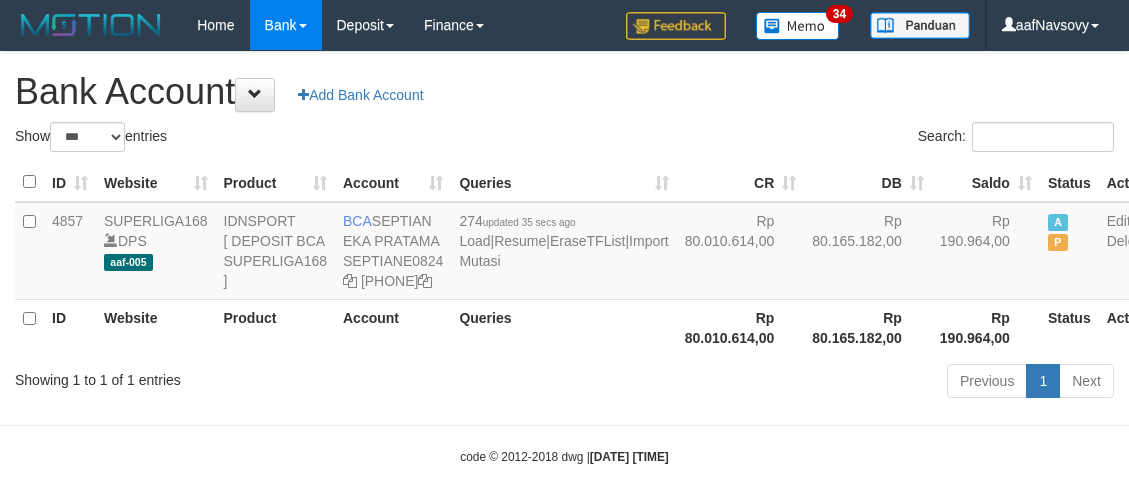 scroll, scrollTop: 0, scrollLeft: 0, axis: both 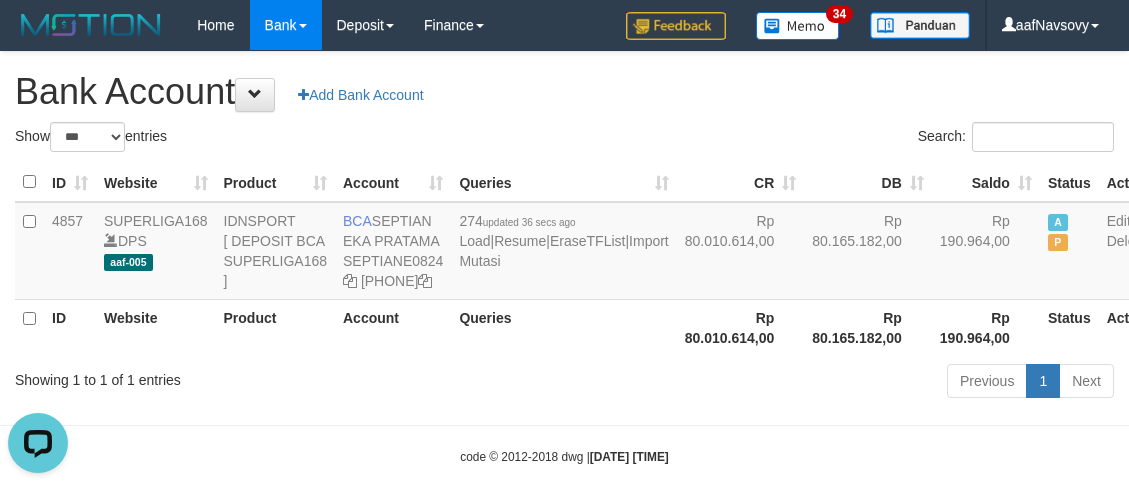 drag, startPoint x: 423, startPoint y: 415, endPoint x: 411, endPoint y: 416, distance: 12.0415945 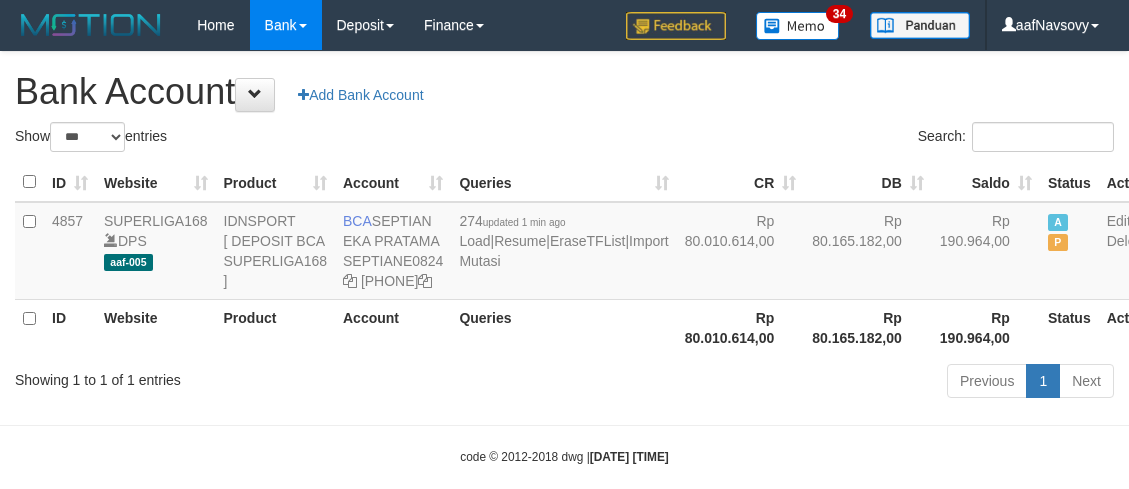 scroll, scrollTop: 0, scrollLeft: 0, axis: both 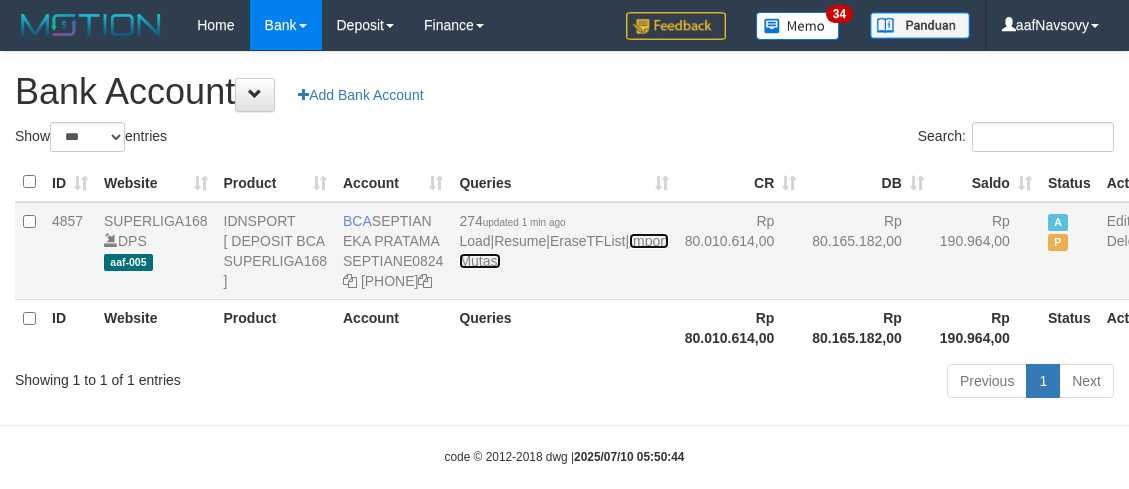 click on "Import Mutasi" at bounding box center [563, 251] 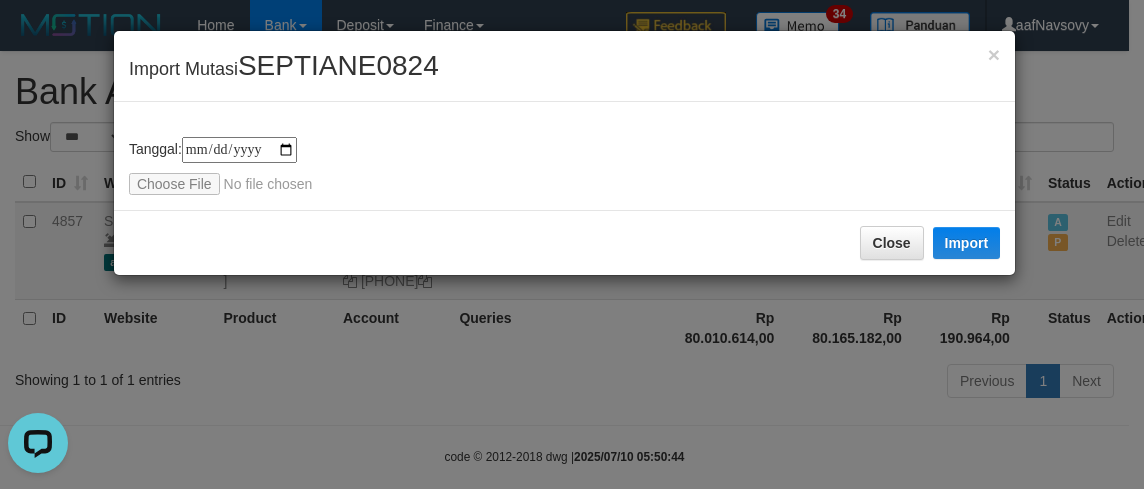 scroll, scrollTop: 0, scrollLeft: 0, axis: both 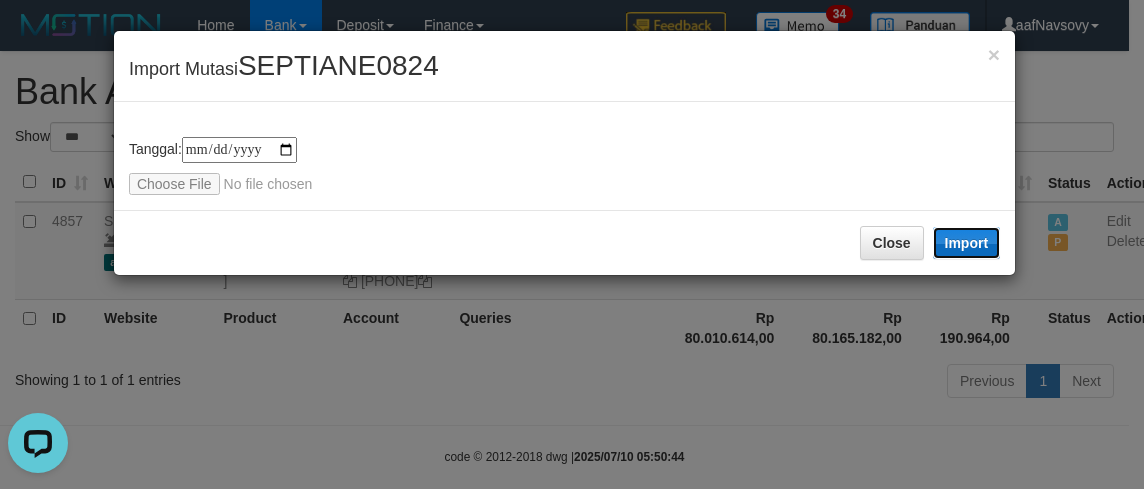 click on "Import" at bounding box center (967, 243) 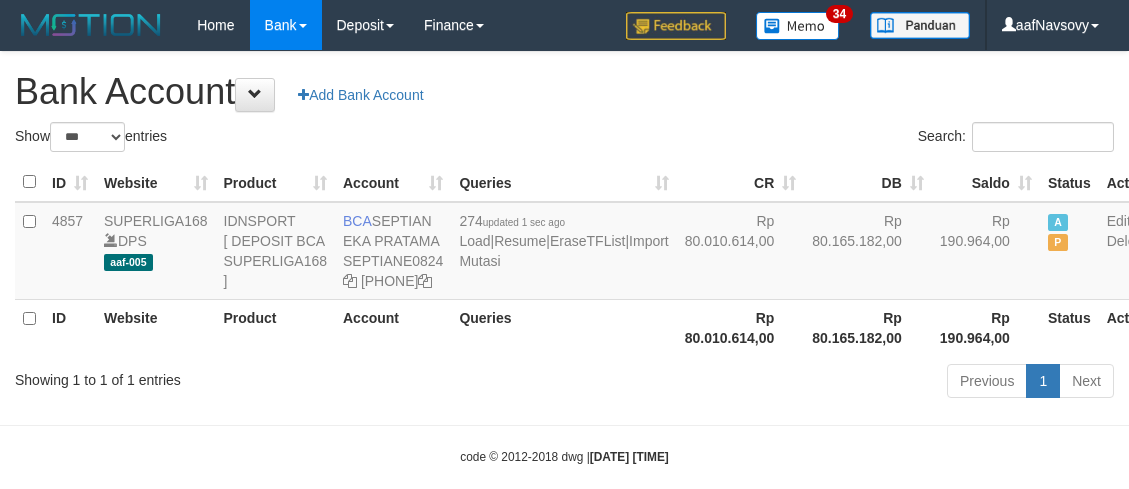 scroll, scrollTop: 0, scrollLeft: 0, axis: both 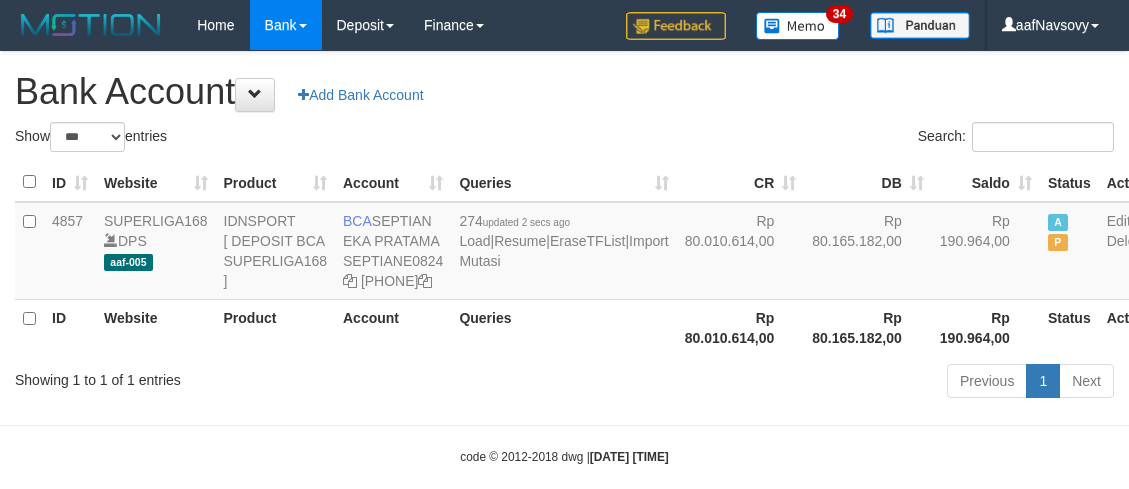 click on "Account" at bounding box center (393, 327) 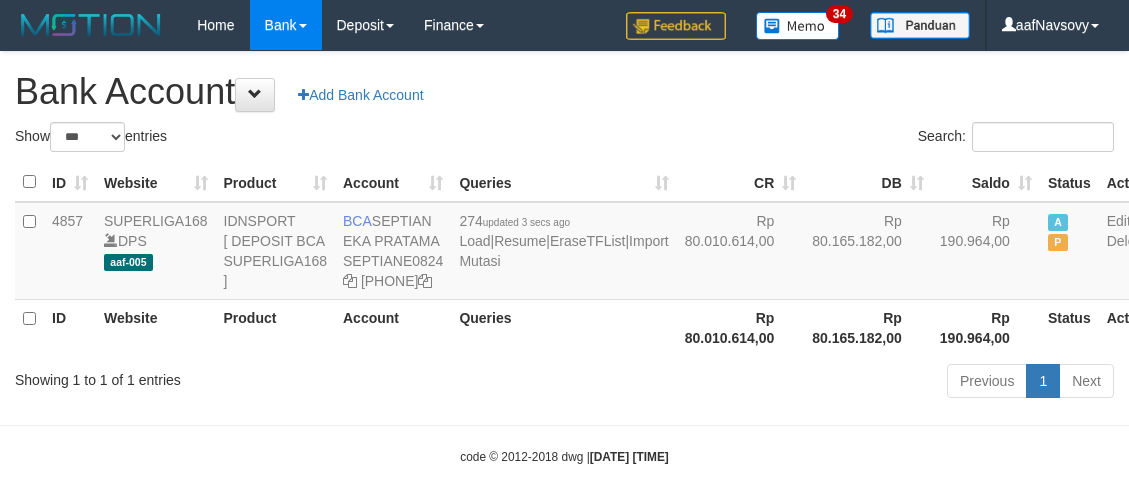 scroll, scrollTop: 0, scrollLeft: 0, axis: both 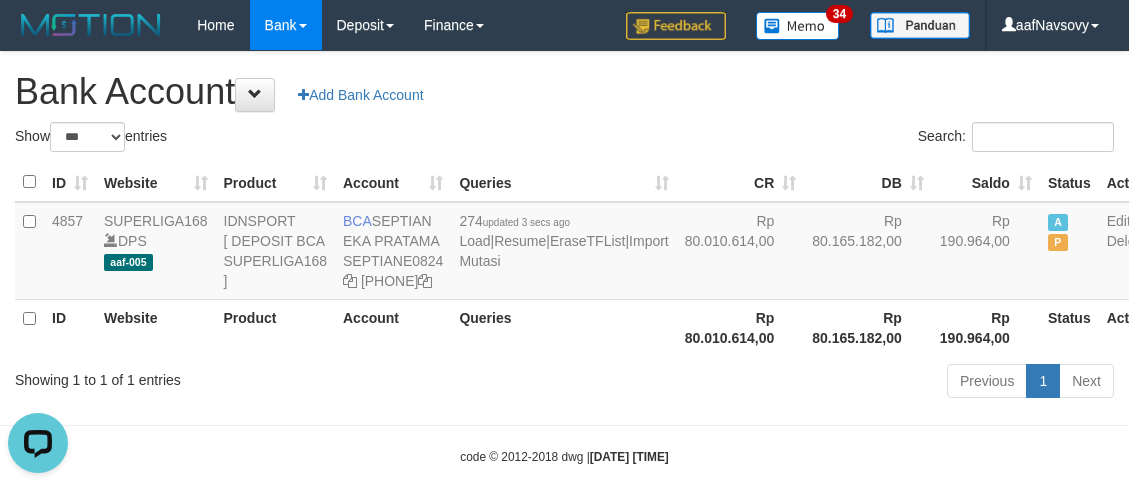 click on "ID Website Product Account Queries CR DB Saldo Status Action
4857
SUPERLIGA168
DPS
aaf-005
IDNSPORT
[ DEPOSIT BCA SUPERLIGA168 ]
BCA
[FIRST] [LAST]
SEPTIANE0824
[PHONE]
274  updated [TIME]
Load
|
Resume
|
EraseTFList
|
Import Mutasi
Rp 80.010.614,00
Rp 80.165.182,00
Rp 190.964,00
A
P
Edit
Delete
ID Website Product Account Queries Rp 80.010.614,00 Rp 80.165.182,00 Rp 190.964,00" at bounding box center (564, 259) 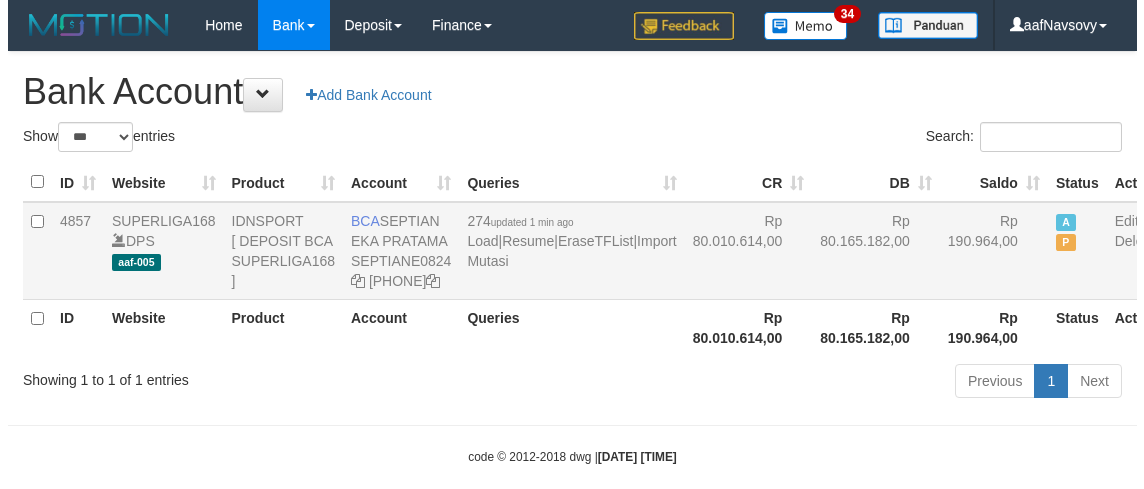 scroll, scrollTop: 0, scrollLeft: 0, axis: both 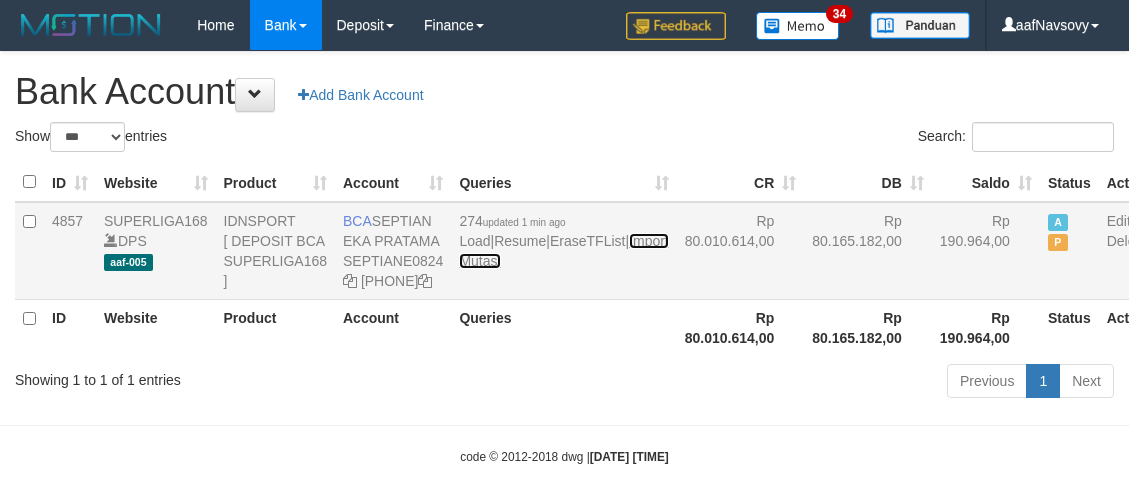 click on "Import Mutasi" at bounding box center (563, 251) 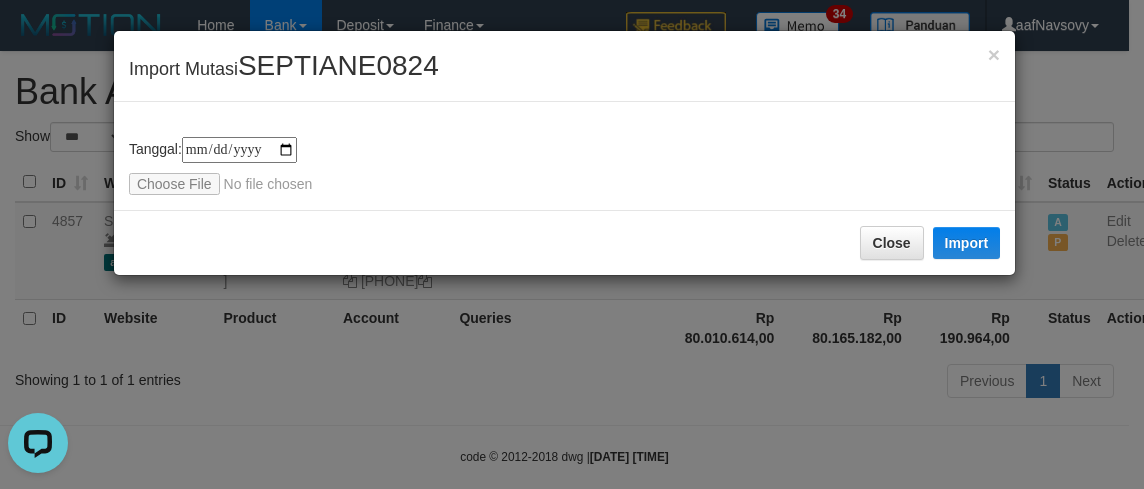 scroll, scrollTop: 0, scrollLeft: 0, axis: both 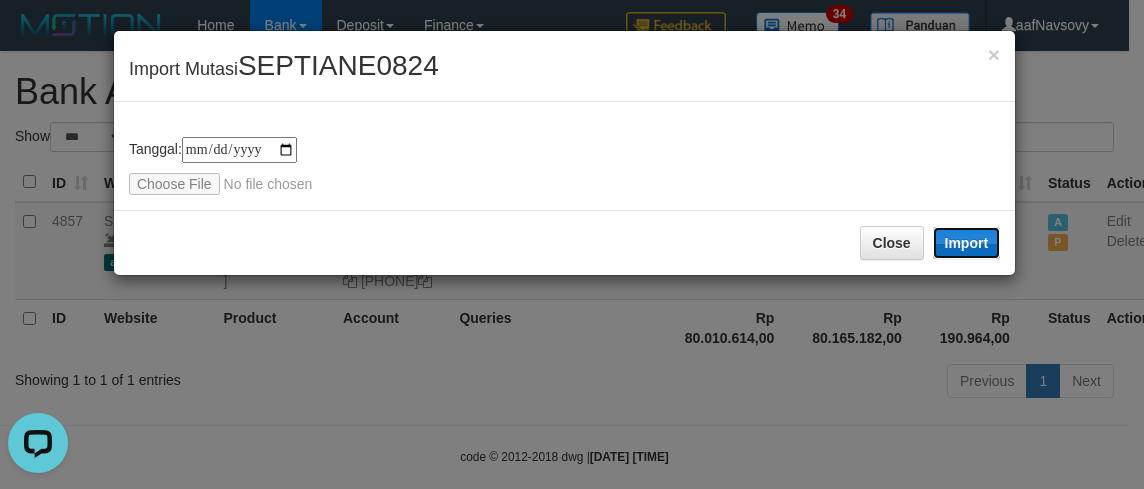 click on "Import" at bounding box center (967, 243) 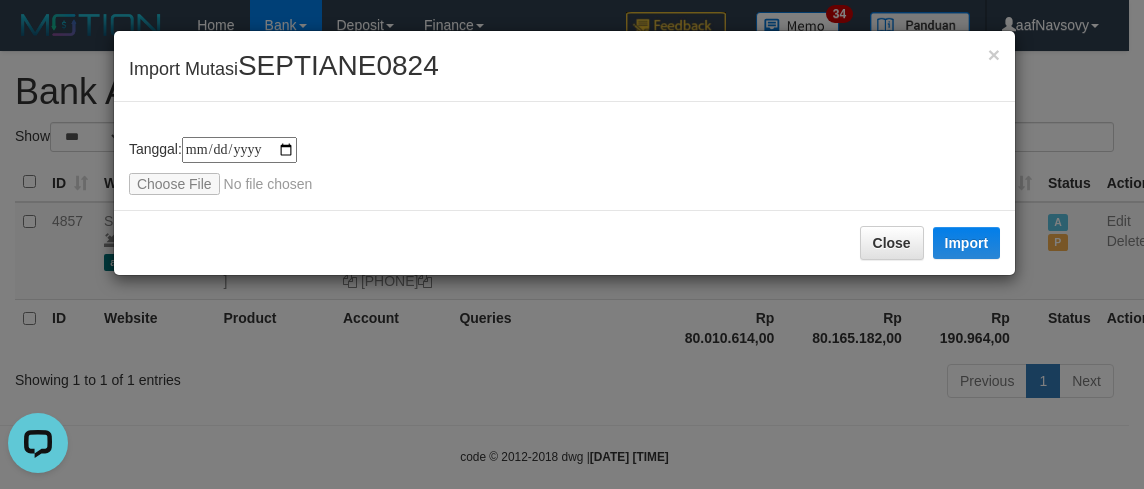 click on "**********" at bounding box center (572, 244) 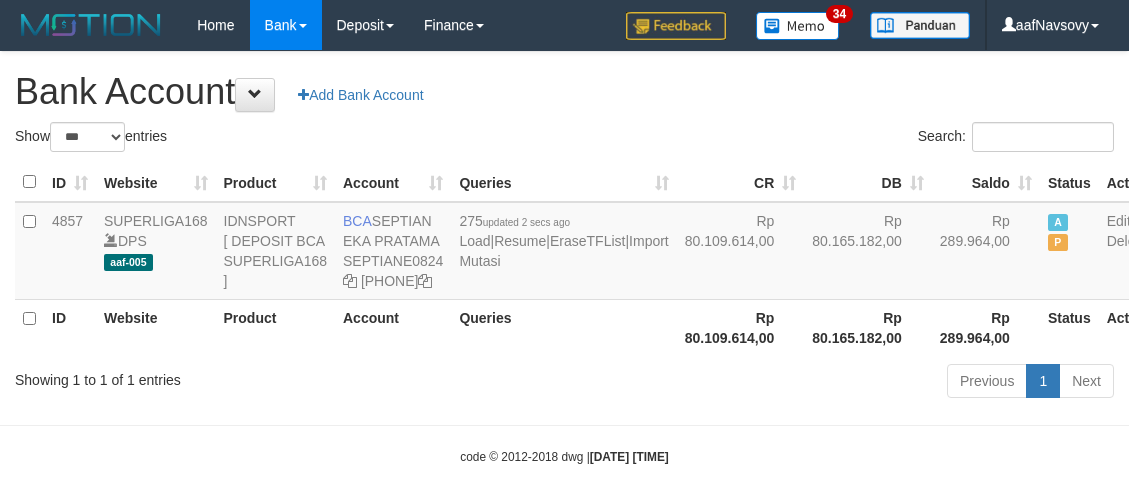 scroll, scrollTop: 0, scrollLeft: 0, axis: both 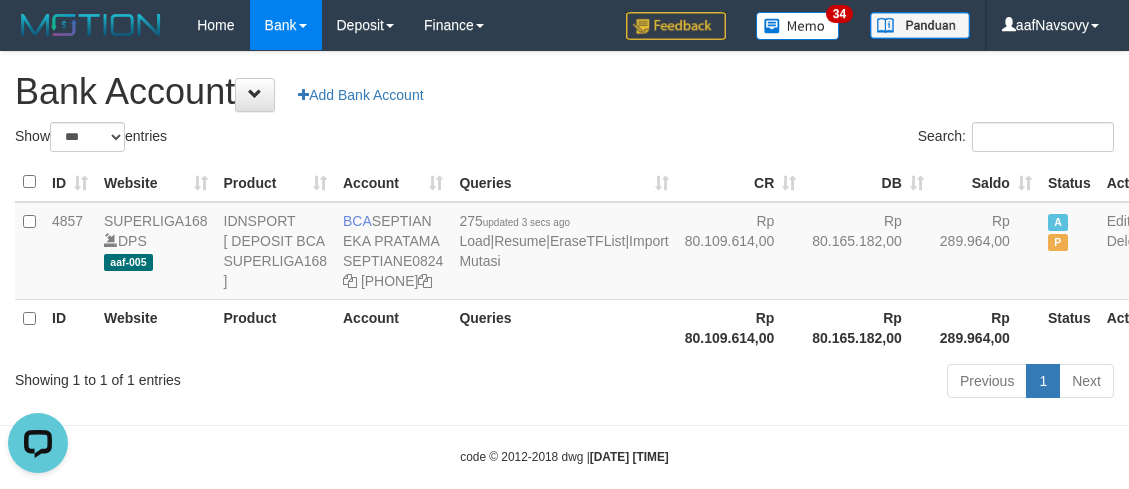 click on "ID Website Product Account Queries CR DB Saldo Status Action
4857
SUPERLIGA168
DPS
aaf-005
IDNSPORT
[ DEPOSIT BCA SUPERLIGA168 ]
BCA
[FIRST] [LAST]
SEPTIANE0824
[PHONE]
275  updated 3 secs ago
Load
|
Resume
|
EraseTFList
|
Import Mutasi
Rp 80.109.614,00
Rp 80.165.182,00
Rp 289.964,00
A
P
Edit
Delete
ID Website Product Account Queries Rp 80.109.614,00 Rp 80.165.182,00 Rp 289.964,00" at bounding box center [564, 259] 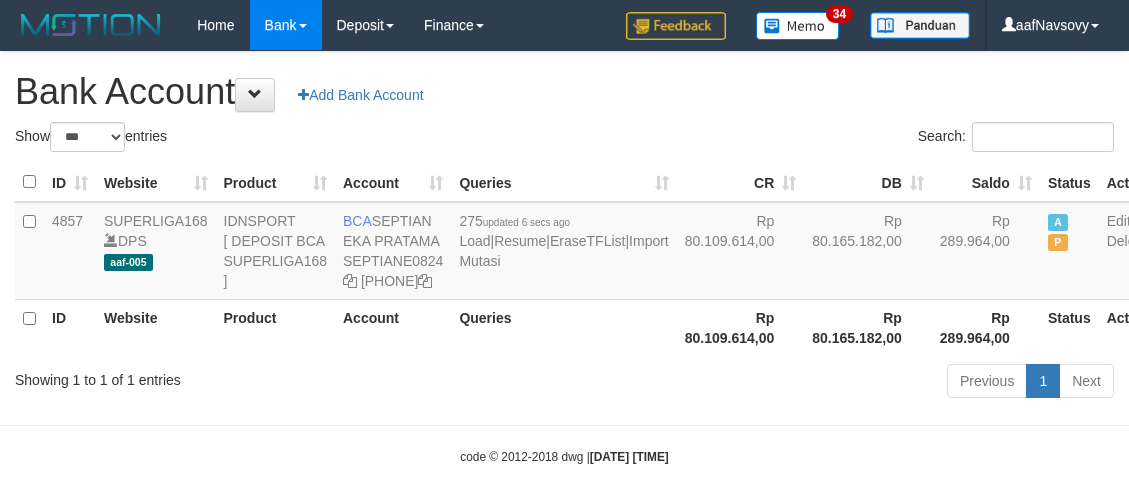 scroll, scrollTop: 0, scrollLeft: 0, axis: both 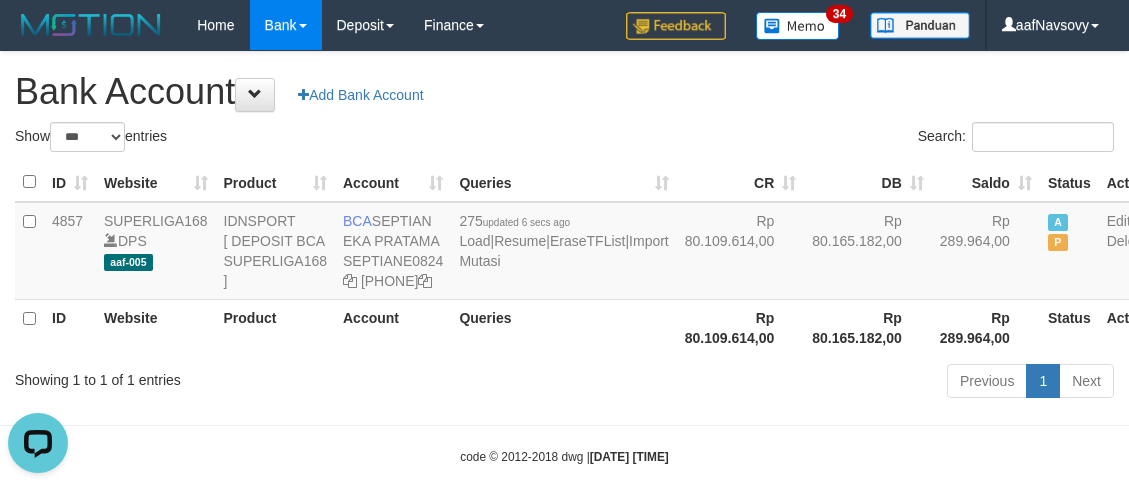 click on "Previous 1 Next" at bounding box center (799, 383) 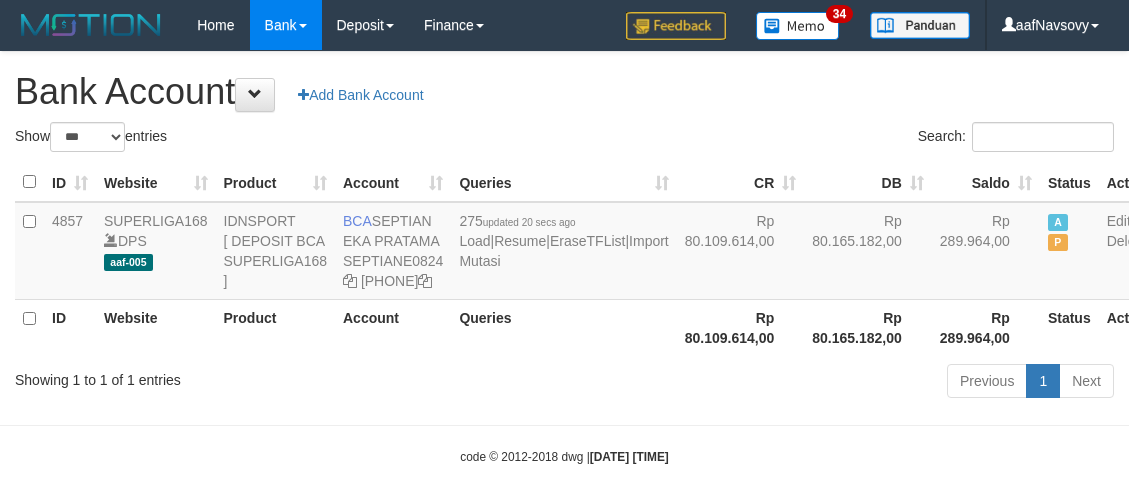scroll, scrollTop: 0, scrollLeft: 0, axis: both 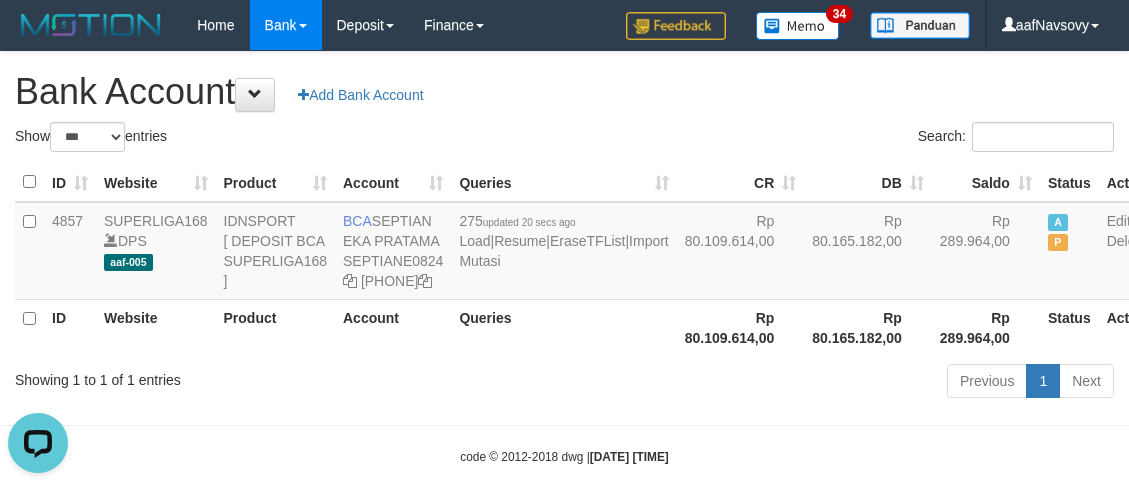 click on "Queries" at bounding box center (563, 327) 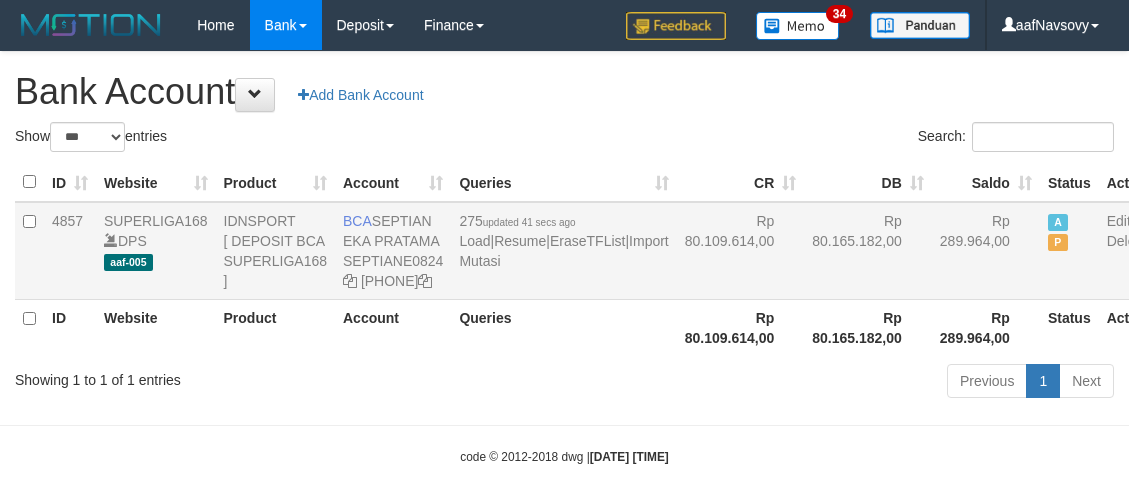 scroll, scrollTop: 0, scrollLeft: 0, axis: both 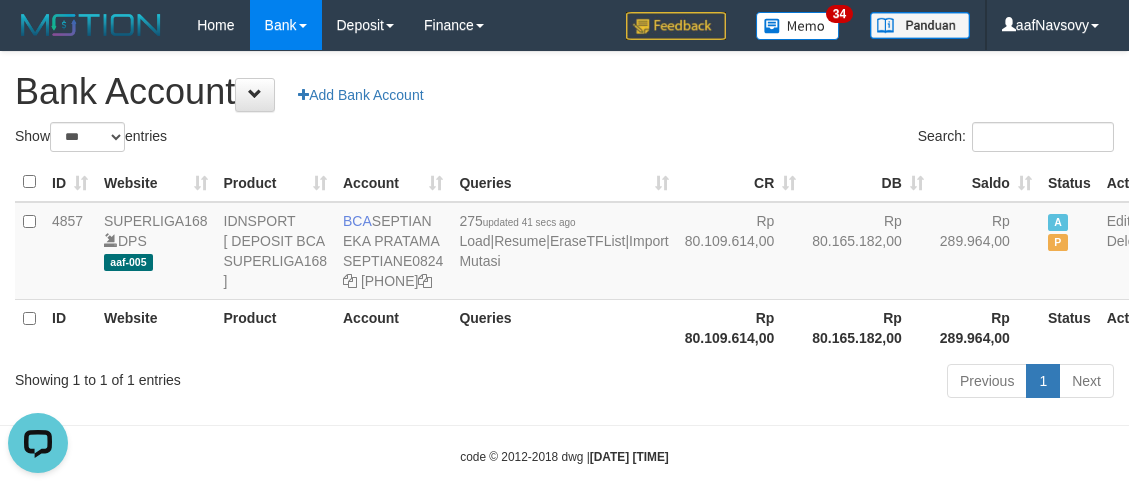 click on "ID Website Product Account Queries Rp 80.109.614,00 Rp 80.165.182,00 Rp 289.964,00 Status Action" at bounding box center (586, 327) 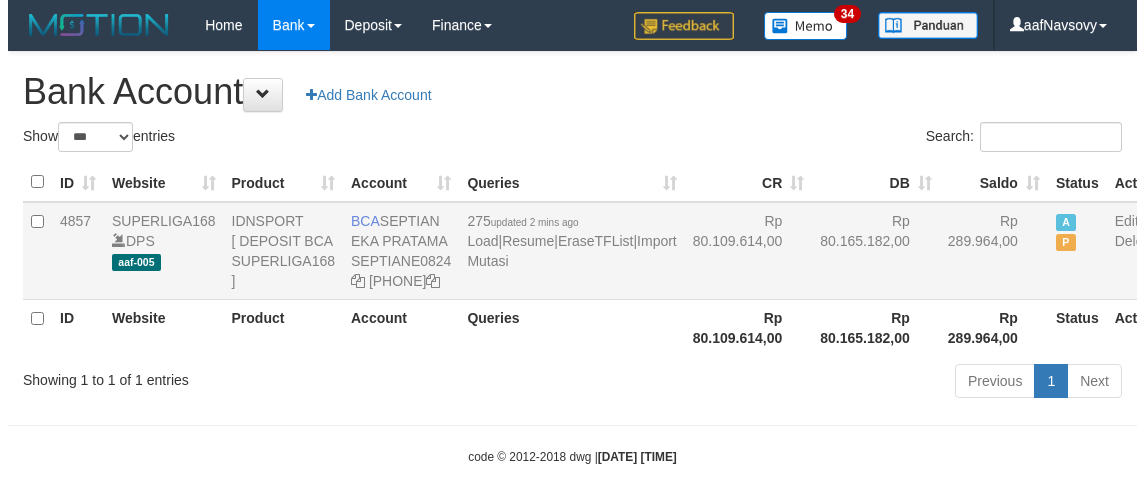 scroll, scrollTop: 0, scrollLeft: 0, axis: both 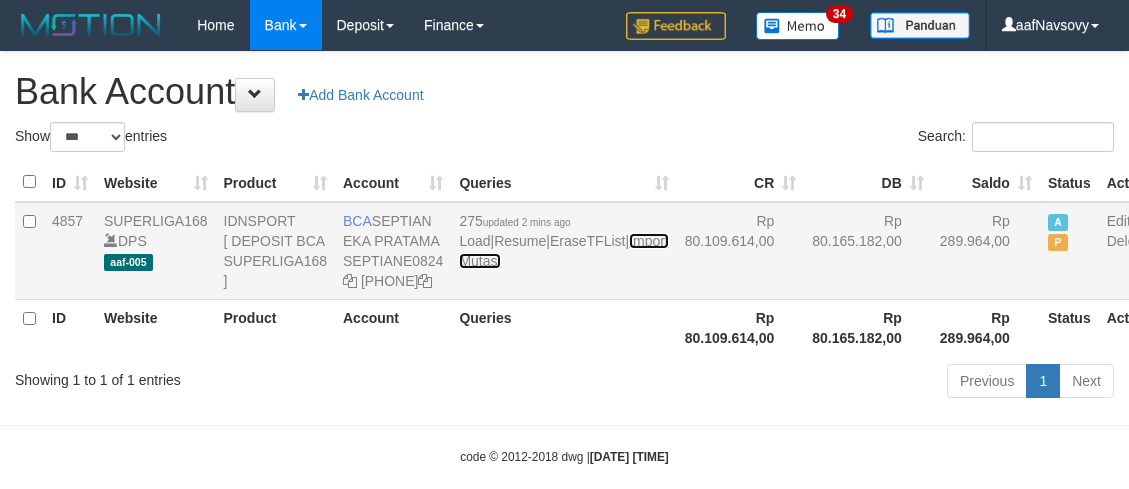 click on "Import Mutasi" at bounding box center (563, 251) 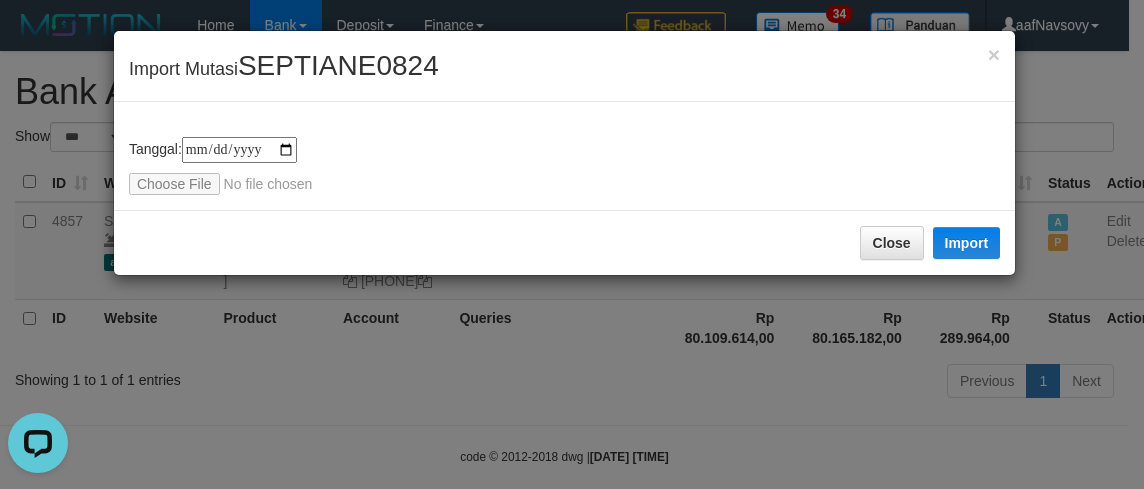 scroll, scrollTop: 0, scrollLeft: 0, axis: both 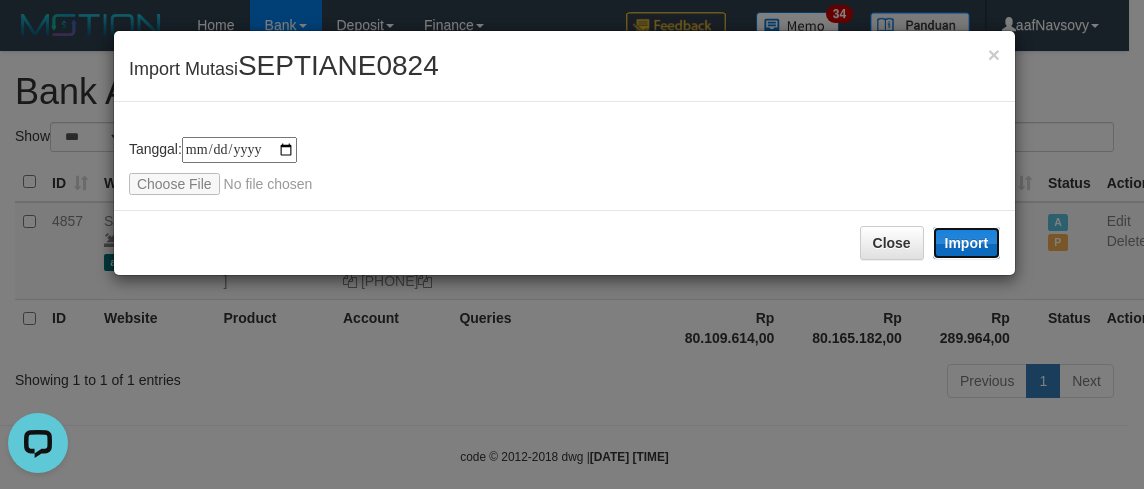 click on "Import" at bounding box center [967, 243] 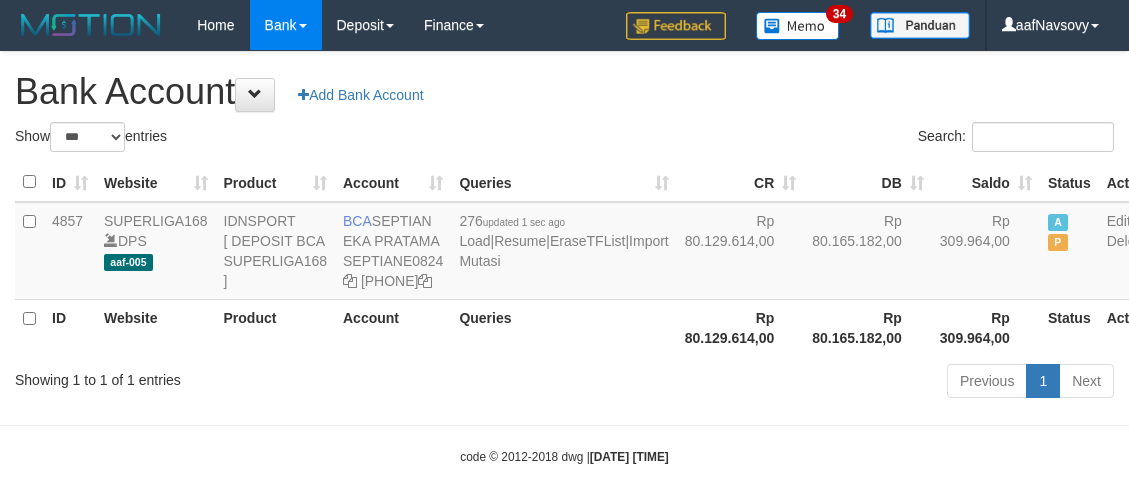 scroll, scrollTop: 0, scrollLeft: 0, axis: both 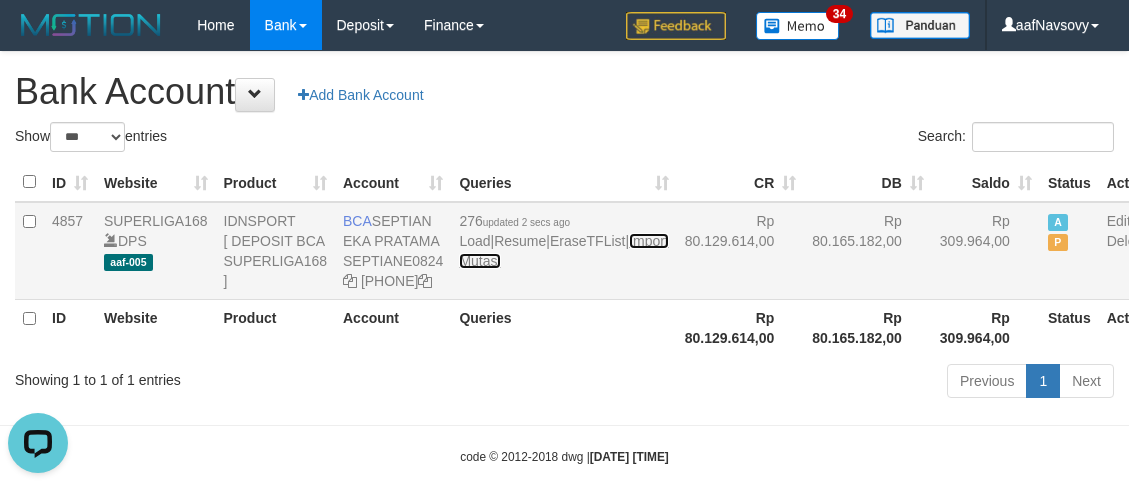 click on "Import Mutasi" at bounding box center (563, 251) 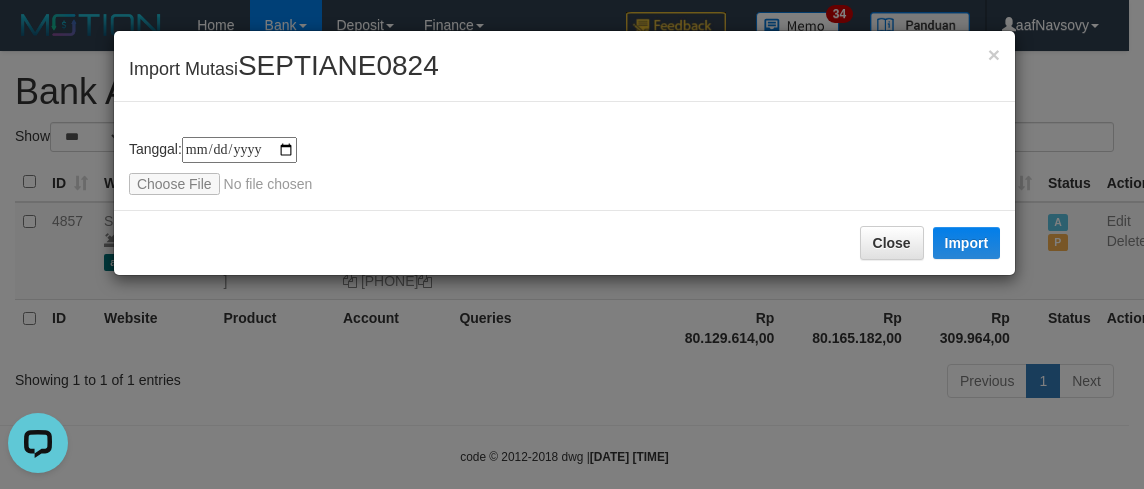 type on "**********" 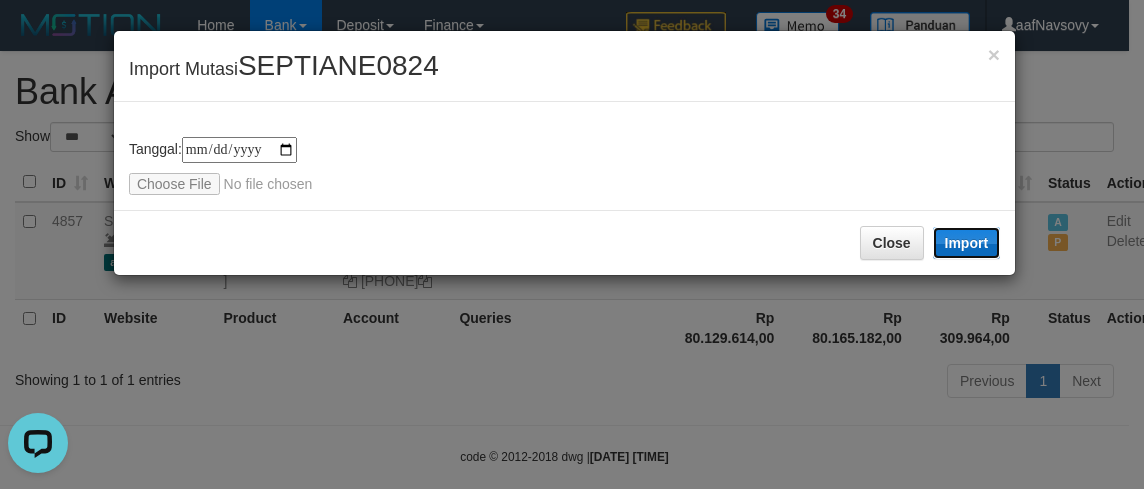 click on "Import" at bounding box center (967, 243) 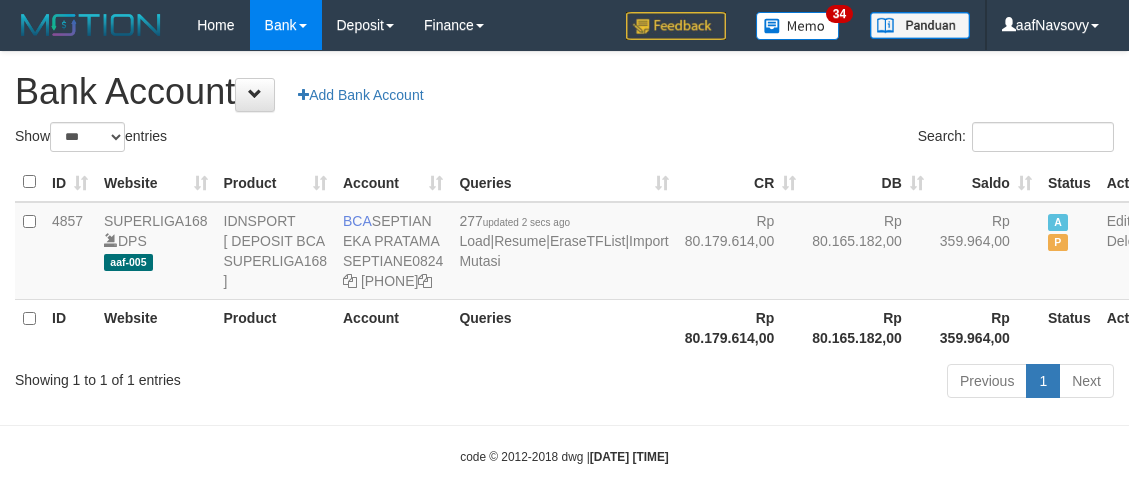 scroll, scrollTop: 0, scrollLeft: 0, axis: both 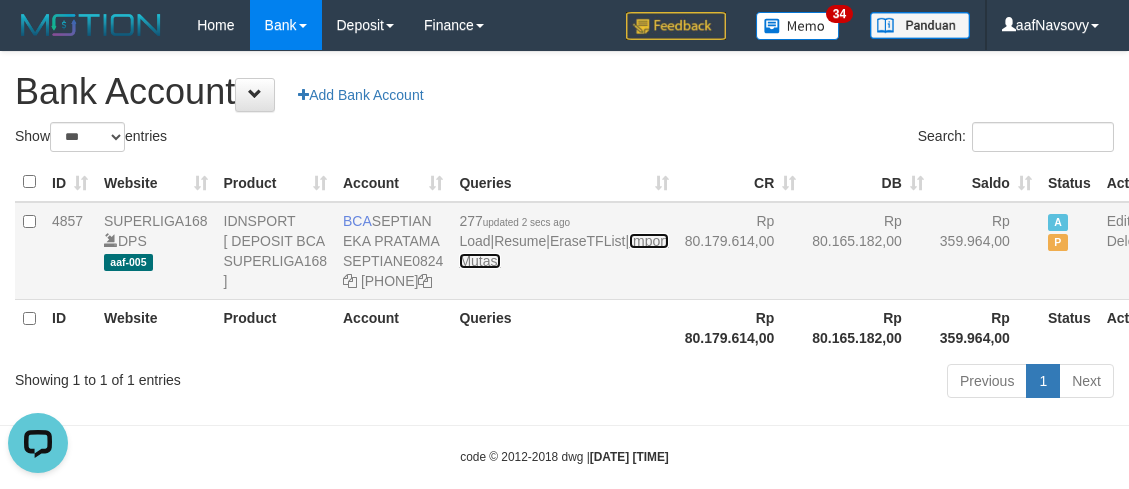 click on "Import Mutasi" at bounding box center (563, 251) 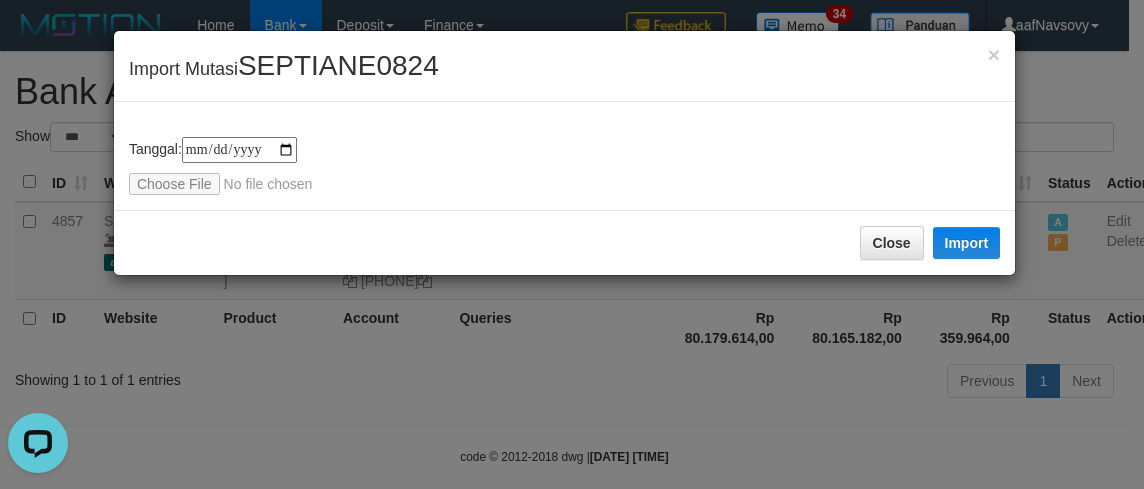 type on "**********" 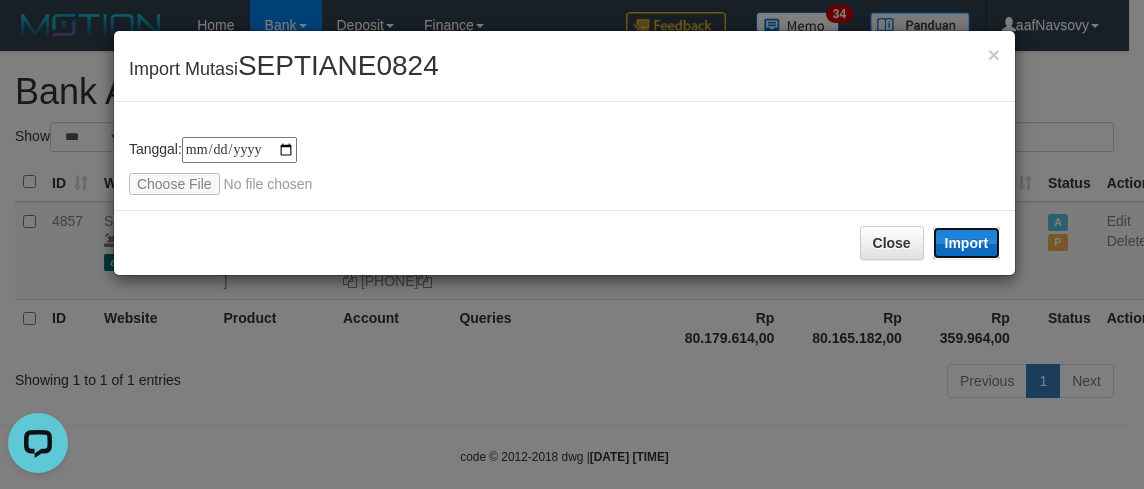 click on "Import" at bounding box center (967, 243) 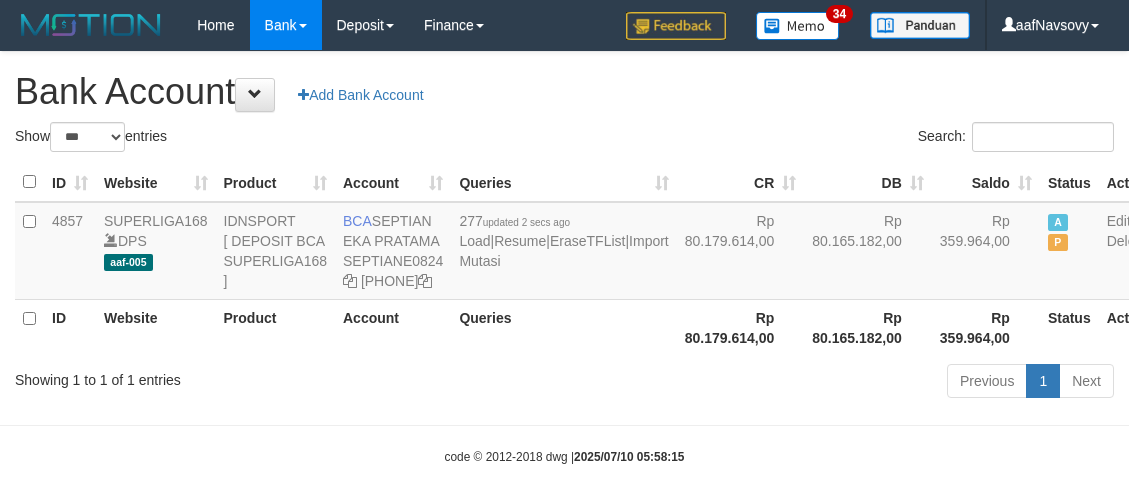 scroll, scrollTop: 0, scrollLeft: 0, axis: both 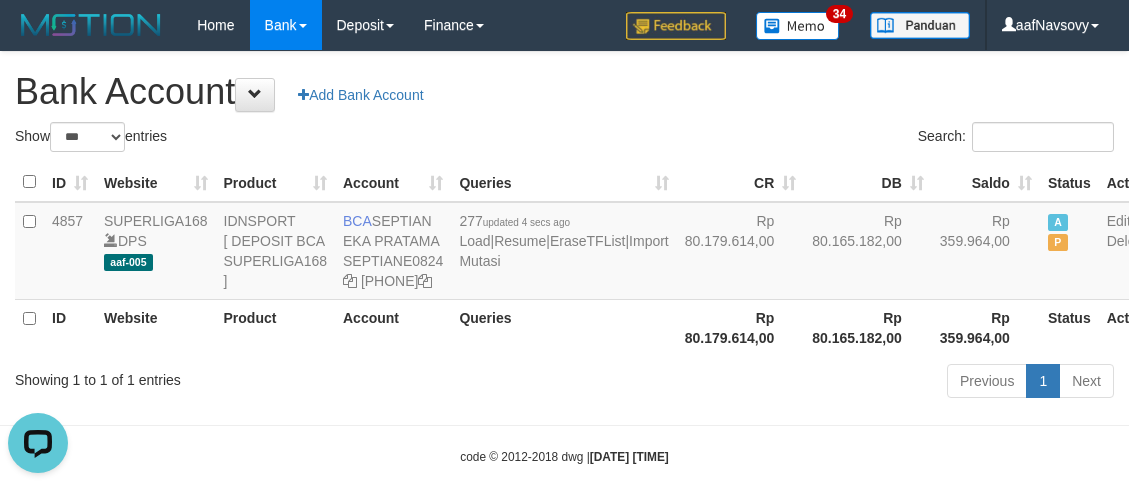 click on "Account" at bounding box center (393, 327) 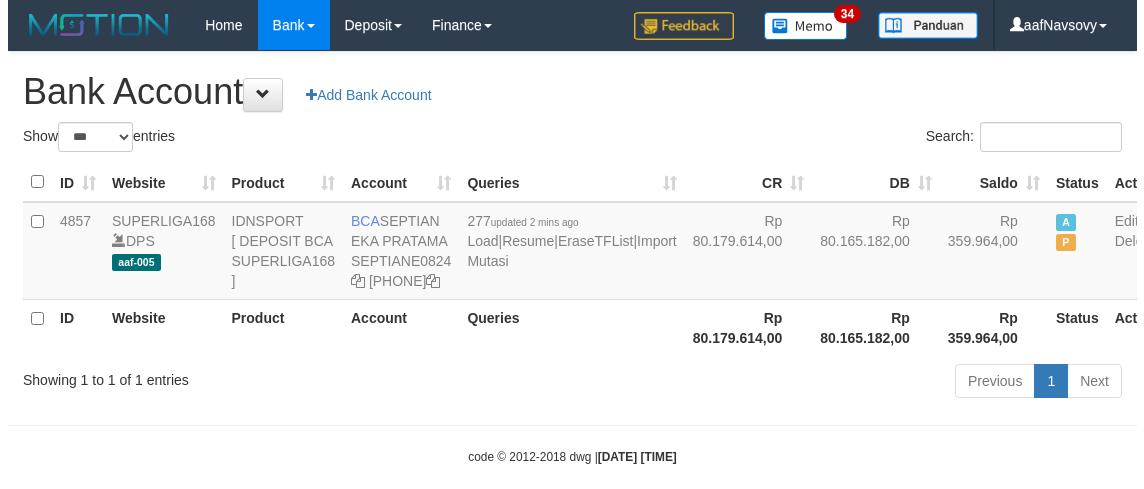 scroll, scrollTop: 0, scrollLeft: 0, axis: both 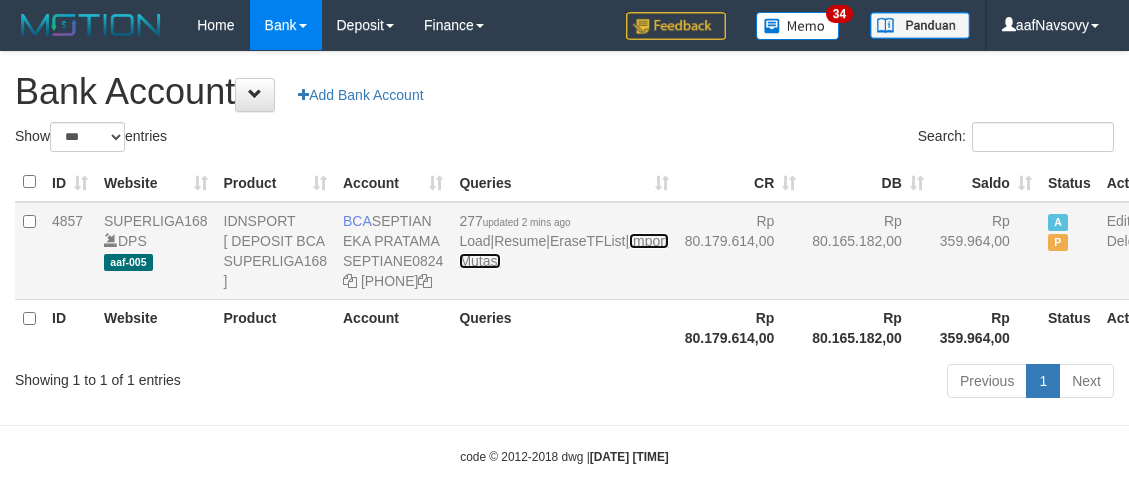 click on "Import Mutasi" at bounding box center (563, 251) 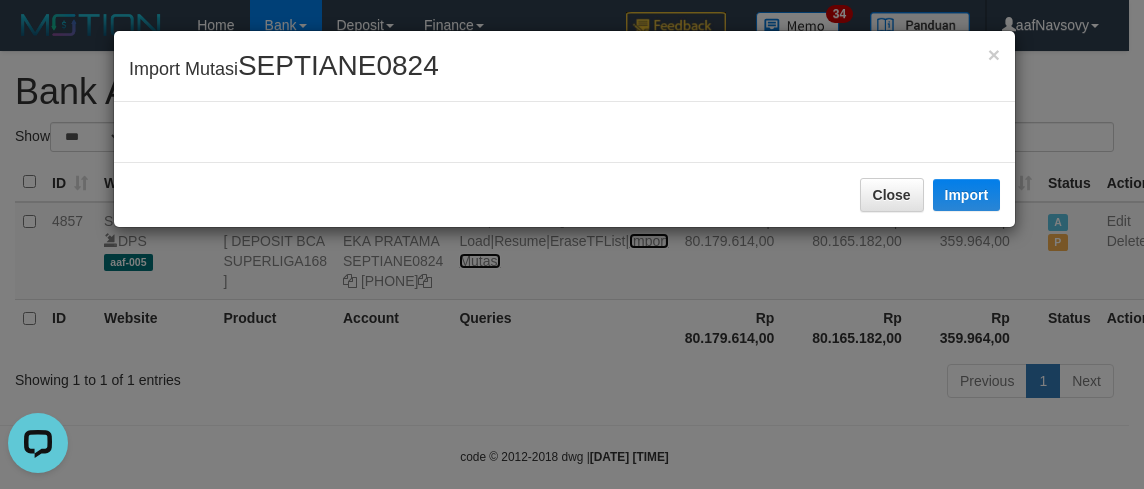 scroll, scrollTop: 0, scrollLeft: 0, axis: both 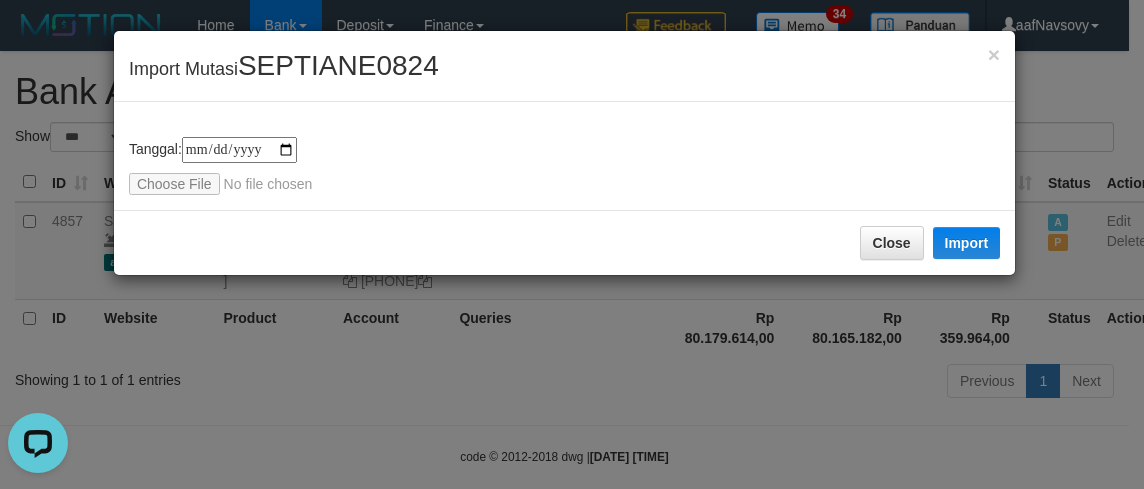 type on "**********" 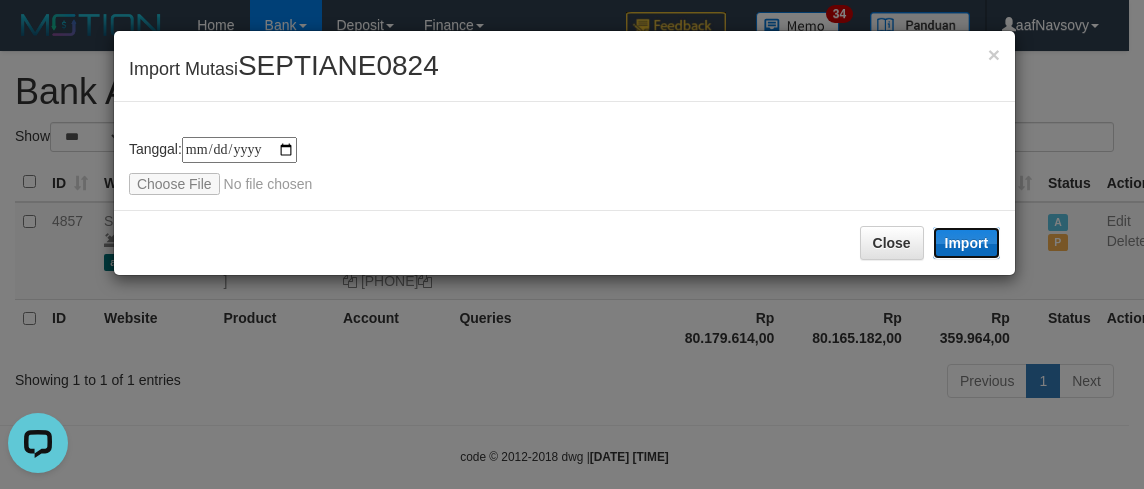 click on "Import" at bounding box center (967, 243) 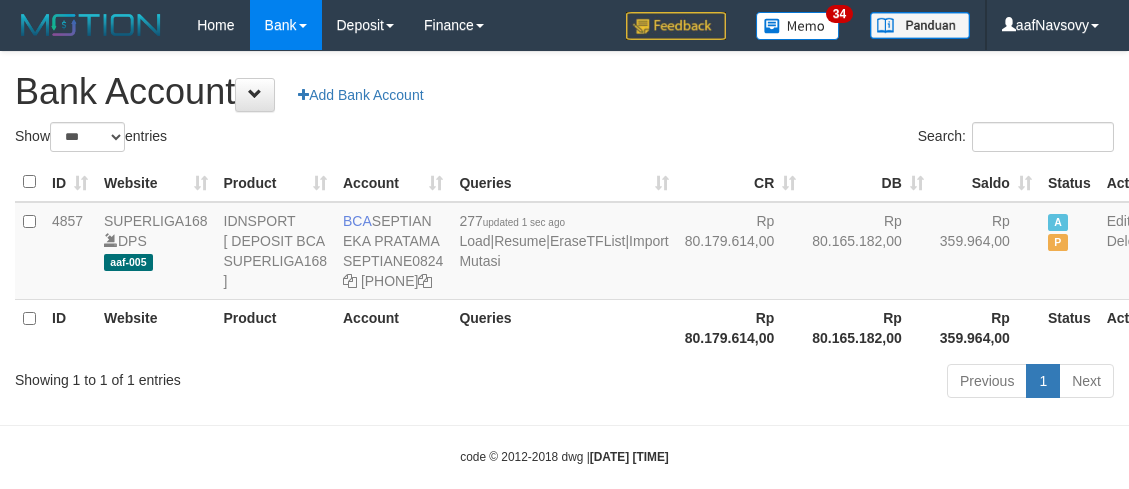 scroll, scrollTop: 0, scrollLeft: 0, axis: both 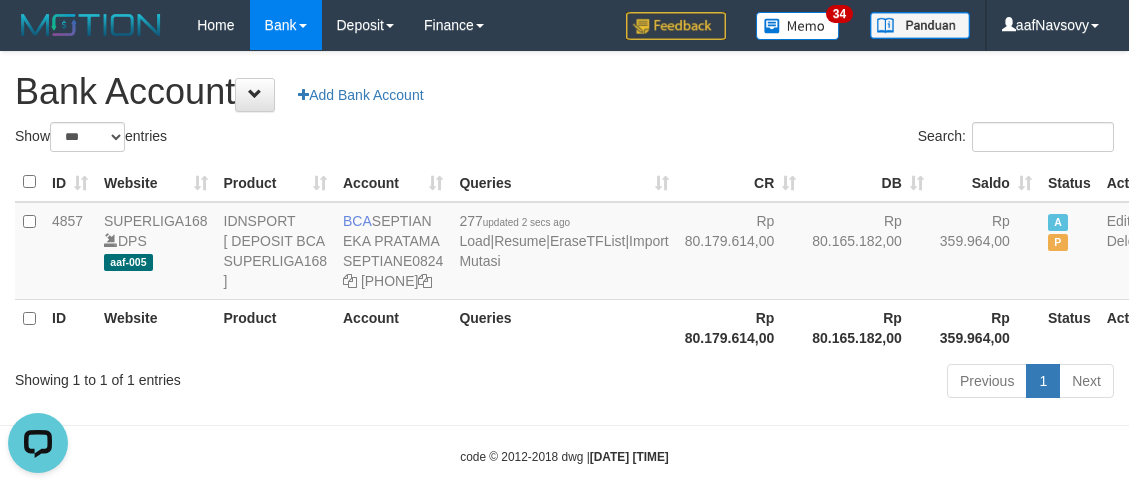 click on "Queries" at bounding box center [563, 327] 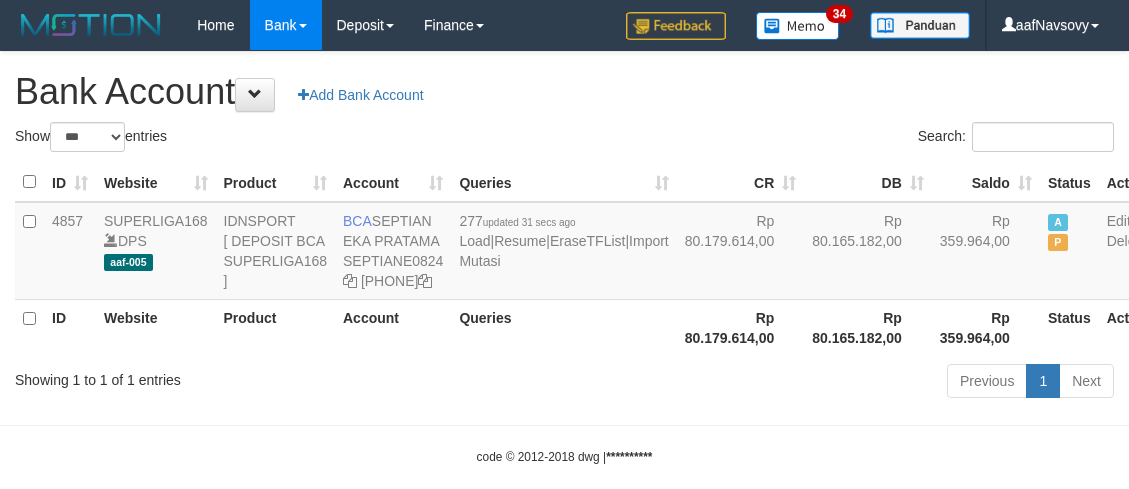 scroll, scrollTop: 0, scrollLeft: 0, axis: both 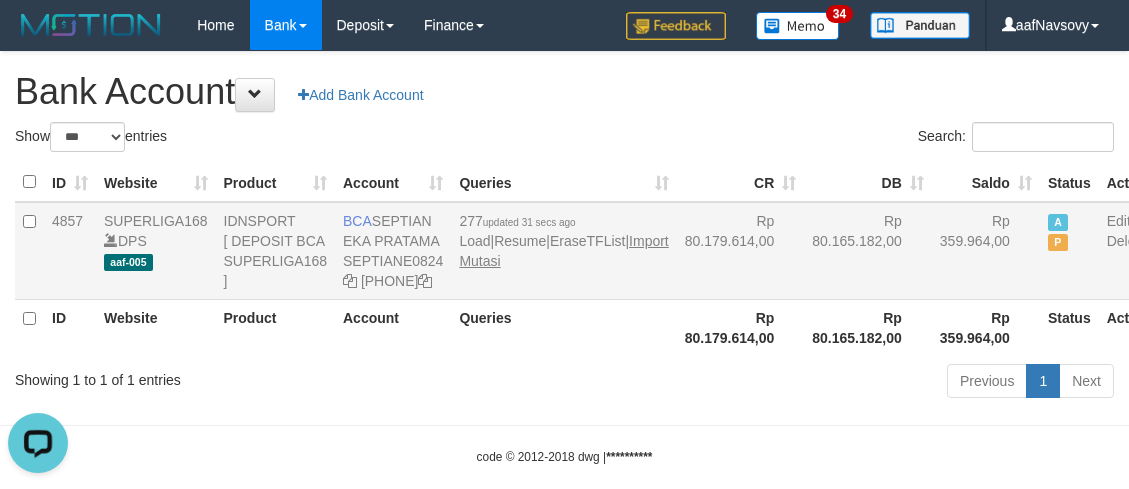 drag, startPoint x: 466, startPoint y: 328, endPoint x: 466, endPoint y: 339, distance: 11 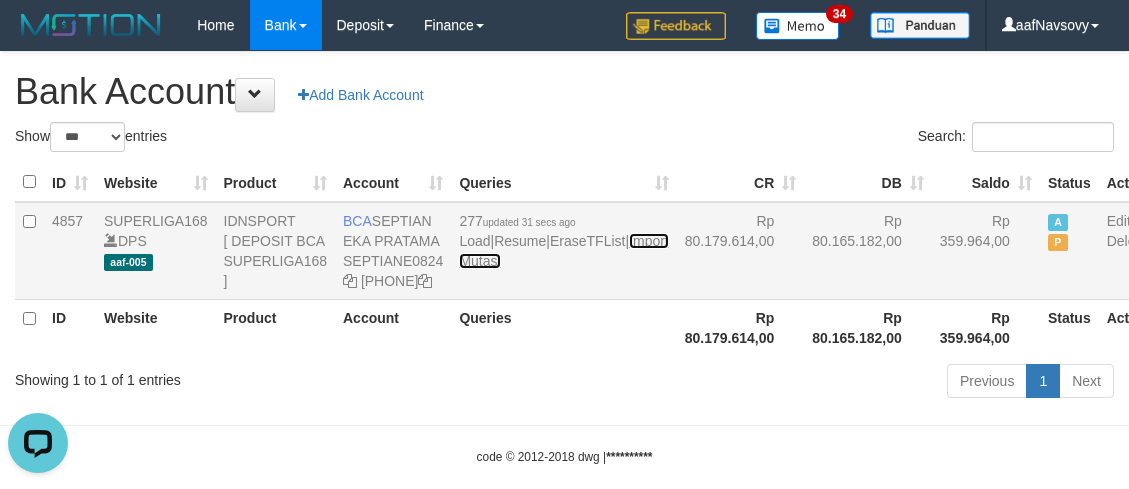 click on "Import Mutasi" at bounding box center (563, 251) 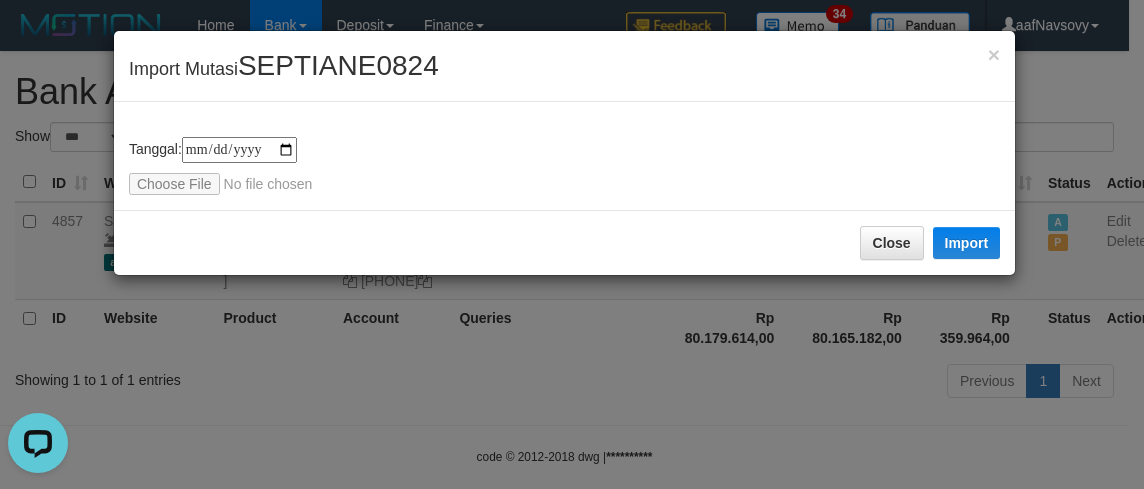 type on "**********" 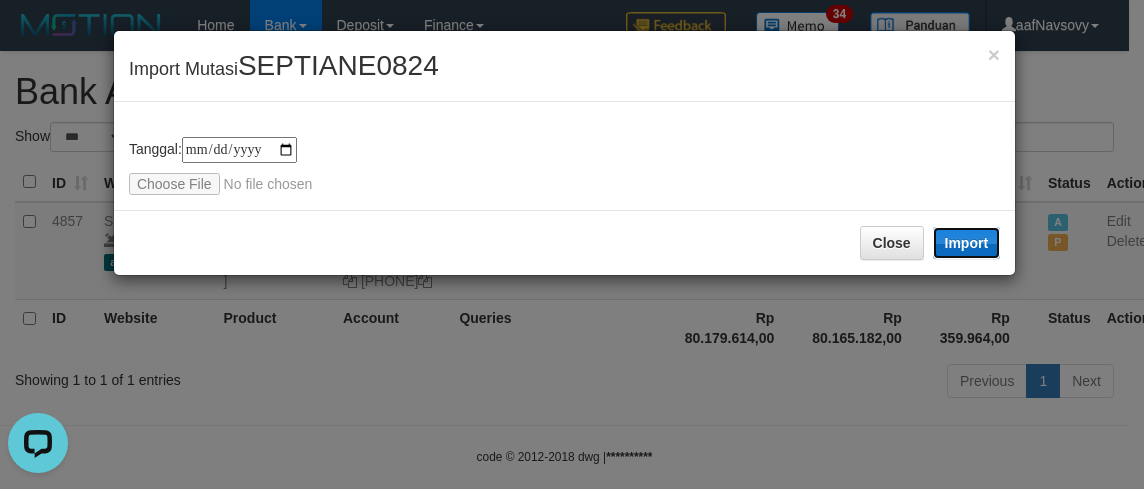 click on "Import" at bounding box center (967, 243) 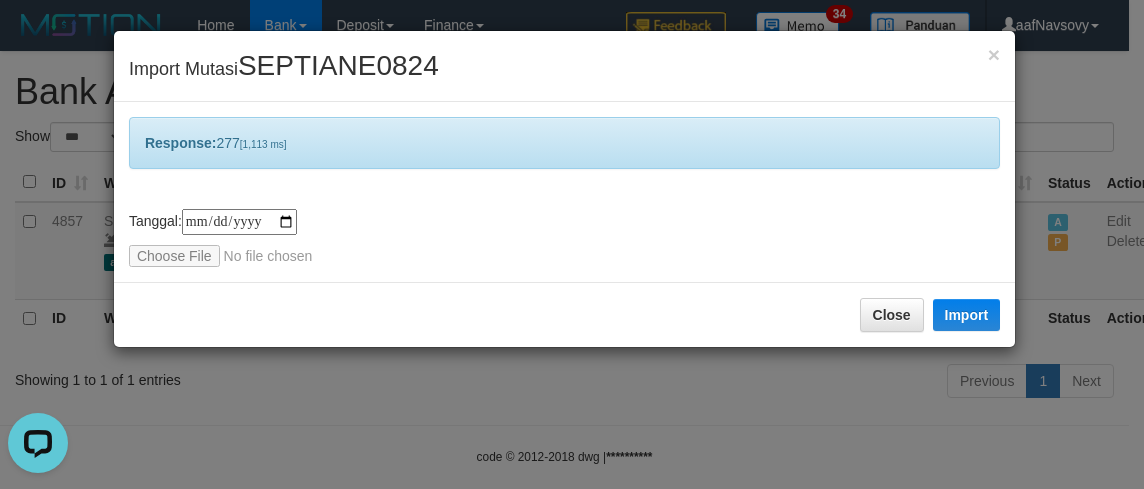 click on "**********" at bounding box center (572, 244) 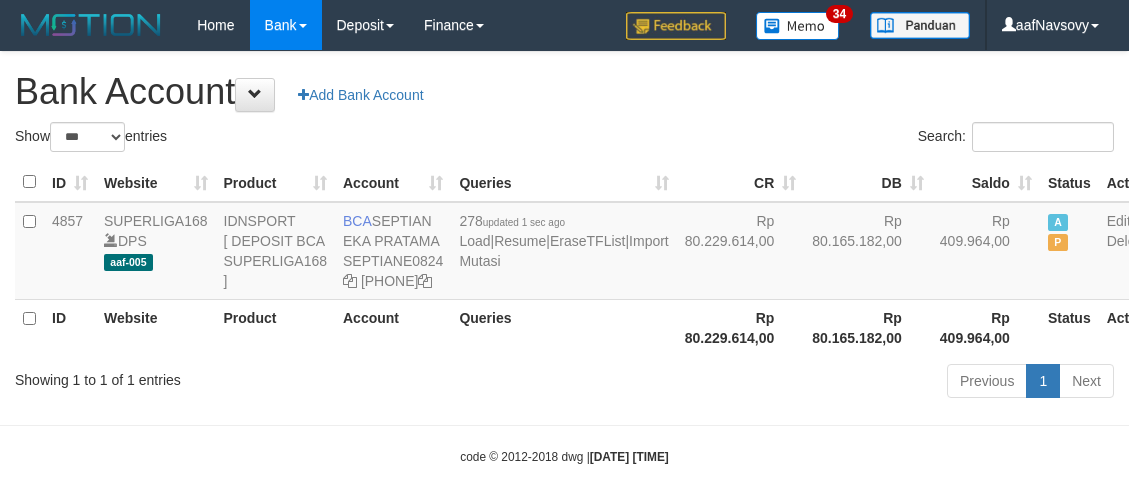 scroll, scrollTop: 0, scrollLeft: 0, axis: both 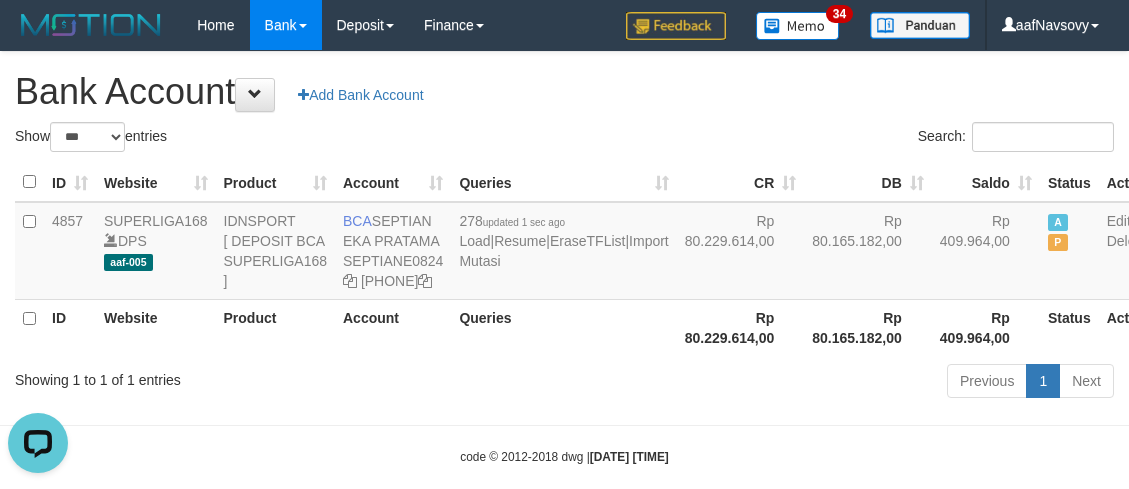click on "Showing 1 to 1 of 1 entries Previous 1 Next" at bounding box center (564, 383) 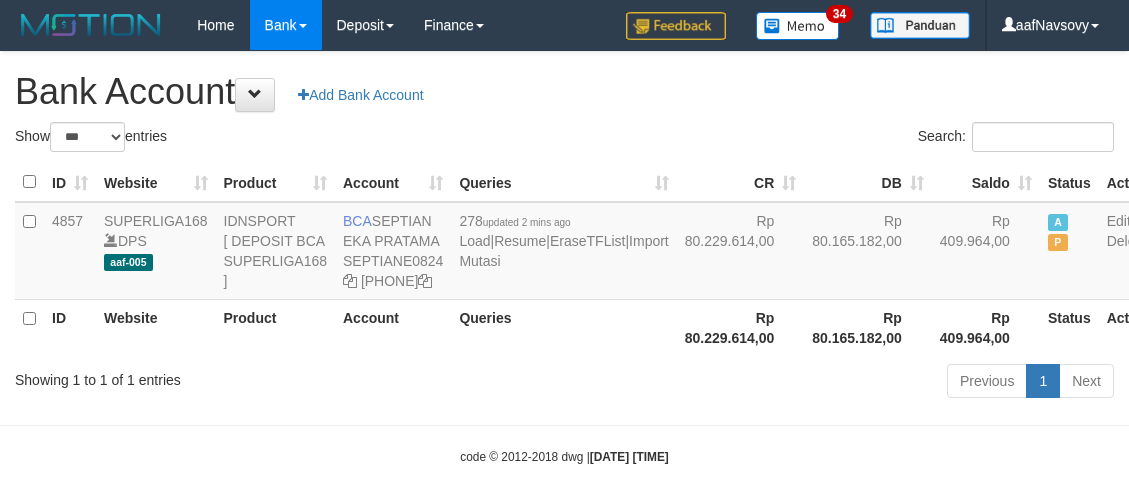 scroll, scrollTop: 0, scrollLeft: 0, axis: both 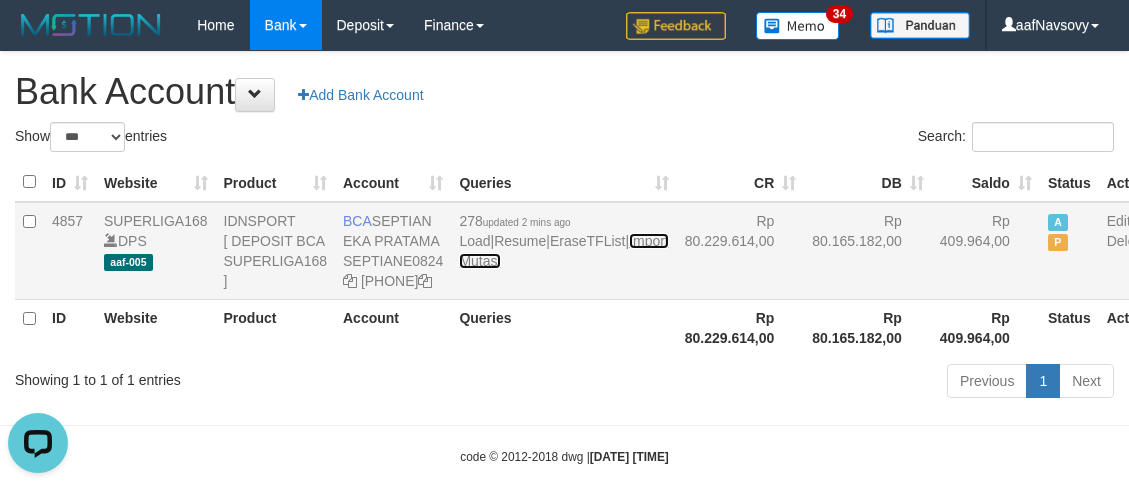 click on "Import Mutasi" at bounding box center (563, 251) 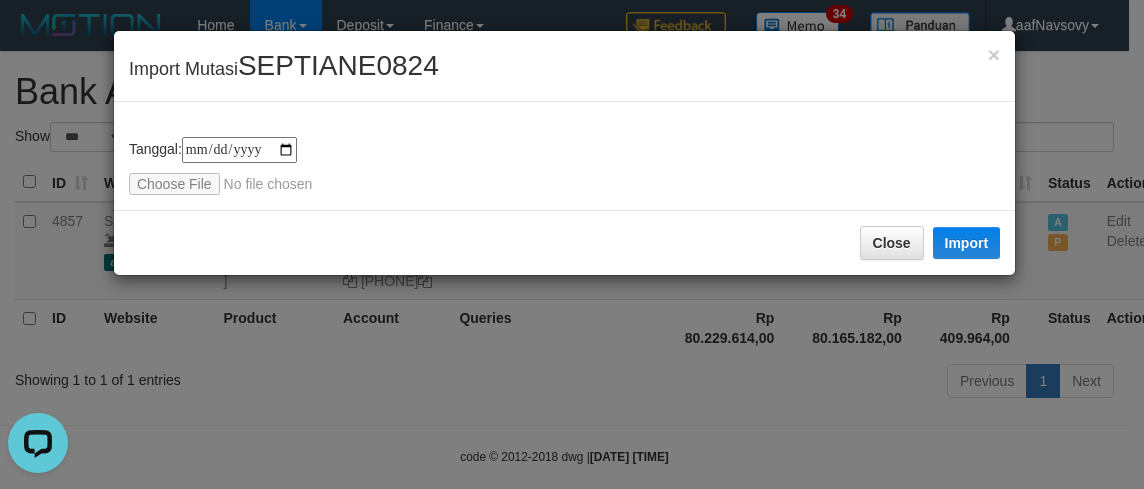 type on "**********" 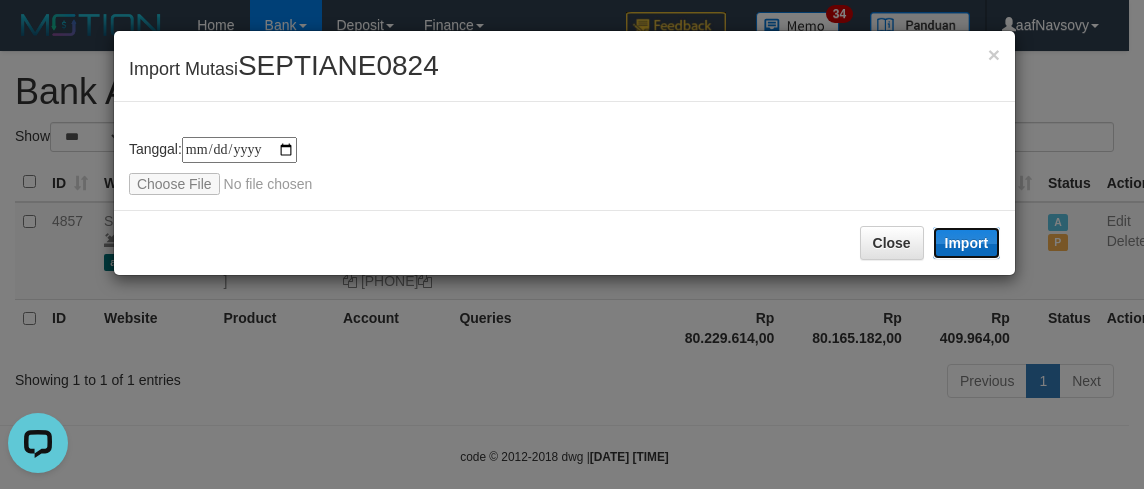 click on "Import" at bounding box center [967, 243] 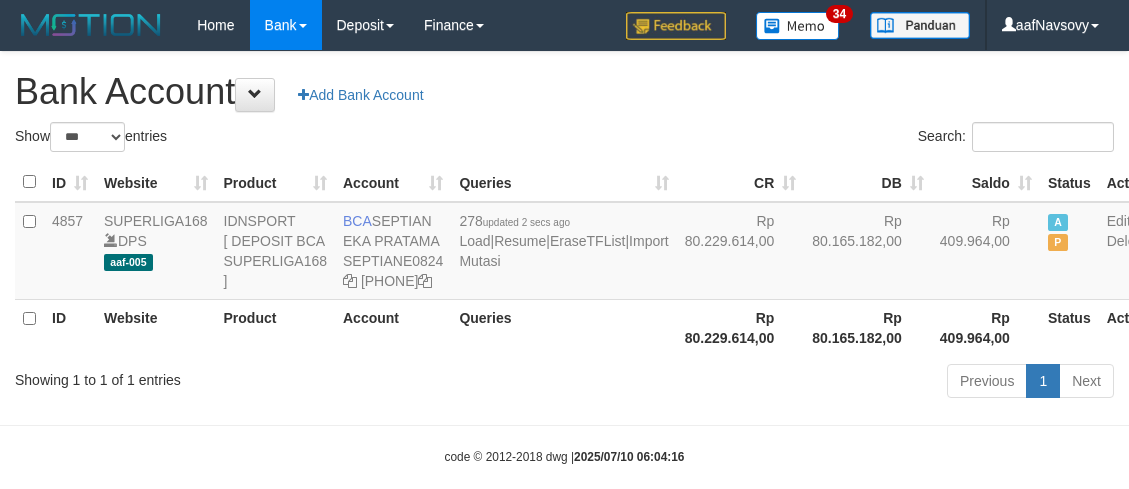 scroll, scrollTop: 0, scrollLeft: 0, axis: both 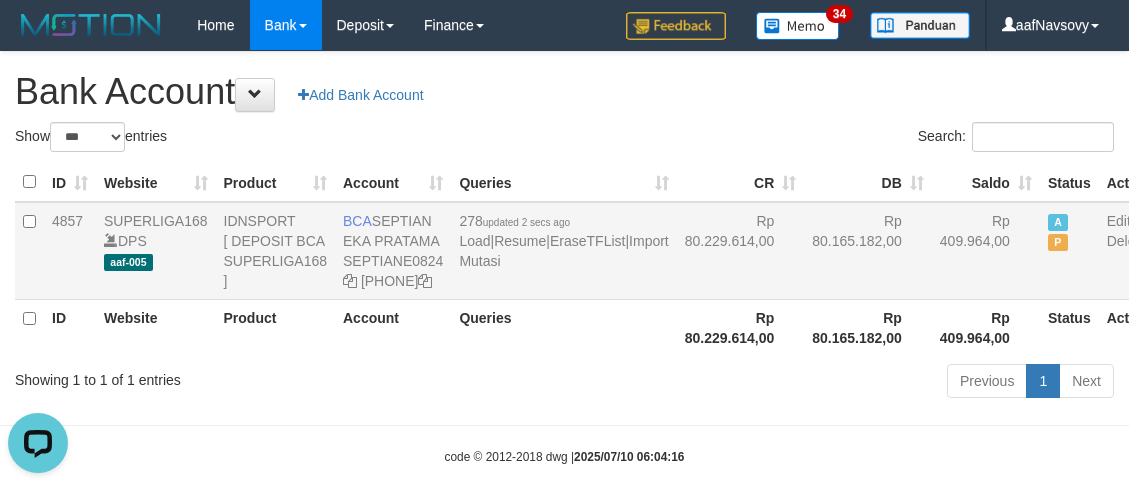 drag, startPoint x: 0, startPoint y: 0, endPoint x: 872, endPoint y: 219, distance: 899.0801 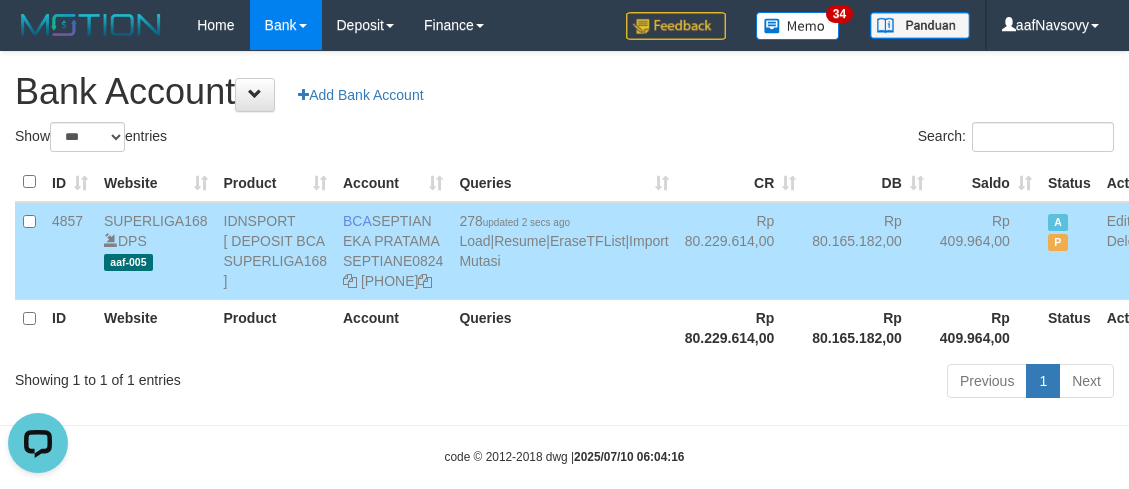 click on "ID Website Product Account Queries CR DB Saldo Status Action
4857
SUPERLIGA168
DPS
aaf-005
IDNSPORT
[ DEPOSIT BCA SUPERLIGA168 ]
BCA
SEPTIAN EKA PRATAMA
SEPTIANE0824
028-041-6517
278  updated 2 secs ago
Load
|
Resume
|
EraseTFList
|
Import Mutasi
Rp 80.229.614,00
Rp 80.165.182,00
Rp 409.964,00
A
P
Edit
Delete
ID Website Product Account Queries Rp 80.229.614,00 Rp 80.165.182,00 Rp 409.964,00" at bounding box center [564, 259] 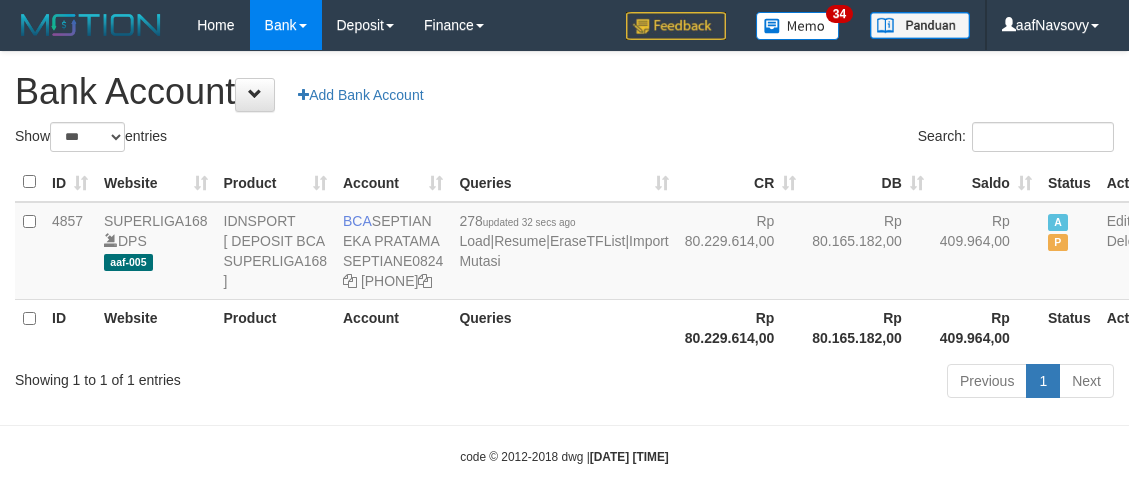 scroll, scrollTop: 0, scrollLeft: 0, axis: both 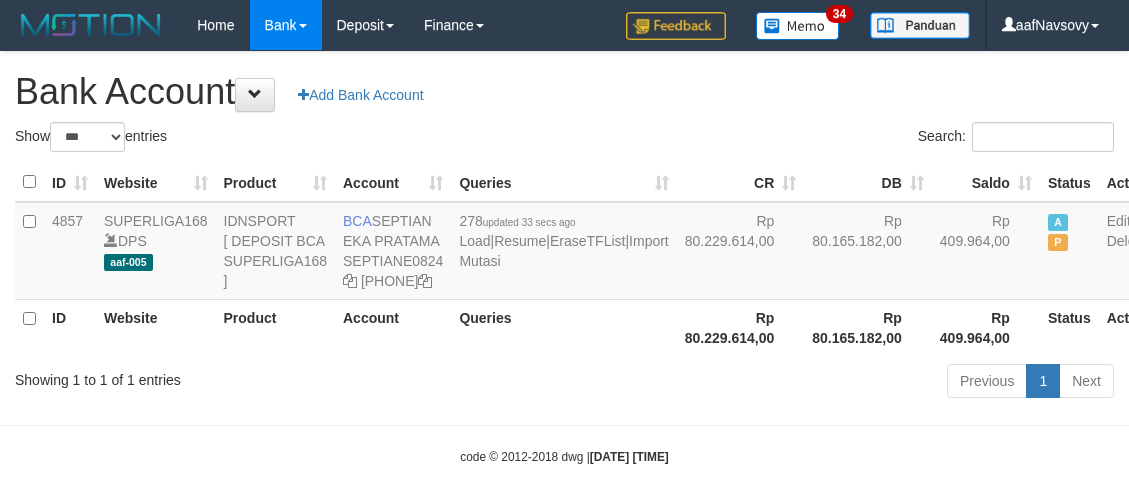drag, startPoint x: 0, startPoint y: 0, endPoint x: 485, endPoint y: 425, distance: 644.8643 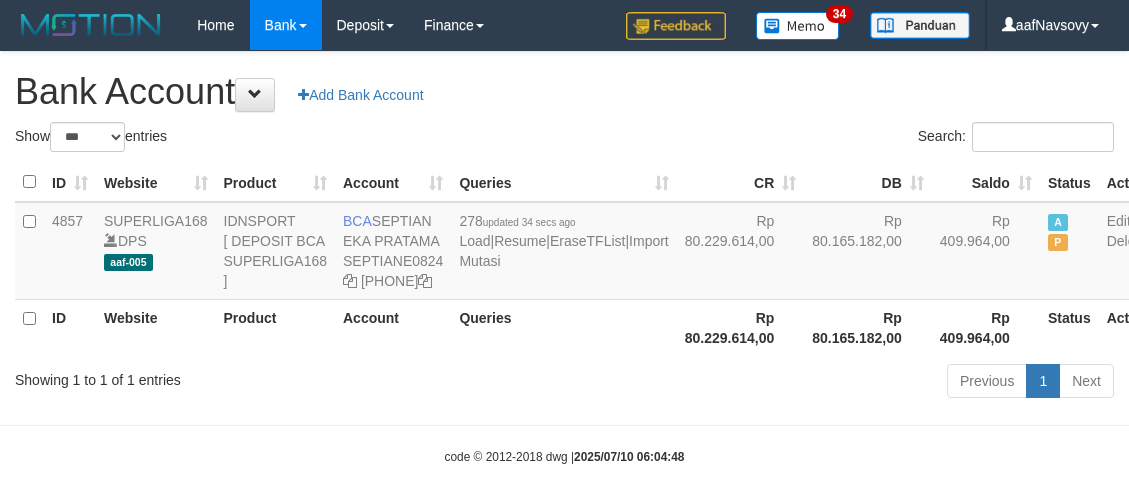 scroll, scrollTop: 0, scrollLeft: 0, axis: both 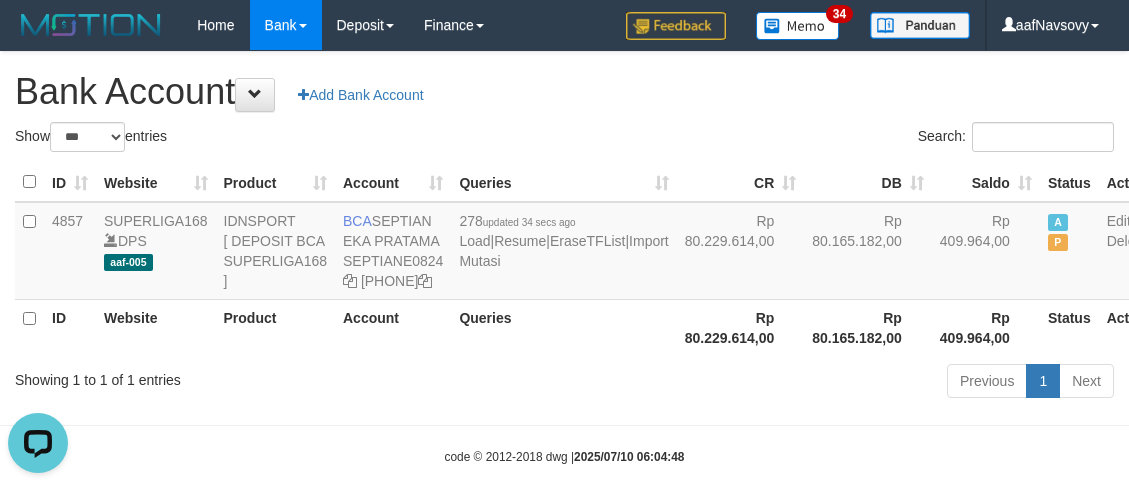 click on "Previous 1 Next" at bounding box center [799, 383] 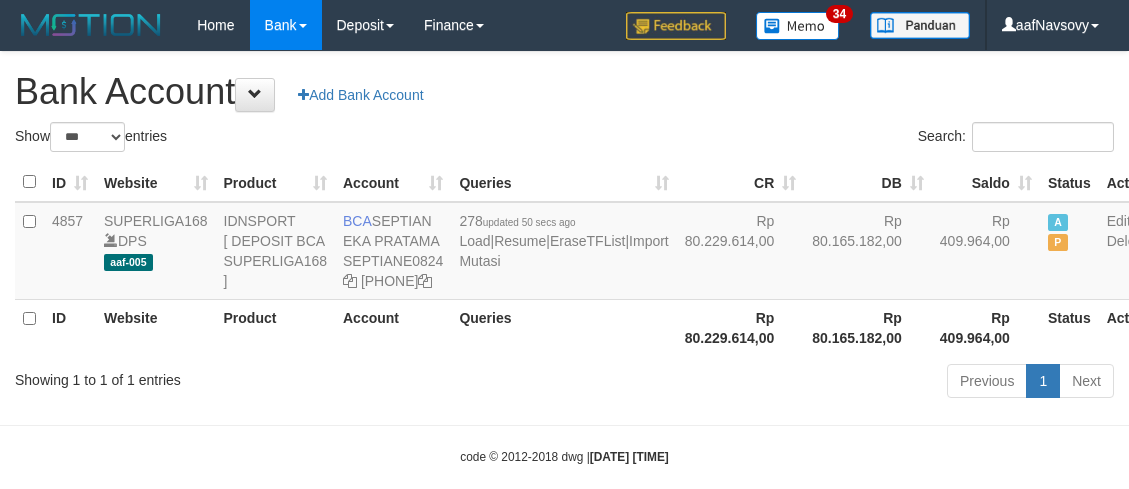 scroll, scrollTop: 0, scrollLeft: 0, axis: both 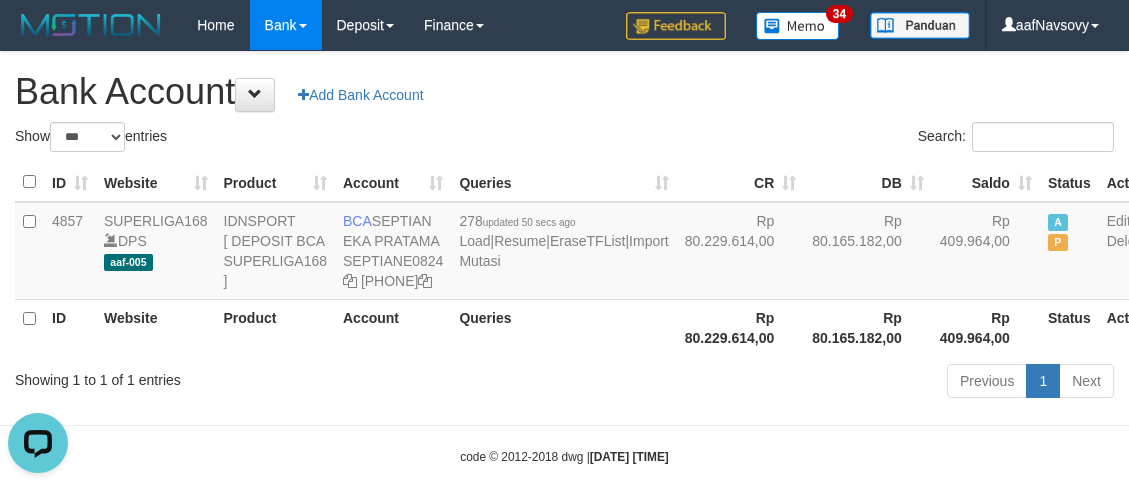 click on "Queries" at bounding box center [563, 327] 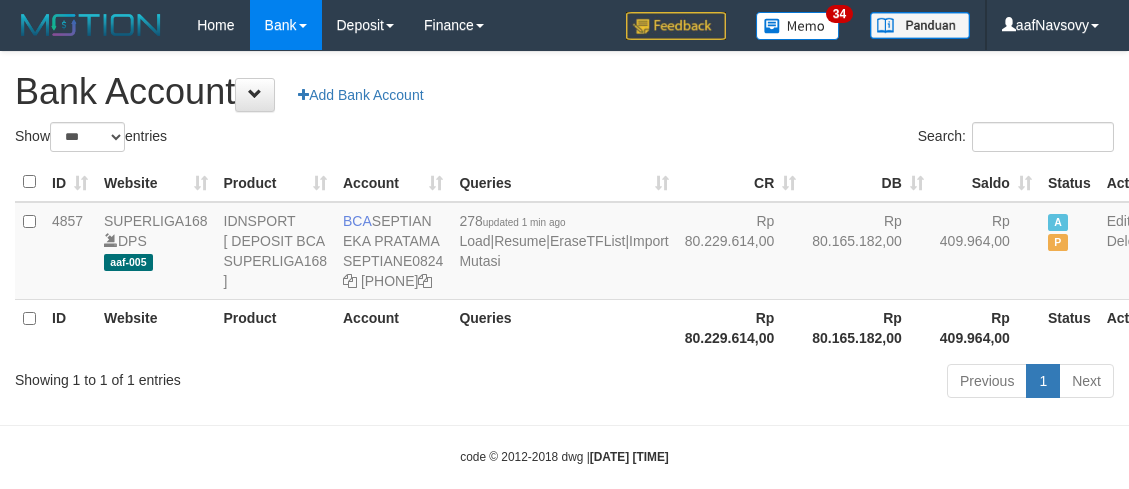 scroll, scrollTop: 0, scrollLeft: 0, axis: both 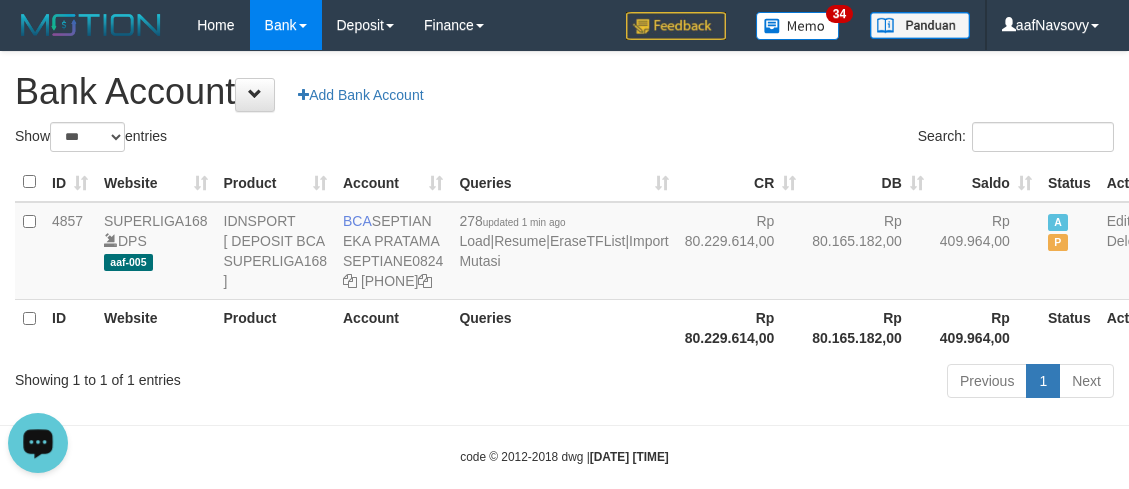 click on "Previous 1 Next" at bounding box center [799, 383] 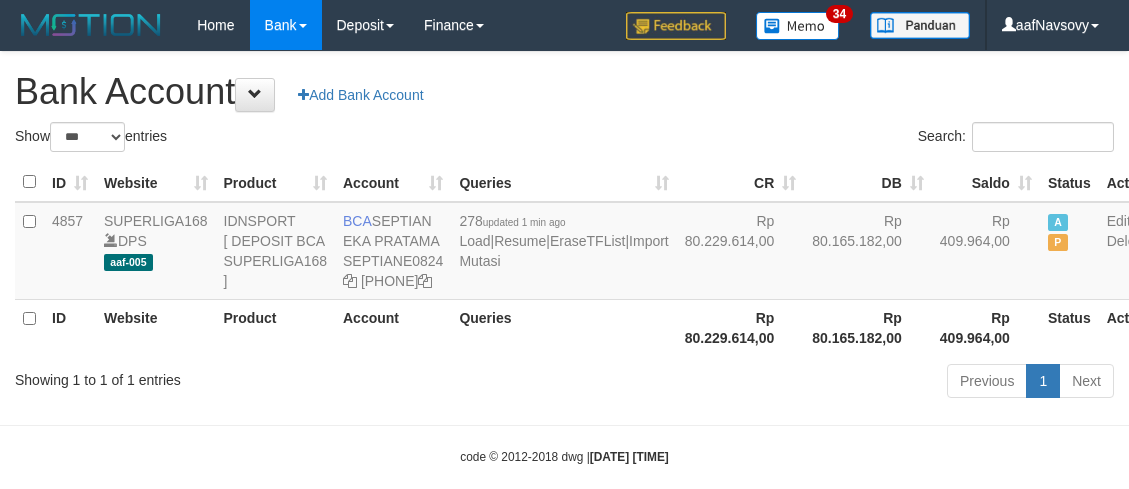 scroll, scrollTop: 0, scrollLeft: 0, axis: both 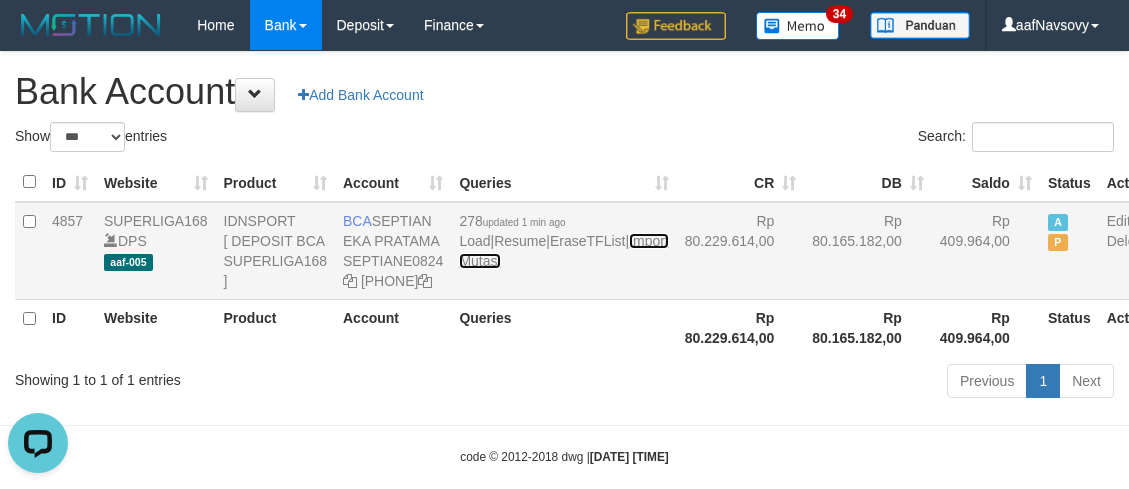 click on "Import Mutasi" at bounding box center [563, 251] 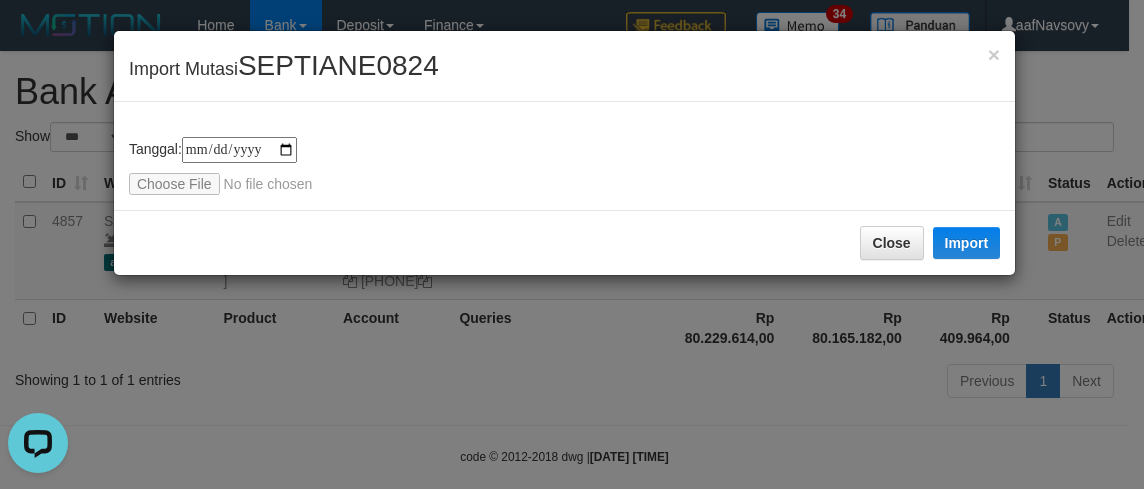 type on "**********" 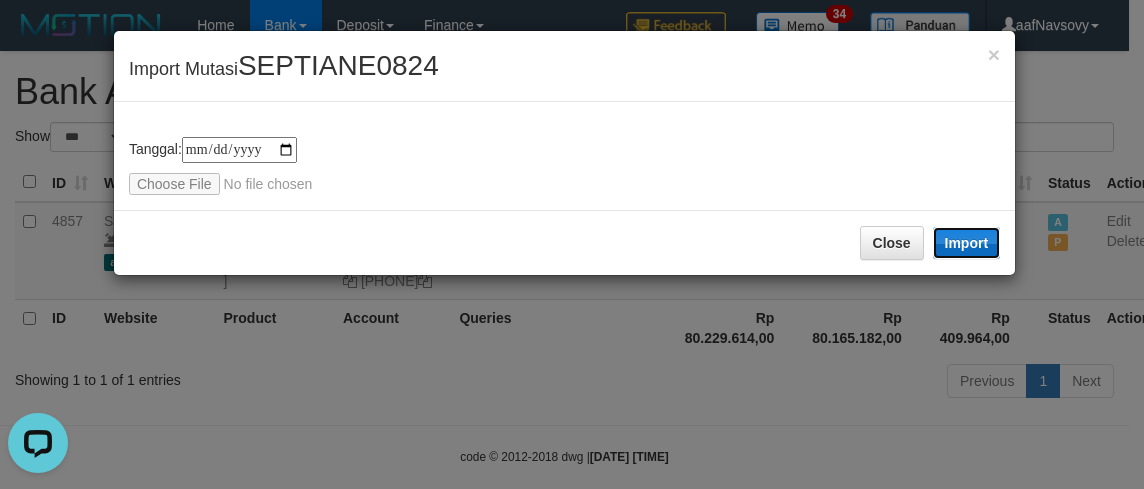 click on "Import" at bounding box center [967, 243] 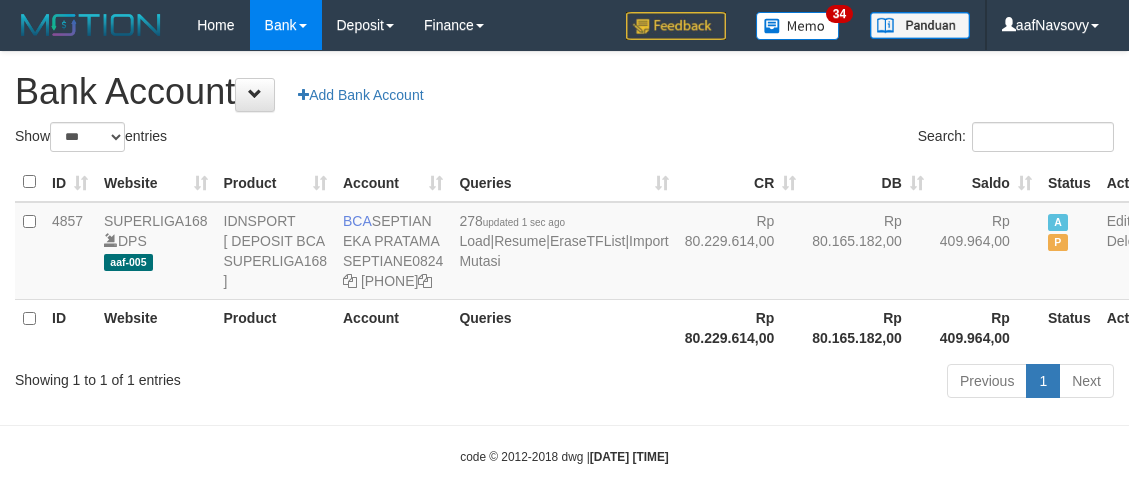 scroll, scrollTop: 0, scrollLeft: 0, axis: both 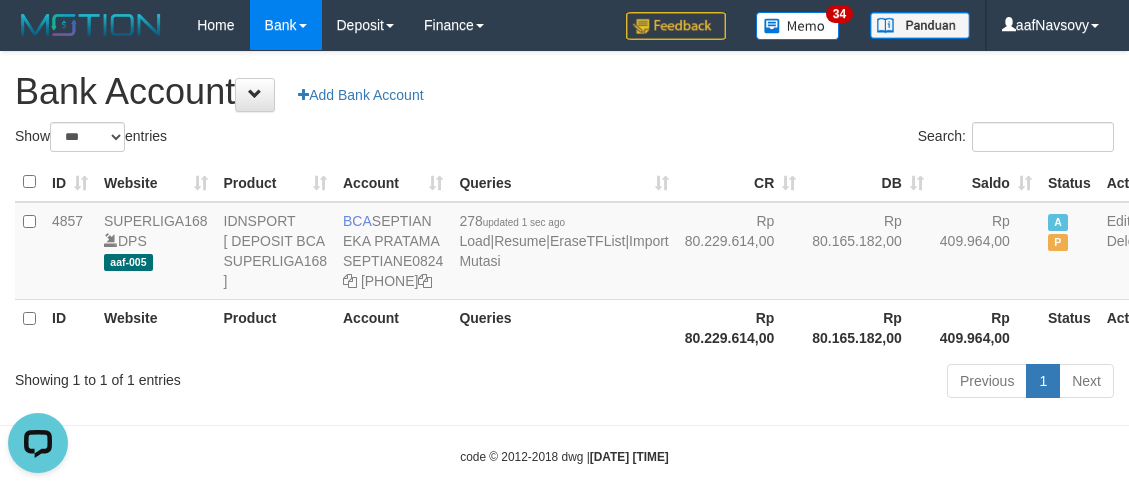 click on "Account" at bounding box center [393, 327] 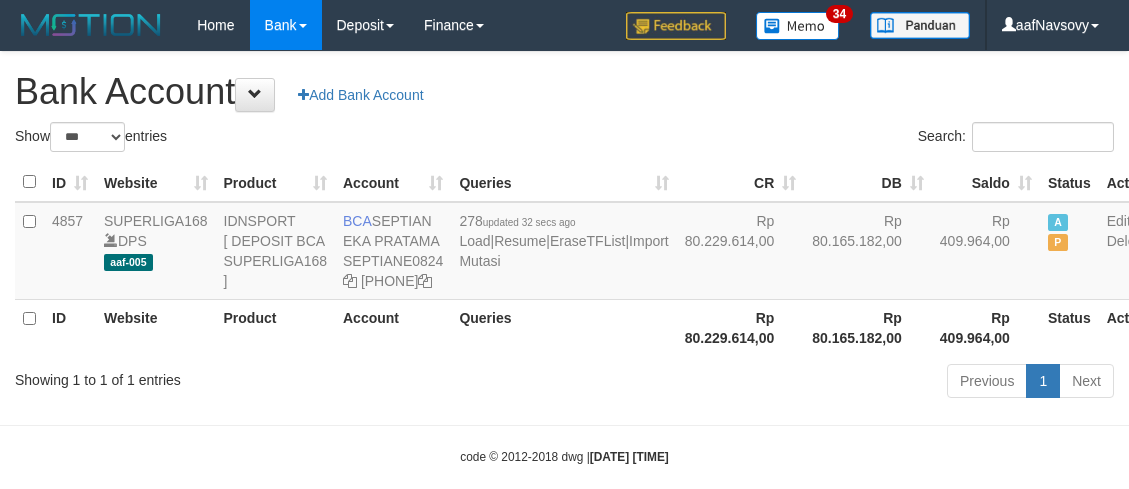 scroll, scrollTop: 0, scrollLeft: 0, axis: both 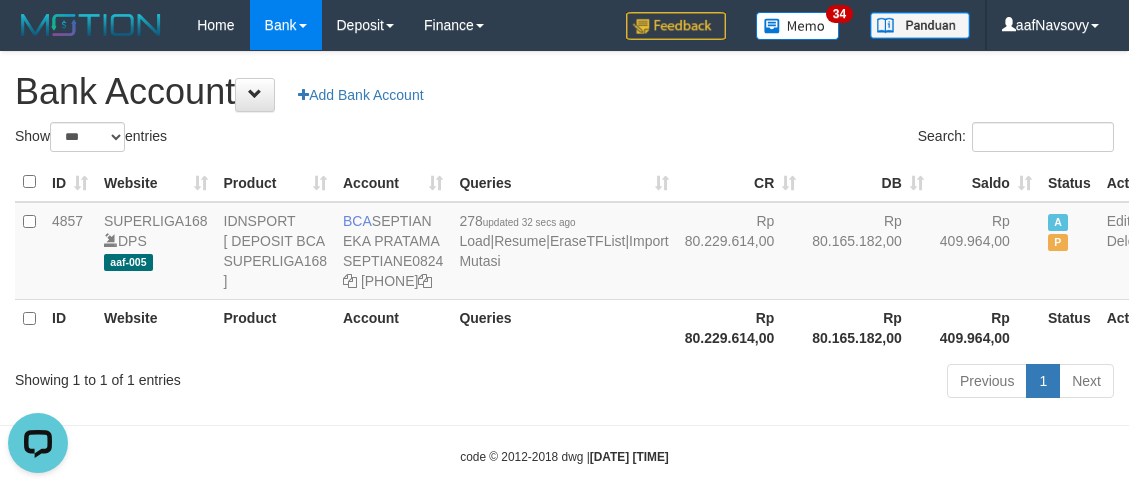 click on "Show  ** ** ** *** ***  entries Search:
ID Website Product Account Queries CR DB Saldo Status Action
4857
SUPERLIGA168
DPS
aaf-005
IDNSPORT
[ DEPOSIT BCA SUPERLIGA168 ]
BCA
[FIRST] [LAST]
[USERNAME]
[PHONE]
278  updated 32 secs ago
Load
|
Resume
|
EraseTFList
|
Import Mutasi
Rp 80.229.614,00
Rp 80.165.182,00
Rp 409.964,00
A
P
Edit
Delete
ID Website Product Account Queries Status
Showing 1 to 1 of 1 entries" at bounding box center (564, 263) 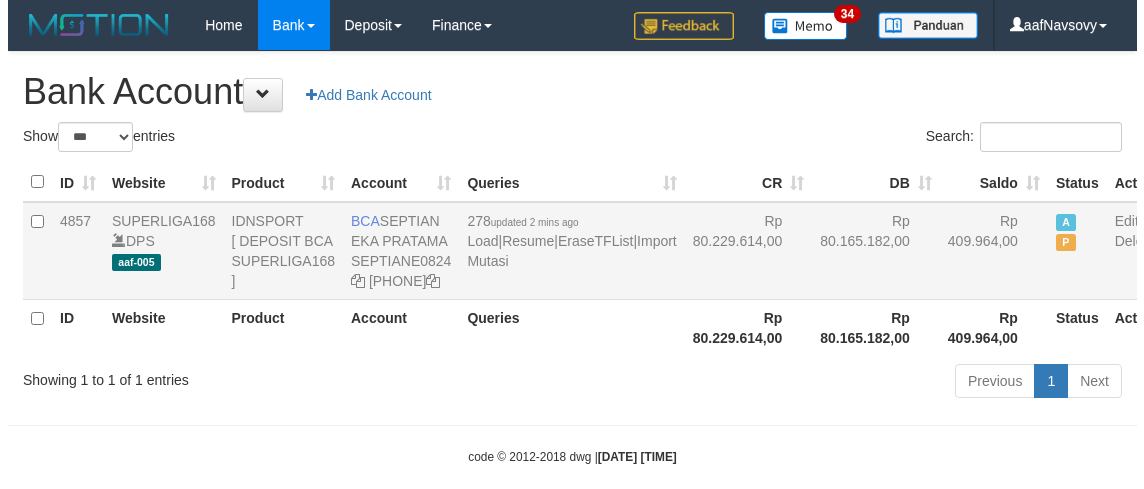 scroll, scrollTop: 0, scrollLeft: 0, axis: both 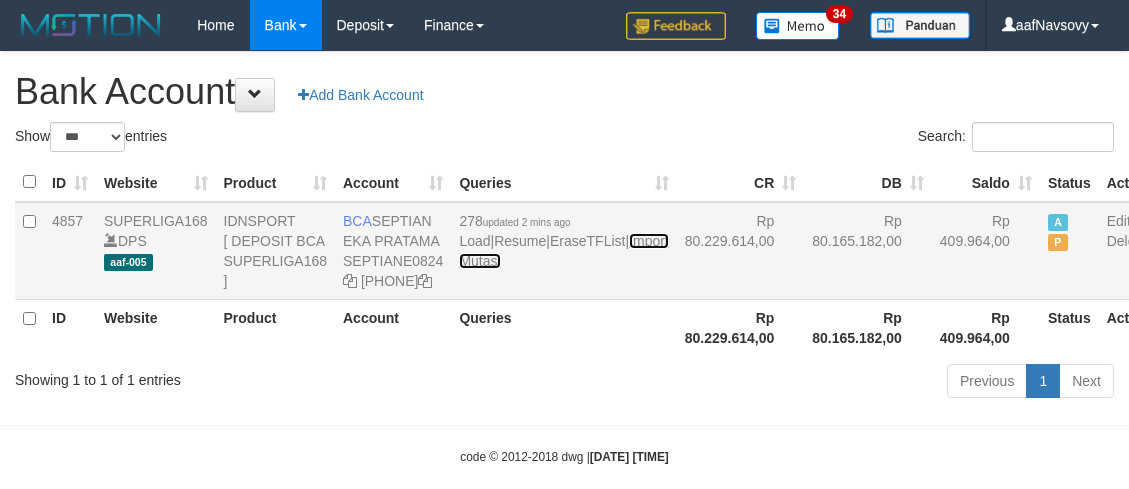 click on "Import Mutasi" at bounding box center [563, 251] 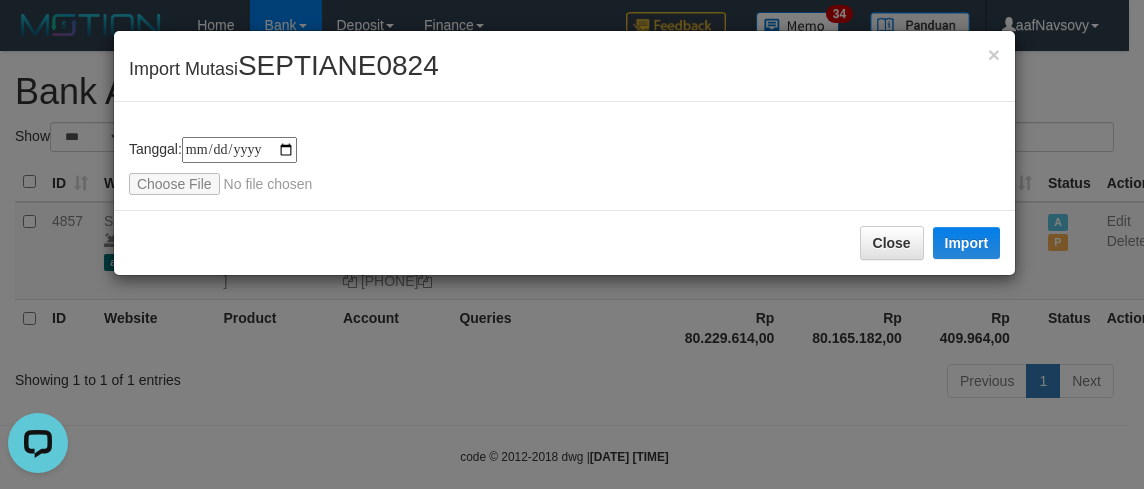 scroll, scrollTop: 0, scrollLeft: 0, axis: both 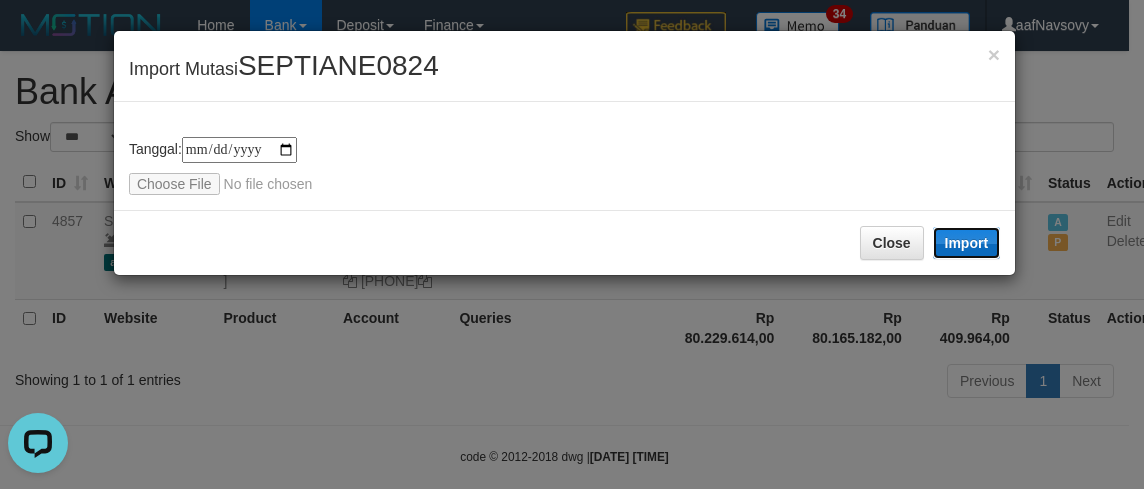 click on "Import" at bounding box center (967, 243) 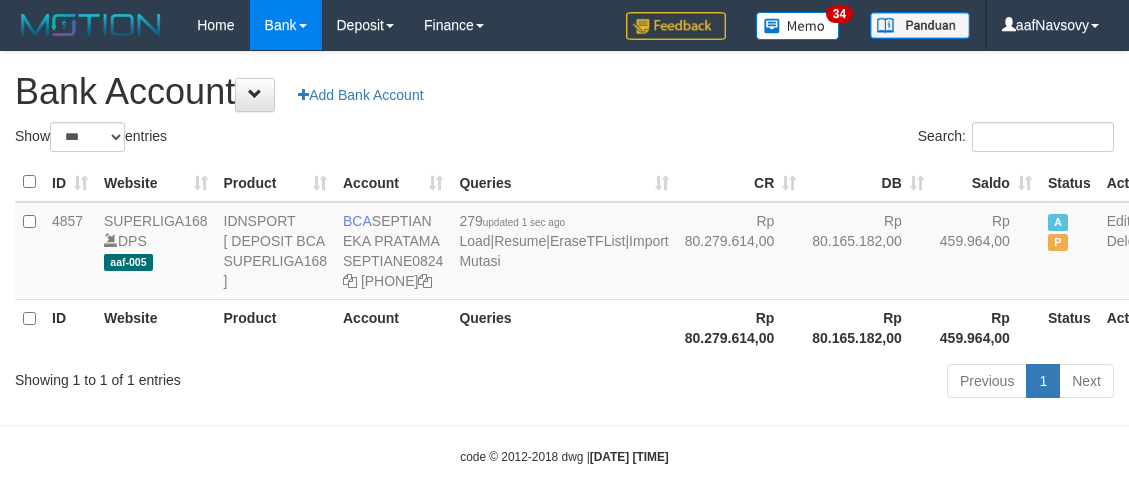 scroll, scrollTop: 0, scrollLeft: 0, axis: both 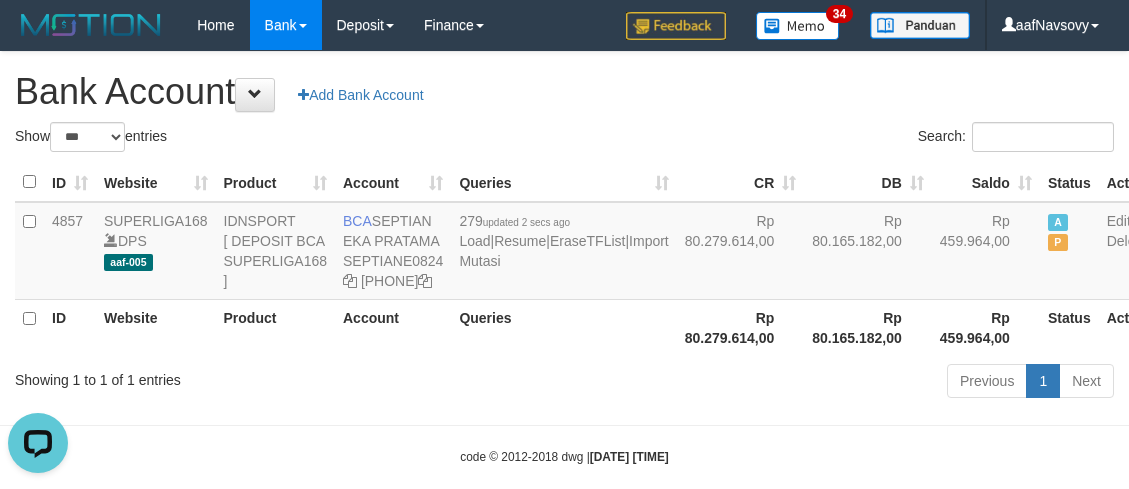 click on "Queries" at bounding box center (563, 327) 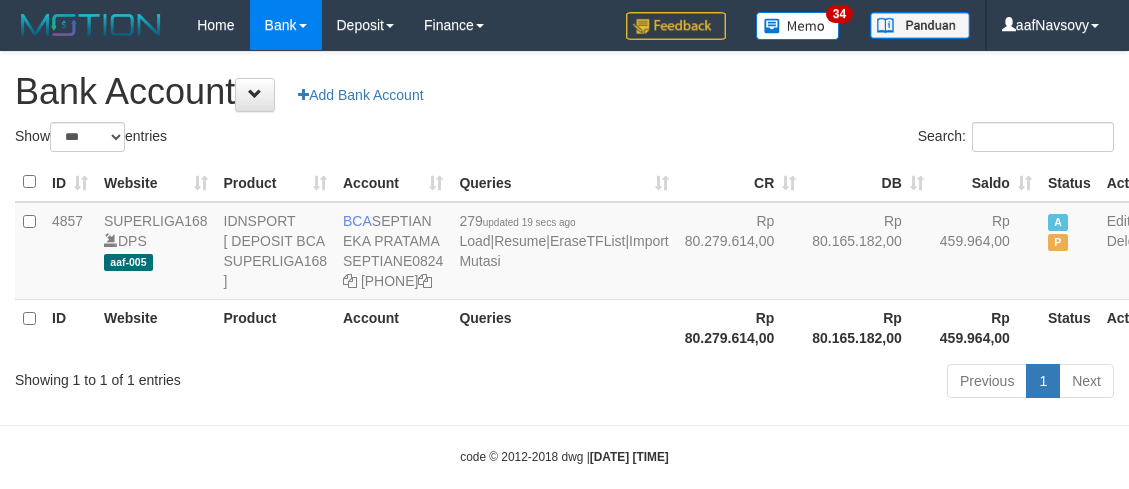 scroll, scrollTop: 0, scrollLeft: 0, axis: both 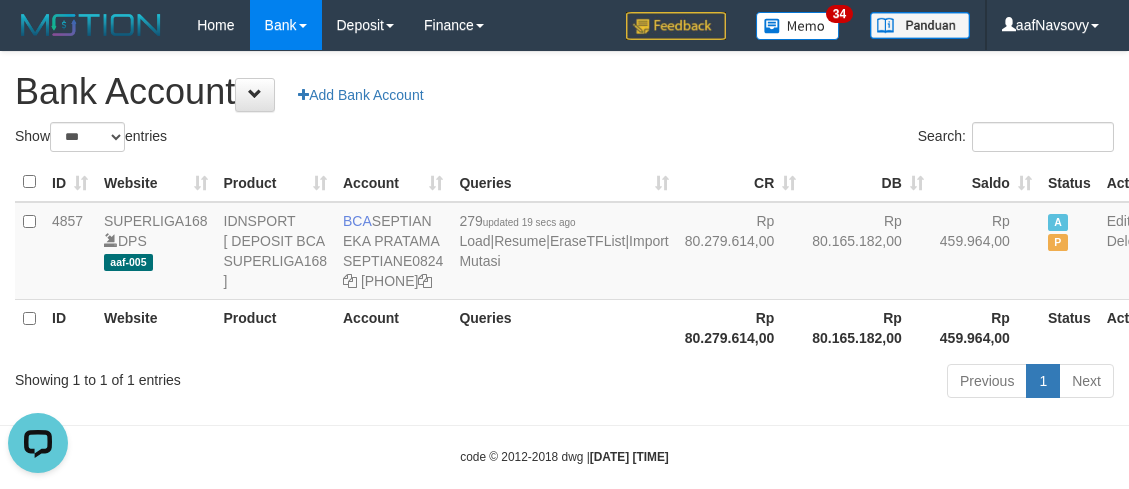 click on "Rp 80.279.614,00" at bounding box center (741, 327) 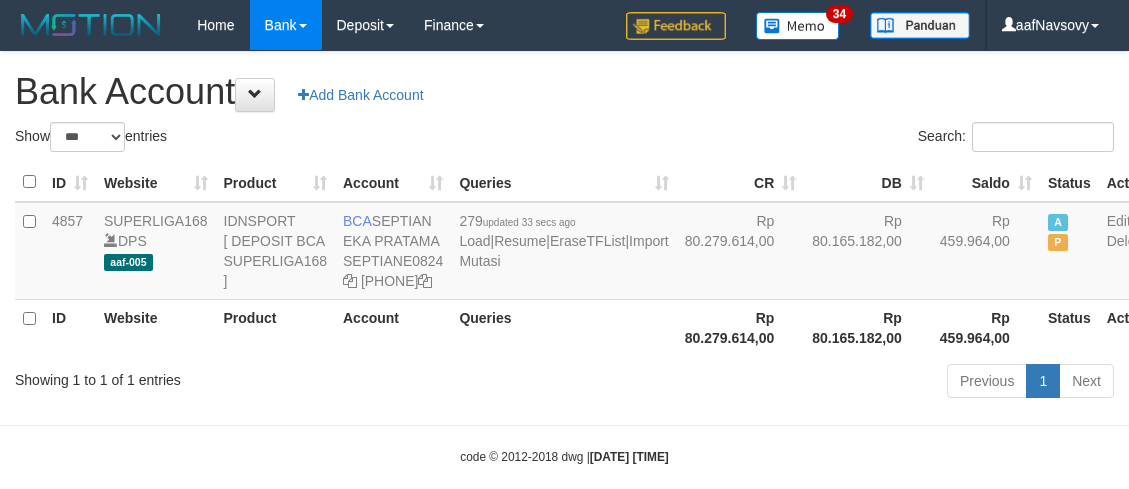 scroll, scrollTop: 0, scrollLeft: 0, axis: both 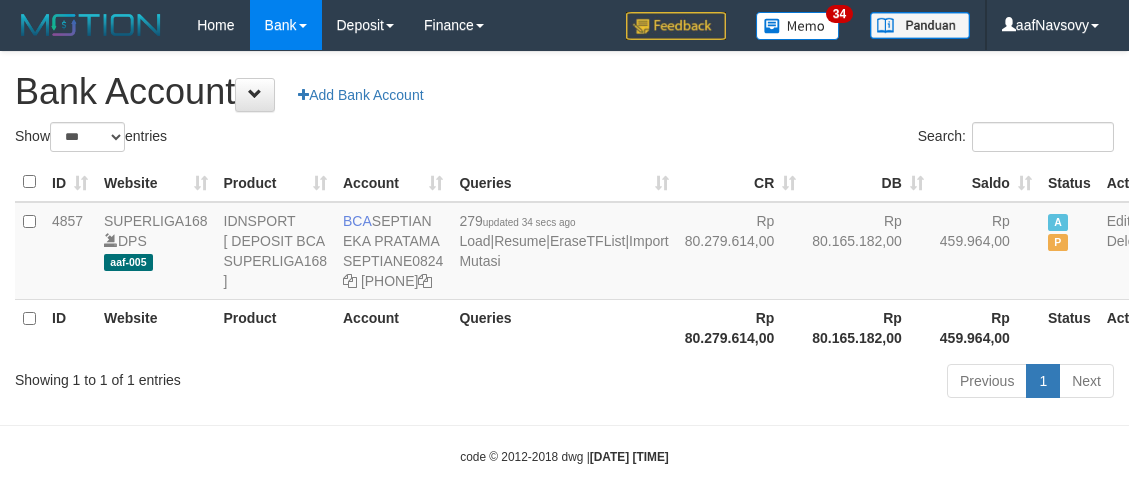 click on "Previous 1 Next" at bounding box center (799, 383) 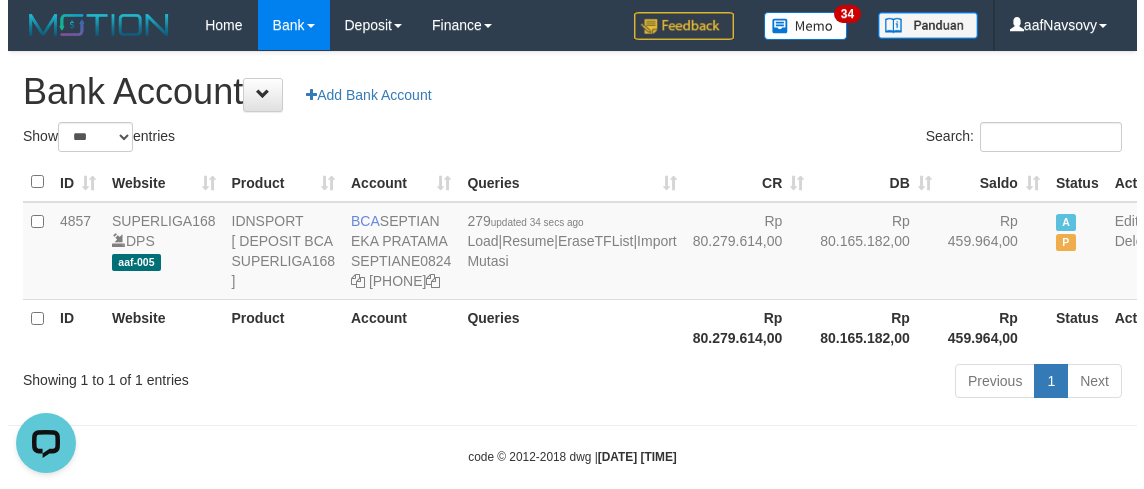 scroll, scrollTop: 0, scrollLeft: 0, axis: both 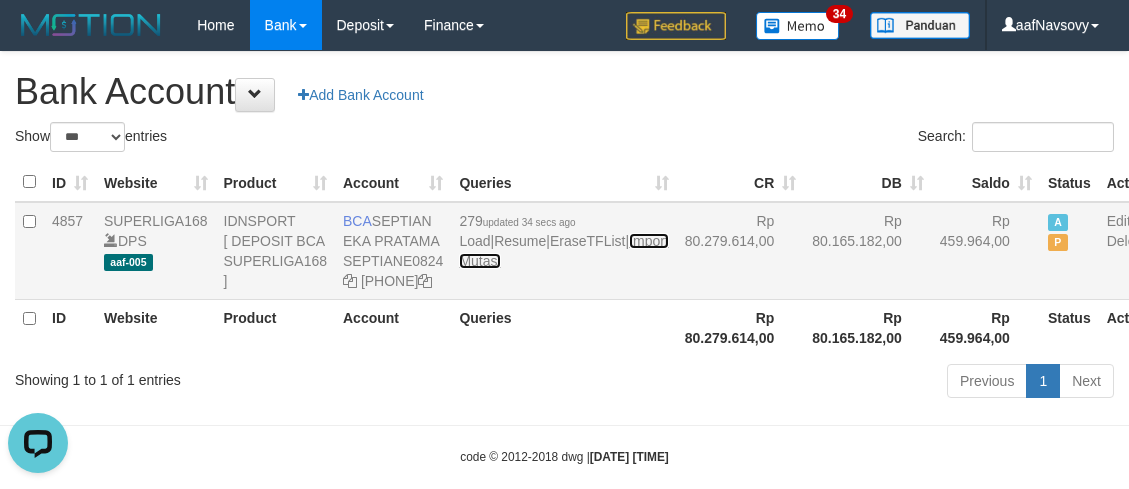 click on "Import Mutasi" at bounding box center (563, 251) 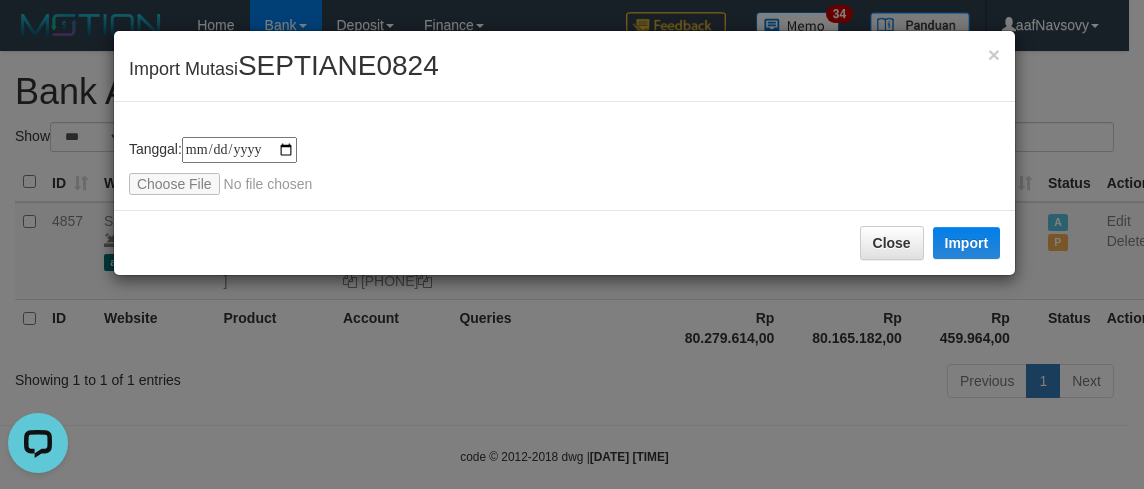 type on "**********" 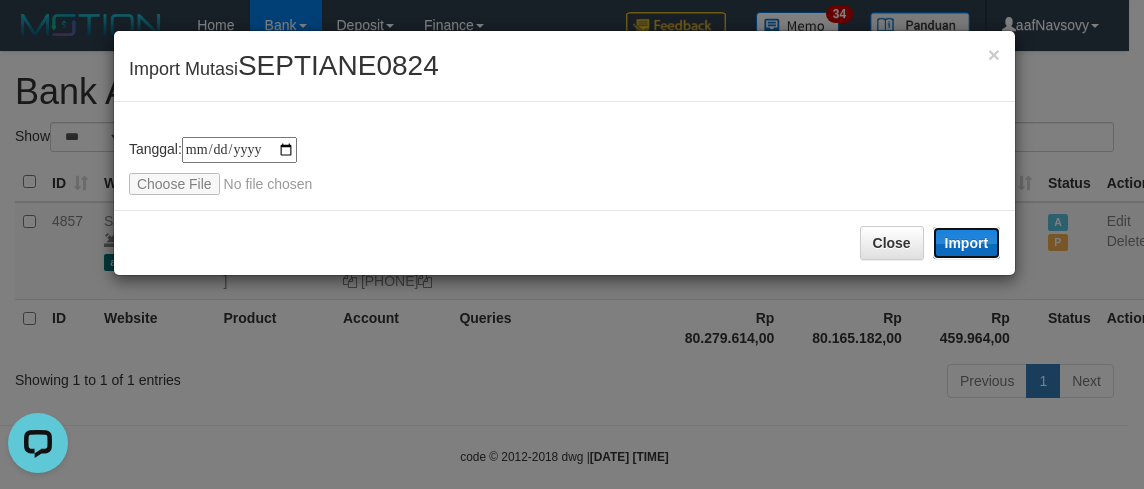 click on "Import" at bounding box center (967, 243) 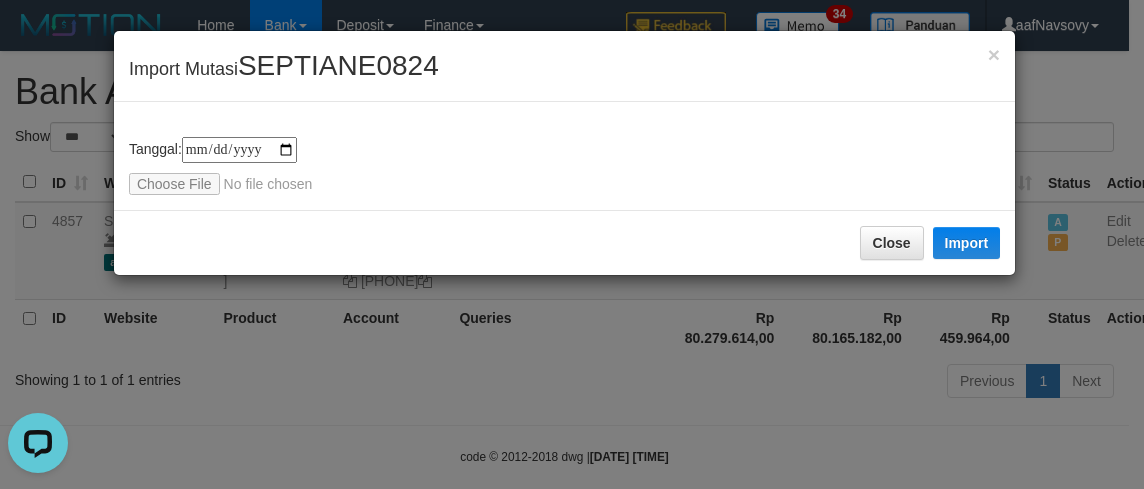 click on "**********" at bounding box center [572, 244] 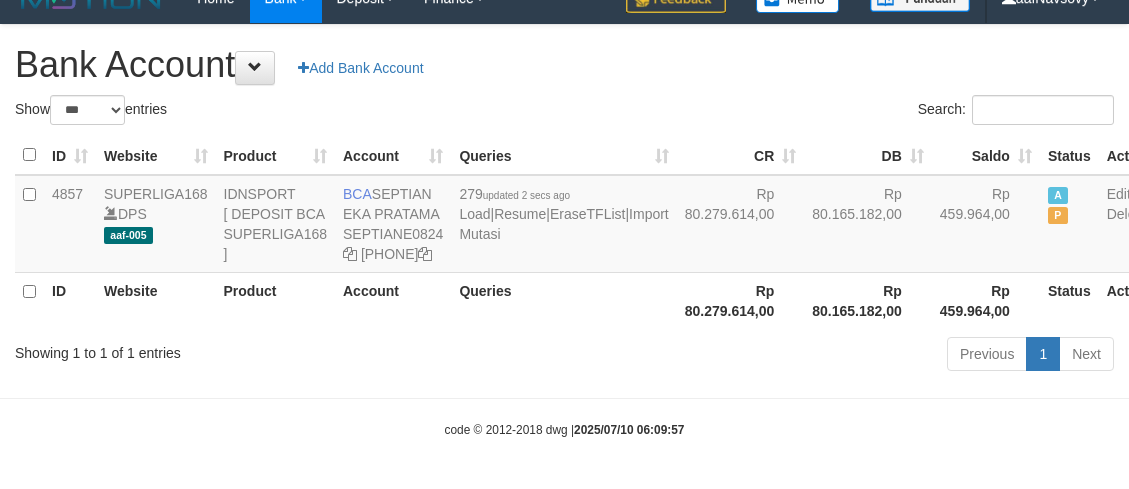 scroll, scrollTop: 87, scrollLeft: 0, axis: vertical 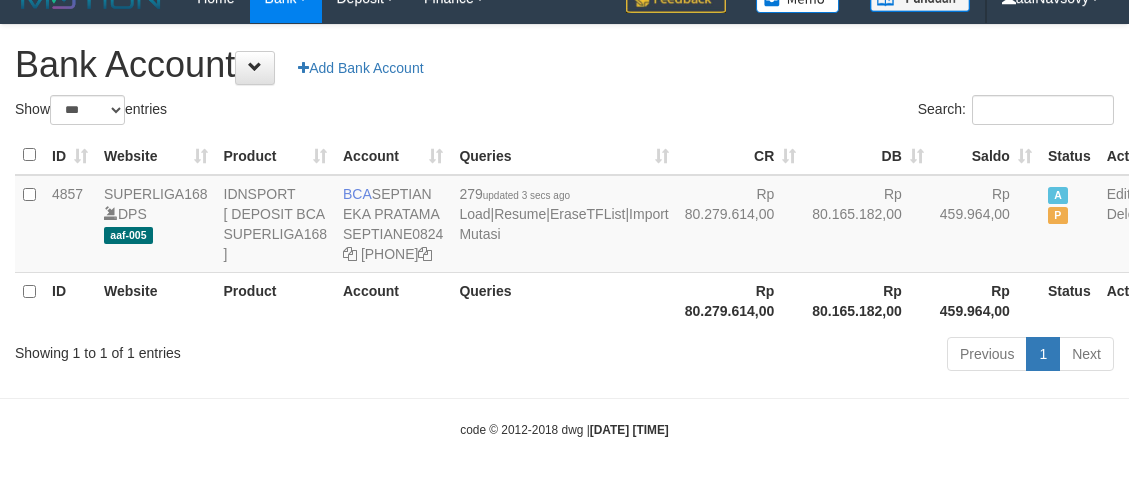 click on "Toggle navigation
Home
Bank
Account List
Load
By Website
Group
[ISPORT]													SUPERLIGA168
By Load Group (DPS)
34" at bounding box center (564, 231) 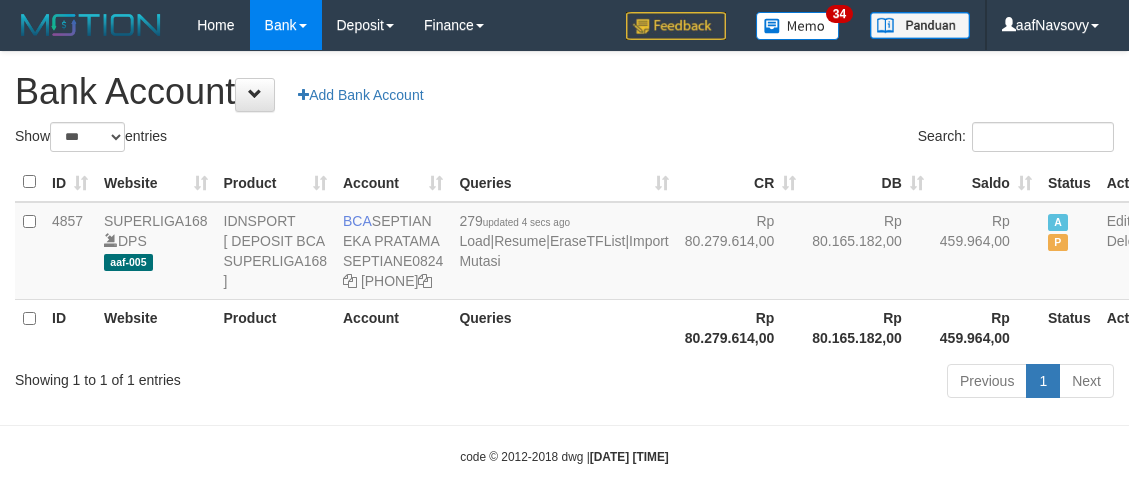 scroll, scrollTop: 87, scrollLeft: 0, axis: vertical 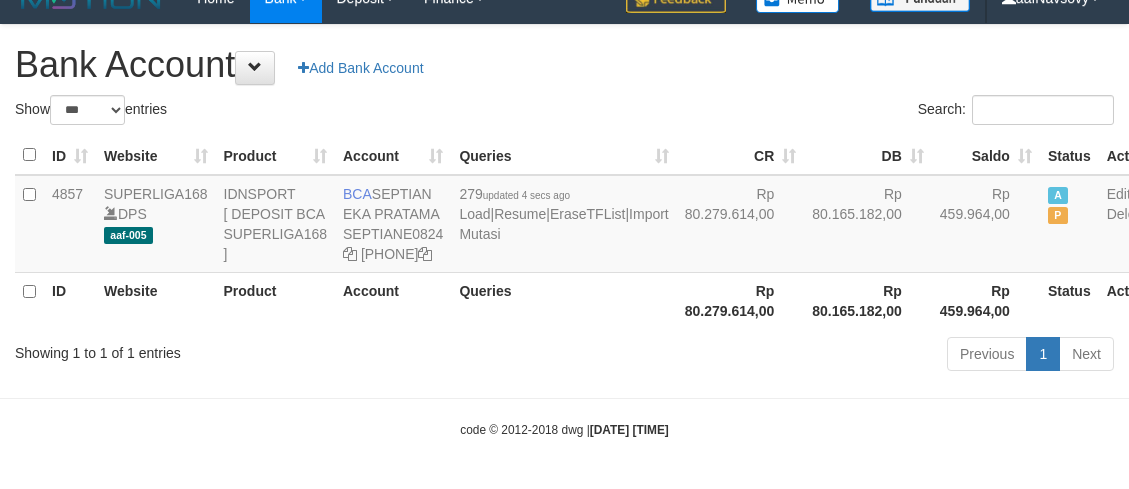 click on "Toggle navigation
Home
Bank
Account List
Load
By Website
Group
[ISPORT]													SUPERLIGA168
By Load Group (DPS)
34" at bounding box center [564, 231] 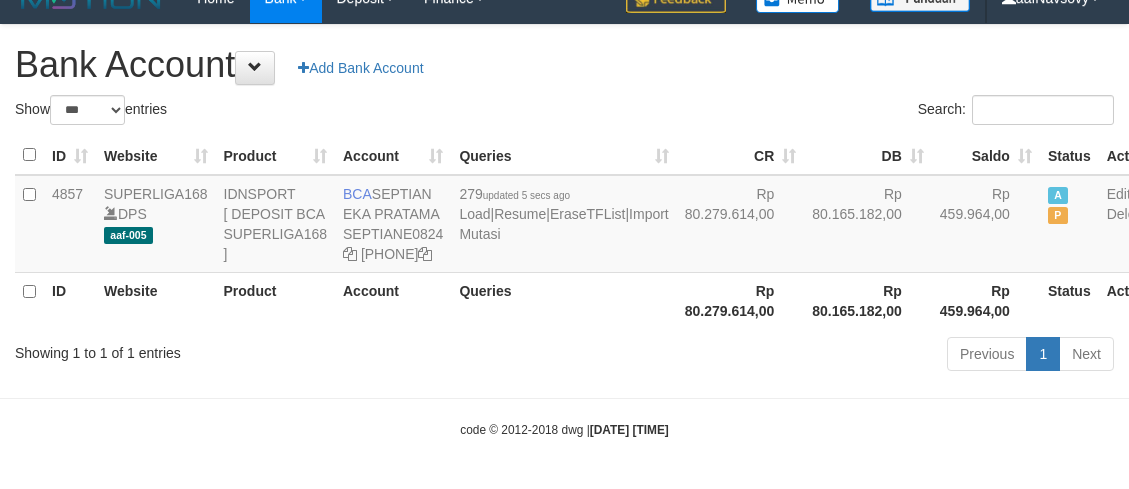 scroll, scrollTop: 0, scrollLeft: 0, axis: both 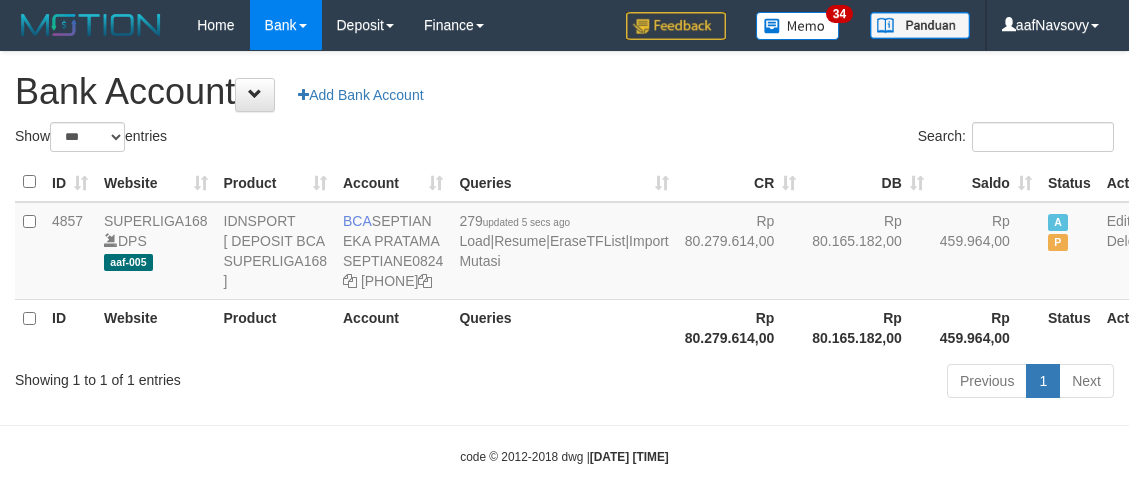 click on "Showing 1 to 1 of 1 entries" at bounding box center (235, 376) 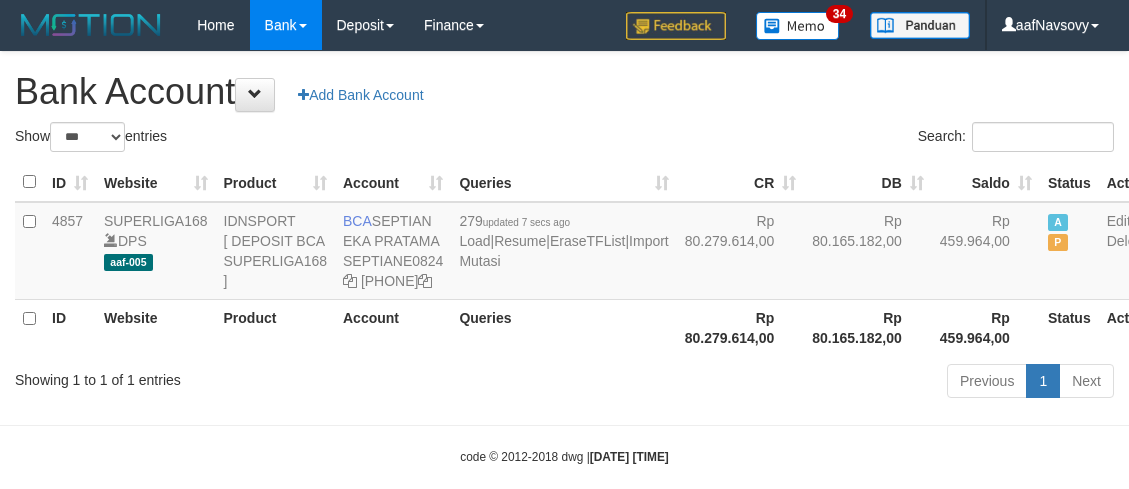 scroll, scrollTop: 0, scrollLeft: 0, axis: both 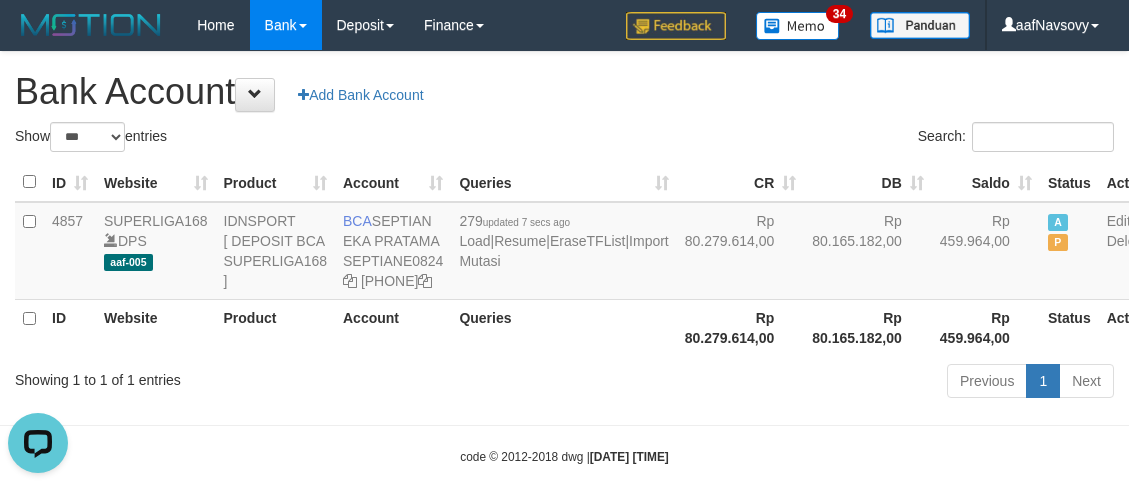 click on "Previous 1 Next" at bounding box center (799, 383) 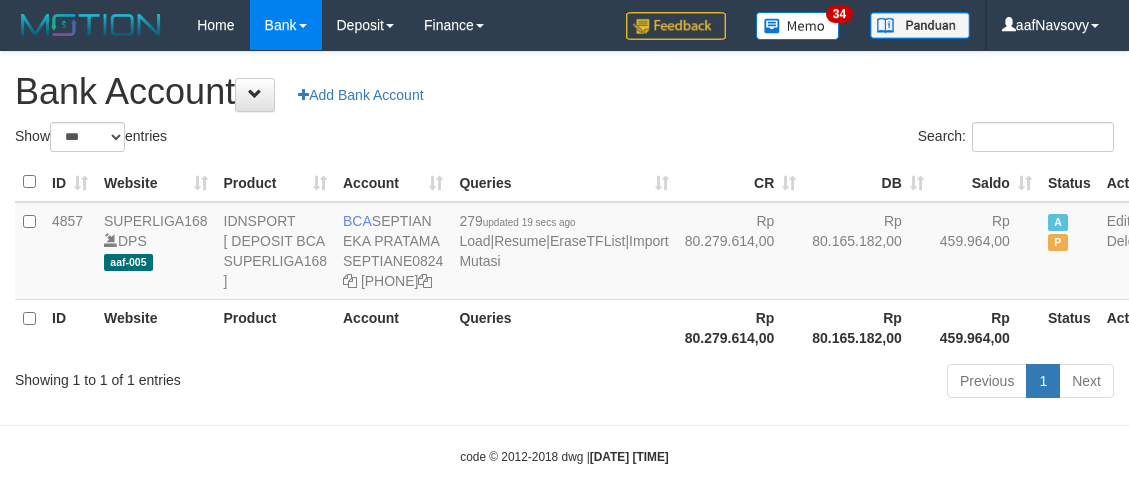 scroll, scrollTop: 0, scrollLeft: 0, axis: both 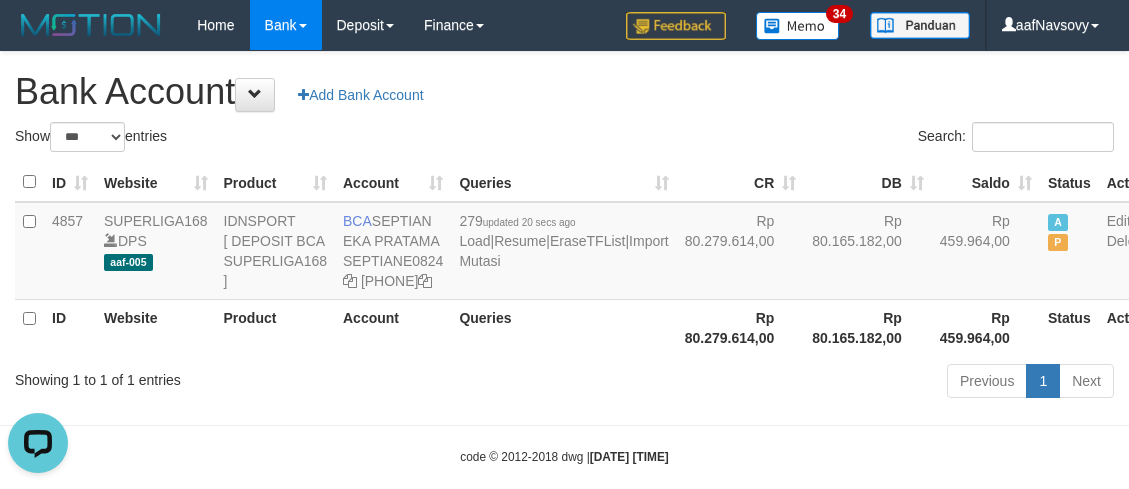 click on "Previous 1 Next" at bounding box center [799, 383] 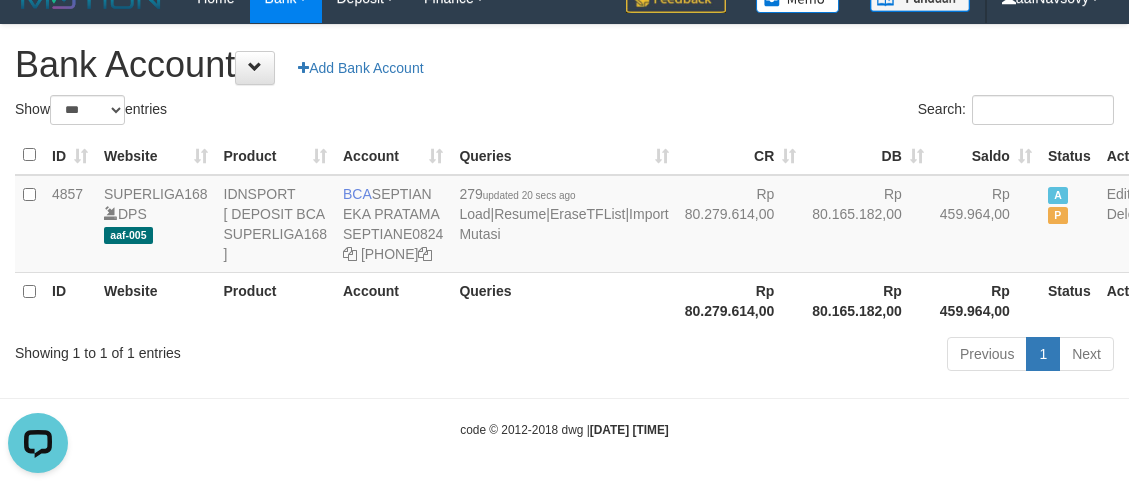 scroll, scrollTop: 87, scrollLeft: 0, axis: vertical 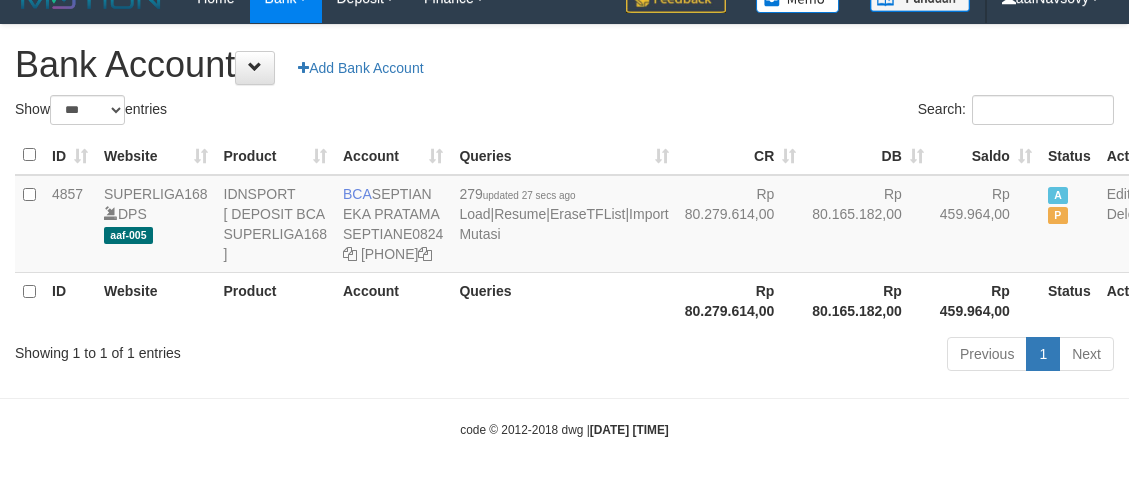 click on "Showing 1 to 1 of 1 entries Previous 1 Next" at bounding box center [564, 356] 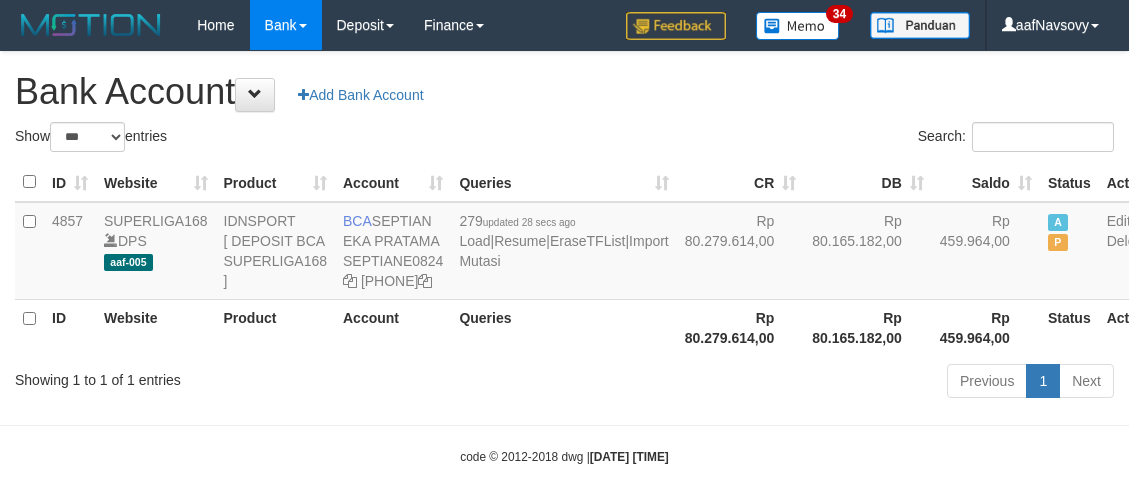 scroll, scrollTop: 87, scrollLeft: 0, axis: vertical 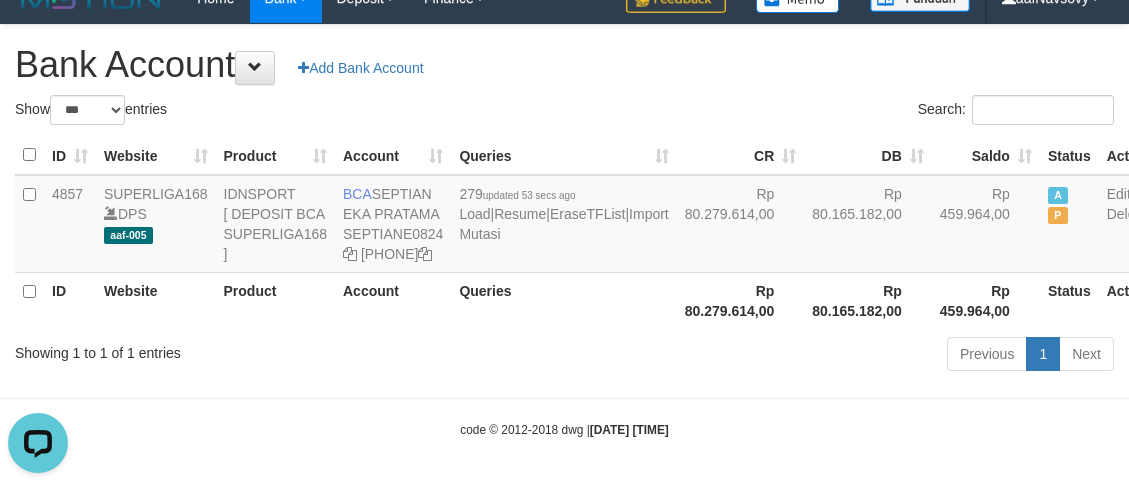 click on "Showing 1 to 1 of 1 entries Previous 1 Next" at bounding box center (564, 356) 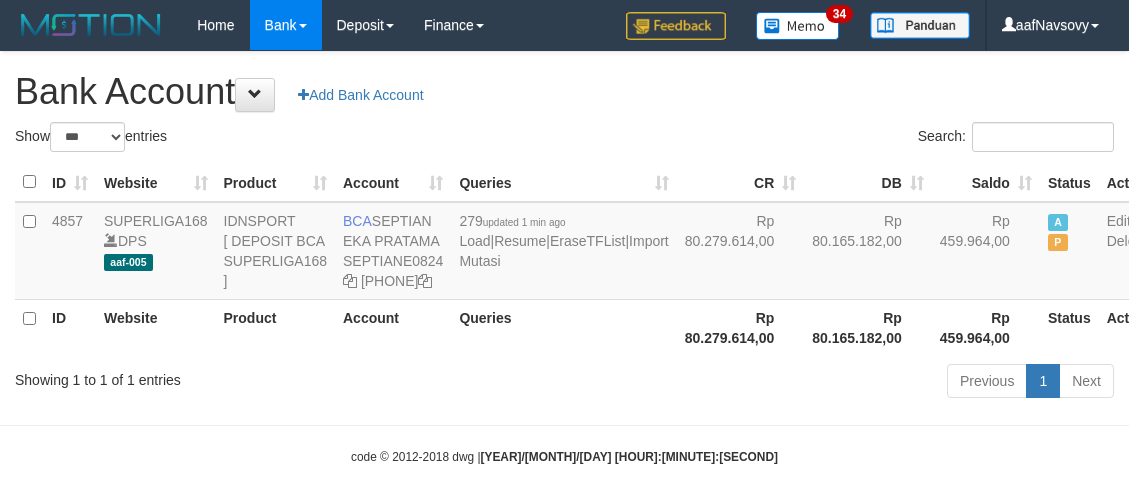 scroll, scrollTop: 87, scrollLeft: 0, axis: vertical 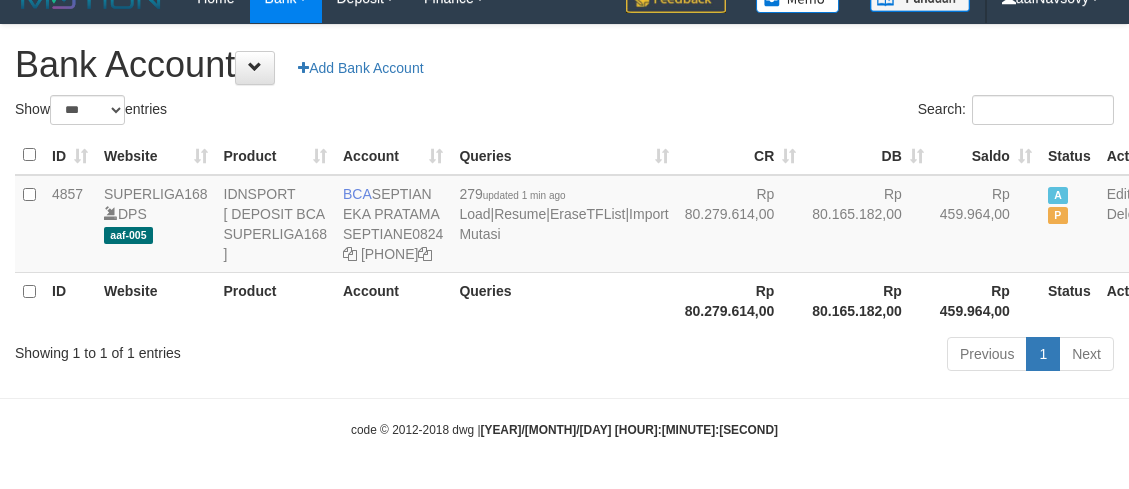 click on "Showing 1 to 1 of 1 entries Previous 1 Next" at bounding box center (564, 356) 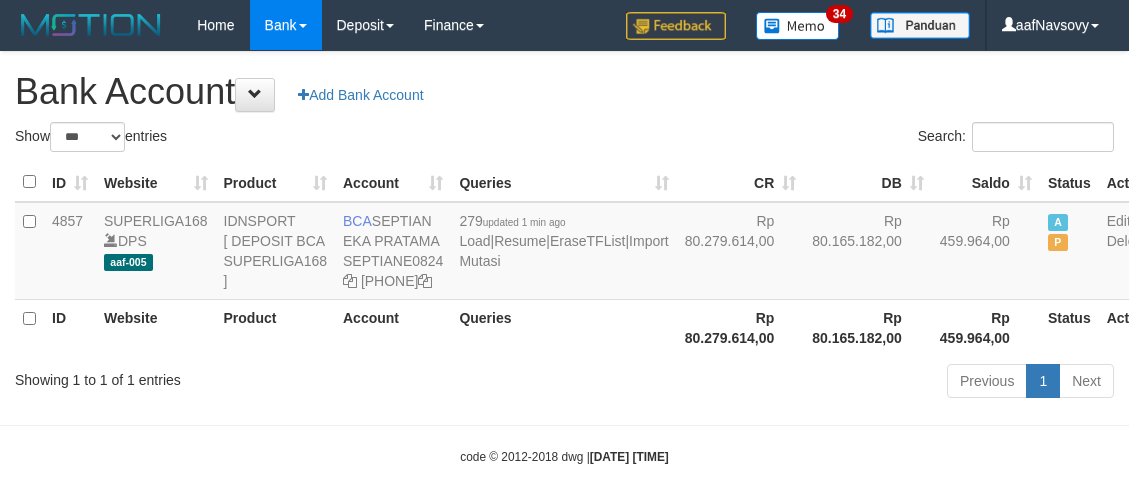 scroll, scrollTop: 87, scrollLeft: 0, axis: vertical 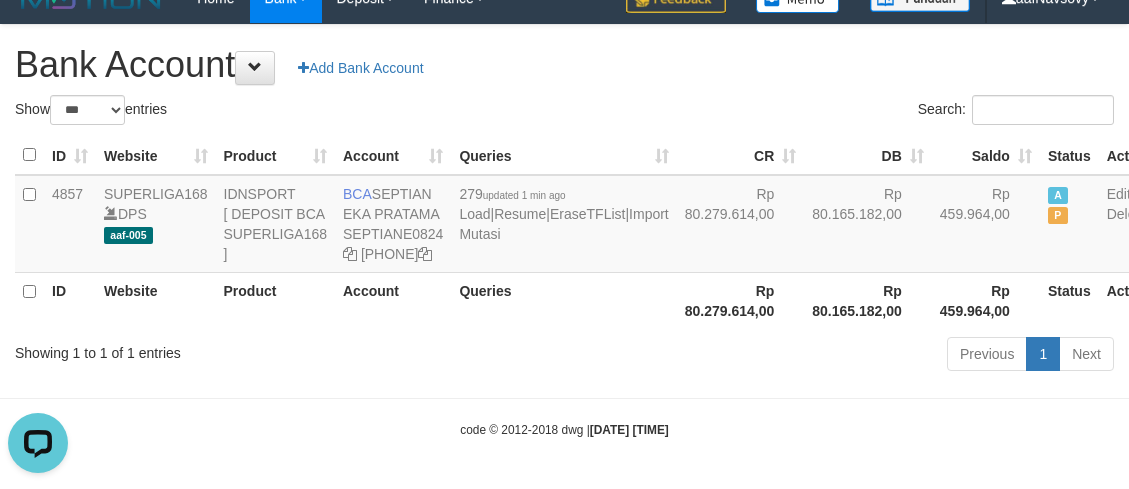 click on "Showing 1 to 1 of 1 entries" at bounding box center (235, 349) 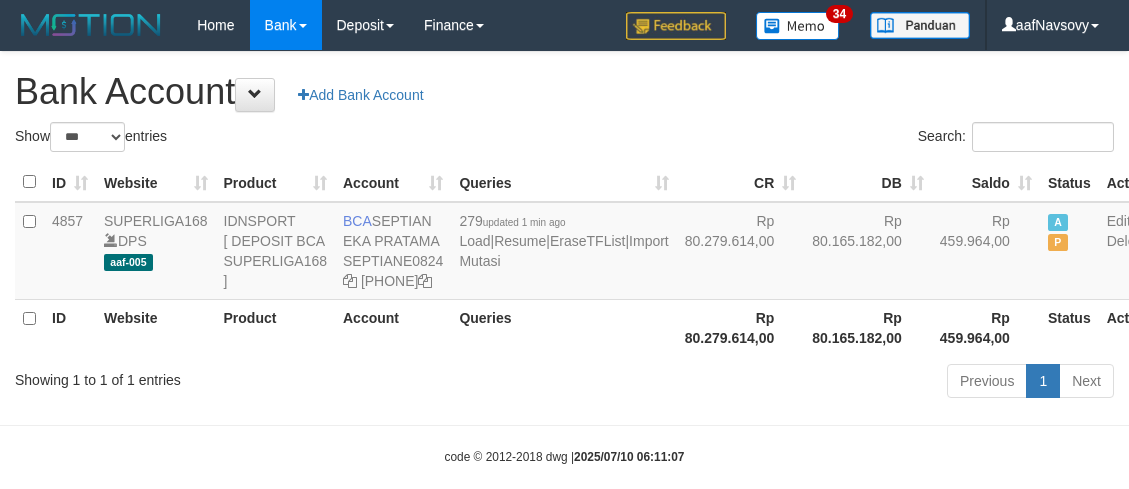 scroll, scrollTop: 87, scrollLeft: 0, axis: vertical 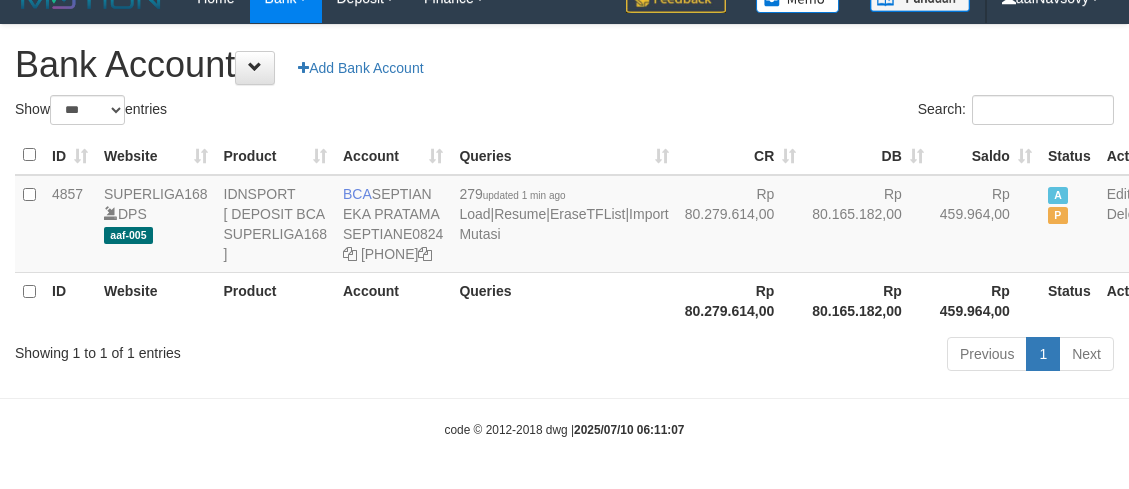 click on "Showing 1 to 1 of 1 entries" at bounding box center [235, 349] 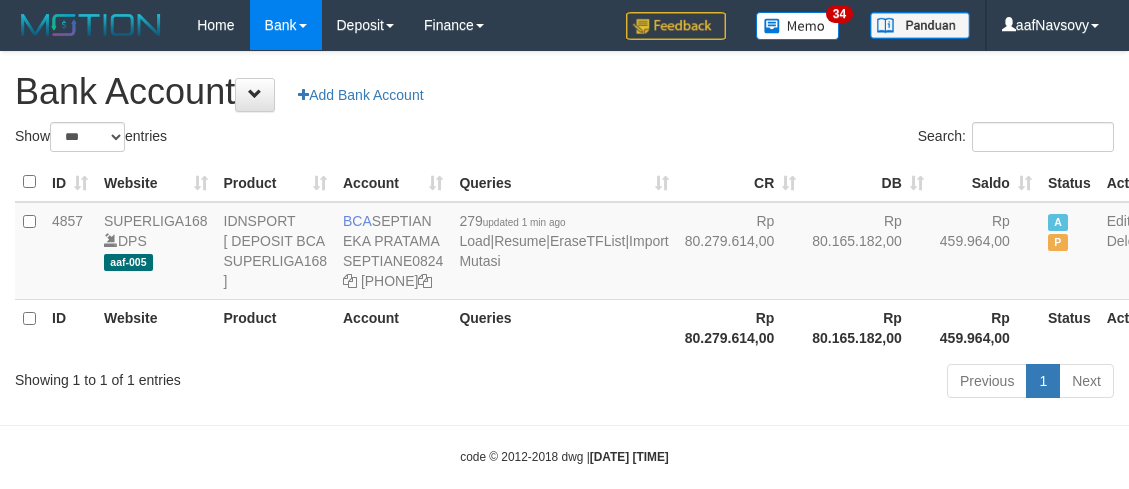 scroll, scrollTop: 87, scrollLeft: 0, axis: vertical 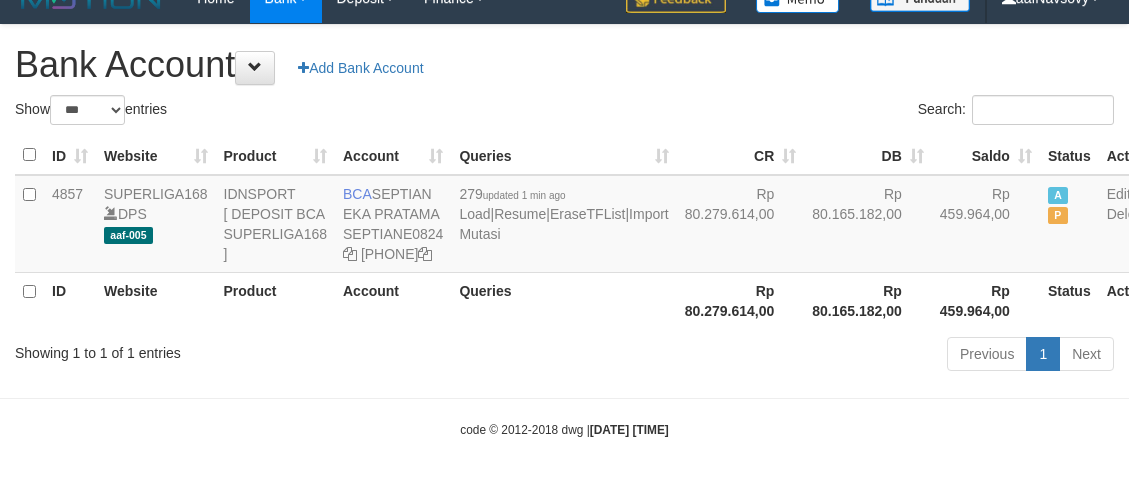 click on "Previous 1 Next" at bounding box center [799, 356] 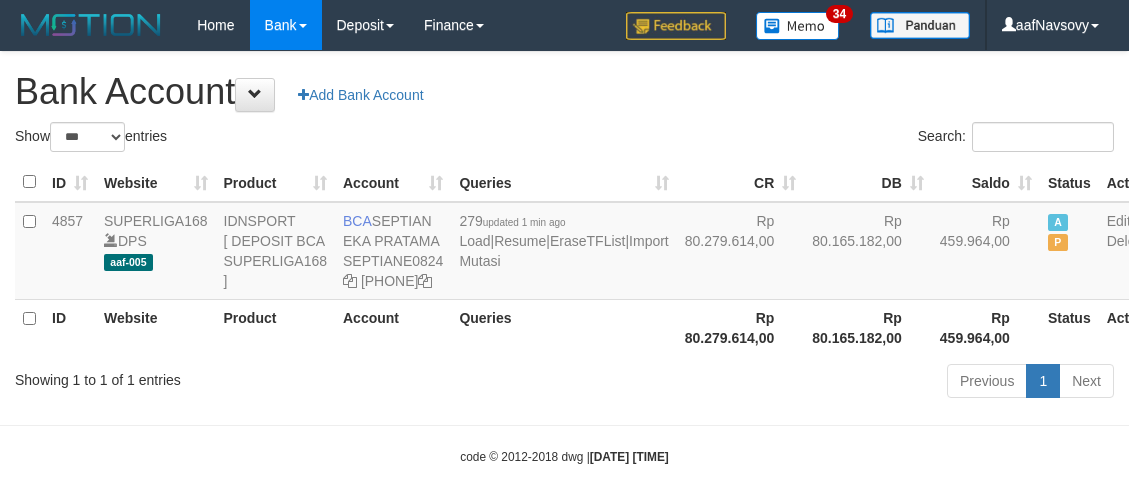 scroll, scrollTop: 87, scrollLeft: 0, axis: vertical 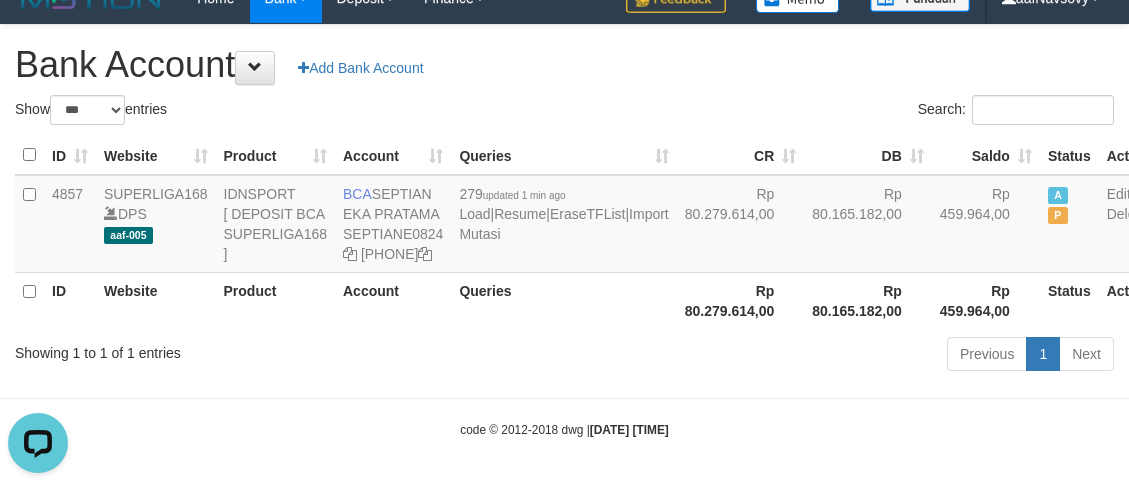 click on "Showing 1 to 1 of 1 entries" at bounding box center (235, 349) 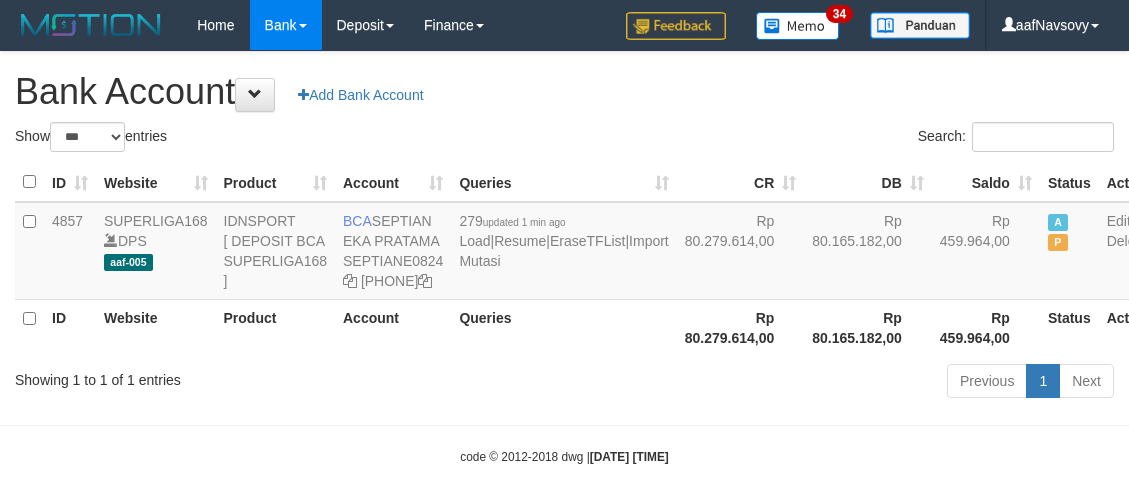 scroll, scrollTop: 87, scrollLeft: 0, axis: vertical 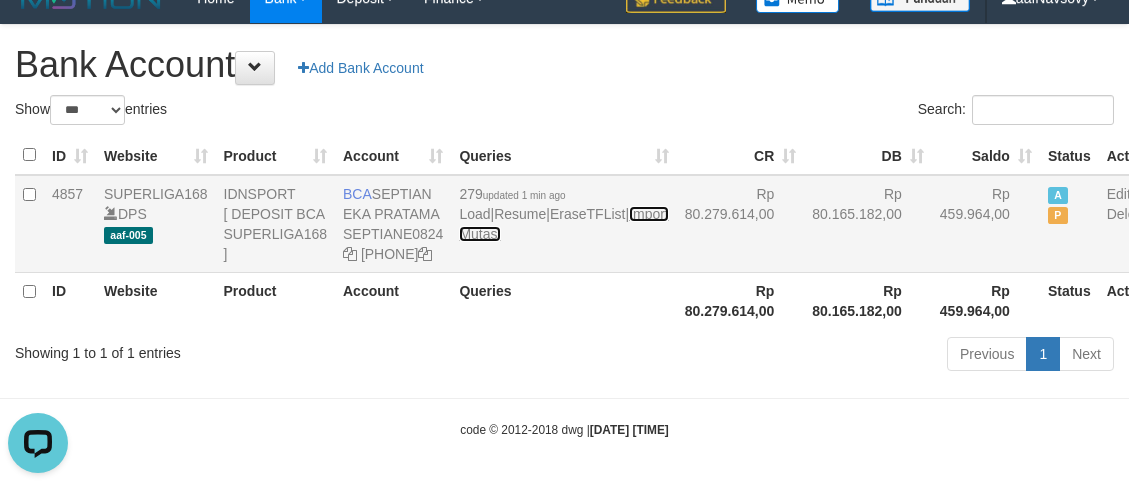 click on "Import Mutasi" at bounding box center (563, 224) 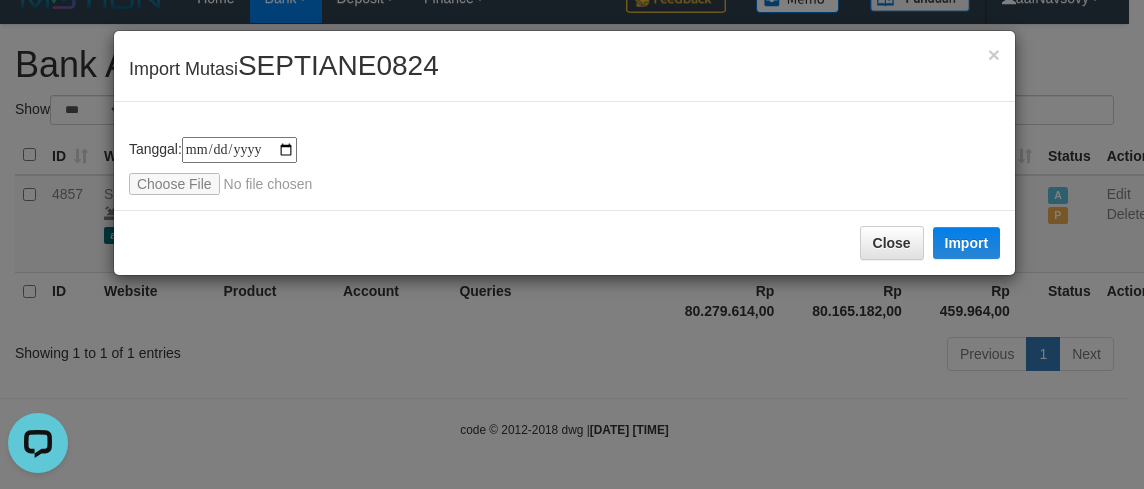 type on "**********" 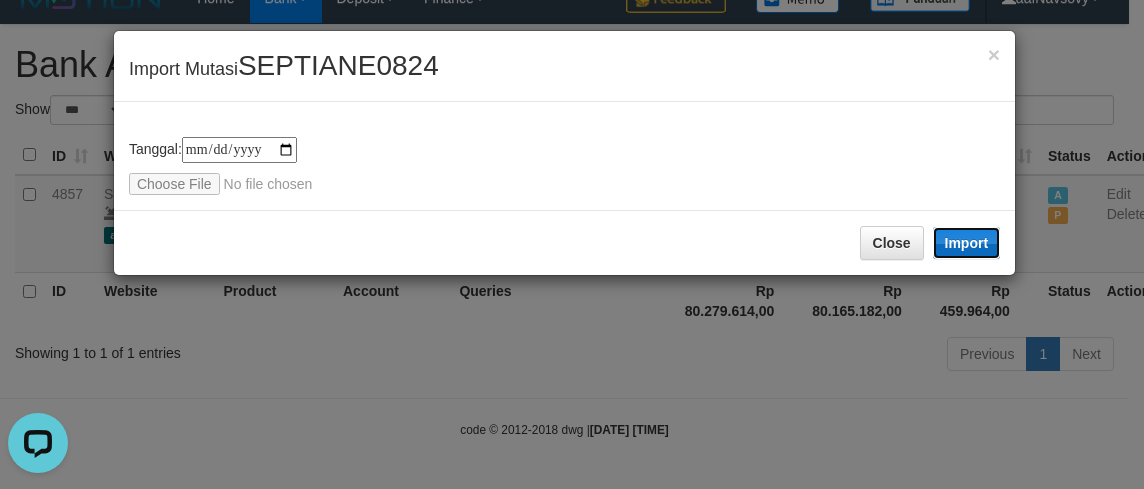 click on "Import" at bounding box center (967, 243) 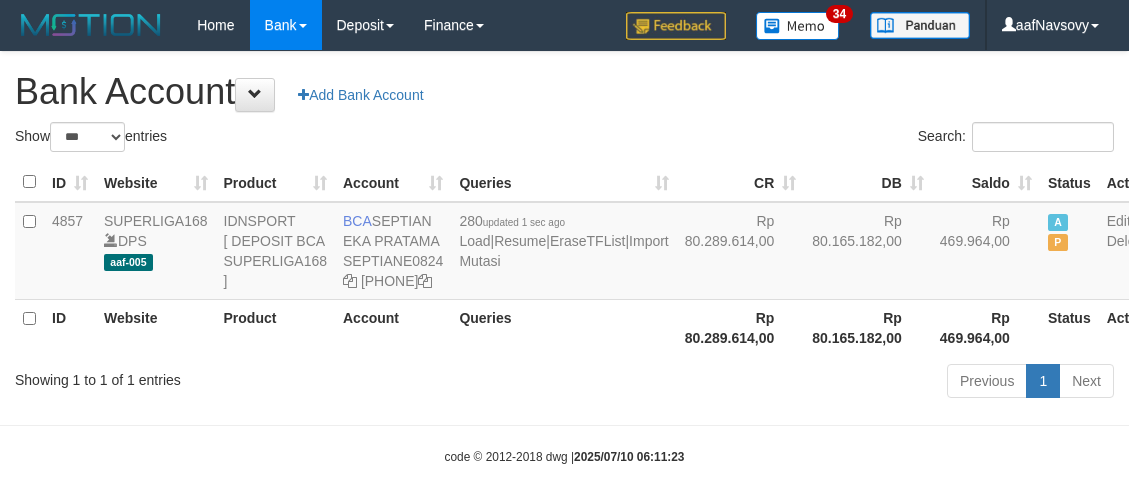 scroll, scrollTop: 87, scrollLeft: 0, axis: vertical 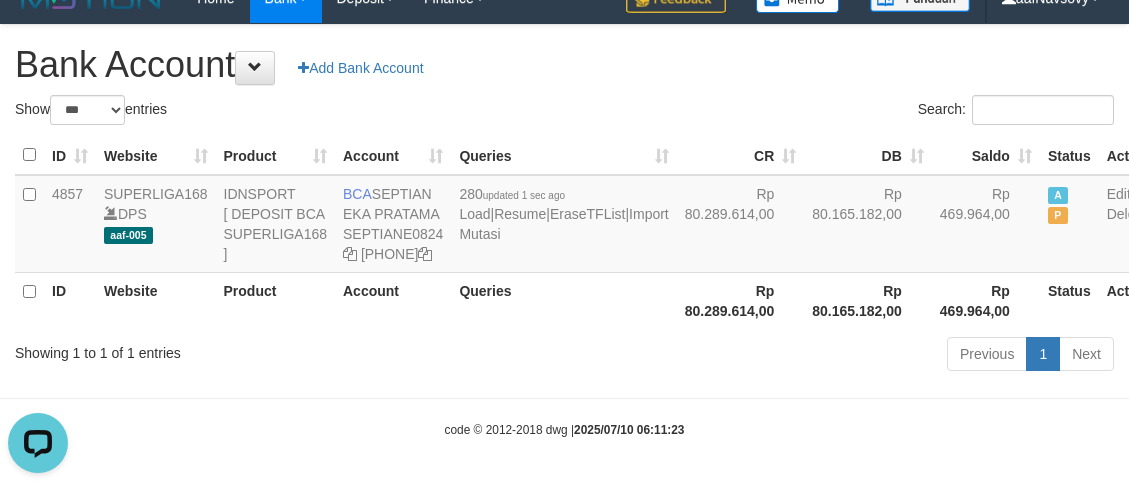 click on "Toggle navigation
Home
Bank
Account List
Load
By Website
Group
[ISPORT]													SUPERLIGA168
By Load Group (DPS)
34" at bounding box center (564, 231) 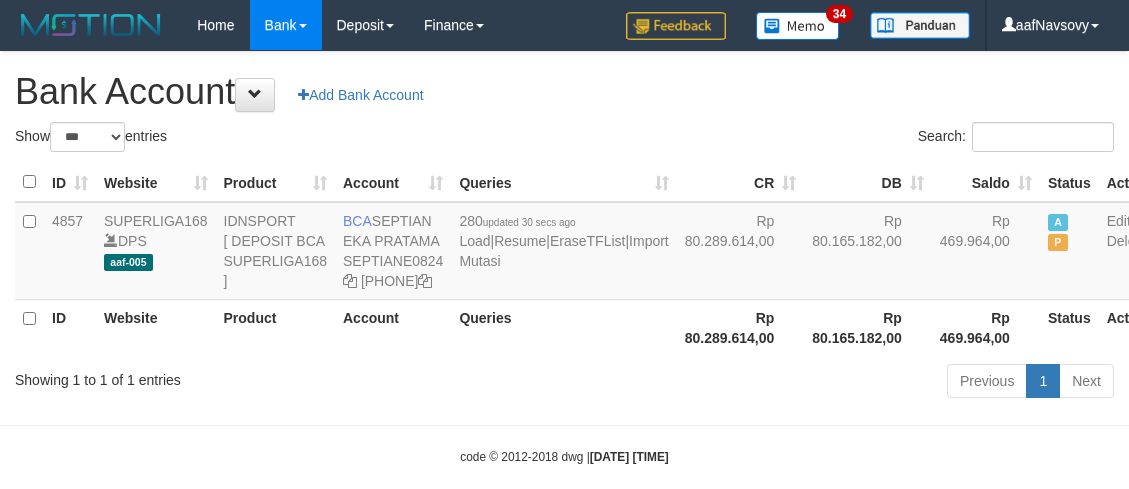 scroll, scrollTop: 87, scrollLeft: 0, axis: vertical 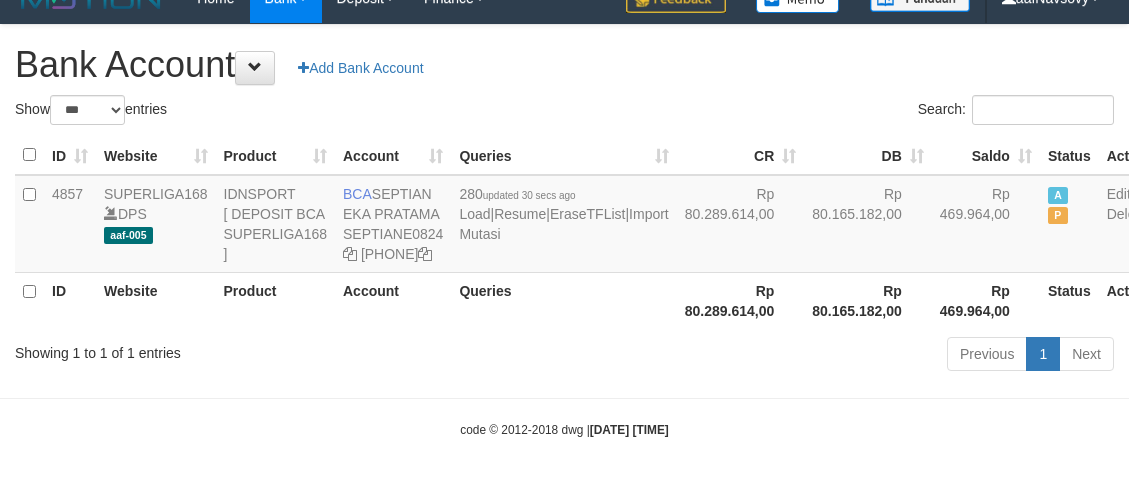 click on "Toggle navigation
Home
Bank
Account List
Load
By Website
Group
[ISPORT]													SUPERLIGA168
By Load Group (DPS)
34" at bounding box center (564, 231) 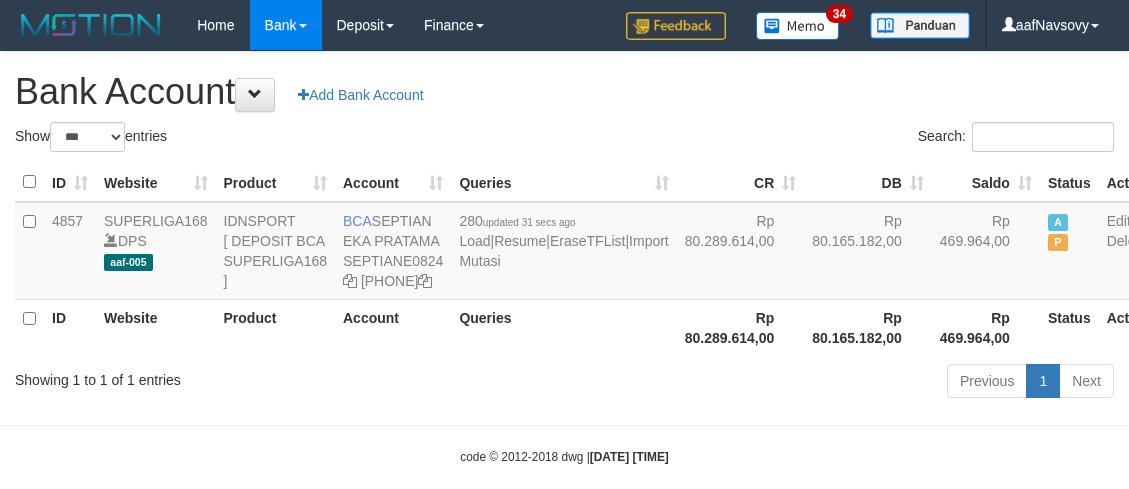 scroll, scrollTop: 87, scrollLeft: 0, axis: vertical 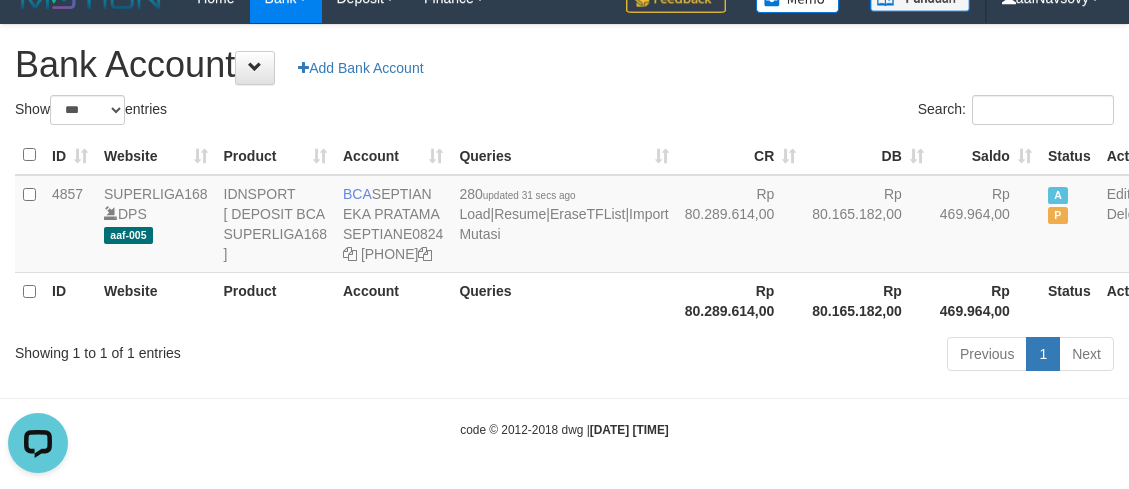 click on "Toggle navigation
Home
Bank
Account List
Load
By Website
Group
[ISPORT]													SUPERLIGA168
By Load Group (DPS)
34" at bounding box center (564, 231) 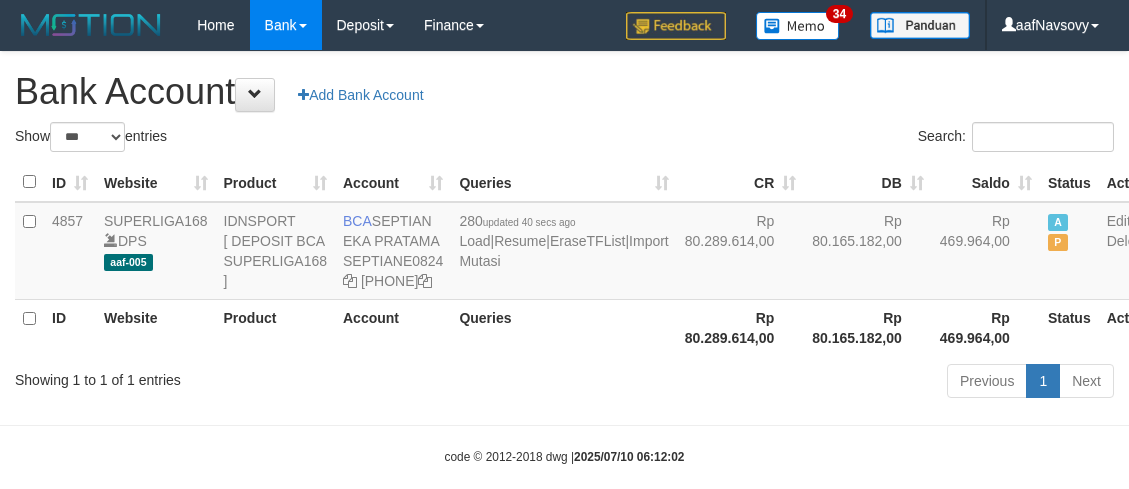 click on "Toggle navigation
Home
Bank
Account List
Load
By Website
Group
[ISPORT]													SUPERLIGA168
By Load Group (DPS)
34" at bounding box center [564, 258] 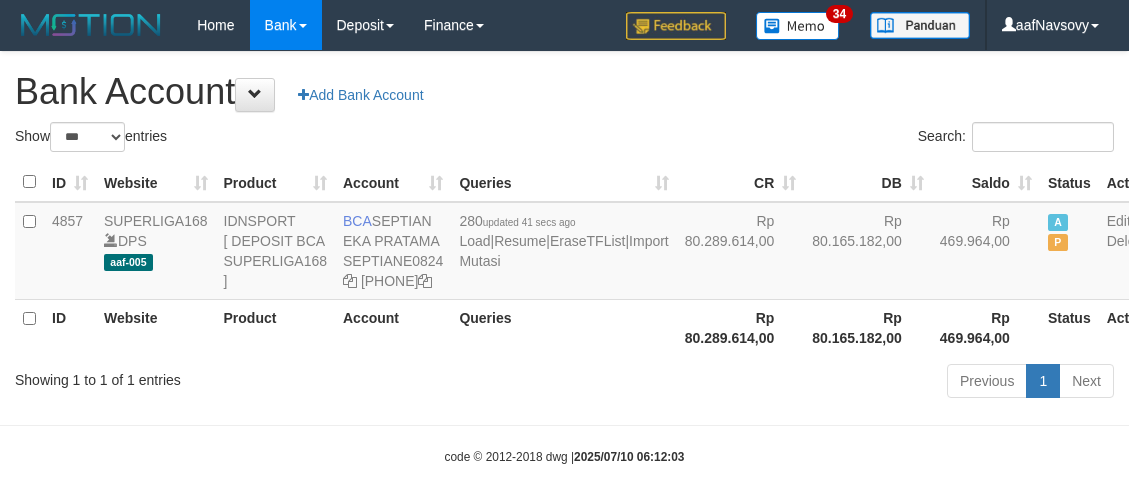 scroll, scrollTop: 87, scrollLeft: 0, axis: vertical 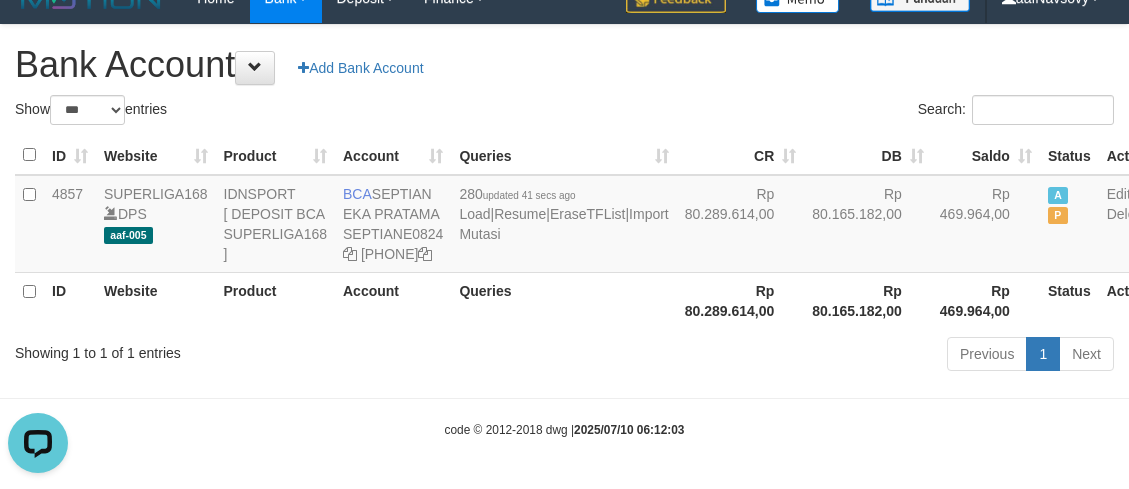 click on "Showing 1 to 1 of 1 entries" at bounding box center (235, 349) 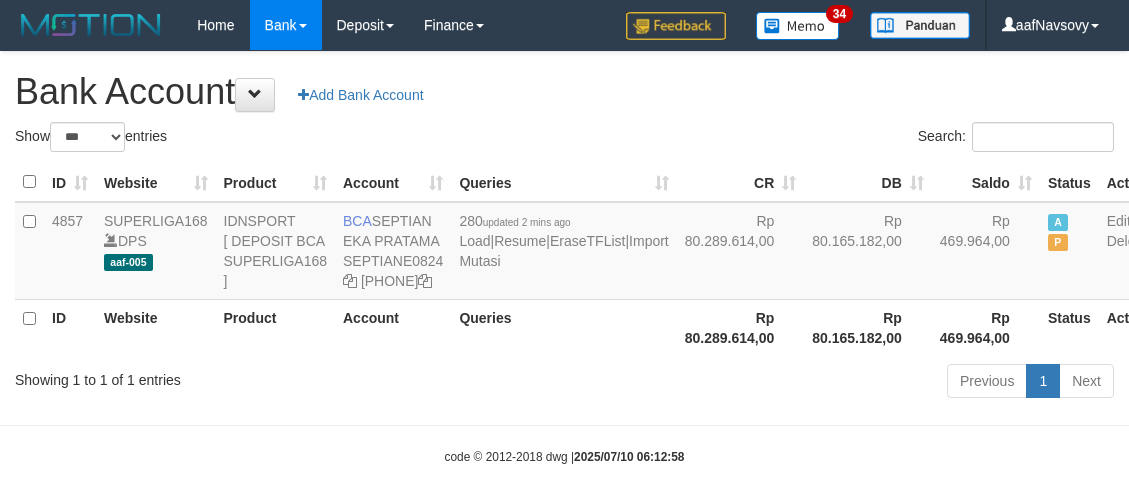 click on "Showing 1 to 1 of 1 entries" at bounding box center (235, 376) 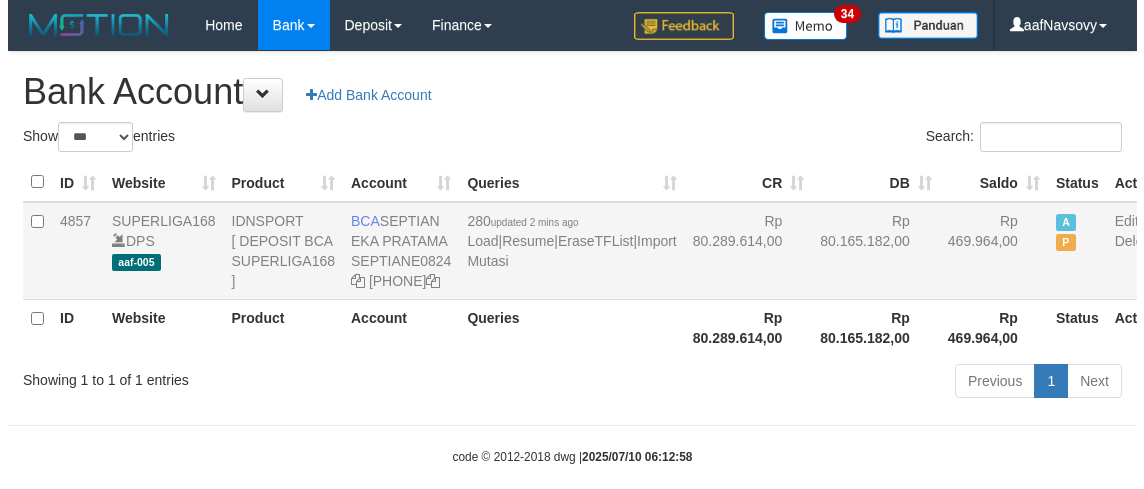 scroll, scrollTop: 87, scrollLeft: 0, axis: vertical 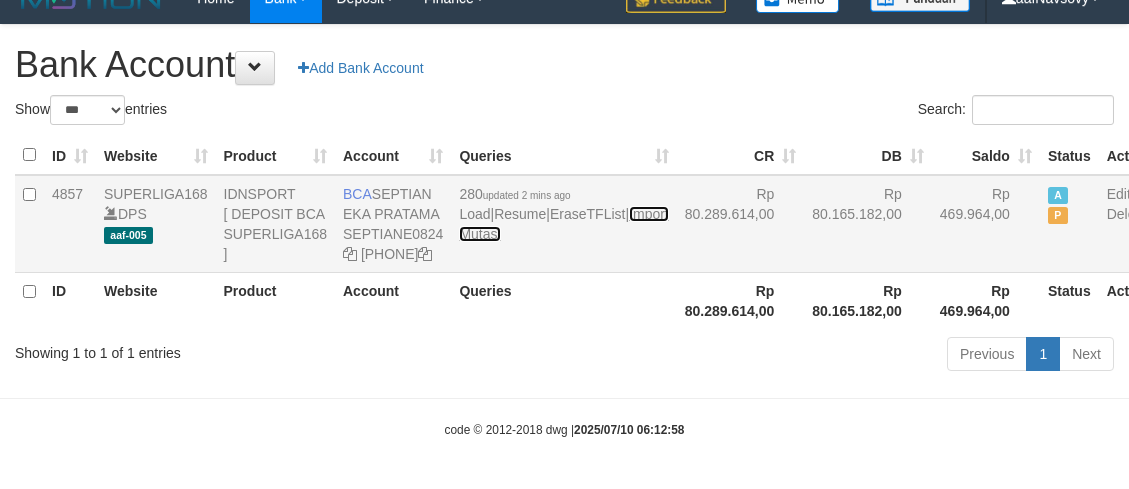click on "Import Mutasi" at bounding box center (563, 224) 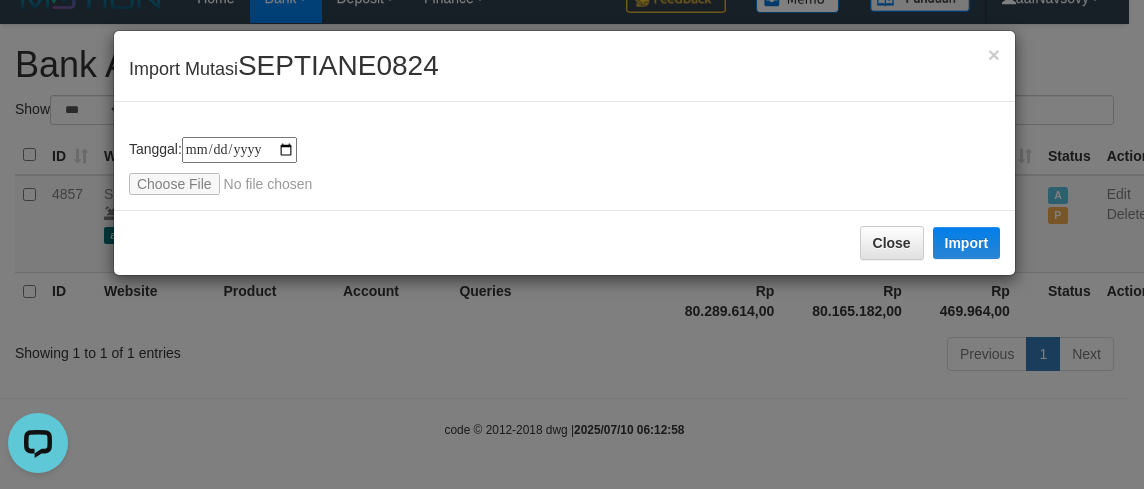 scroll, scrollTop: 0, scrollLeft: 0, axis: both 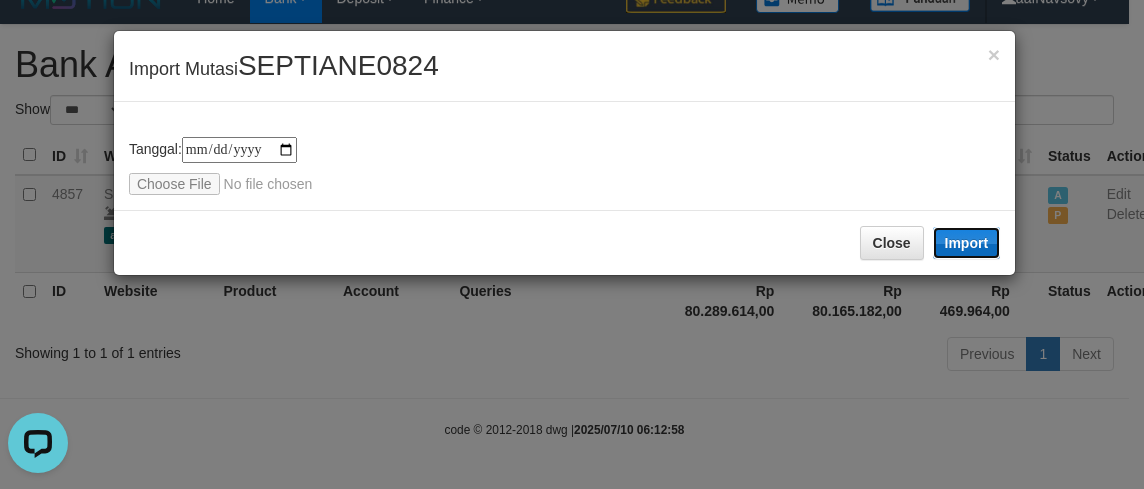 click on "Import" at bounding box center (967, 243) 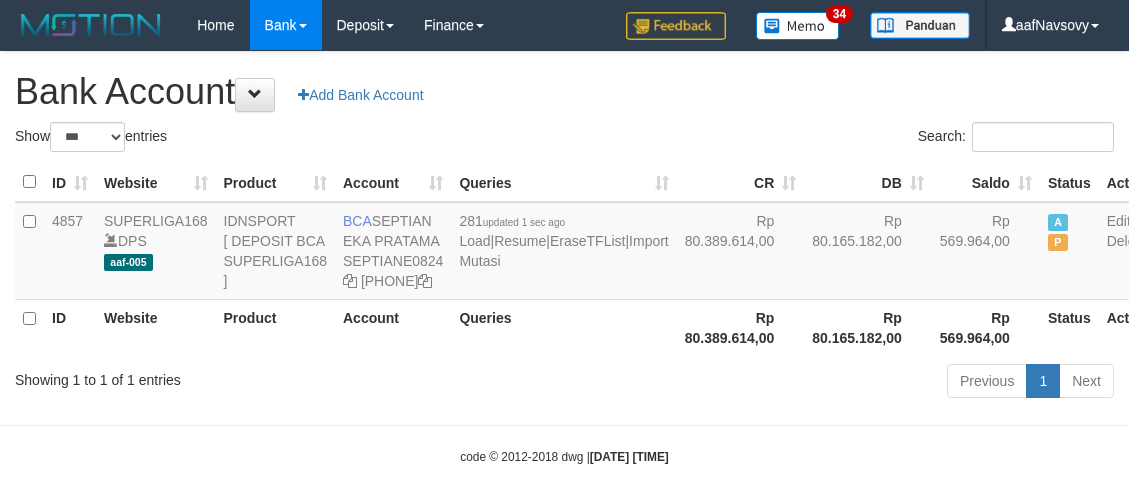 scroll, scrollTop: 87, scrollLeft: 0, axis: vertical 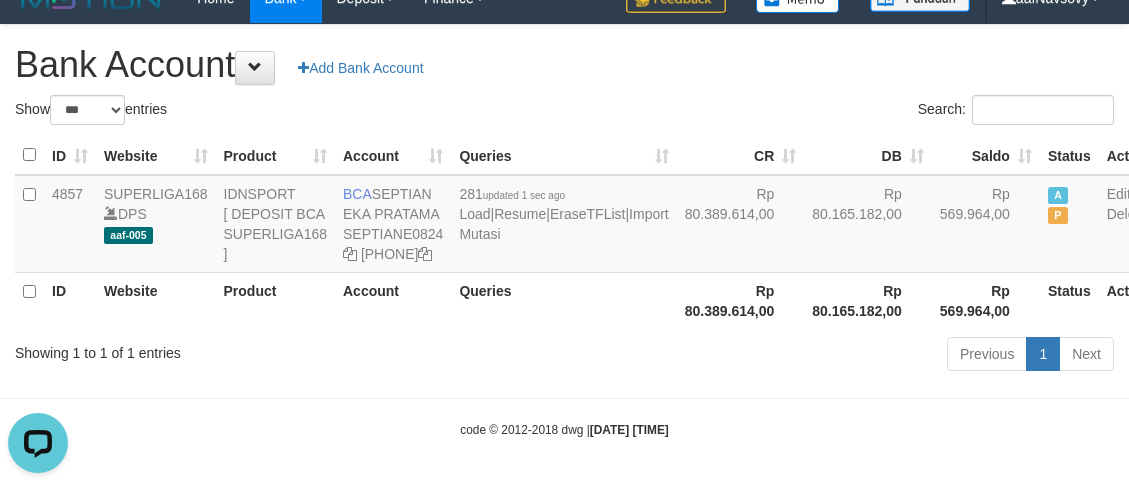 click on "Toggle navigation
Home
Bank
Account List
Load
By Website
Group
[ISPORT]													SUPERLIGA168
By Load Group (DPS)
34" at bounding box center [564, 231] 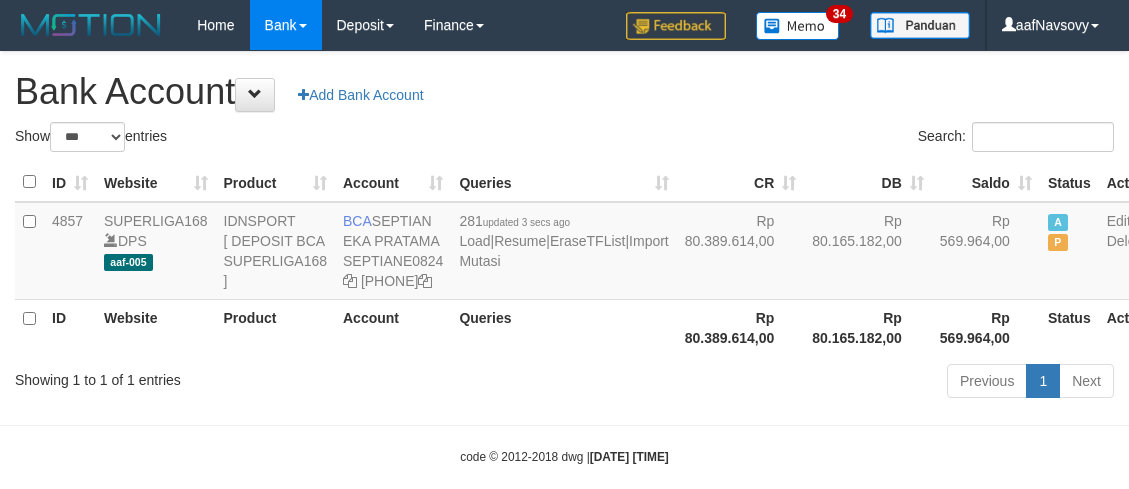 scroll, scrollTop: 87, scrollLeft: 0, axis: vertical 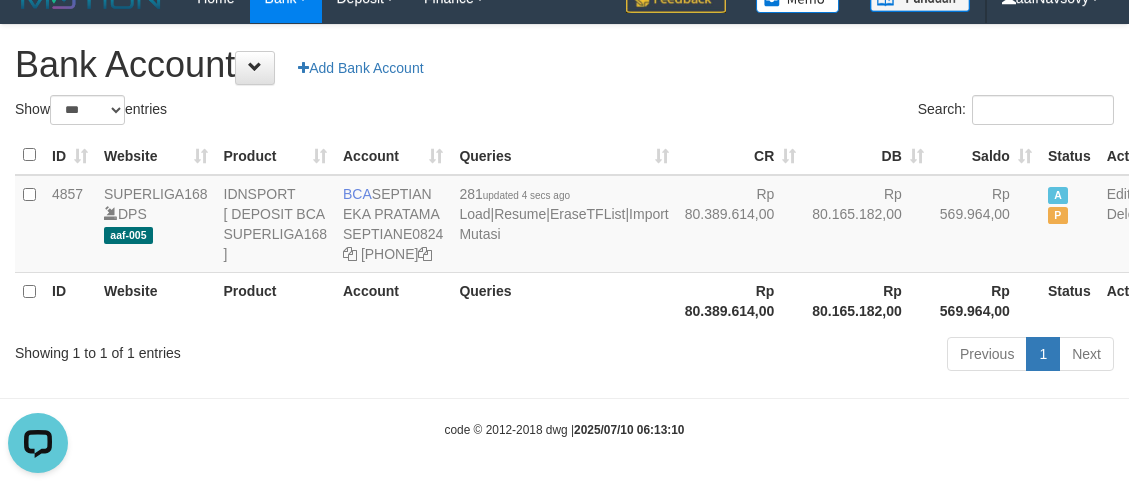 click on "Previous 1 Next" at bounding box center (799, 356) 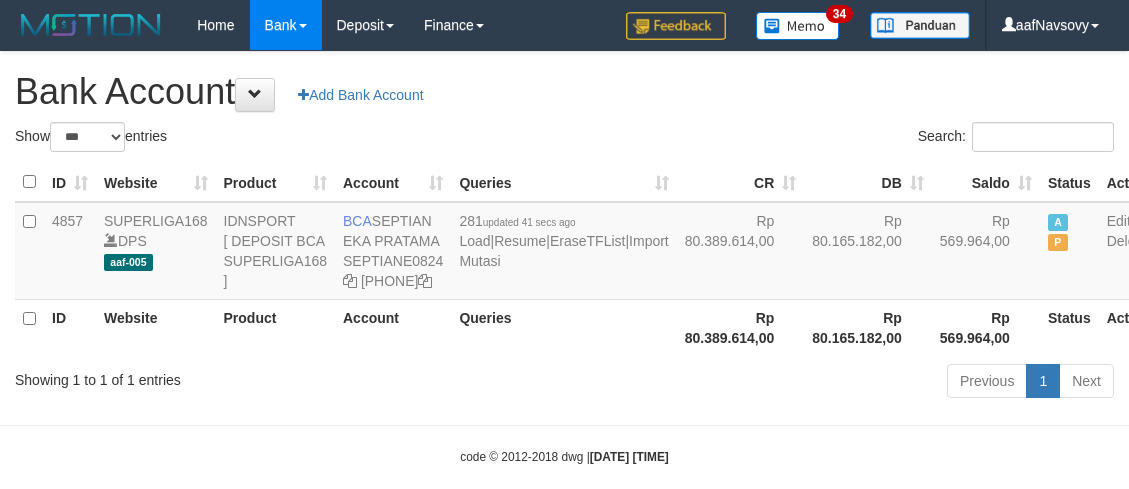 scroll, scrollTop: 87, scrollLeft: 0, axis: vertical 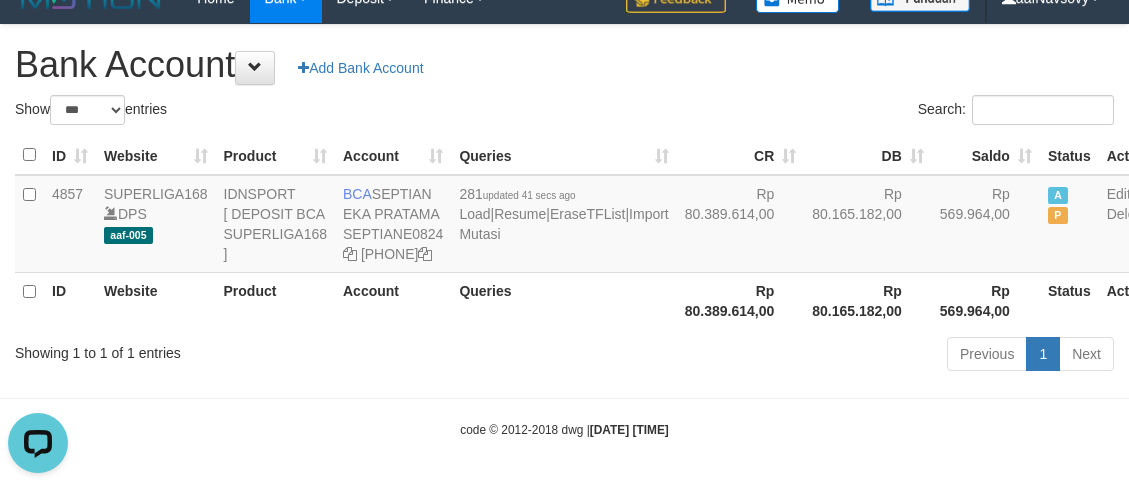 click on "Previous 1 Next" at bounding box center [799, 356] 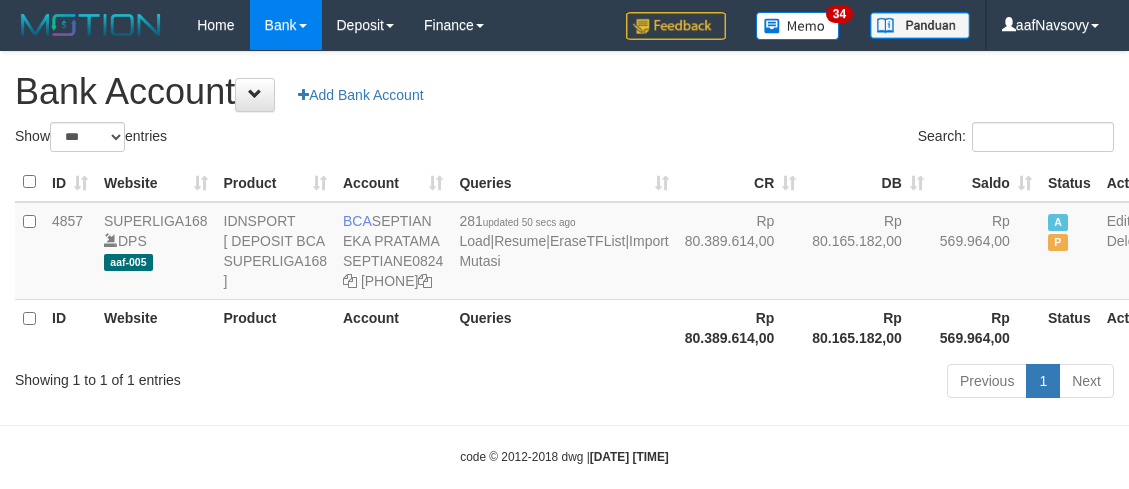 scroll, scrollTop: 87, scrollLeft: 0, axis: vertical 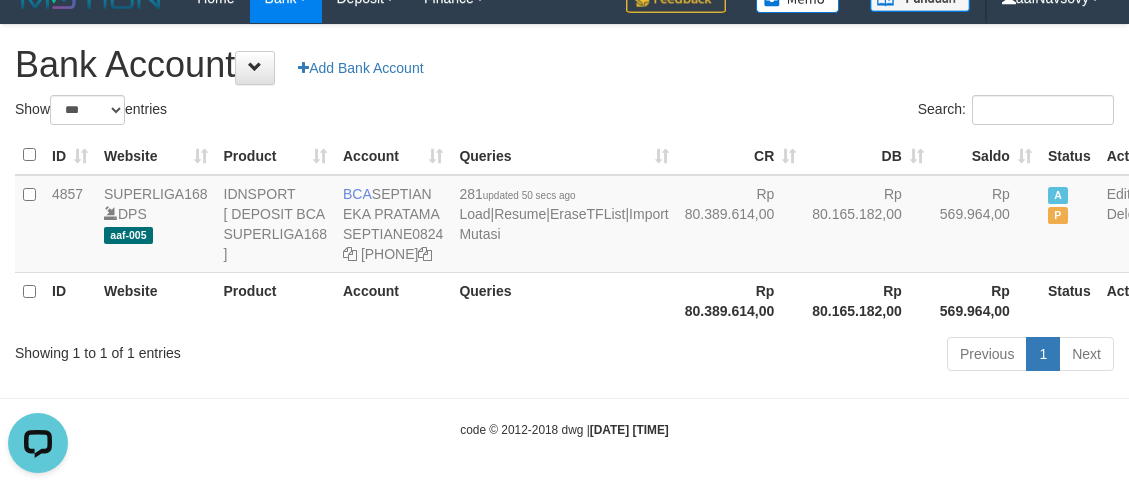 click on "Previous 1 Next" at bounding box center [799, 356] 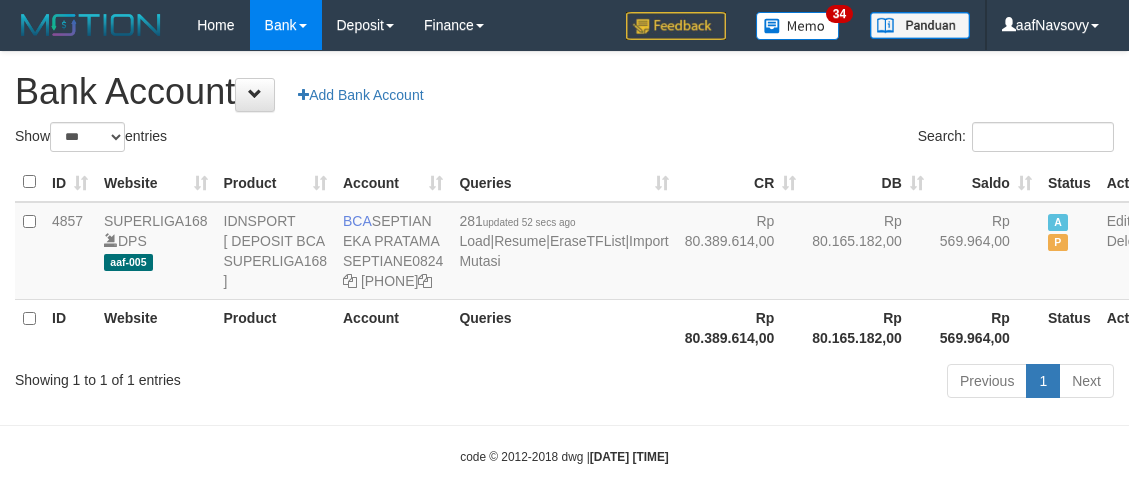 scroll, scrollTop: 87, scrollLeft: 0, axis: vertical 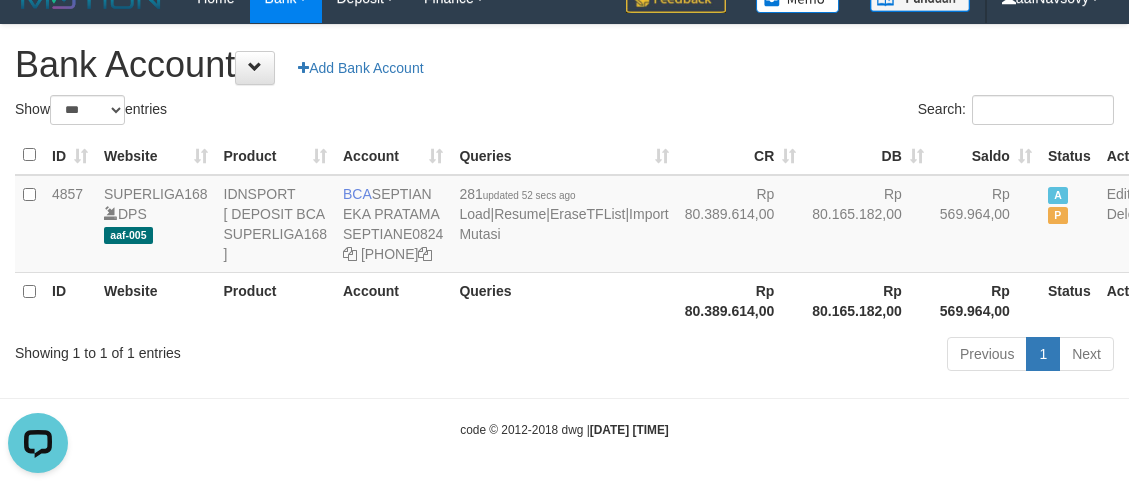 drag, startPoint x: 425, startPoint y: 344, endPoint x: 419, endPoint y: 330, distance: 15.231546 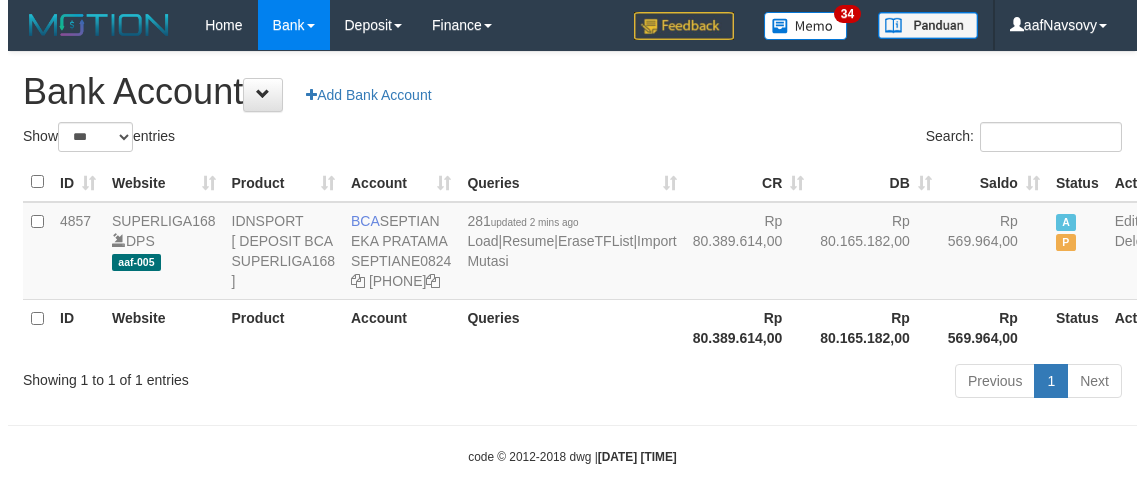 scroll, scrollTop: 87, scrollLeft: 0, axis: vertical 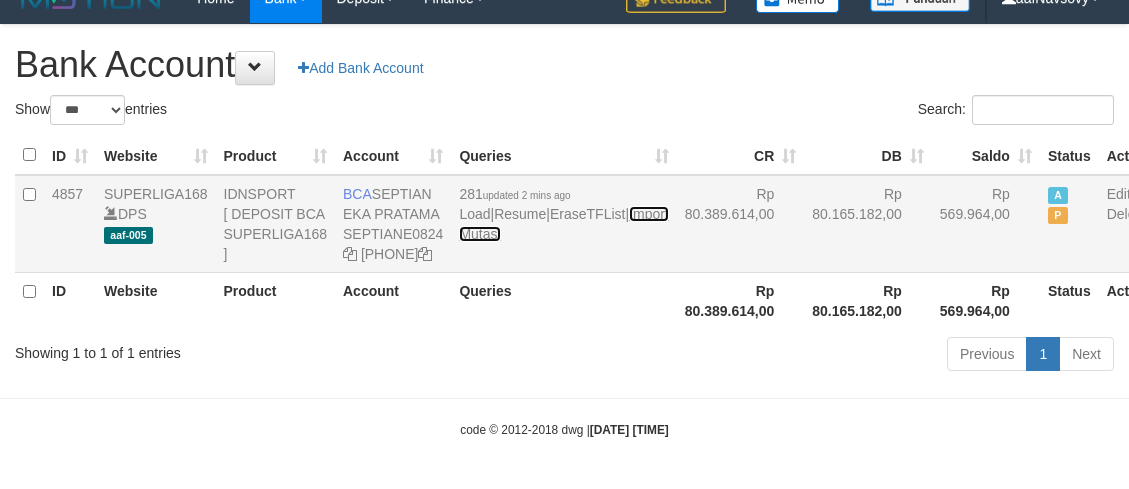 click on "Import Mutasi" at bounding box center (563, 224) 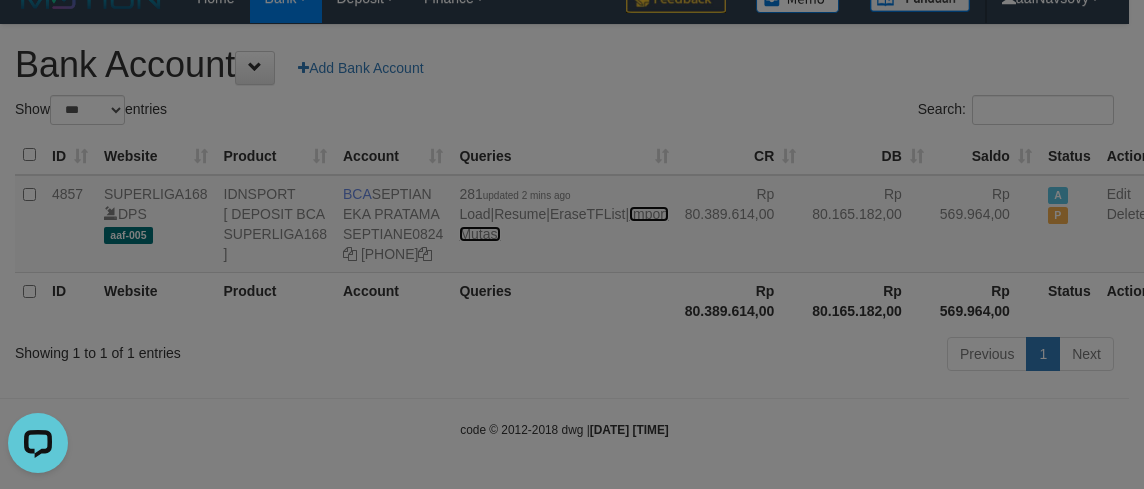 scroll, scrollTop: 0, scrollLeft: 0, axis: both 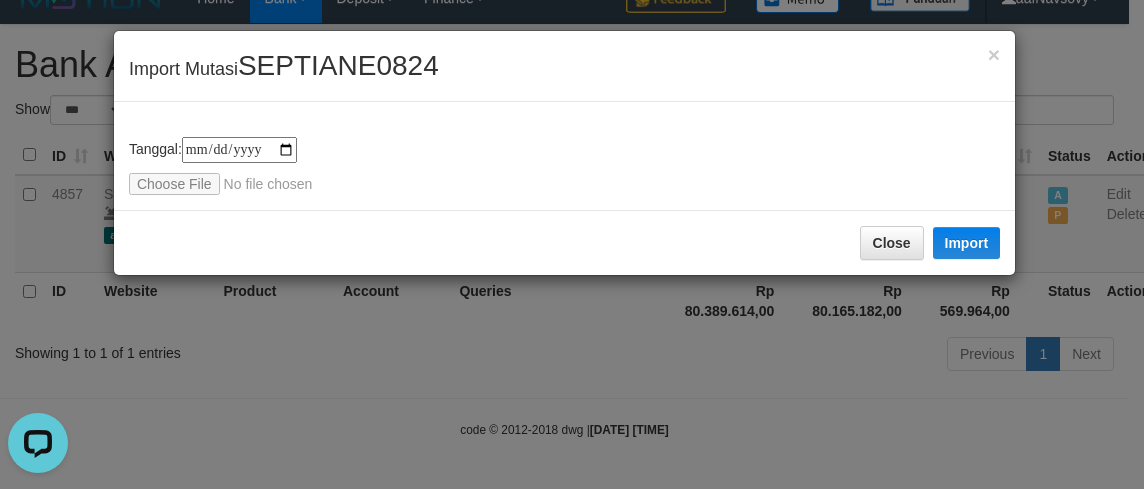 type on "**********" 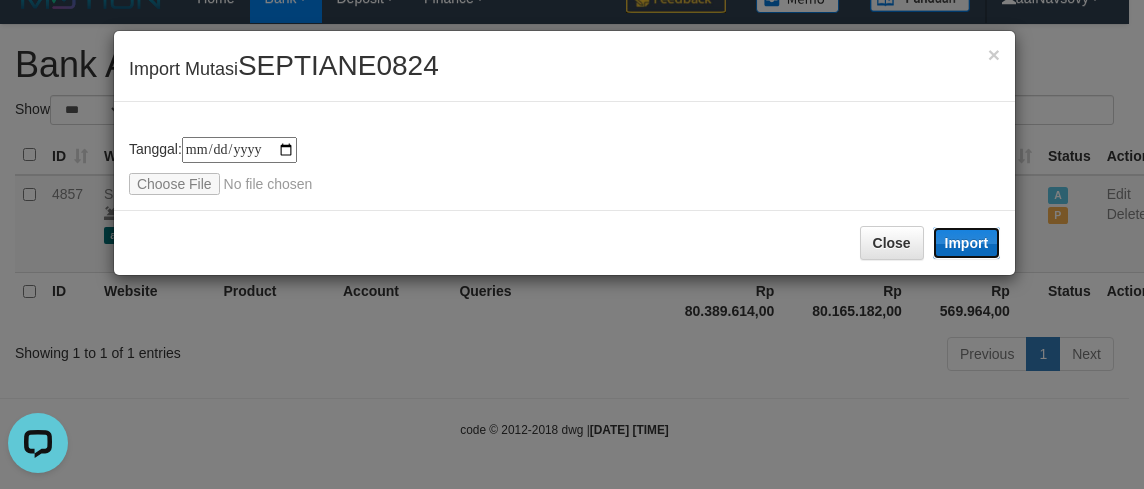 click on "Import" at bounding box center [967, 243] 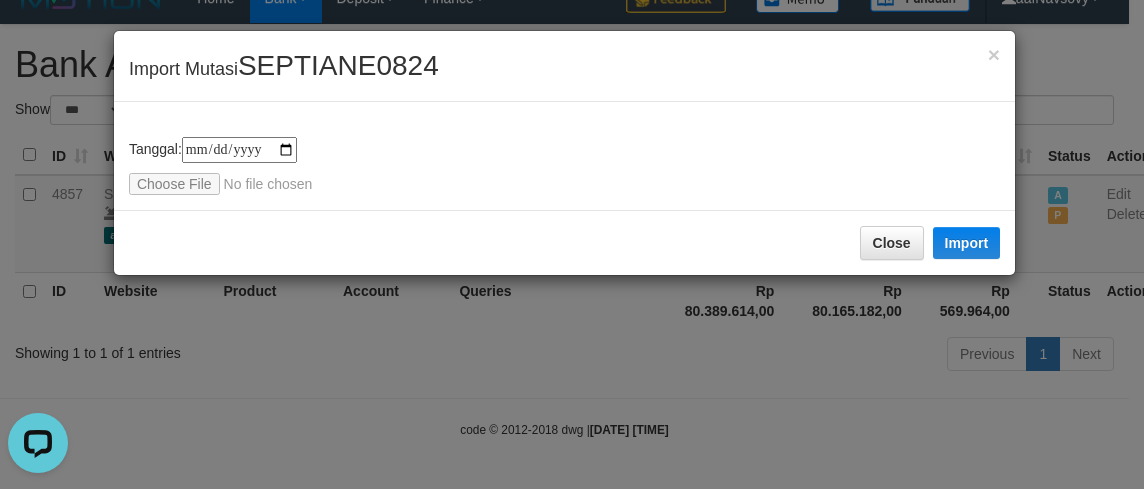 click on "**********" at bounding box center [572, 244] 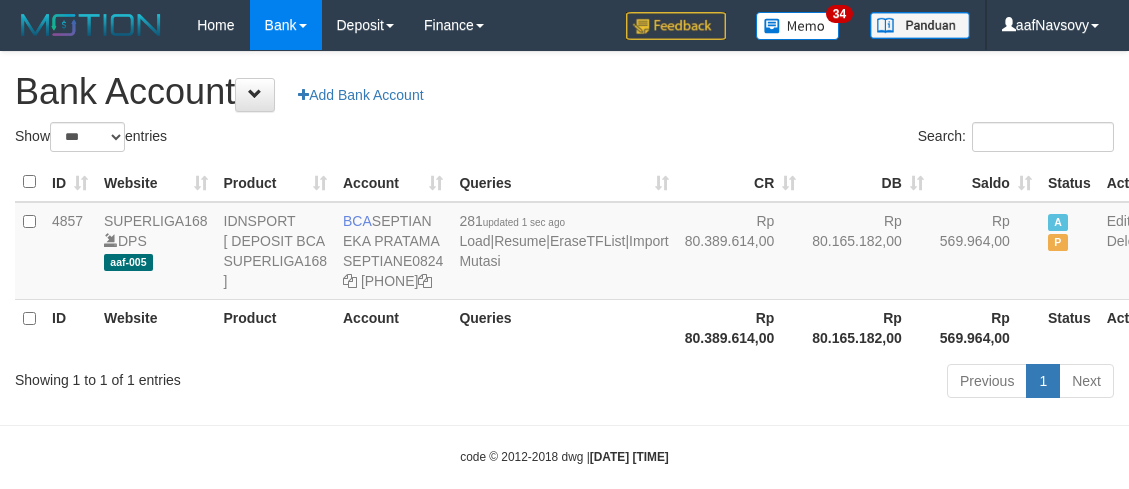 scroll, scrollTop: 87, scrollLeft: 0, axis: vertical 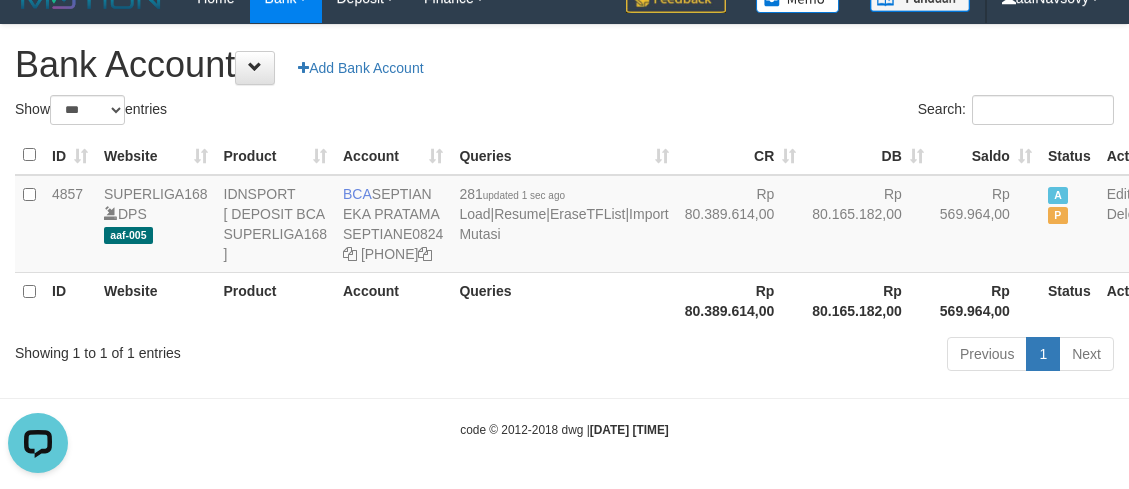 click on "Toggle navigation
Home
Bank
Account List
Load
By Website
Group
[ISPORT]													SUPERLIGA168
By Load Group (DPS)
34" at bounding box center [564, 231] 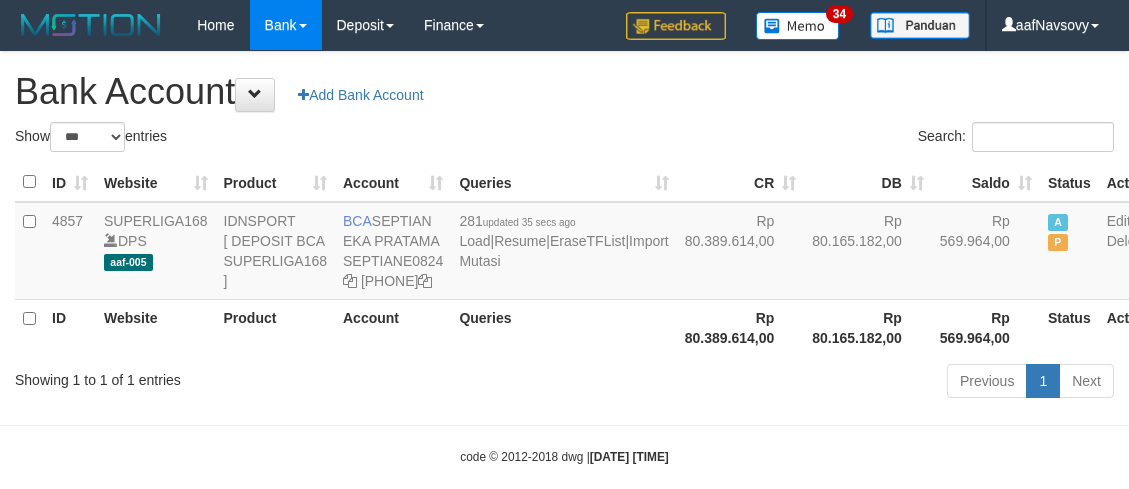 click on "Toggle navigation
Home
Bank
Account List
Load
By Website
Group
[ISPORT]													SUPERLIGA168
By Load Group (DPS)
34" at bounding box center (564, 258) 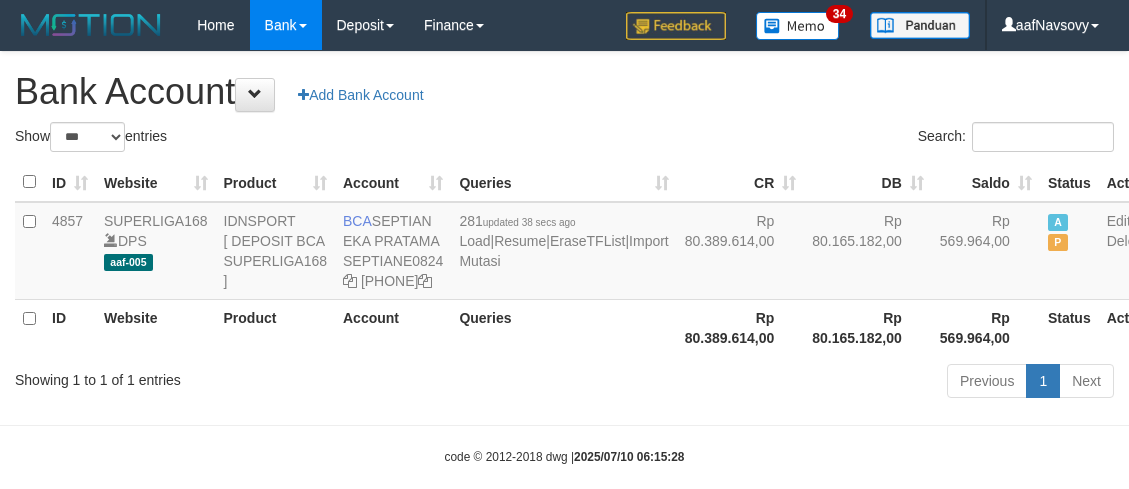 scroll, scrollTop: 87, scrollLeft: 0, axis: vertical 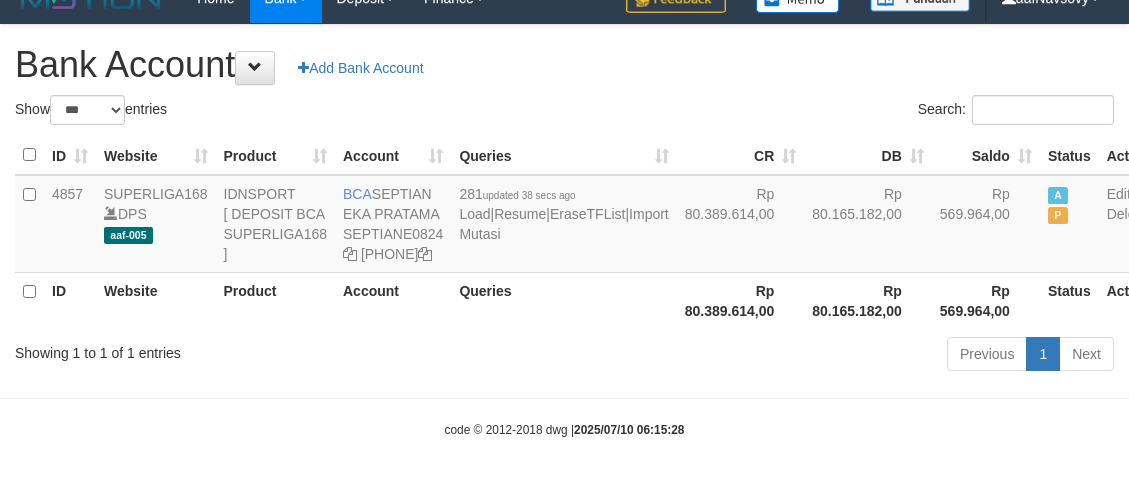 click on "Showing 1 to 1 of 1 entries" at bounding box center [235, 349] 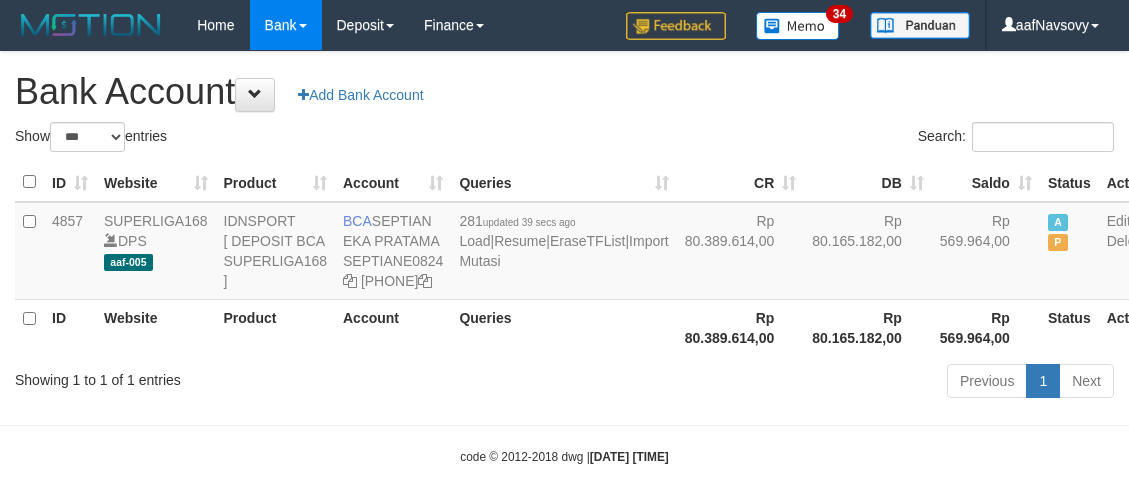 scroll, scrollTop: 87, scrollLeft: 0, axis: vertical 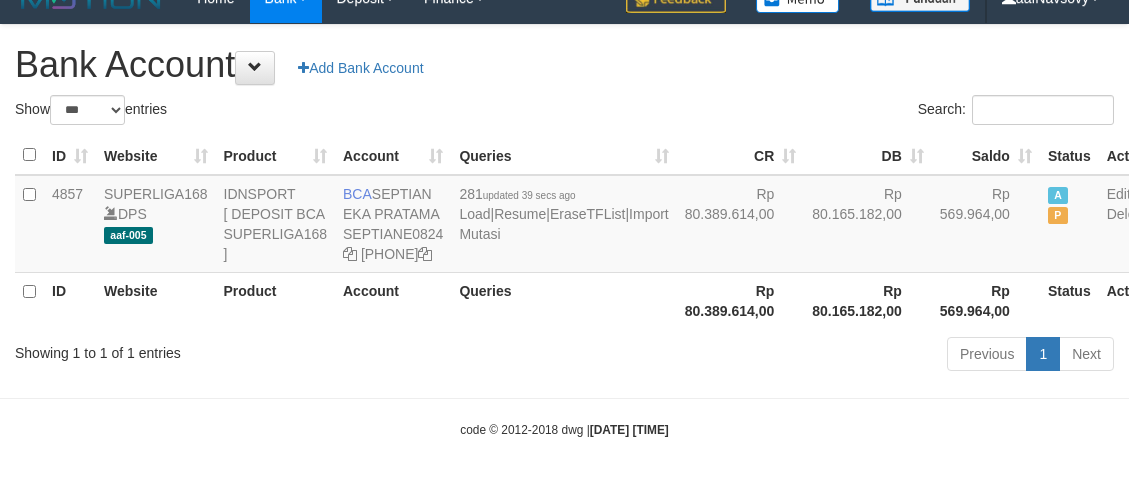 click on "Showing 1 to 1 of 1 entries" at bounding box center (235, 349) 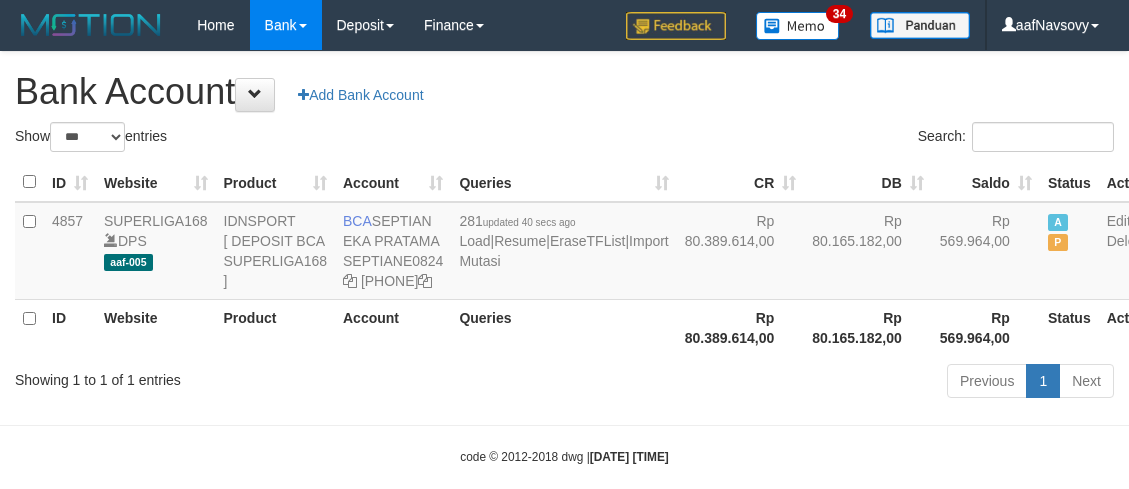 scroll, scrollTop: 87, scrollLeft: 0, axis: vertical 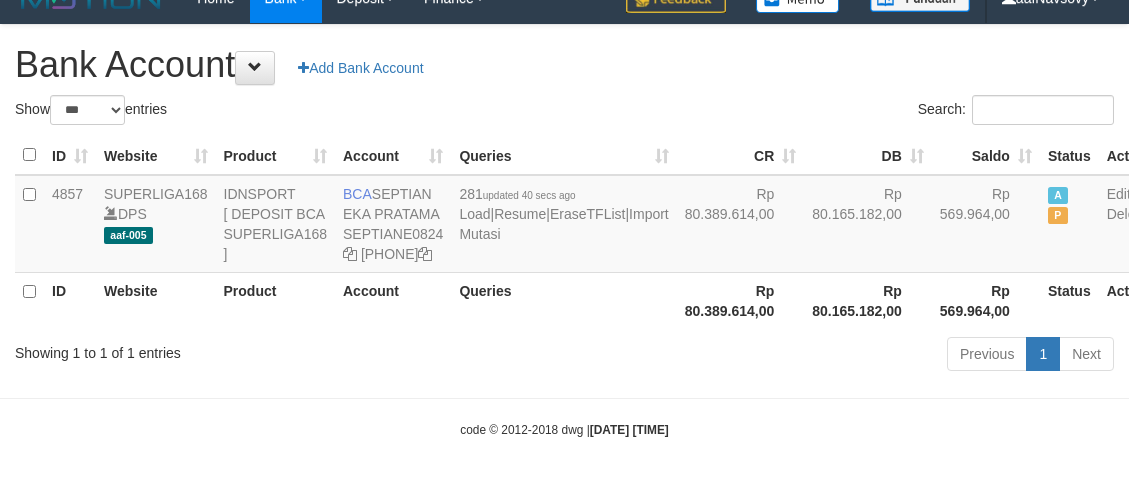 click on "Showing 1 to 1 of 1 entries" at bounding box center [235, 349] 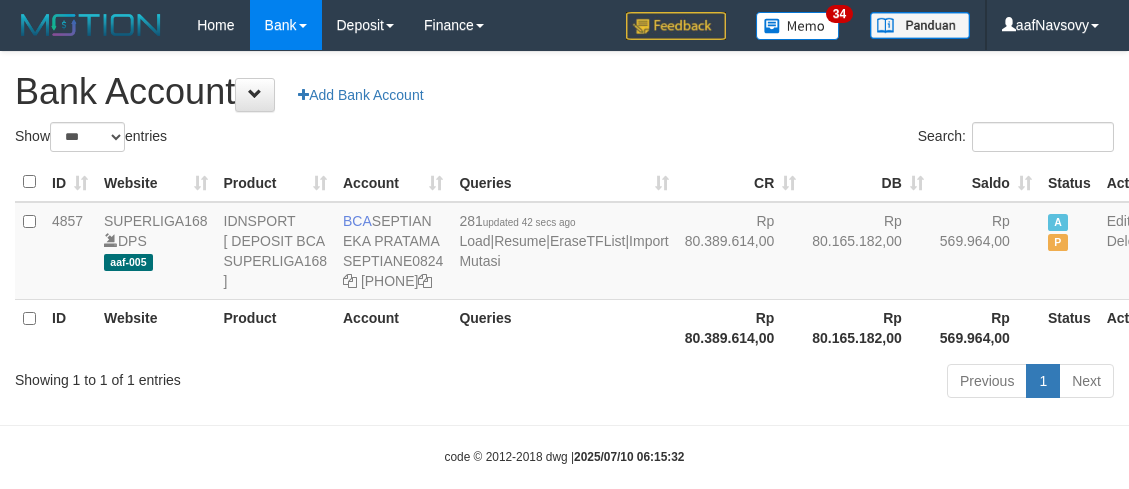 scroll, scrollTop: 87, scrollLeft: 0, axis: vertical 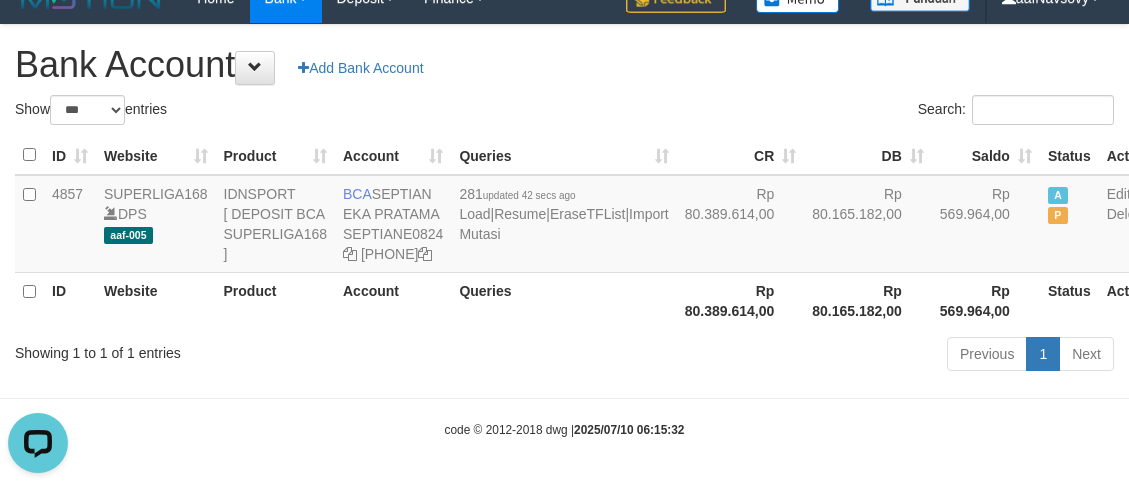 click on "ID Website Product Account Queries CR DB Saldo Status Action
4857
SUPERLIGA168
DPS
aaf-005
IDNSPORT
[ DEPOSIT BCA SUPERLIGA168 ]
BCA
[FIRST] [LAST]
SEPTIANE0824
[PHONE]
281  updated 42 secs ago
Load
|
Resume
|
EraseTFList
|
Import Mutasi
Rp 80.389.614,00
Rp 80.165.182,00
Rp 569.964,00
A
P
Edit
Delete
ID Website Product Account Queries Rp 80.389.614,00 Rp 80.165.182,00 Rp 569.964,00" at bounding box center [564, 232] 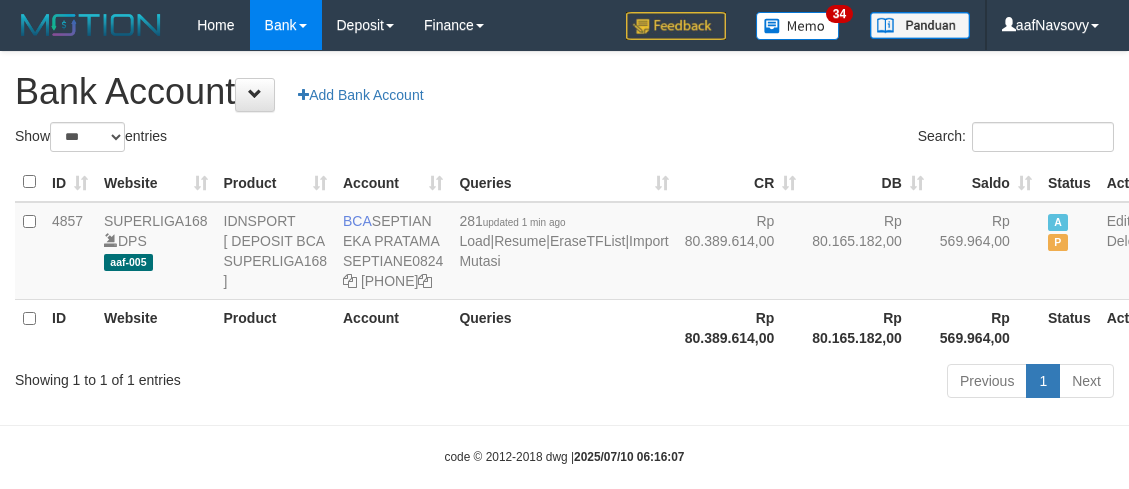 scroll, scrollTop: 87, scrollLeft: 0, axis: vertical 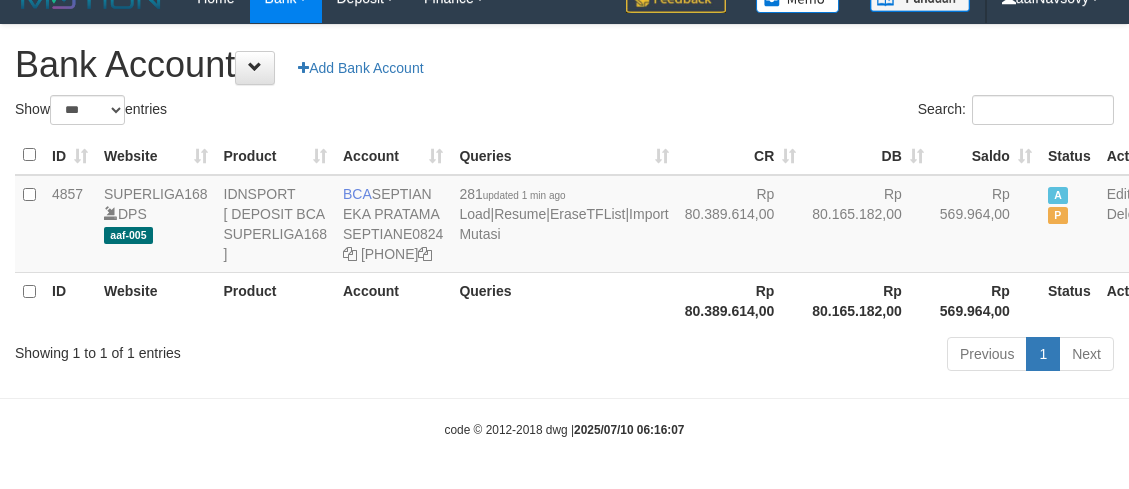 click on "ID Website Product Account Queries CR DB Saldo Status Action
4857
SUPERLIGA168
DPS
aaf-005
IDNSPORT
[ DEPOSIT BCA SUPERLIGA168 ]
BCA
[FIRST] [LAST]
SEPTIANE0824
[PHONE]
281  updated 1 min ago
Load
|
Resume
|
EraseTFList
|
Import Mutasi
Rp 80.389.614,00
Rp 80.165.182,00
Rp 569.964,00
A
P
Edit
Delete
ID Website Product Account Queries Rp 80.389.614,00 Rp 80.165.182,00 Rp 569.964,00" at bounding box center [564, 232] 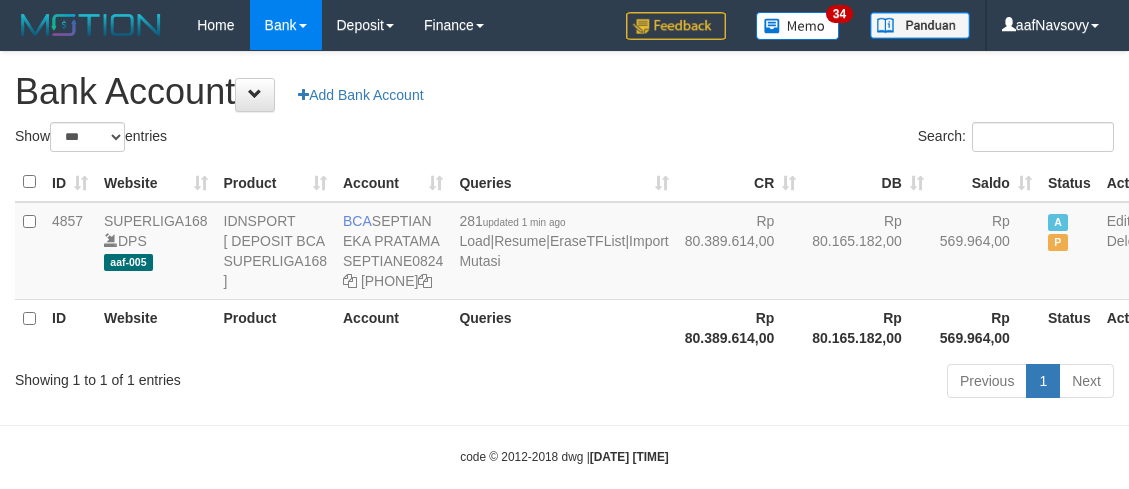 scroll, scrollTop: 87, scrollLeft: 0, axis: vertical 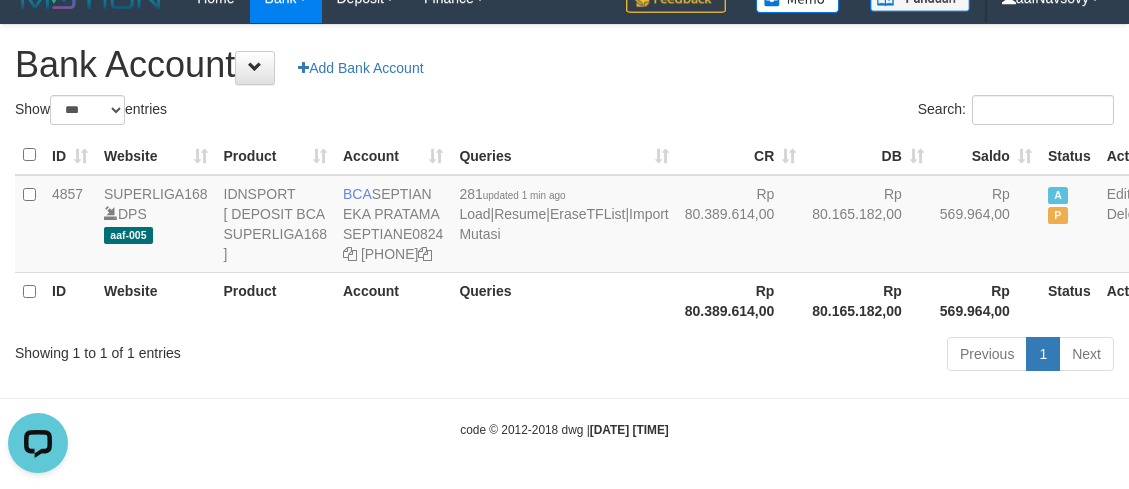 click on "Previous 1 Next" at bounding box center [799, 356] 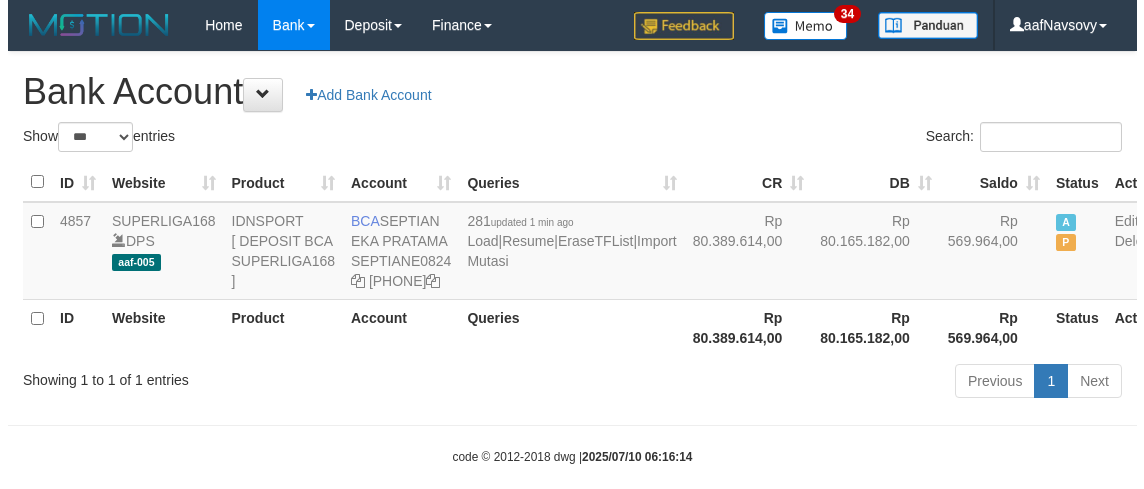 scroll, scrollTop: 87, scrollLeft: 0, axis: vertical 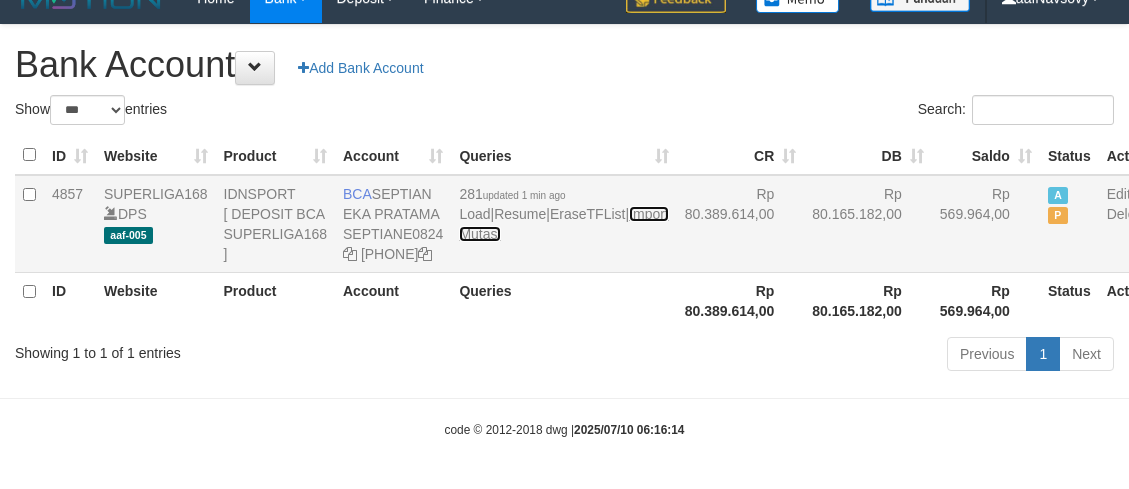 click on "Import Mutasi" at bounding box center [563, 224] 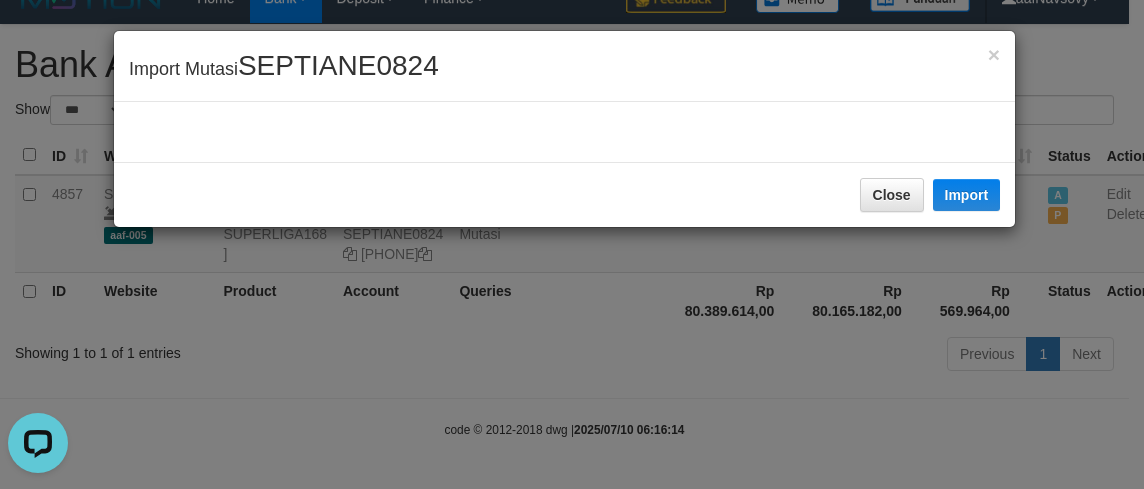 scroll, scrollTop: 0, scrollLeft: 0, axis: both 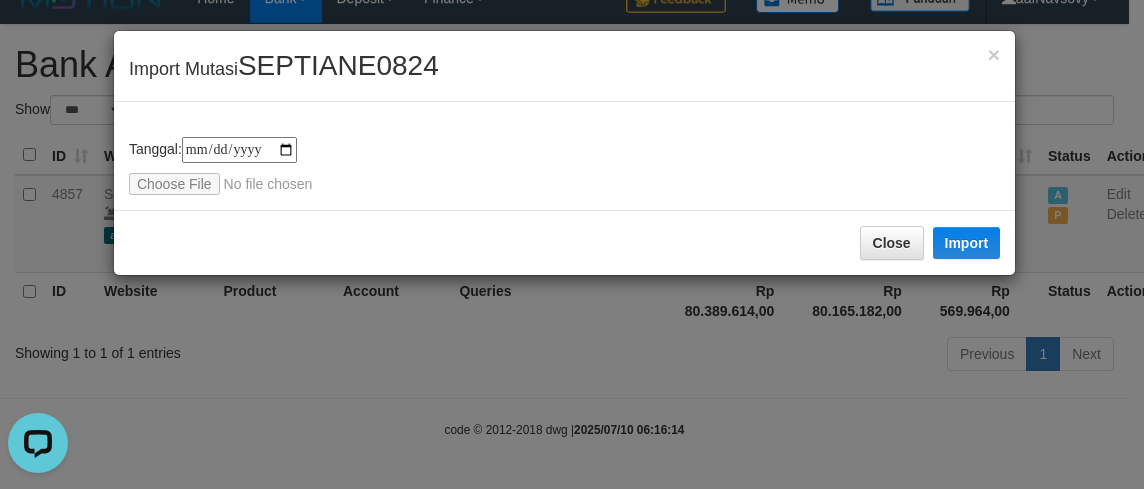 click on "**********" at bounding box center (572, 244) 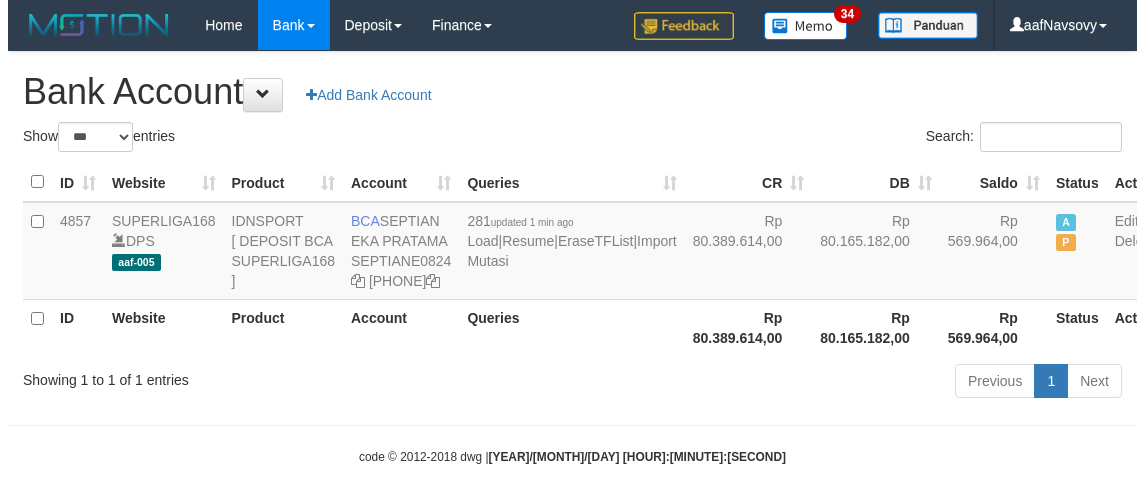 scroll, scrollTop: 87, scrollLeft: 0, axis: vertical 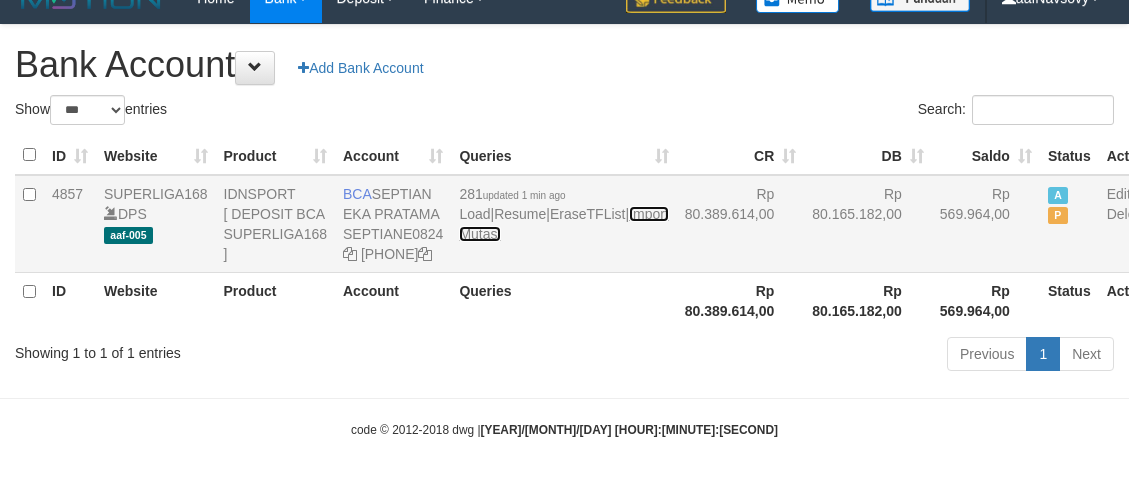 click on "Import Mutasi" at bounding box center (563, 224) 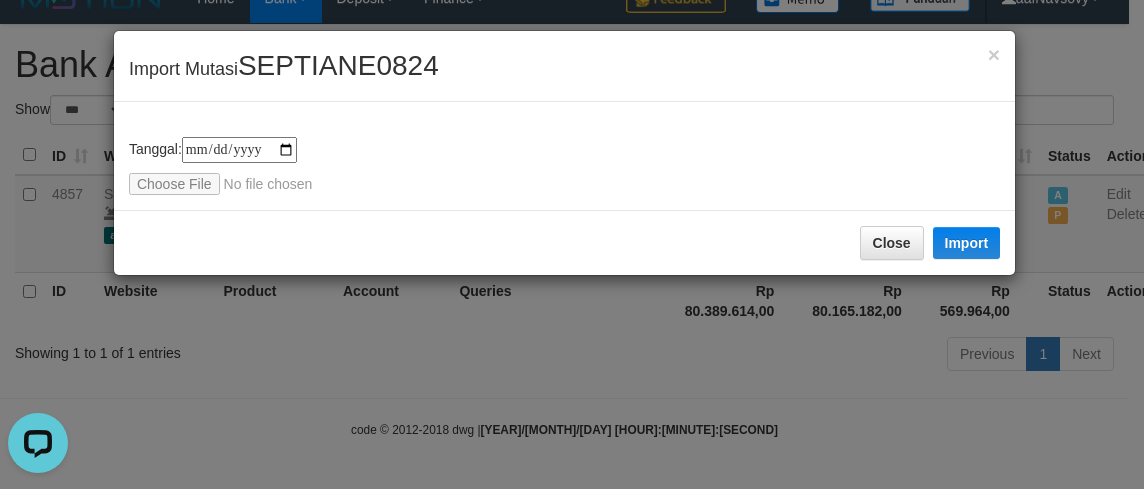 scroll, scrollTop: 0, scrollLeft: 0, axis: both 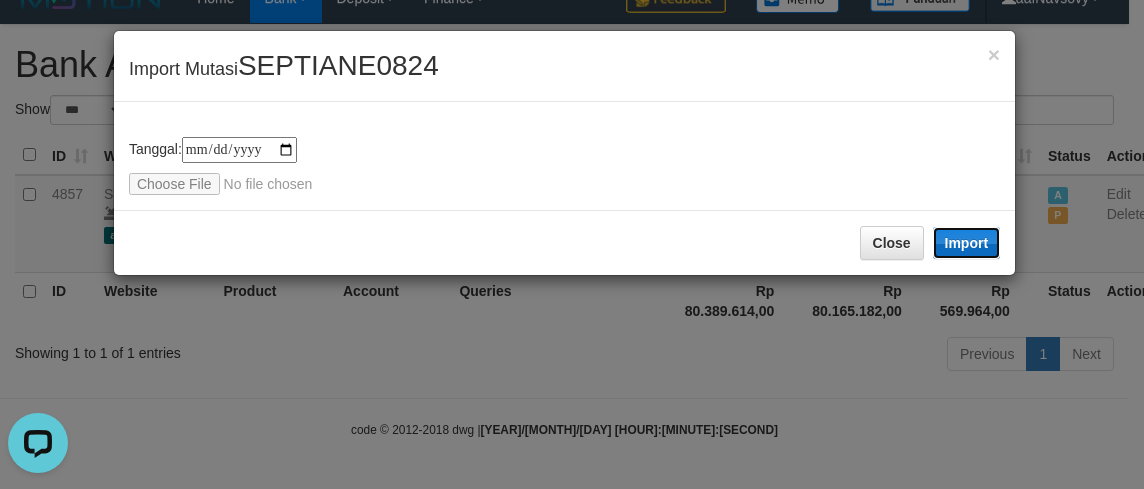 click on "Import" at bounding box center (967, 243) 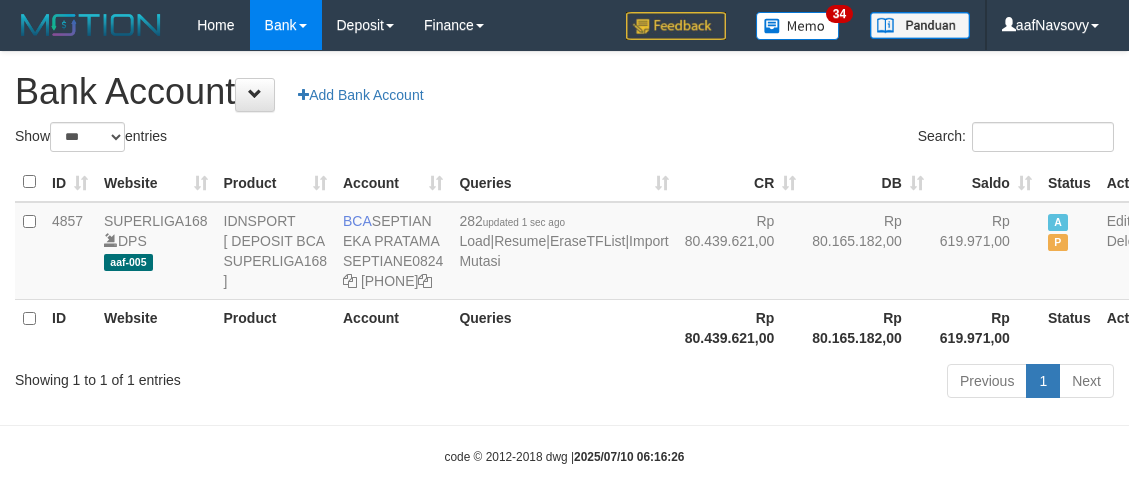 scroll, scrollTop: 87, scrollLeft: 0, axis: vertical 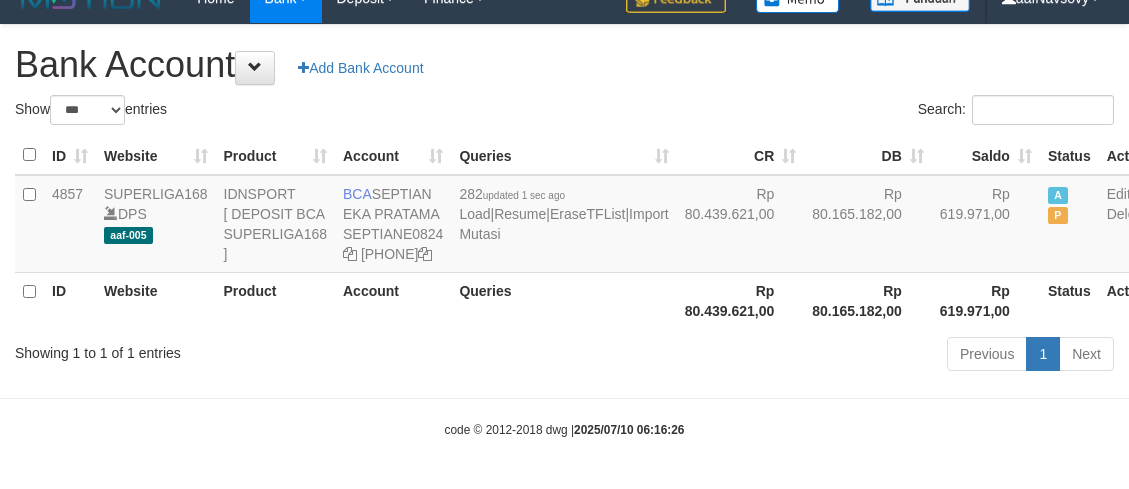 click on "Showing 1 to 1 of 1 entries Previous 1 Next" at bounding box center (564, 356) 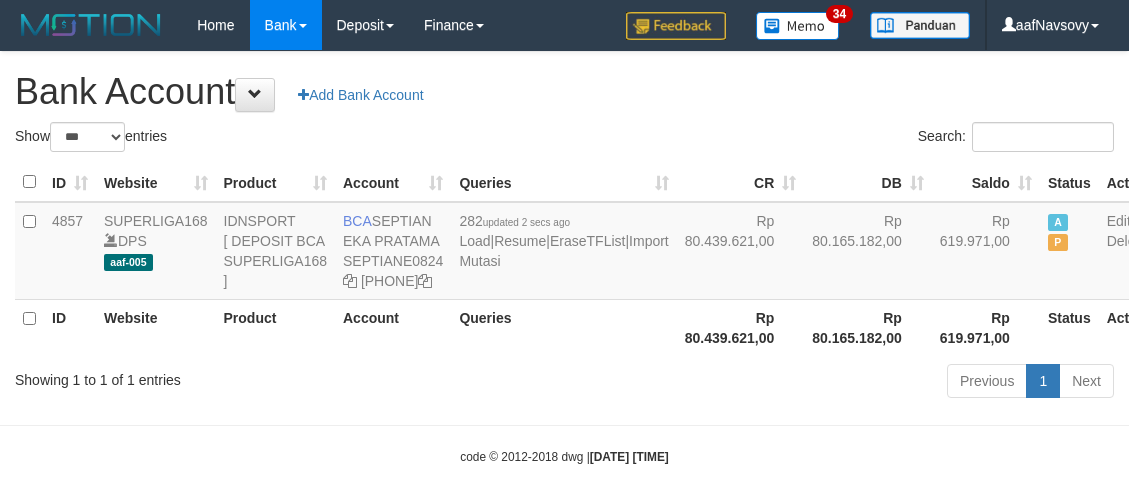 click on "Showing 1 to 1 of 1 entries" at bounding box center (235, 376) 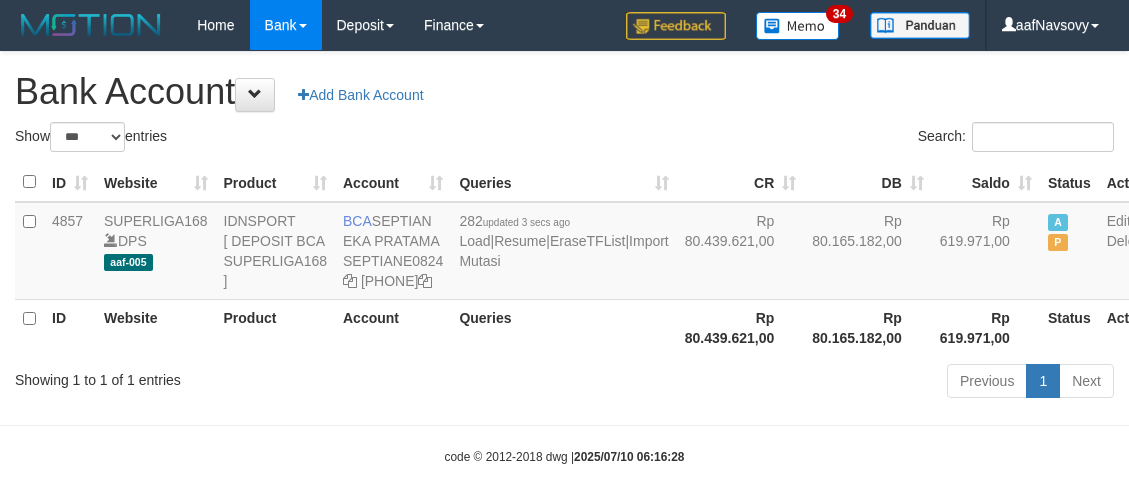 scroll, scrollTop: 87, scrollLeft: 0, axis: vertical 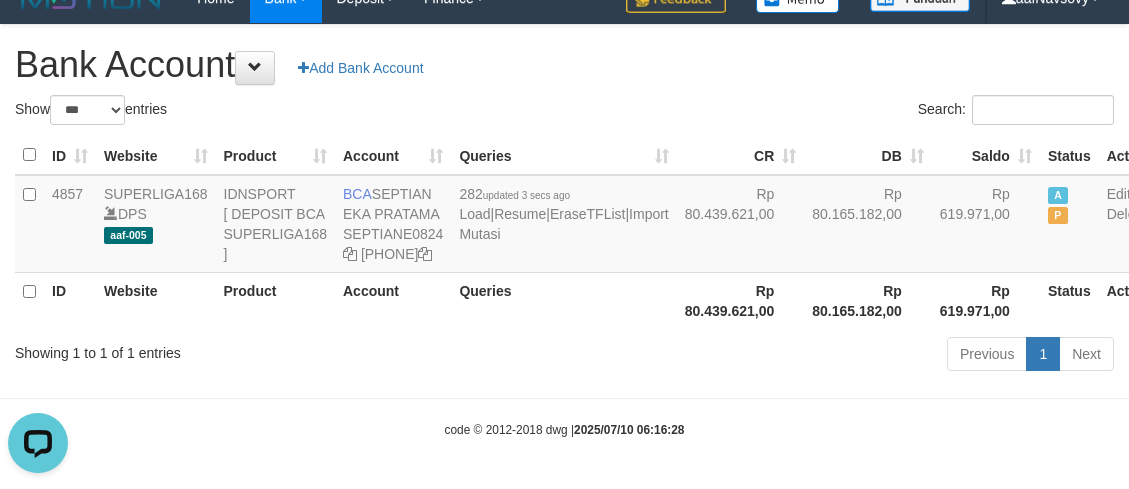 click on "Previous 1 Next" at bounding box center (799, 356) 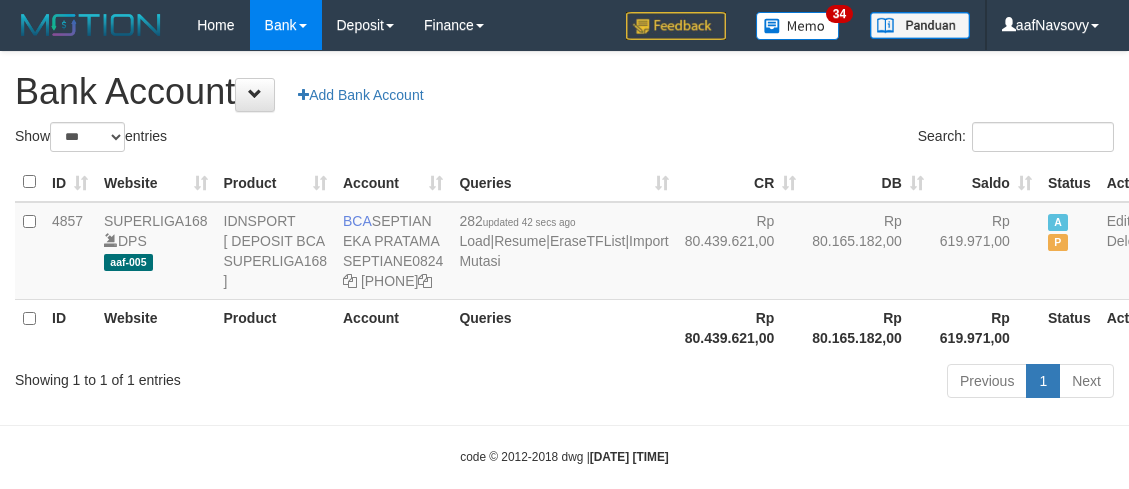 scroll, scrollTop: 87, scrollLeft: 0, axis: vertical 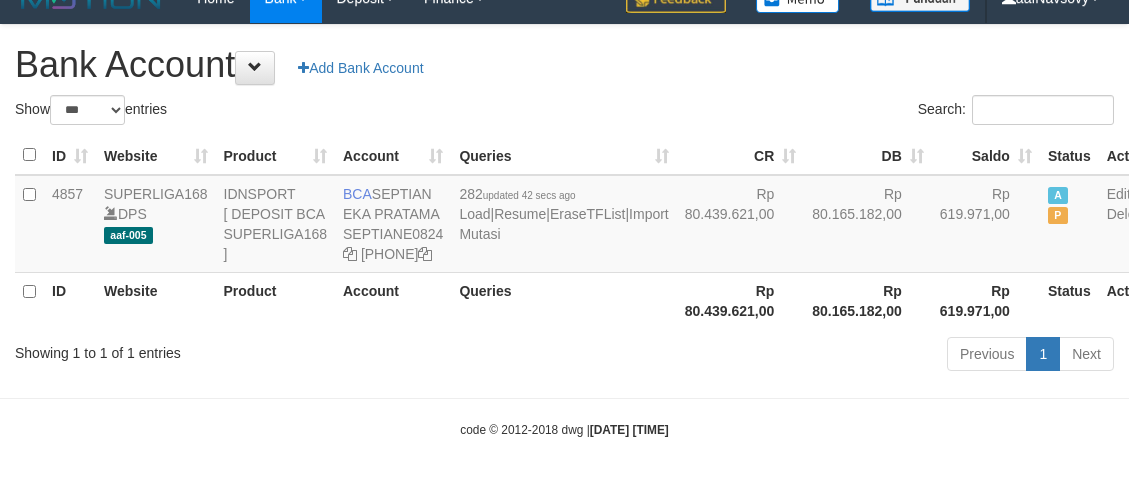 click on "Previous 1 Next" at bounding box center [799, 356] 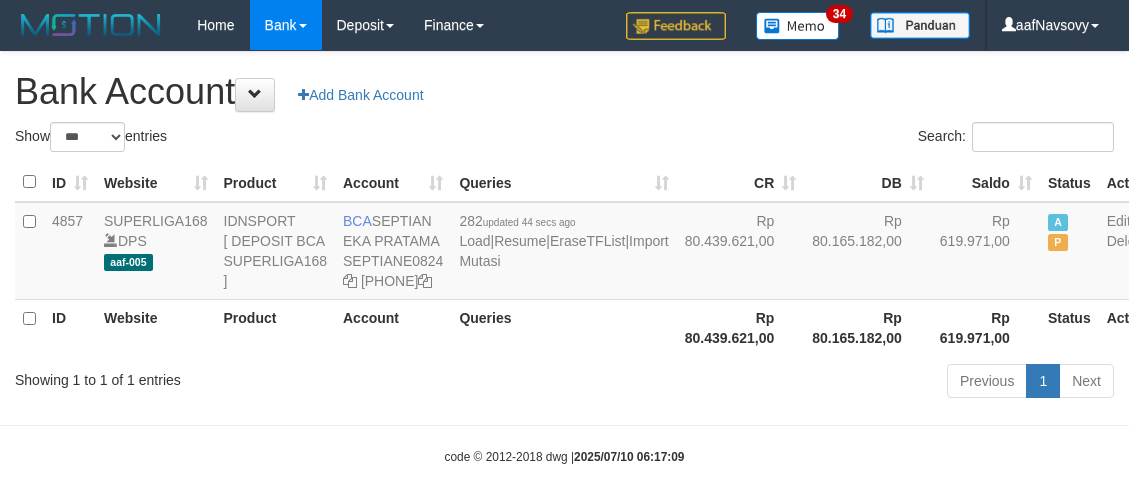 scroll, scrollTop: 87, scrollLeft: 0, axis: vertical 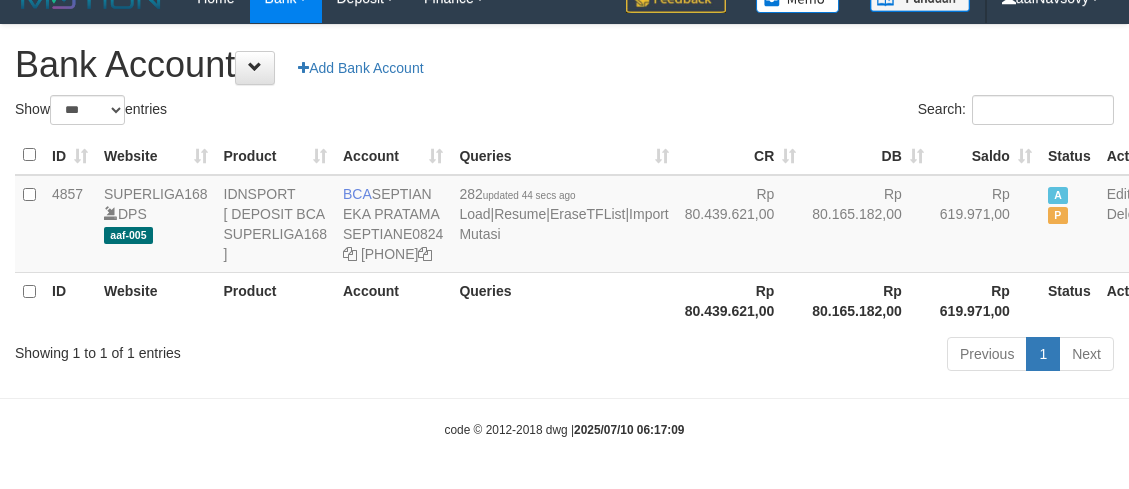 drag, startPoint x: 0, startPoint y: 0, endPoint x: 486, endPoint y: 362, distance: 606.0033 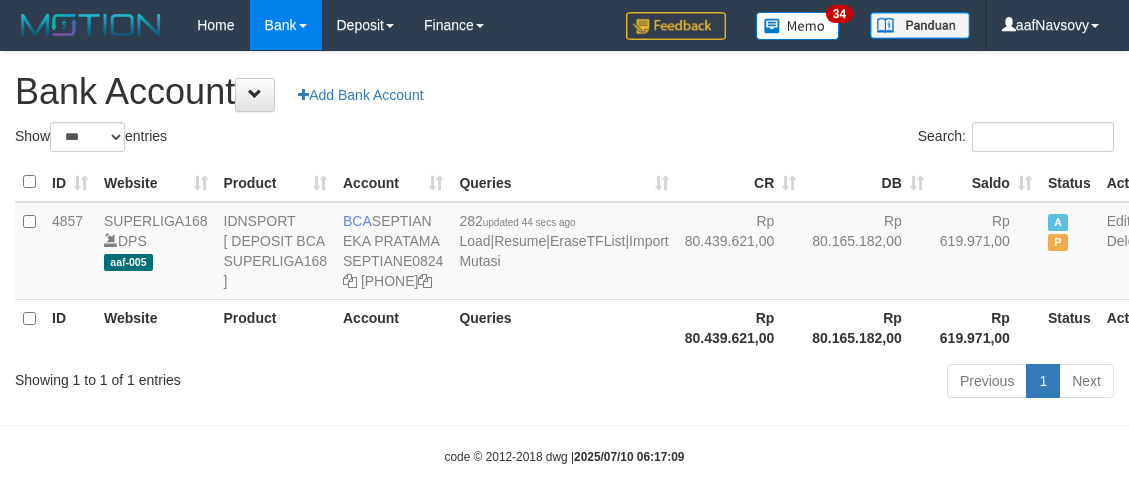 scroll, scrollTop: 87, scrollLeft: 0, axis: vertical 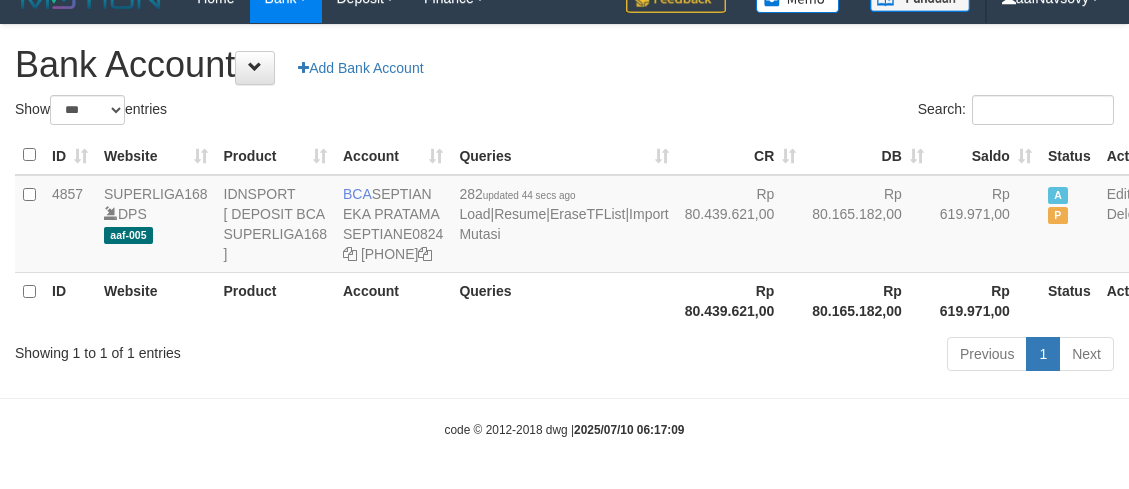 click on "Previous 1 Next" at bounding box center (799, 356) 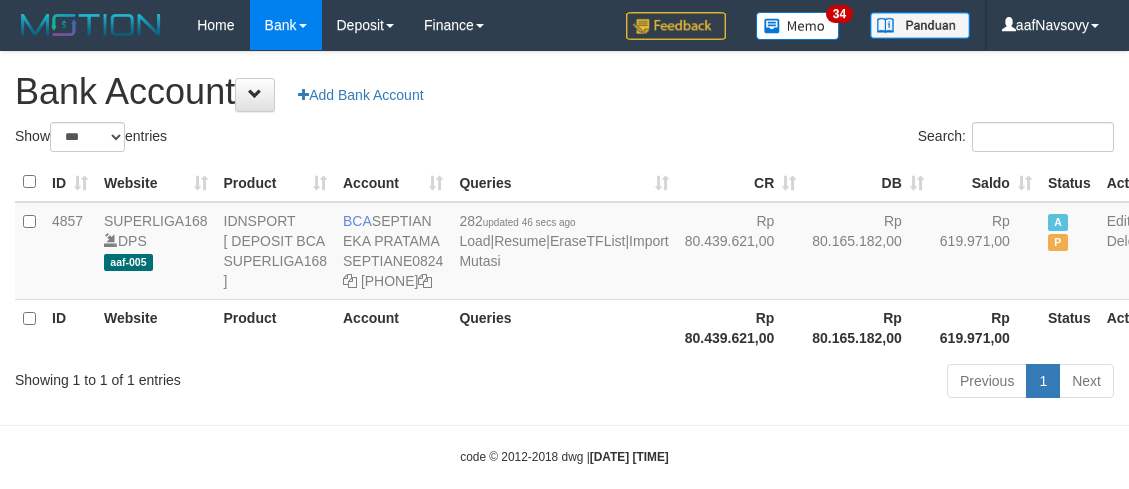 scroll, scrollTop: 87, scrollLeft: 0, axis: vertical 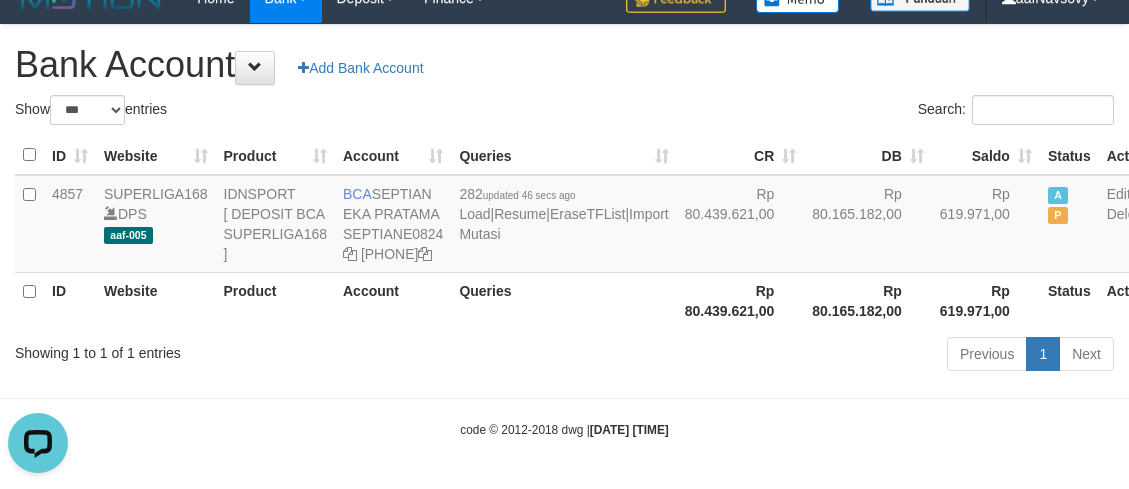click on "Toggle navigation
Home
Bank
Account List
Load
By Website
Group
[ISPORT]													SUPERLIGA168
By Load Group (DPS)
34" at bounding box center [564, 231] 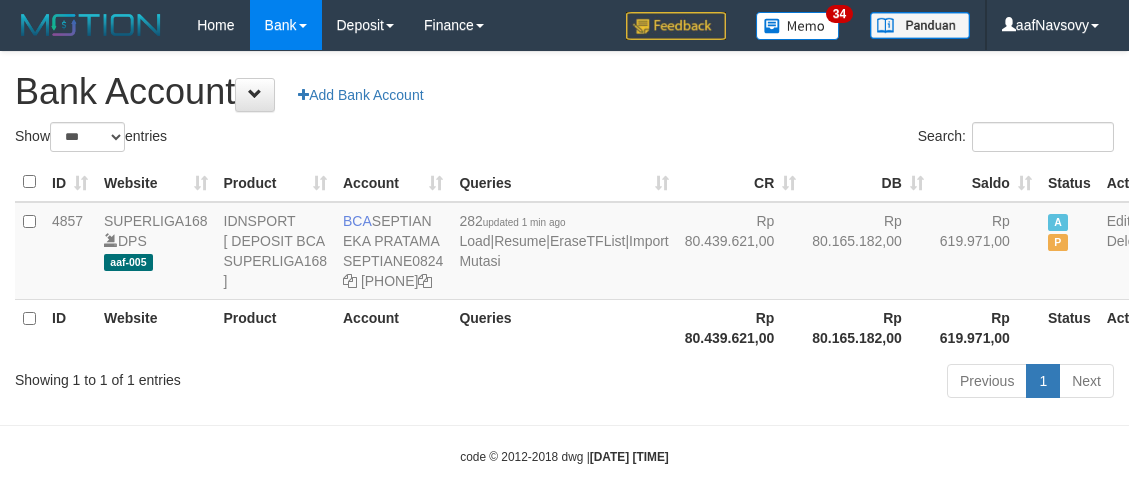 click on "Toggle navigation
Home
Bank
Account List
Load
By Website
Group
[ISPORT]													SUPERLIGA168
By Load Group (DPS)
34" at bounding box center (564, 258) 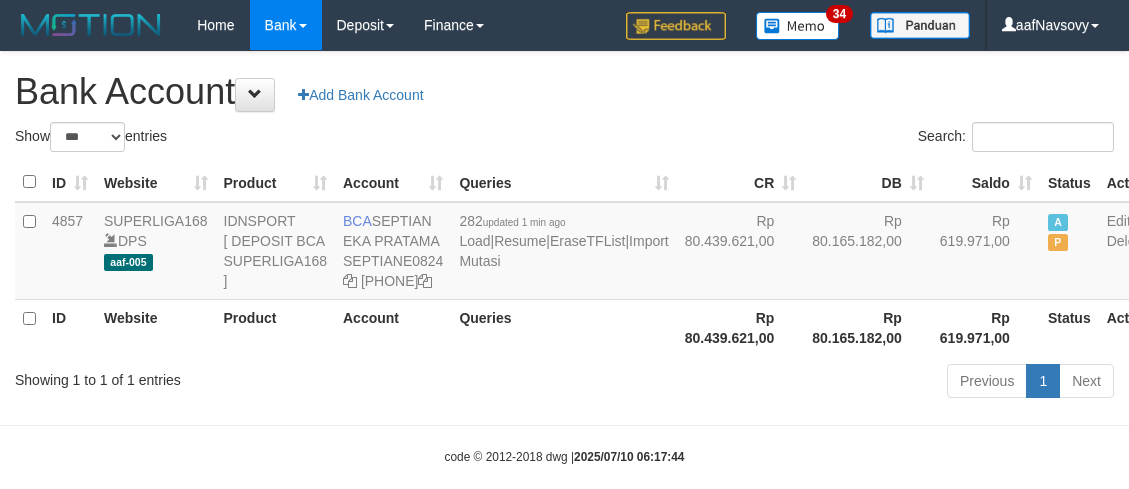 scroll, scrollTop: 87, scrollLeft: 0, axis: vertical 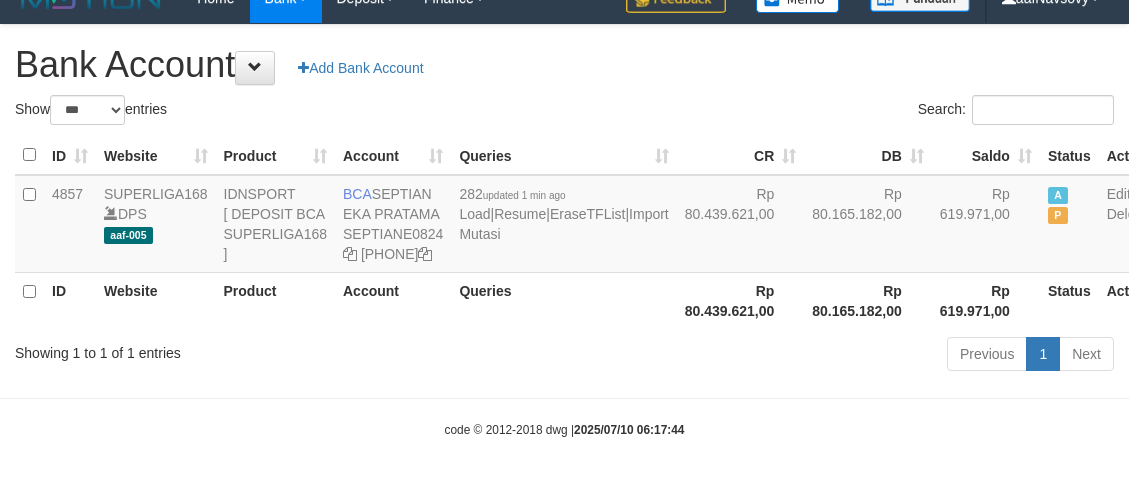 drag, startPoint x: 0, startPoint y: 0, endPoint x: 472, endPoint y: 381, distance: 606.5847 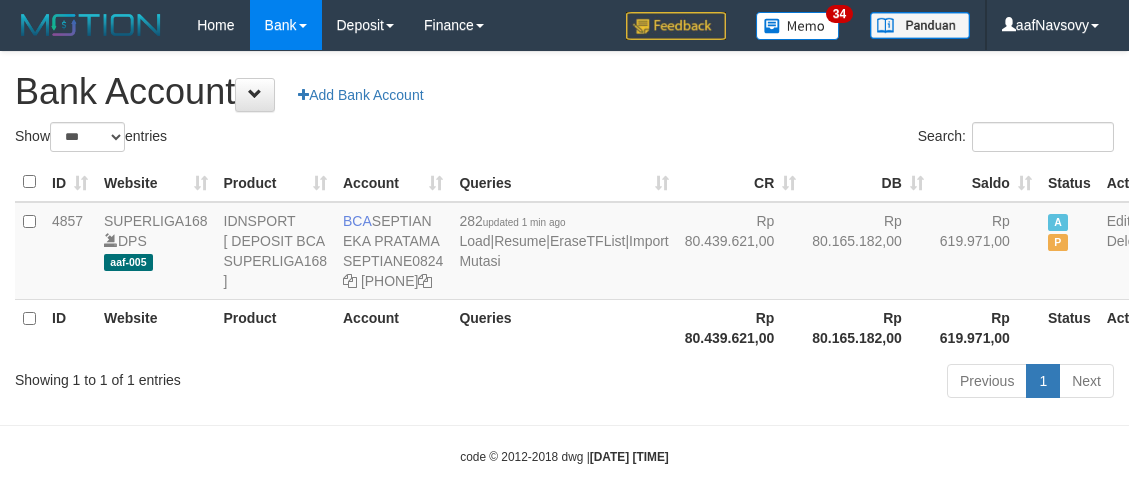 scroll, scrollTop: 87, scrollLeft: 0, axis: vertical 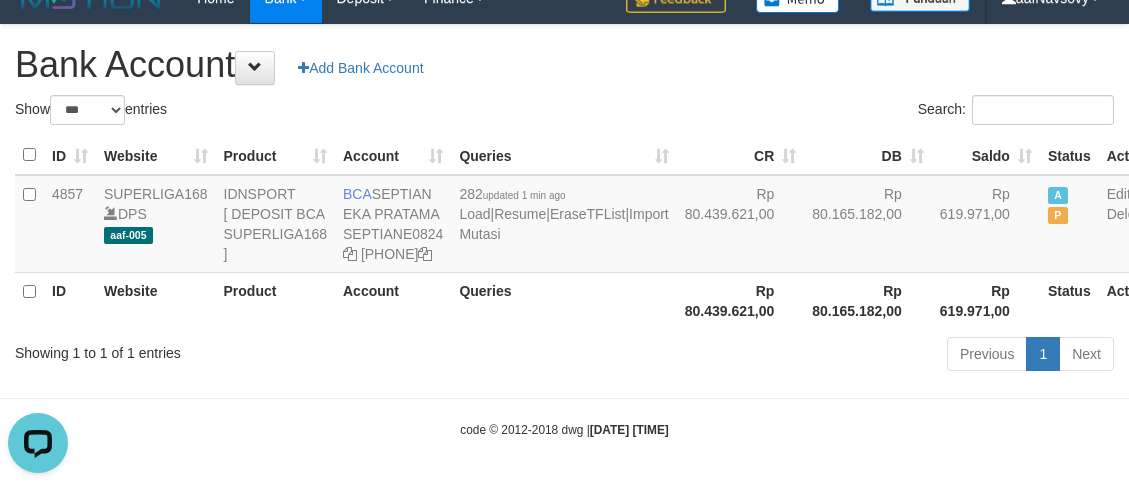 click on "Showing 1 to 1 of 1 entries Previous 1 Next" at bounding box center [564, 356] 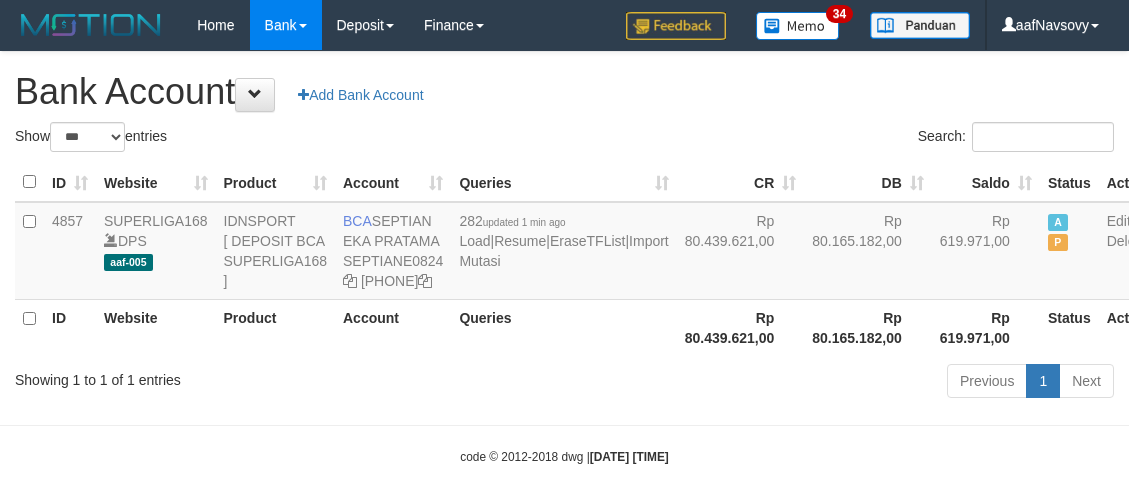 scroll, scrollTop: 87, scrollLeft: 0, axis: vertical 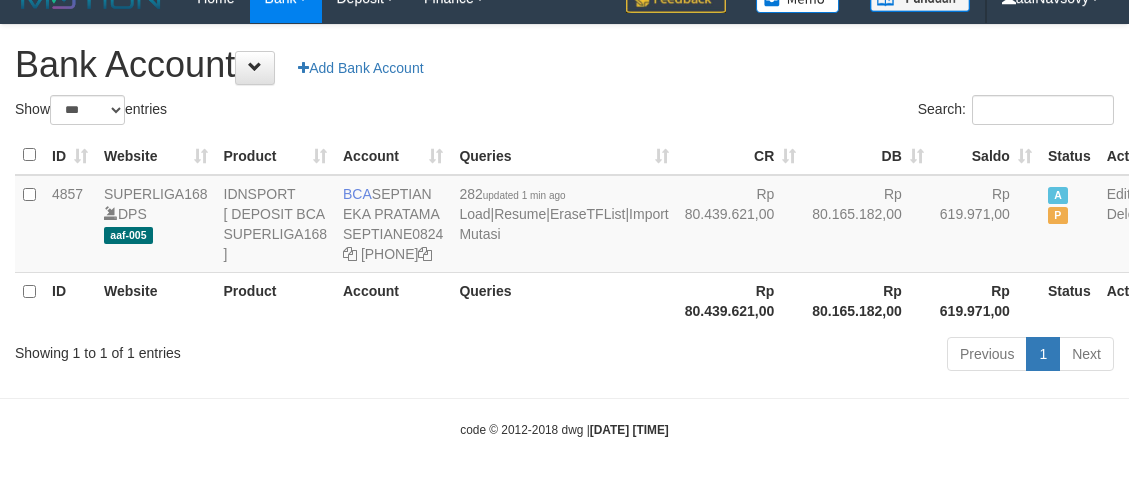 click on "Showing 1 to 1 of 1 entries" at bounding box center (235, 349) 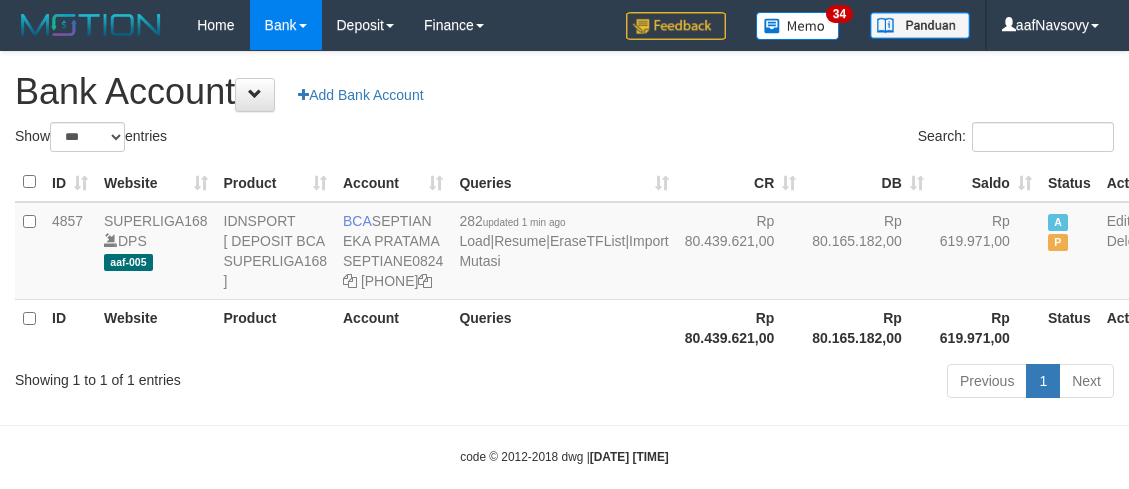 scroll, scrollTop: 87, scrollLeft: 0, axis: vertical 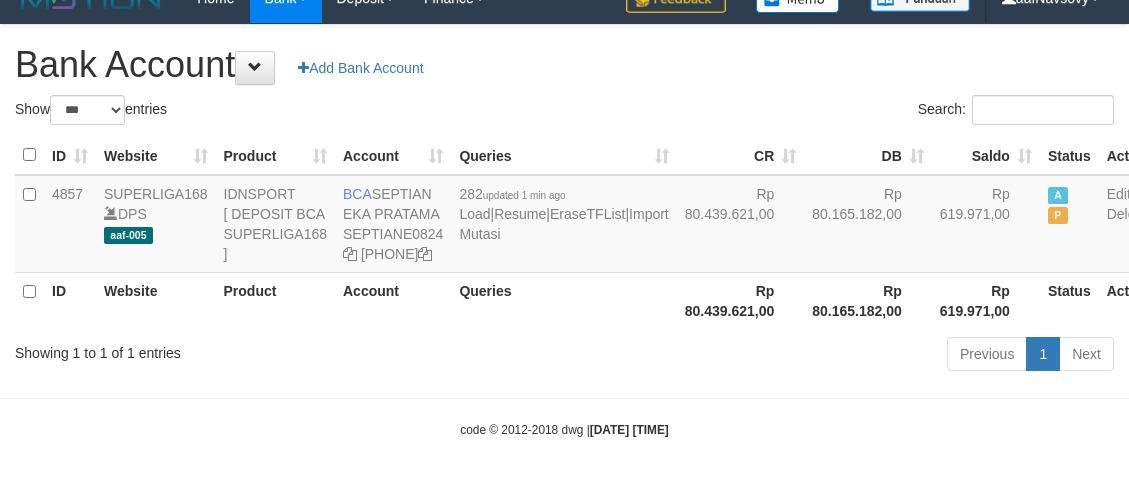 click on "Showing 1 to 1 of 1 entries" at bounding box center [235, 349] 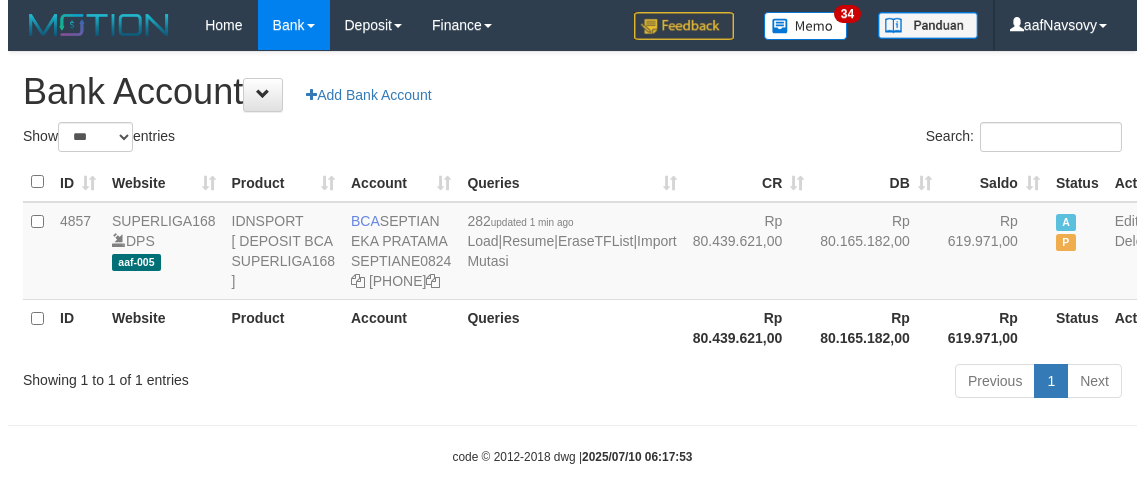scroll, scrollTop: 87, scrollLeft: 0, axis: vertical 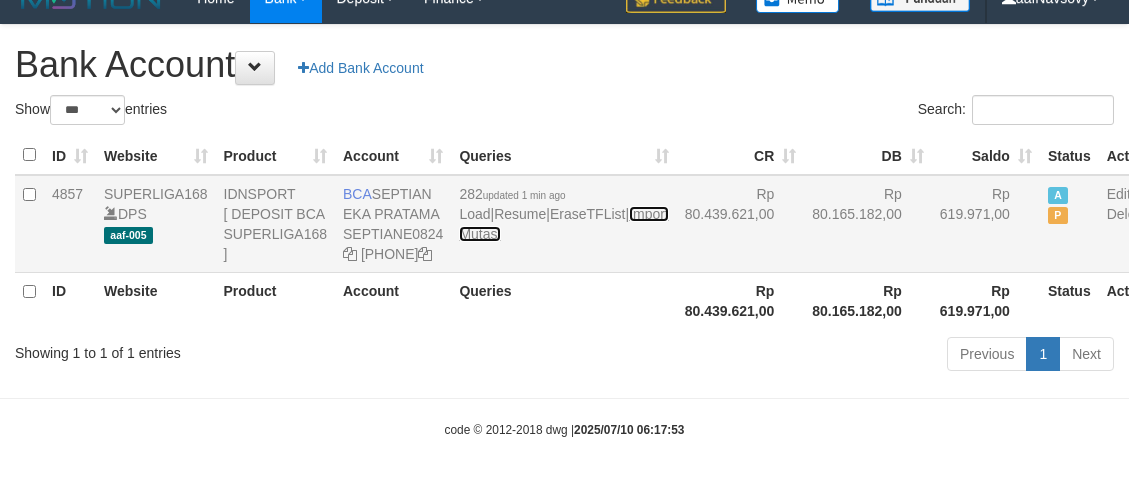 click on "Import Mutasi" at bounding box center [563, 224] 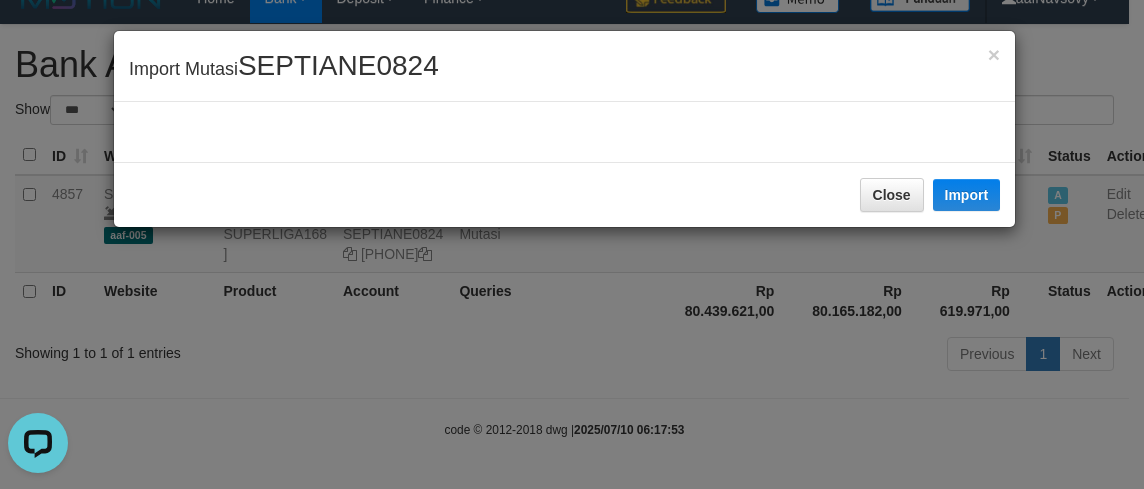 scroll, scrollTop: 0, scrollLeft: 0, axis: both 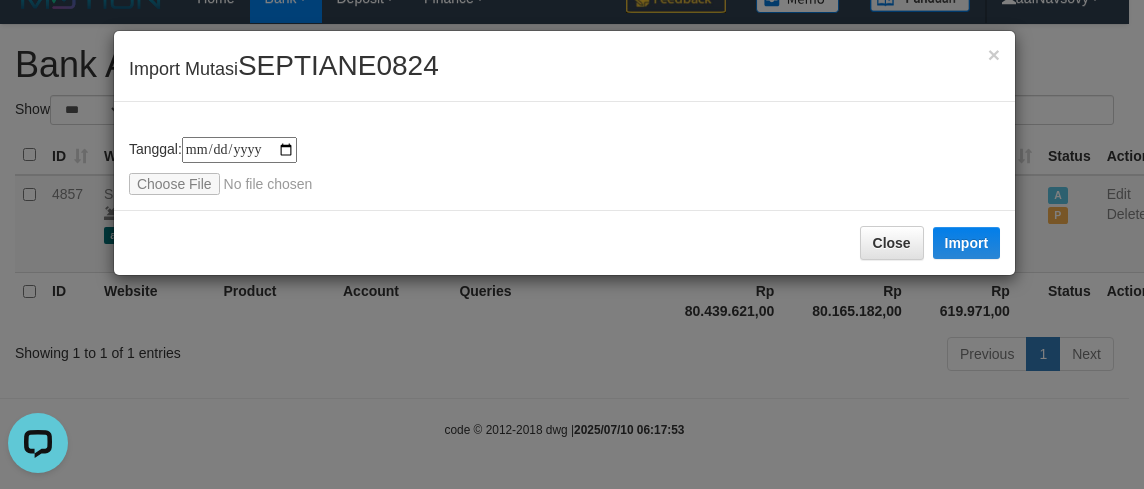type on "**********" 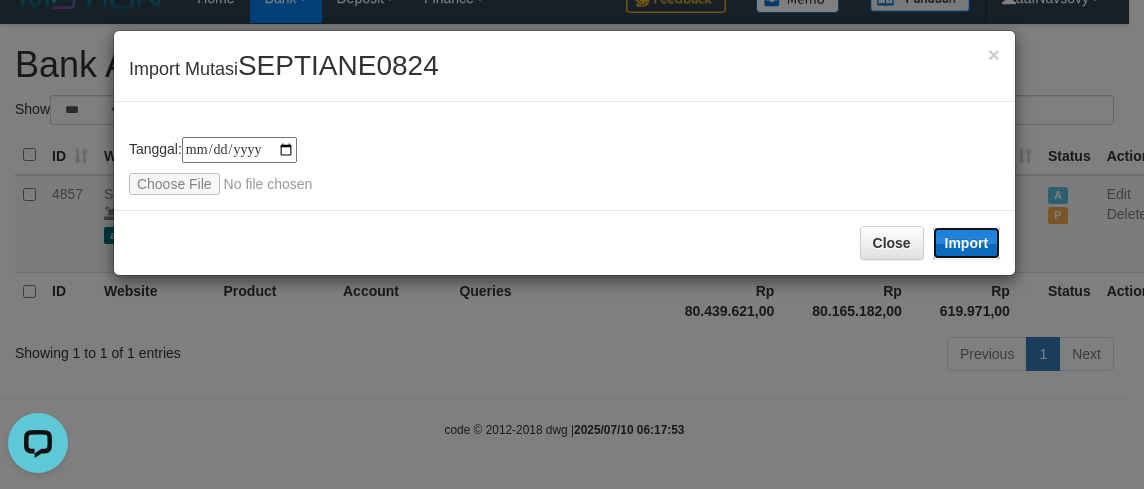 click on "Import" at bounding box center [967, 243] 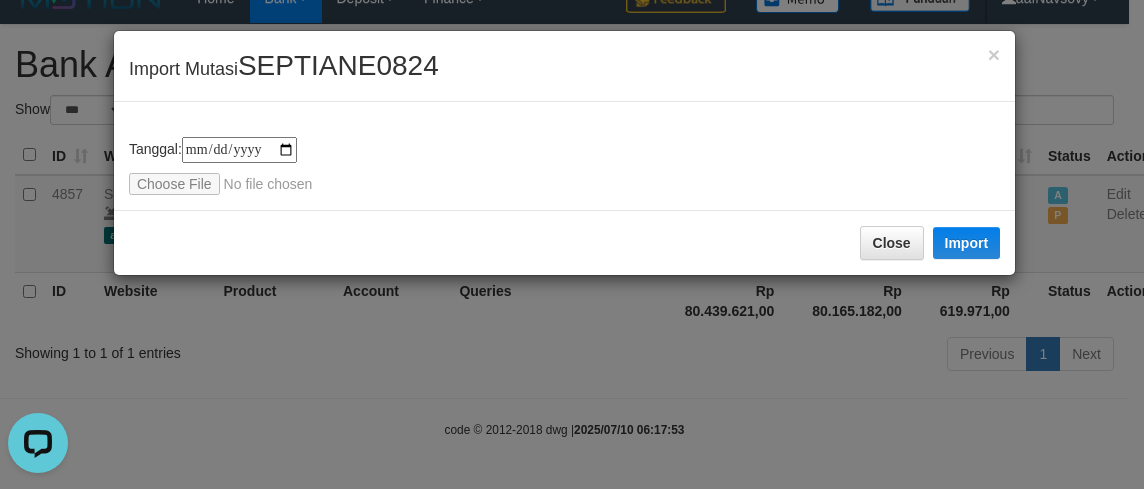 click on "**********" at bounding box center [572, 244] 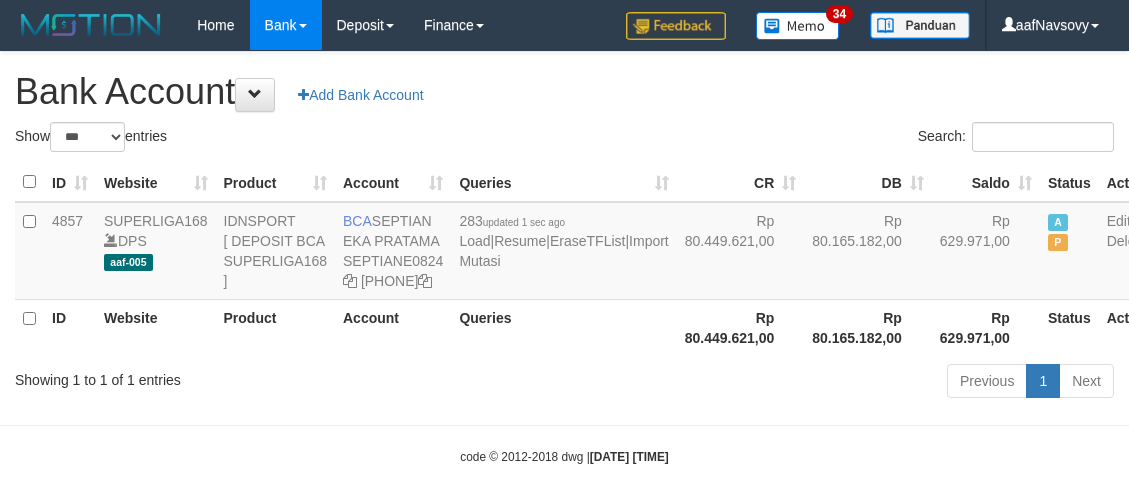 scroll, scrollTop: 87, scrollLeft: 0, axis: vertical 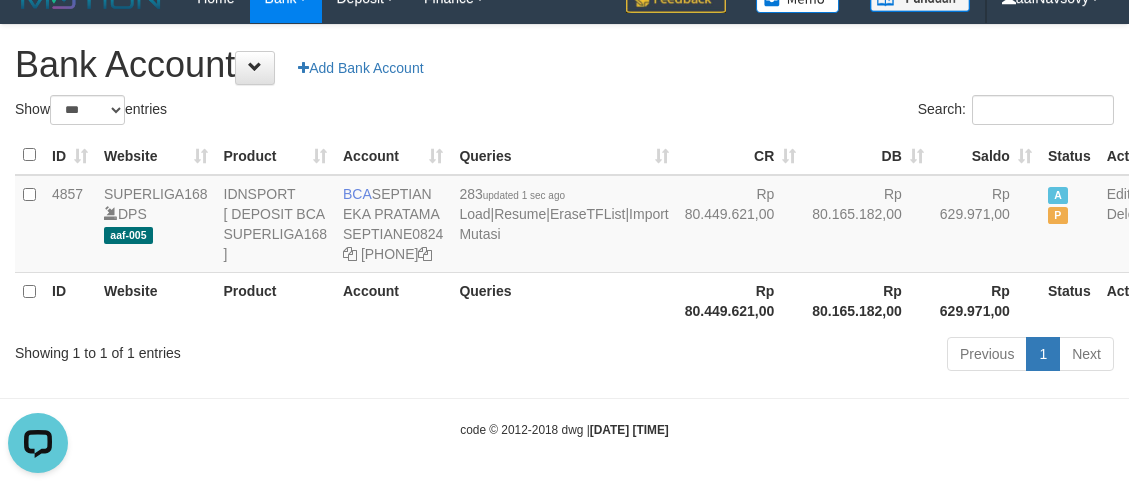 click on "Toggle navigation
Home
Bank
Account List
Load
By Website
Group
[ISPORT]													SUPERLIGA168
By Load Group (DPS)
34" at bounding box center [564, 231] 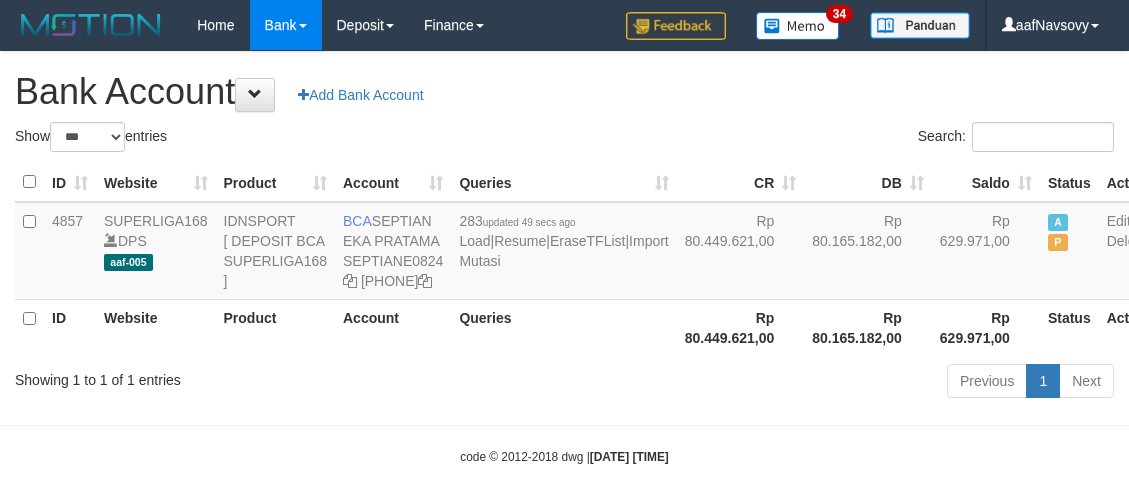 scroll, scrollTop: 87, scrollLeft: 0, axis: vertical 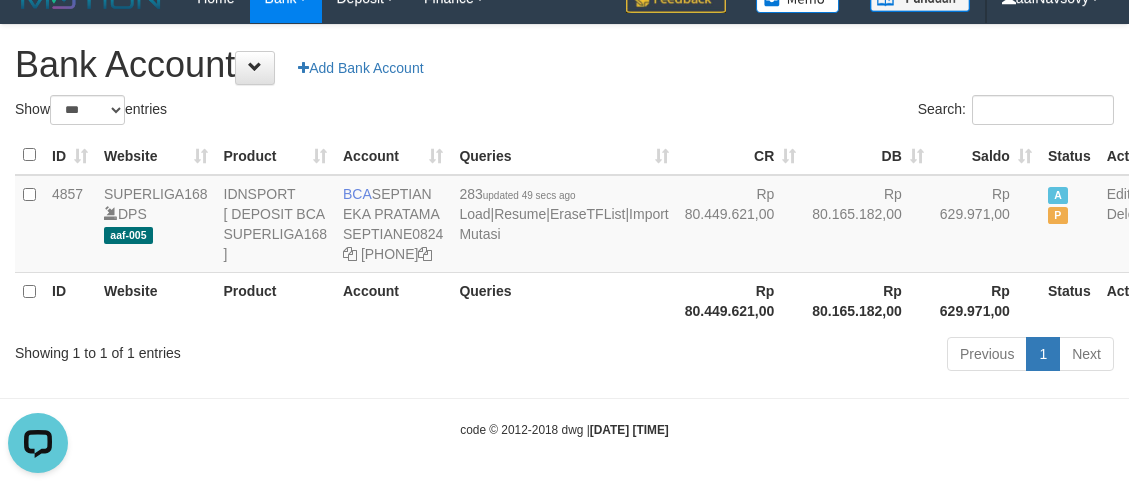 click on "Toggle navigation
Home
Bank
Account List
Load
By Website
Group
[ISPORT]													SUPERLIGA168
By Load Group (DPS)
34" at bounding box center [564, 231] 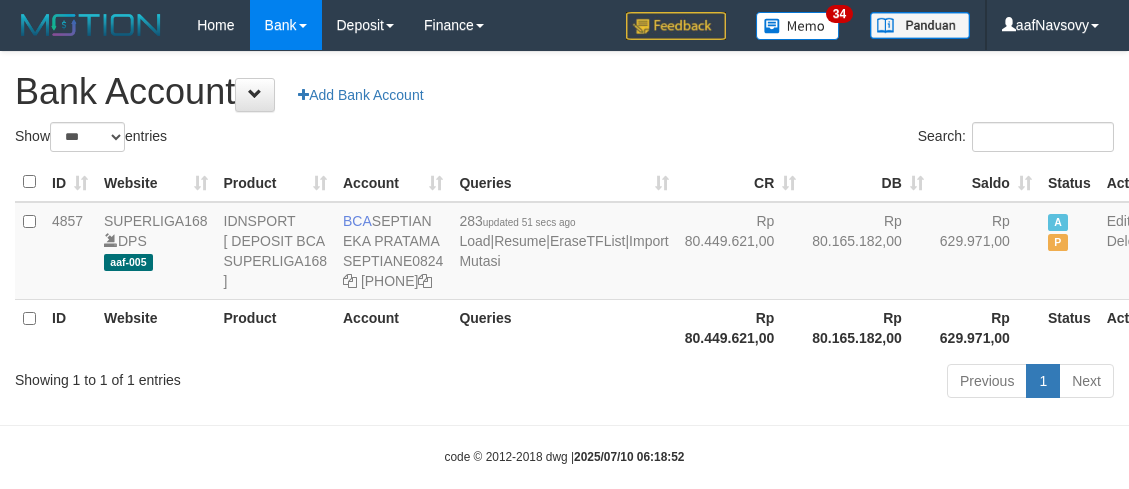 scroll, scrollTop: 87, scrollLeft: 0, axis: vertical 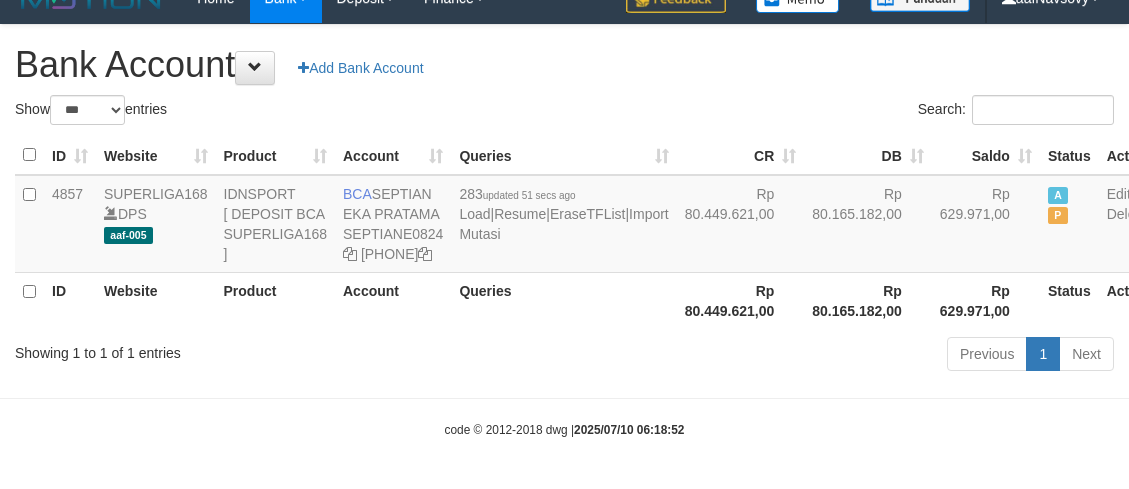 click on "Toggle navigation
Home
Bank
Account List
Load
By Website
Group
[ISPORT]													SUPERLIGA168
By Load Group (DPS)
34" at bounding box center (564, 231) 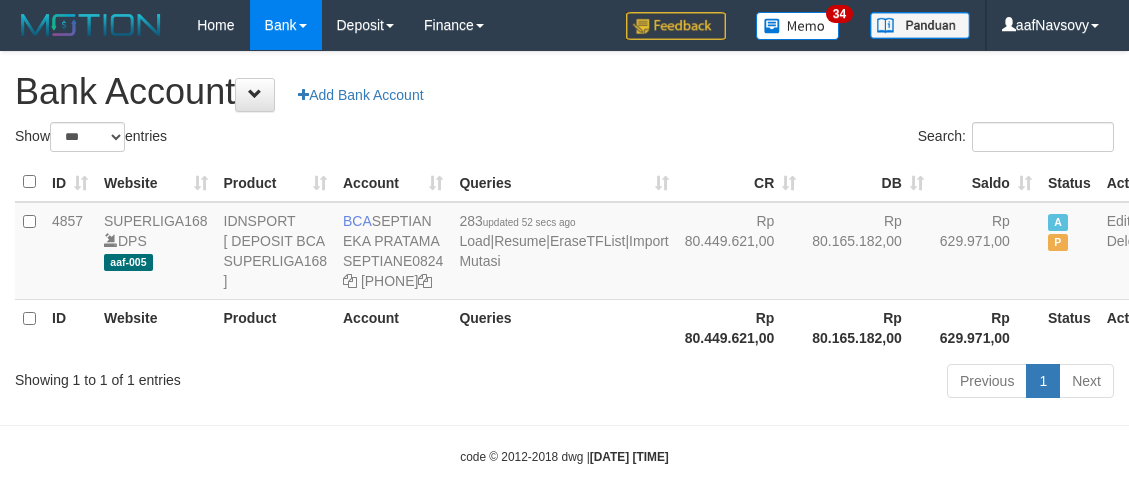 scroll, scrollTop: 87, scrollLeft: 0, axis: vertical 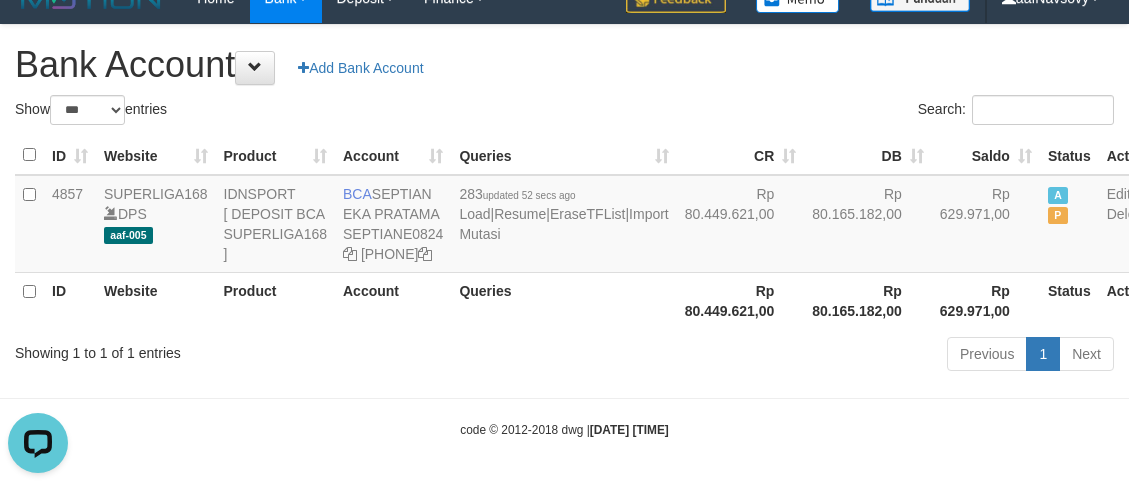 click on "Toggle navigation
Home
Bank
Account List
Load
By Website
Group
[ISPORT]													SUPERLIGA168
By Load Group (DPS)
34" at bounding box center (564, 231) 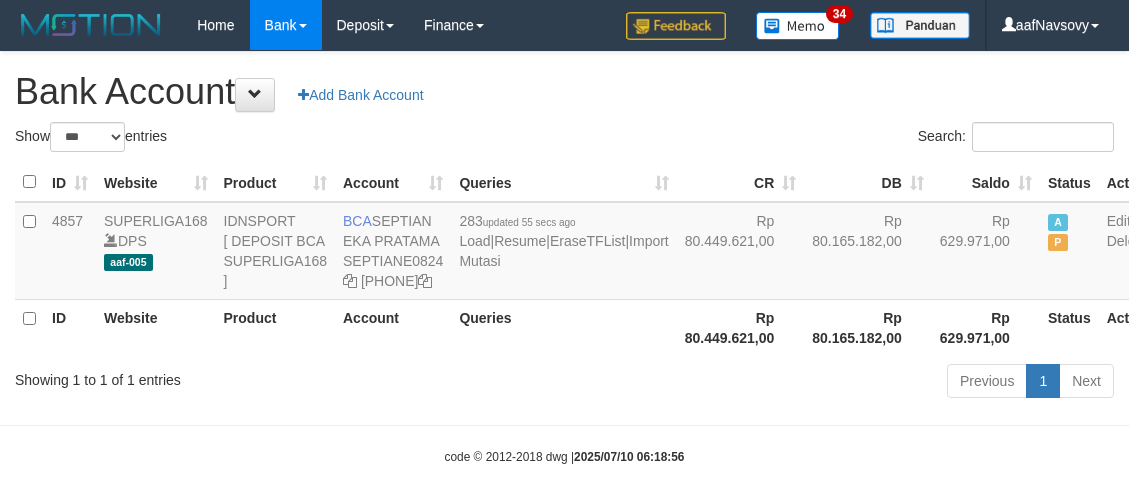 scroll, scrollTop: 87, scrollLeft: 0, axis: vertical 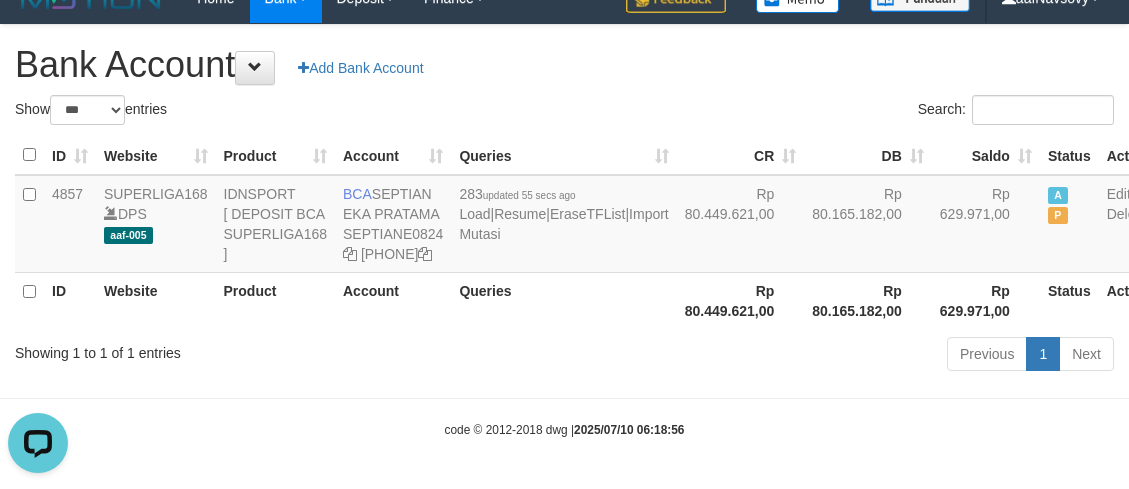 click on "Showing 1 to 1 of 1 entries" at bounding box center (235, 349) 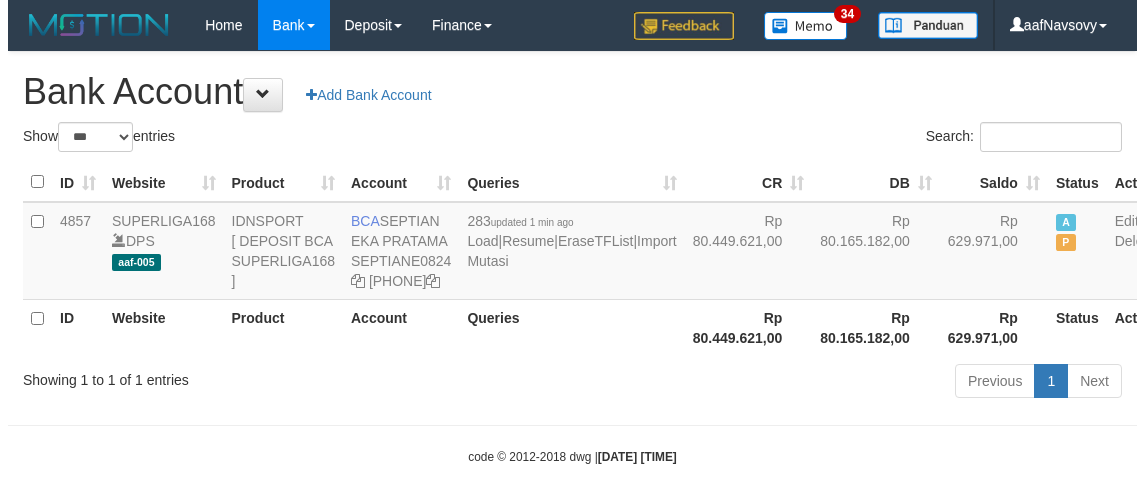 scroll, scrollTop: 87, scrollLeft: 0, axis: vertical 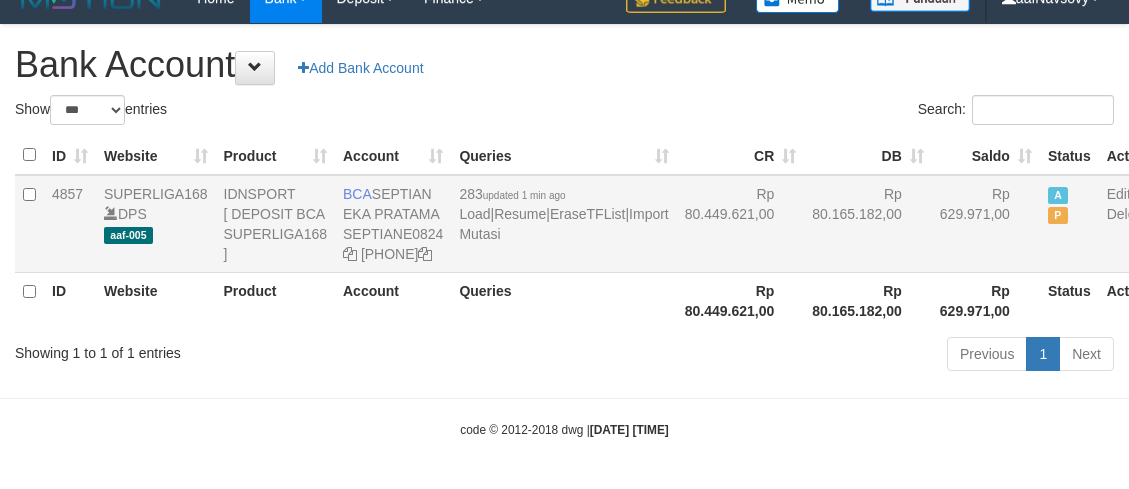 click on "283  updated 1 min ago
Load
|
Resume
|
EraseTFList
|
Import Mutasi" at bounding box center [563, 224] 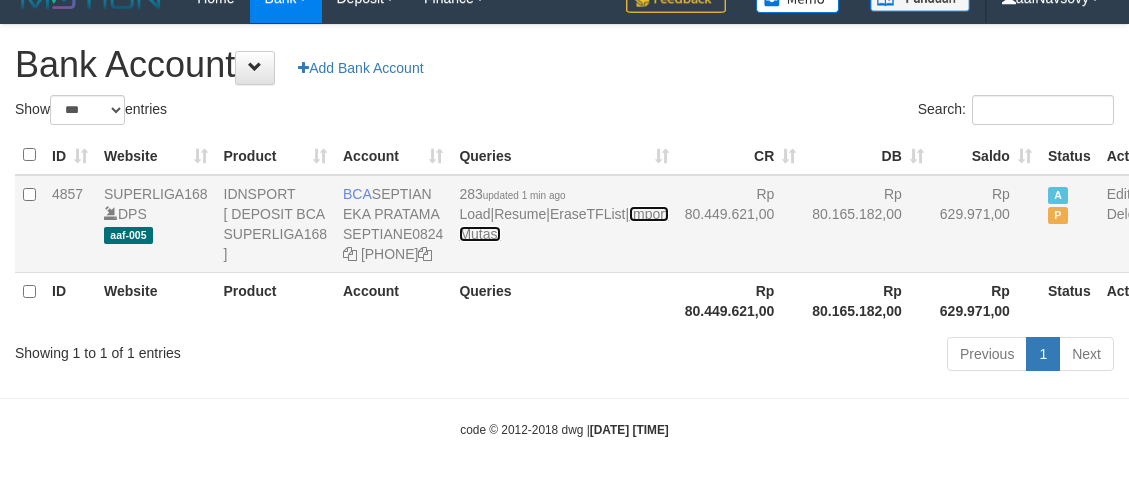 click on "Import Mutasi" at bounding box center [563, 224] 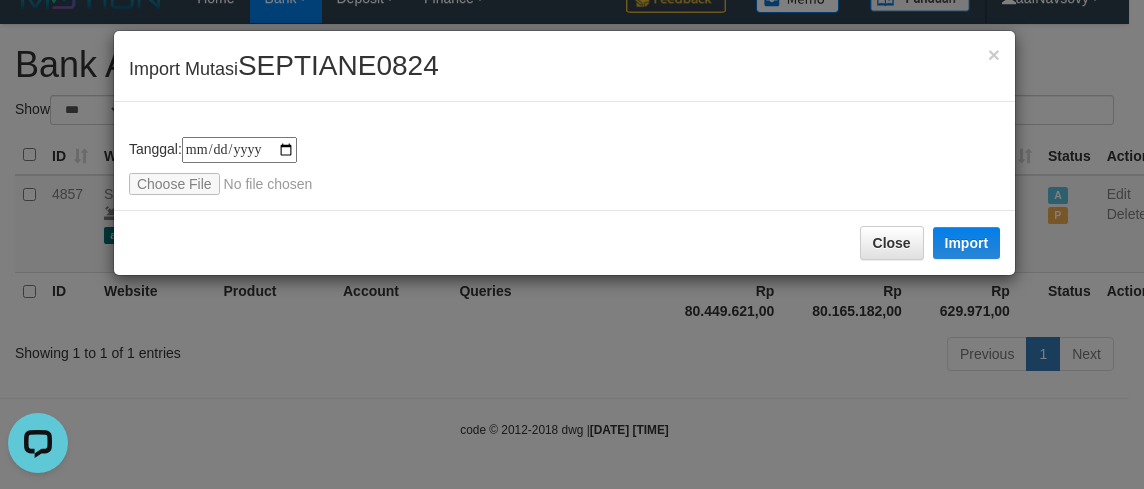 scroll, scrollTop: 0, scrollLeft: 0, axis: both 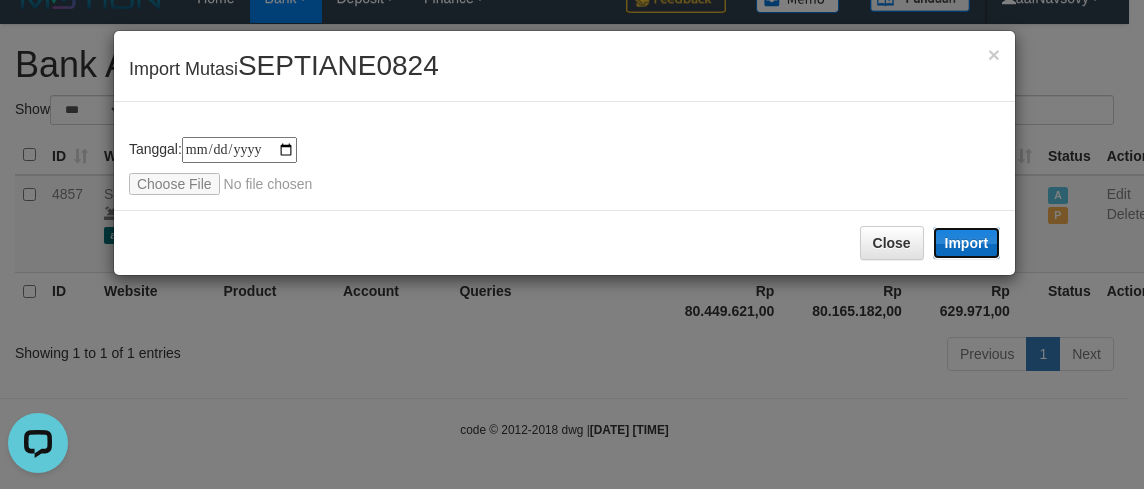 click on "Import" at bounding box center [967, 243] 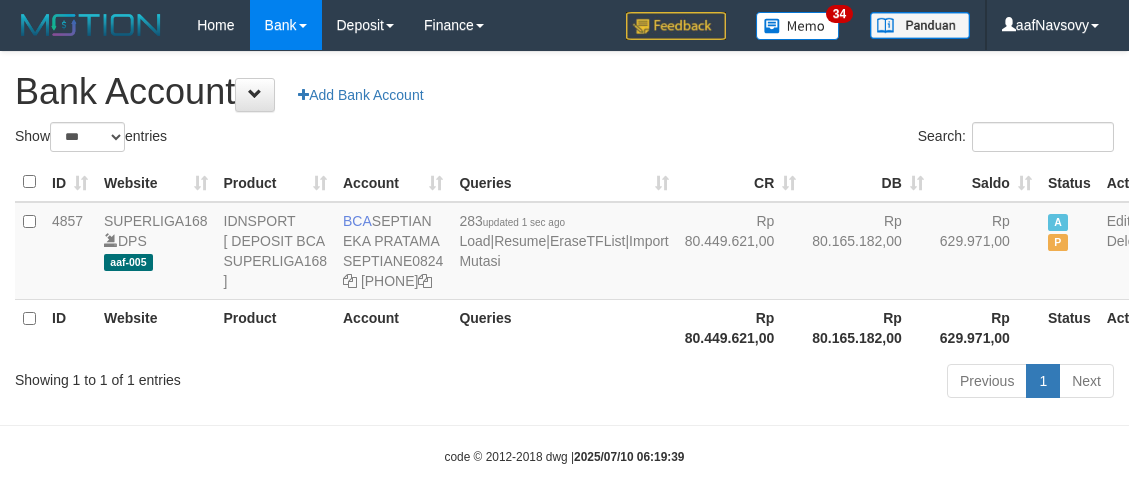 scroll, scrollTop: 87, scrollLeft: 0, axis: vertical 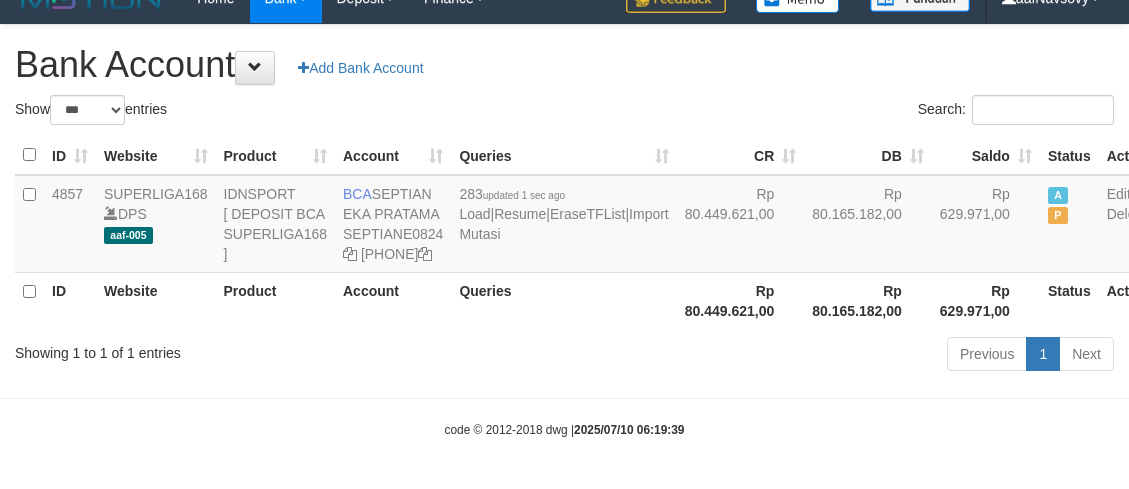 click on "Toggle navigation
Home
Bank
Account List
Load
By Website
Group
[ISPORT]													SUPERLIGA168
By Load Group (DPS)
34" at bounding box center (564, 231) 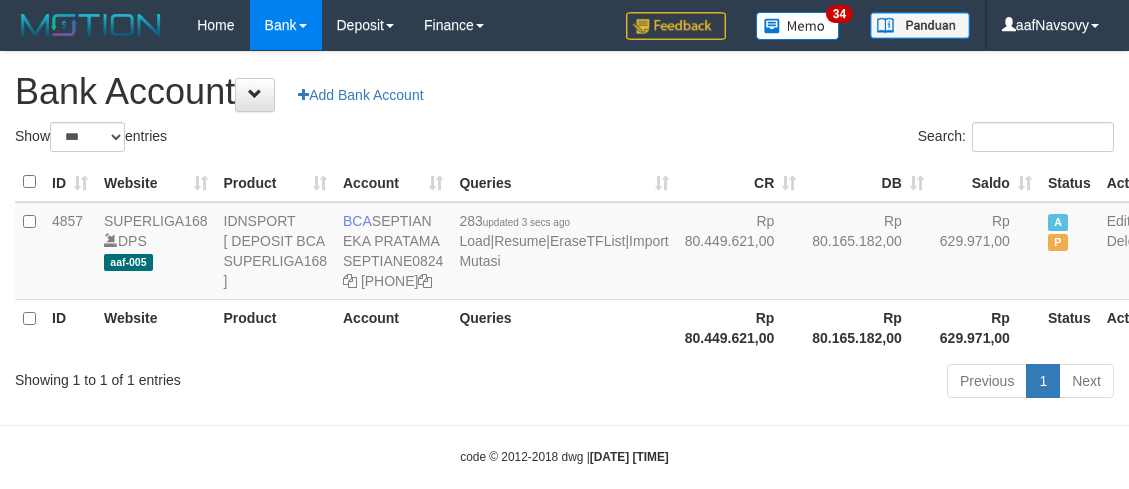 scroll, scrollTop: 87, scrollLeft: 0, axis: vertical 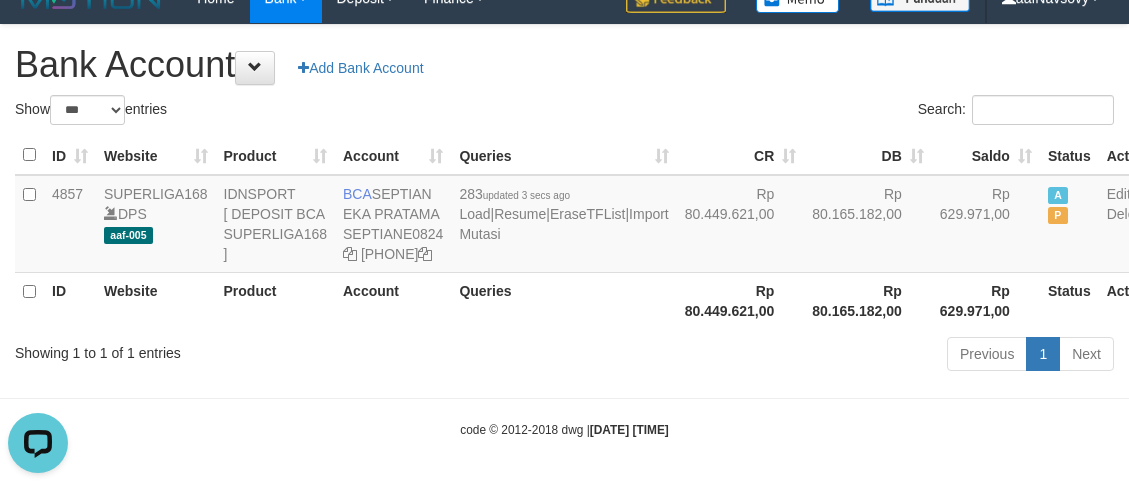 click on "Previous 1 Next" at bounding box center (799, 356) 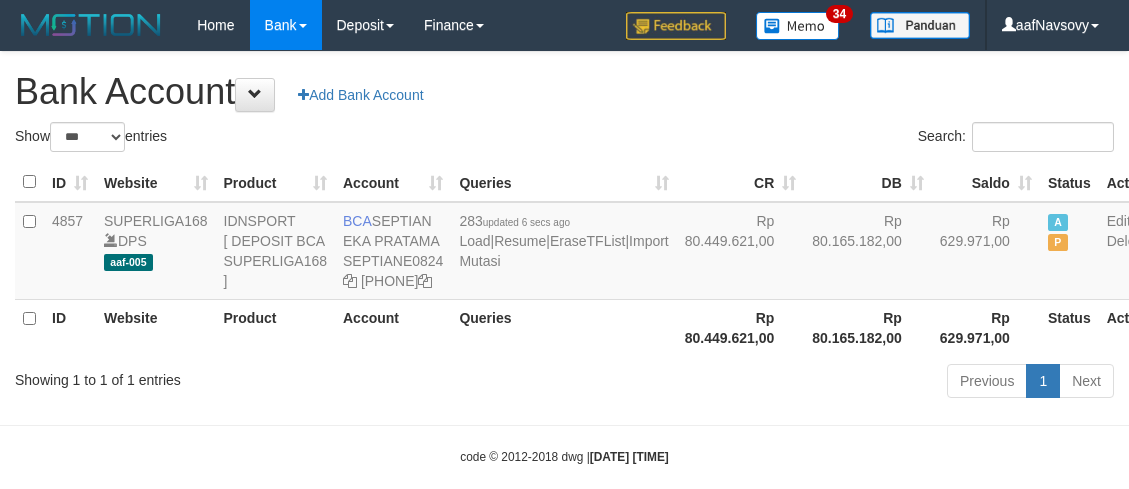 scroll, scrollTop: 87, scrollLeft: 0, axis: vertical 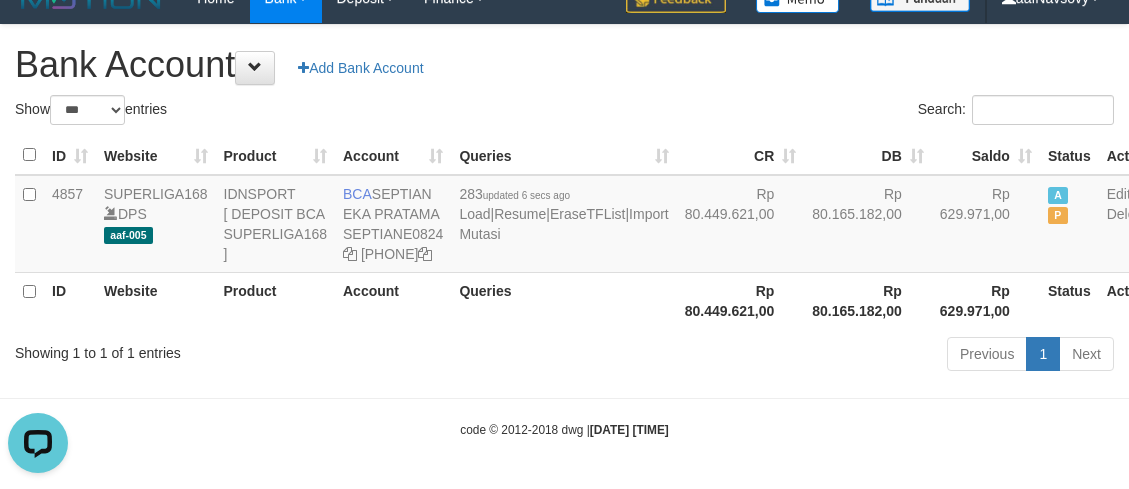 drag, startPoint x: 498, startPoint y: 368, endPoint x: 481, endPoint y: 365, distance: 17.262676 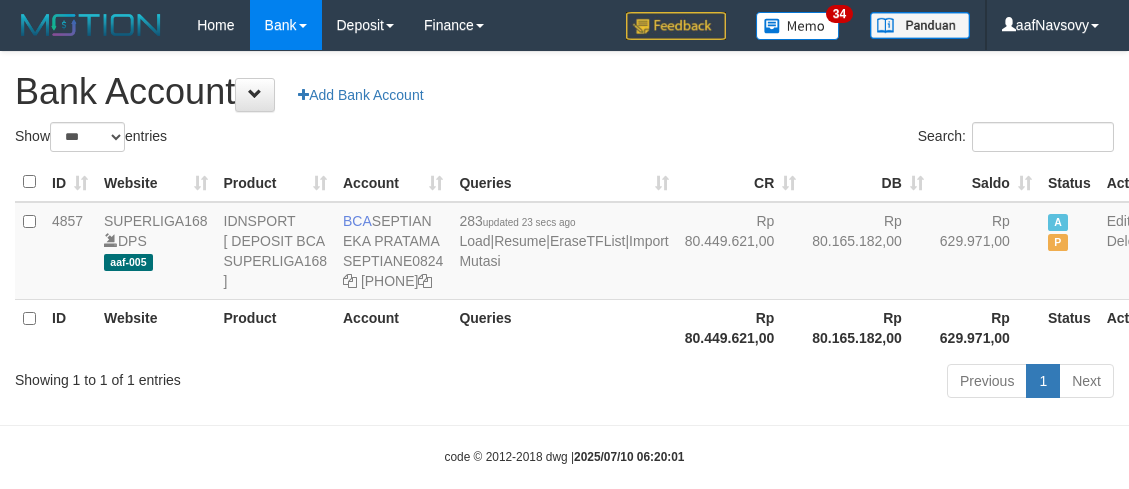 scroll, scrollTop: 87, scrollLeft: 0, axis: vertical 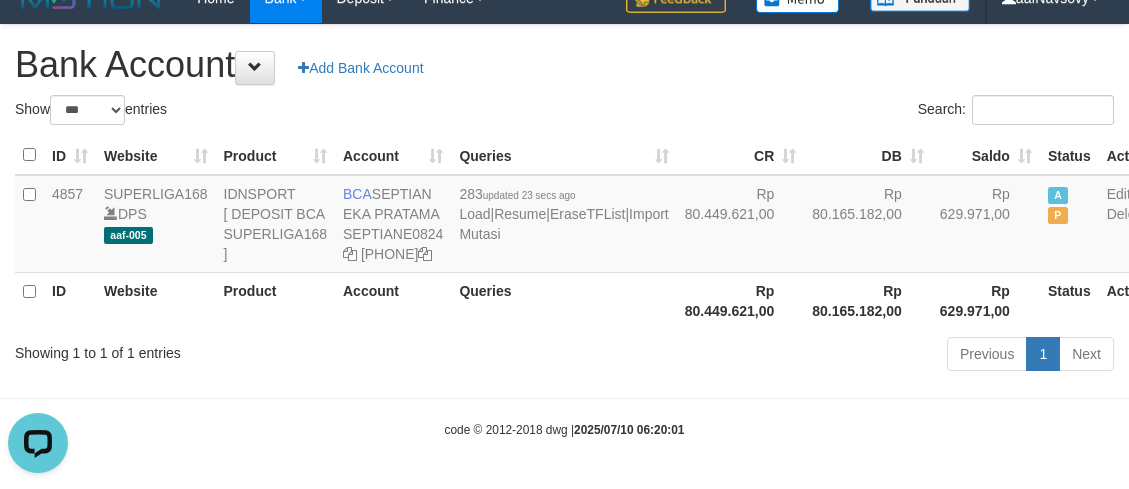 click on "code © 2012-2018 dwg |  [DATE]" at bounding box center [565, 430] 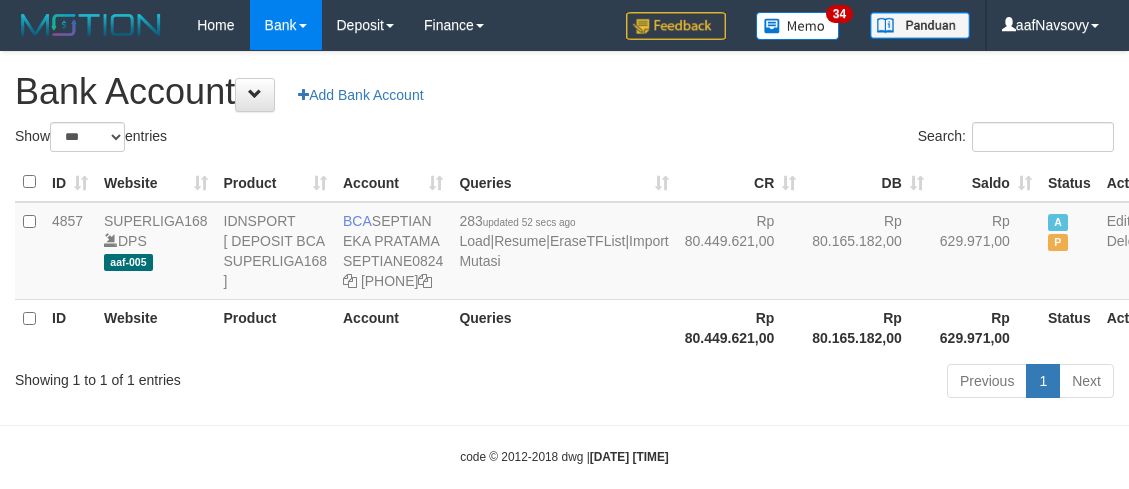 scroll, scrollTop: 87, scrollLeft: 0, axis: vertical 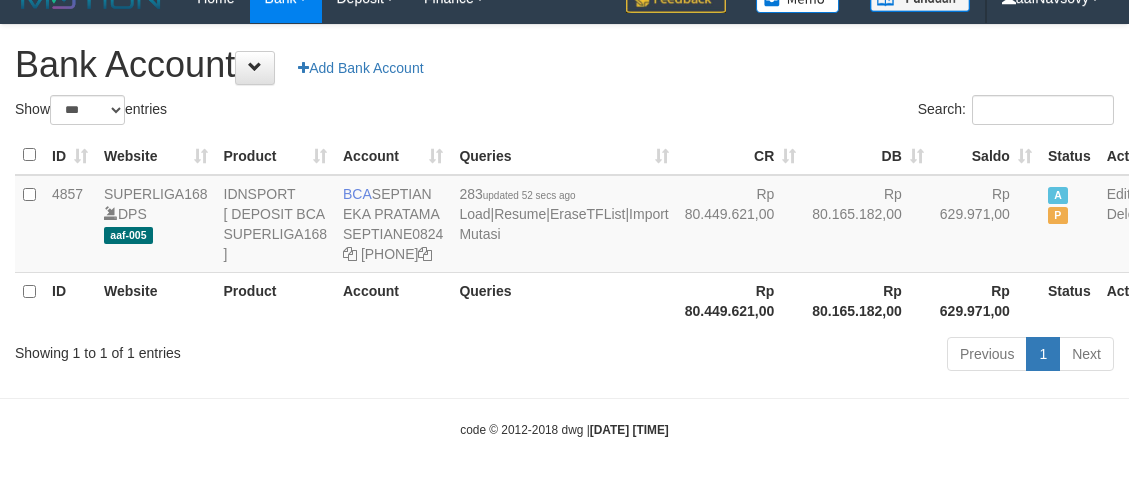 click on "Toggle navigation
Home
Bank
Account List
Load
By Website
Group
[ISPORT]													SUPERLIGA168
By Load Group (DPS)
34" at bounding box center (564, 231) 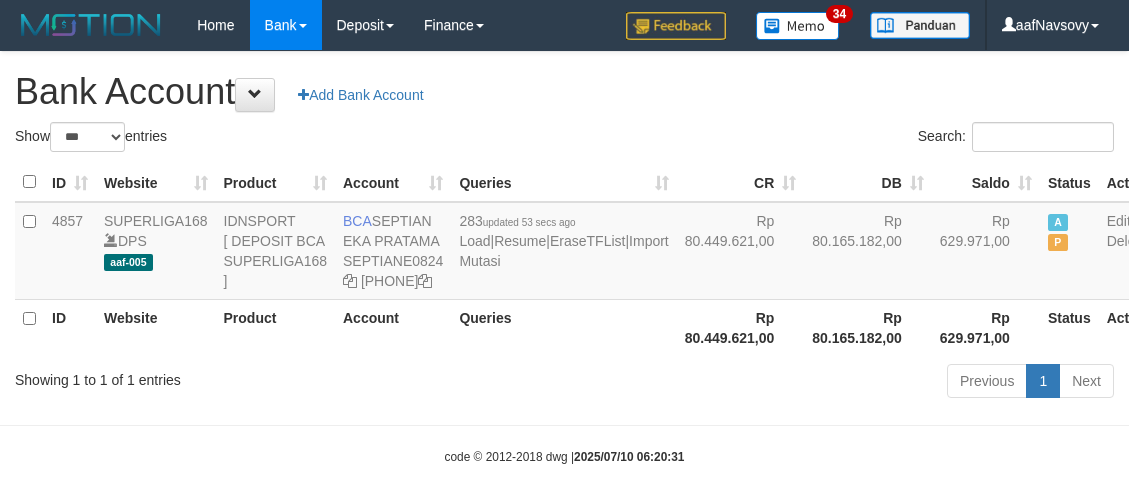 scroll, scrollTop: 87, scrollLeft: 0, axis: vertical 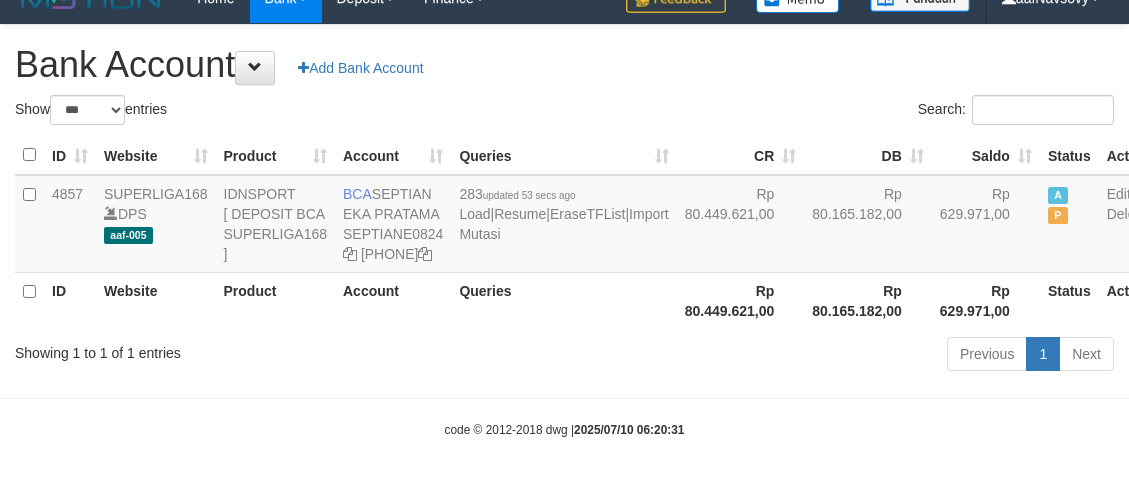 click on "Toggle navigation
Home
Bank
Account List
Load
By Website
Group
[ISPORT]													SUPERLIGA168
By Load Group (DPS)
34" at bounding box center (564, 231) 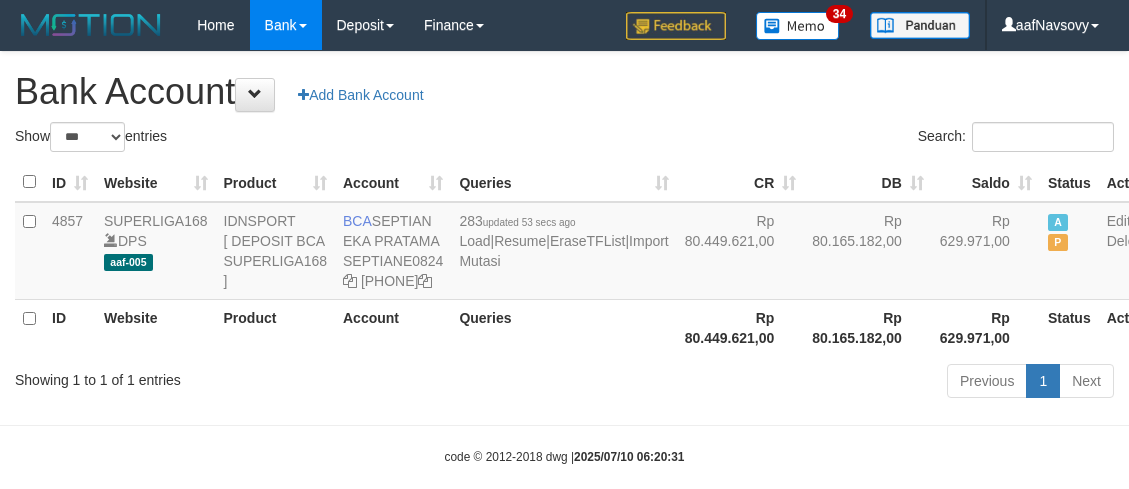 scroll, scrollTop: 87, scrollLeft: 0, axis: vertical 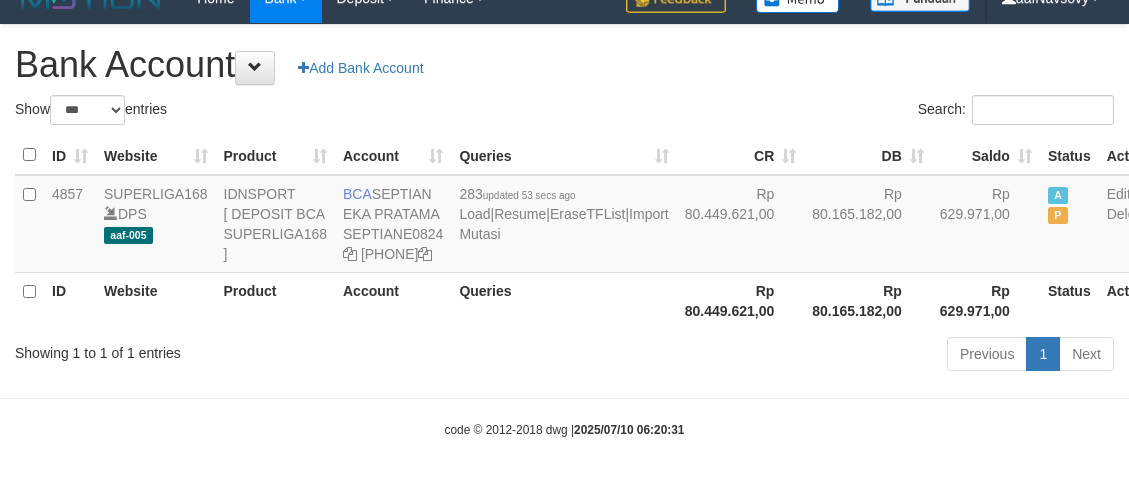 click on "Toggle navigation
Home
Bank
Account List
Load
By Website
Group
[ISPORT]													SUPERLIGA168
By Load Group (DPS)
34" at bounding box center [564, 231] 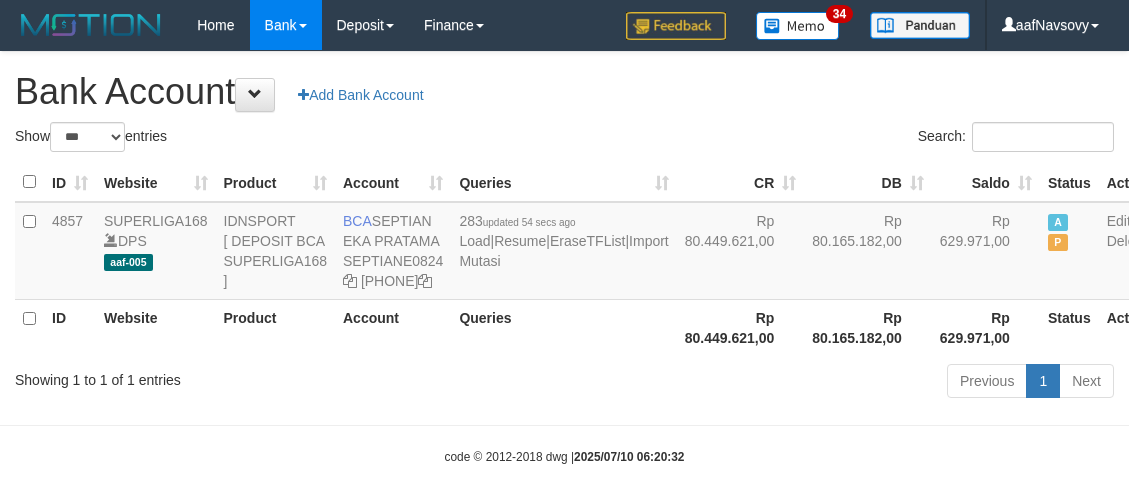 scroll, scrollTop: 87, scrollLeft: 0, axis: vertical 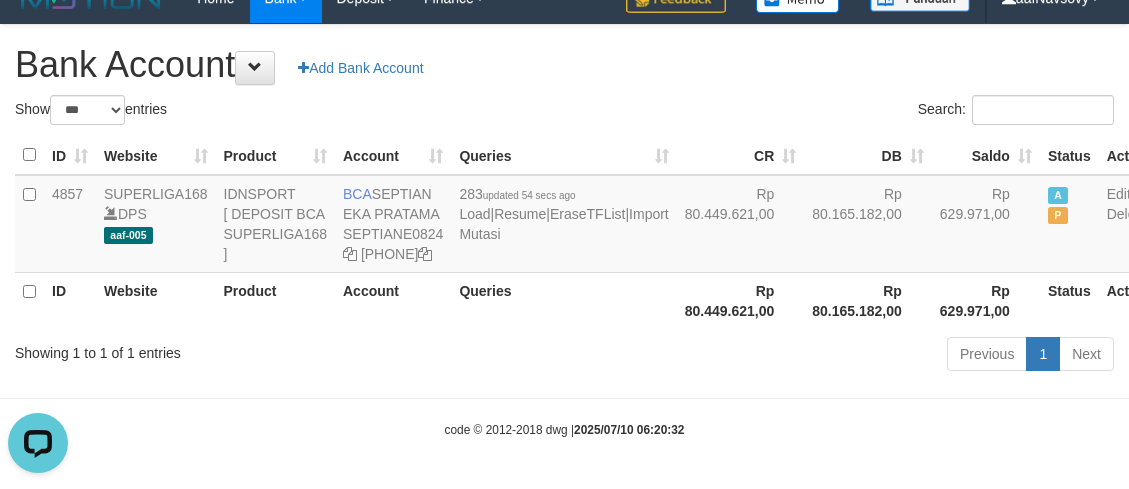 click on "Toggle navigation
Home
Bank
Account List
Load
By Website
Group
[ISPORT]													SUPERLIGA168
By Load Group (DPS)
34" at bounding box center [564, 231] 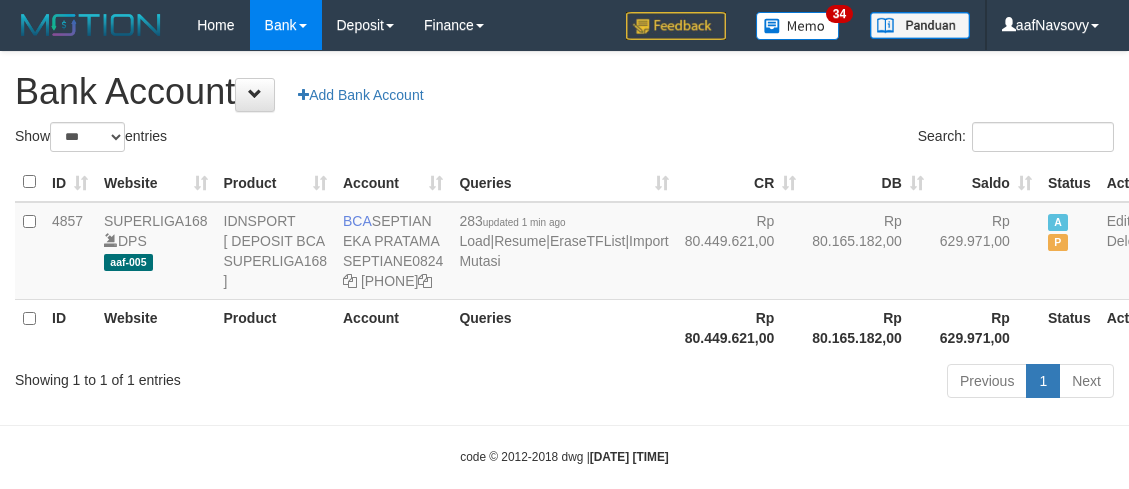 scroll, scrollTop: 87, scrollLeft: 0, axis: vertical 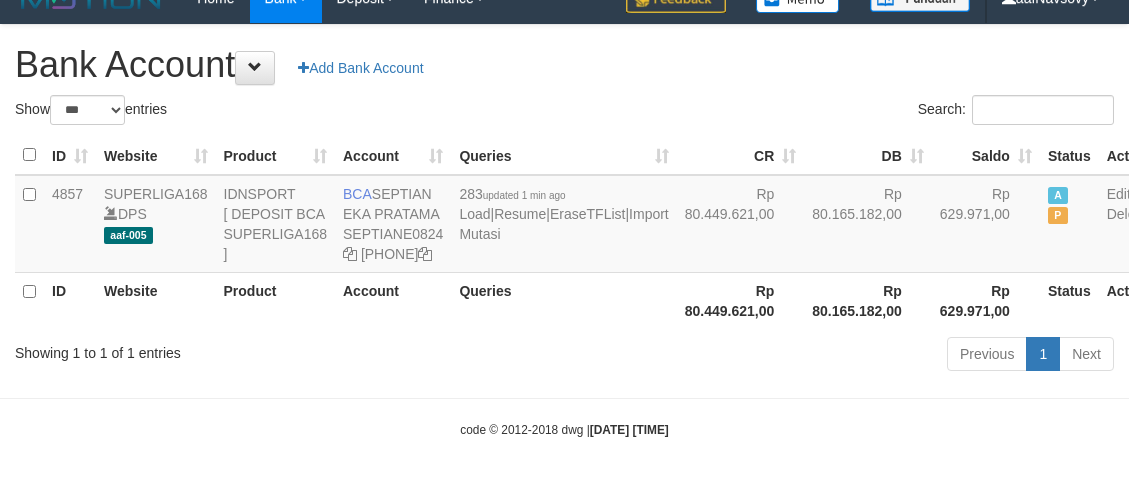 click on "Showing 1 to 1 of 1 entries Previous 1 Next" at bounding box center (564, 356) 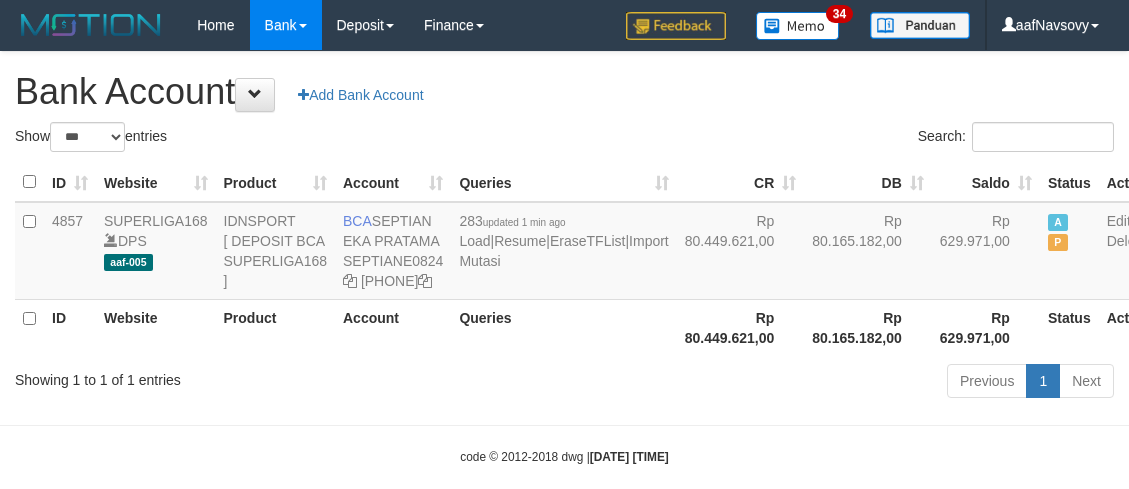 scroll, scrollTop: 87, scrollLeft: 0, axis: vertical 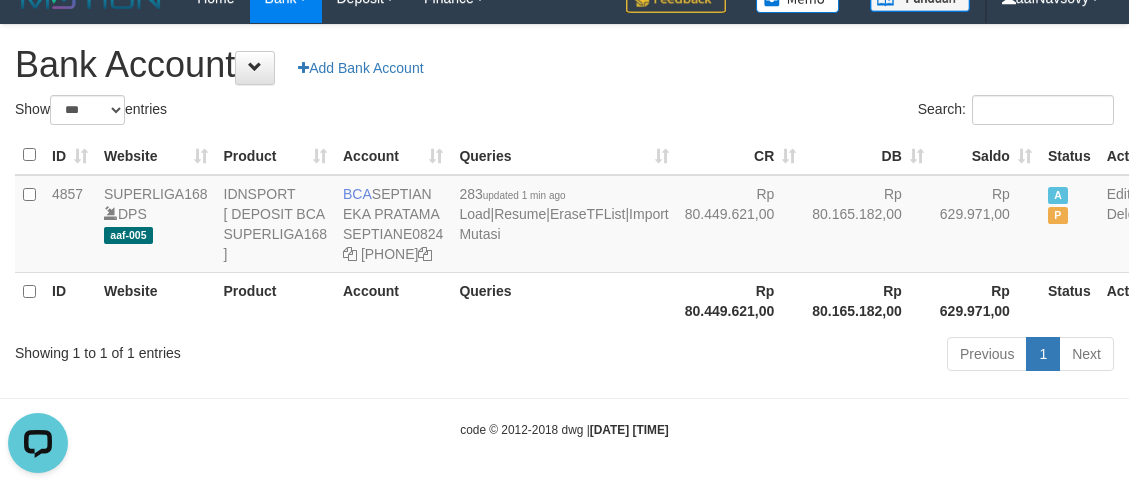 click on "Showing 1 to 1 of 1 entries Previous 1 Next" at bounding box center (564, 356) 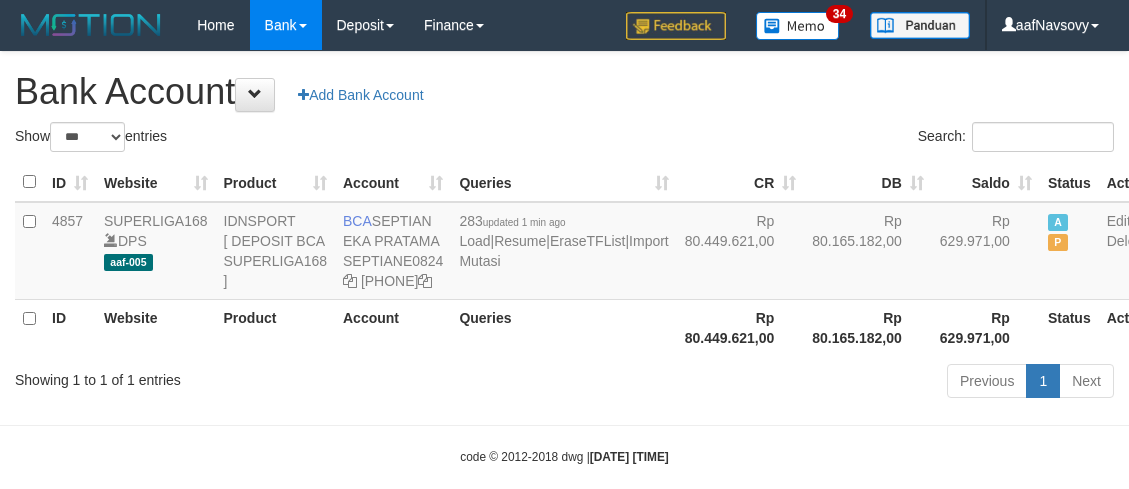 scroll, scrollTop: 87, scrollLeft: 0, axis: vertical 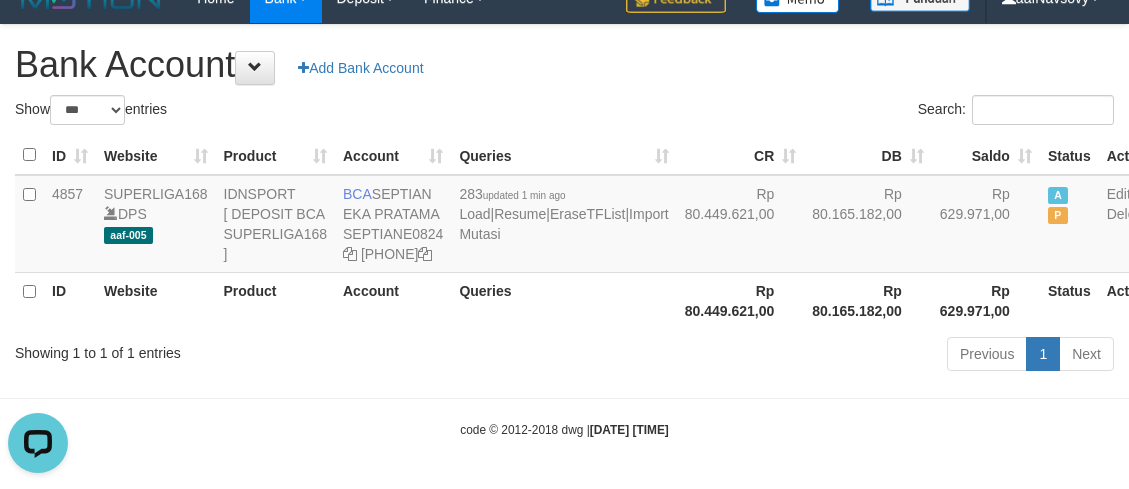 click on "Showing 1 to 1 of 1 entries Previous 1 Next" at bounding box center [564, 356] 